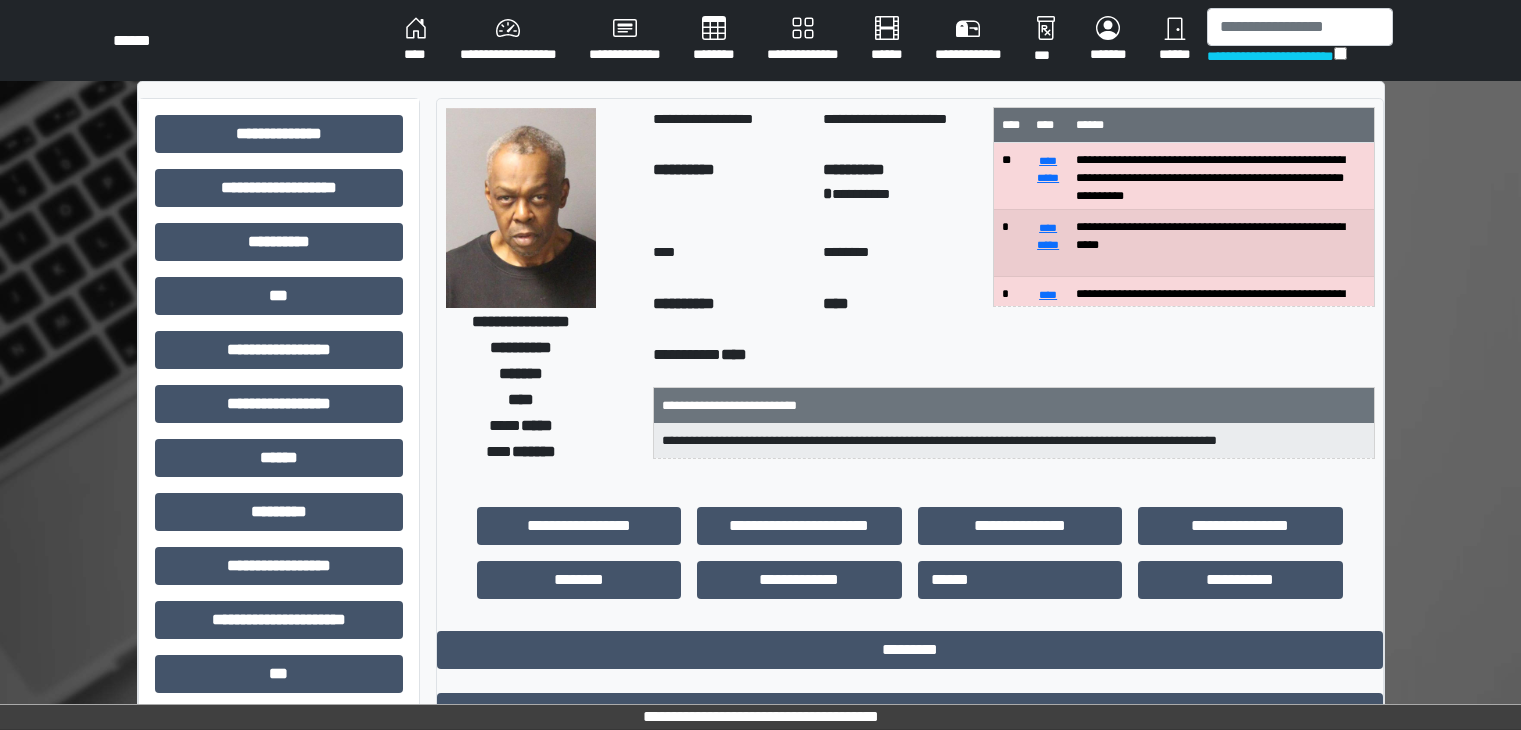 select on "***" 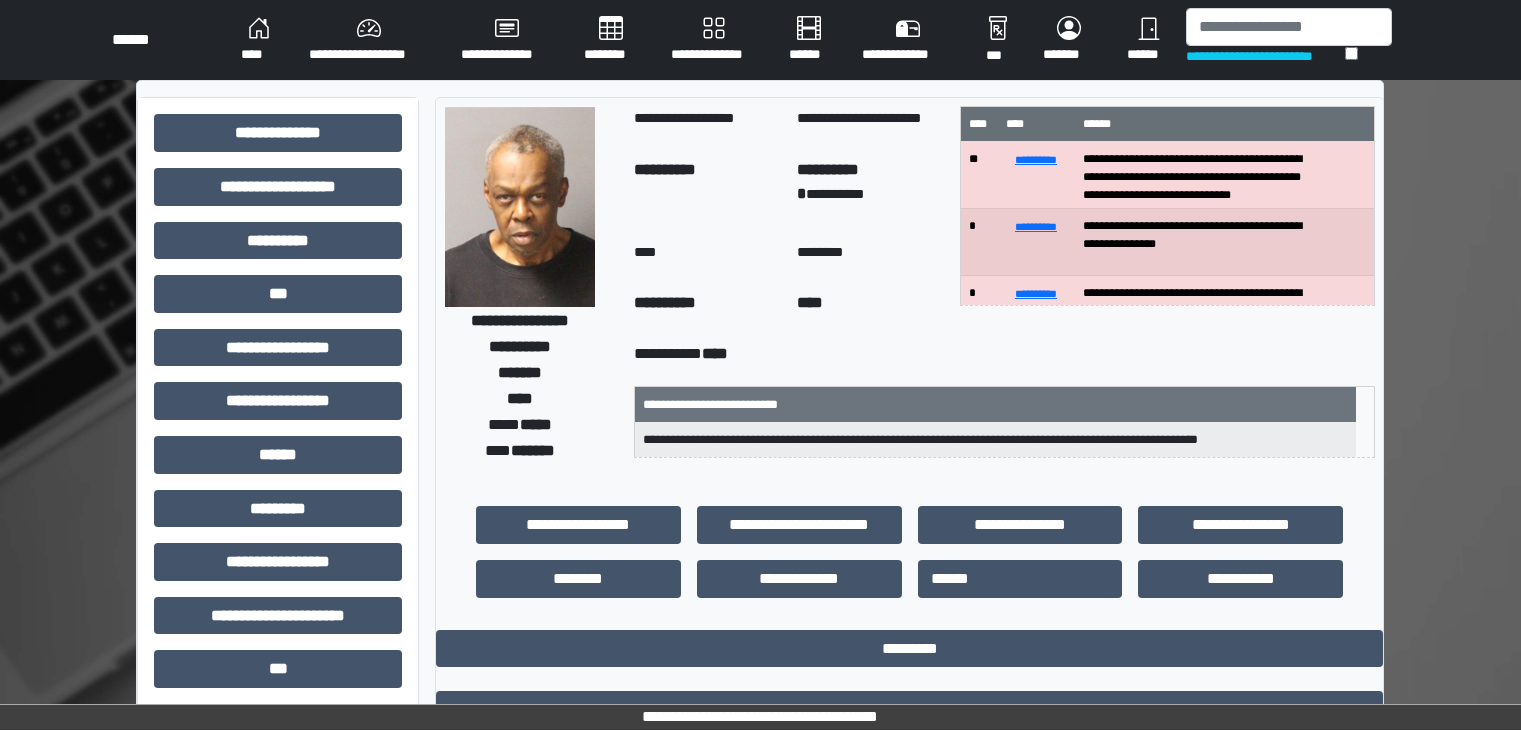 scroll, scrollTop: 948, scrollLeft: 0, axis: vertical 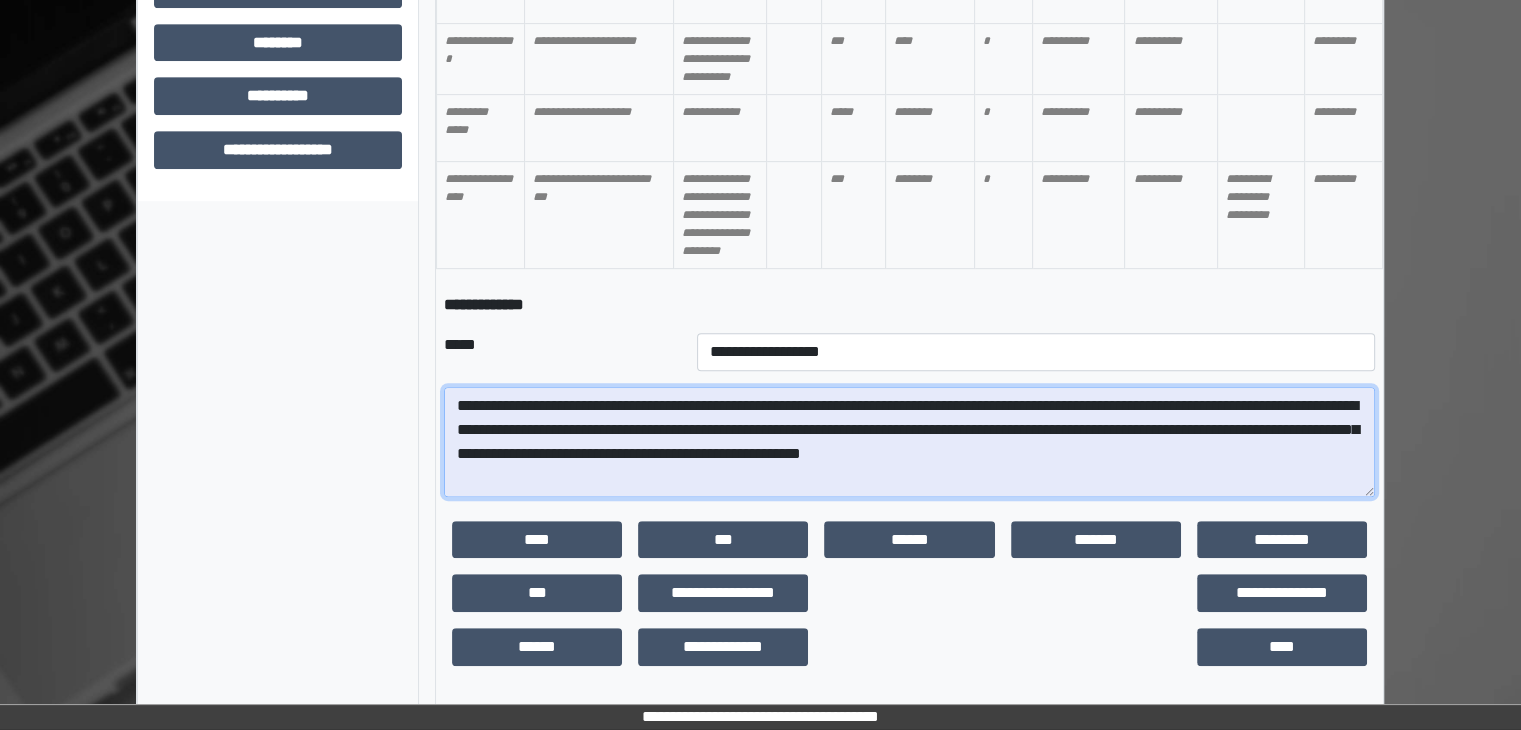 click on "**********" at bounding box center (909, 442) 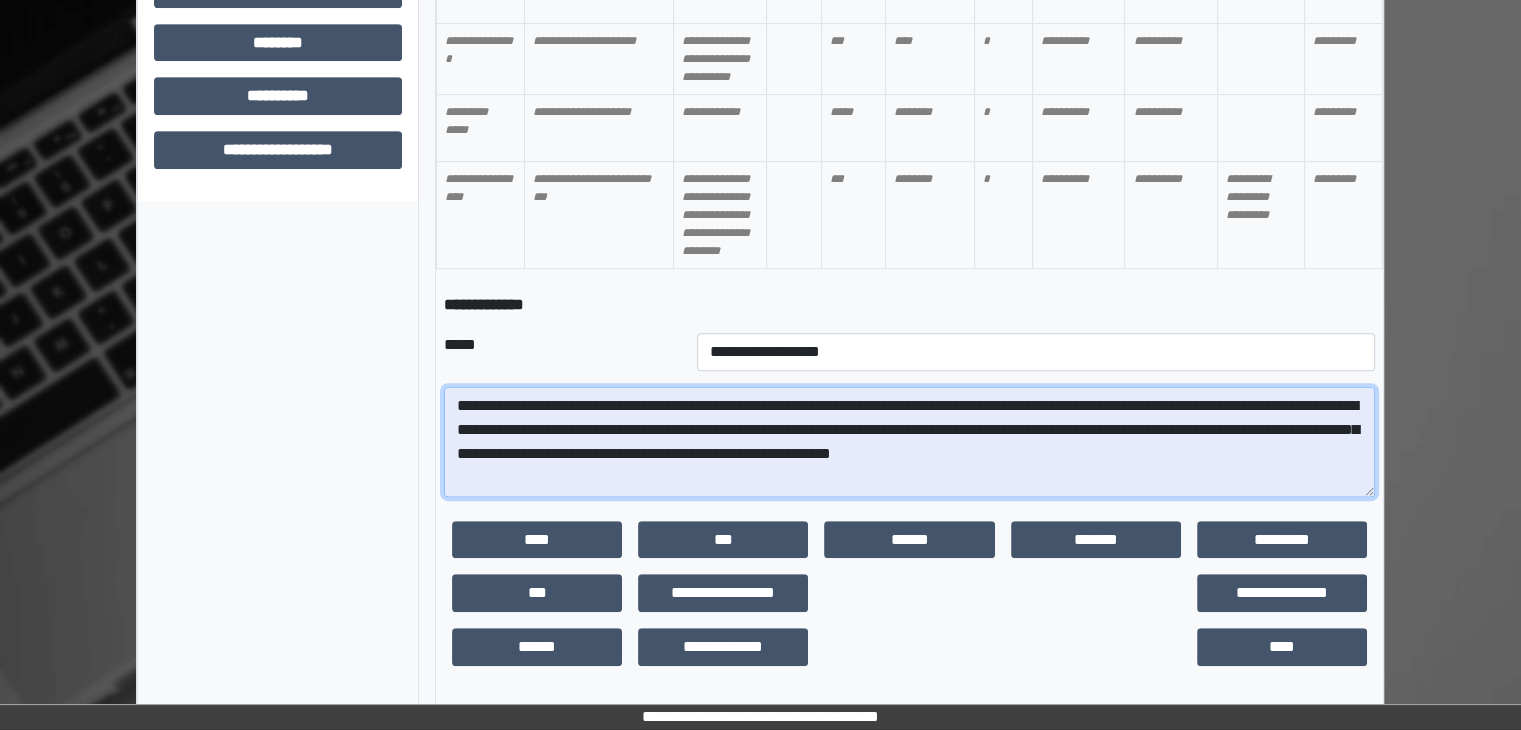 drag, startPoint x: 1228, startPoint y: 405, endPoint x: 627, endPoint y: 435, distance: 601.7483 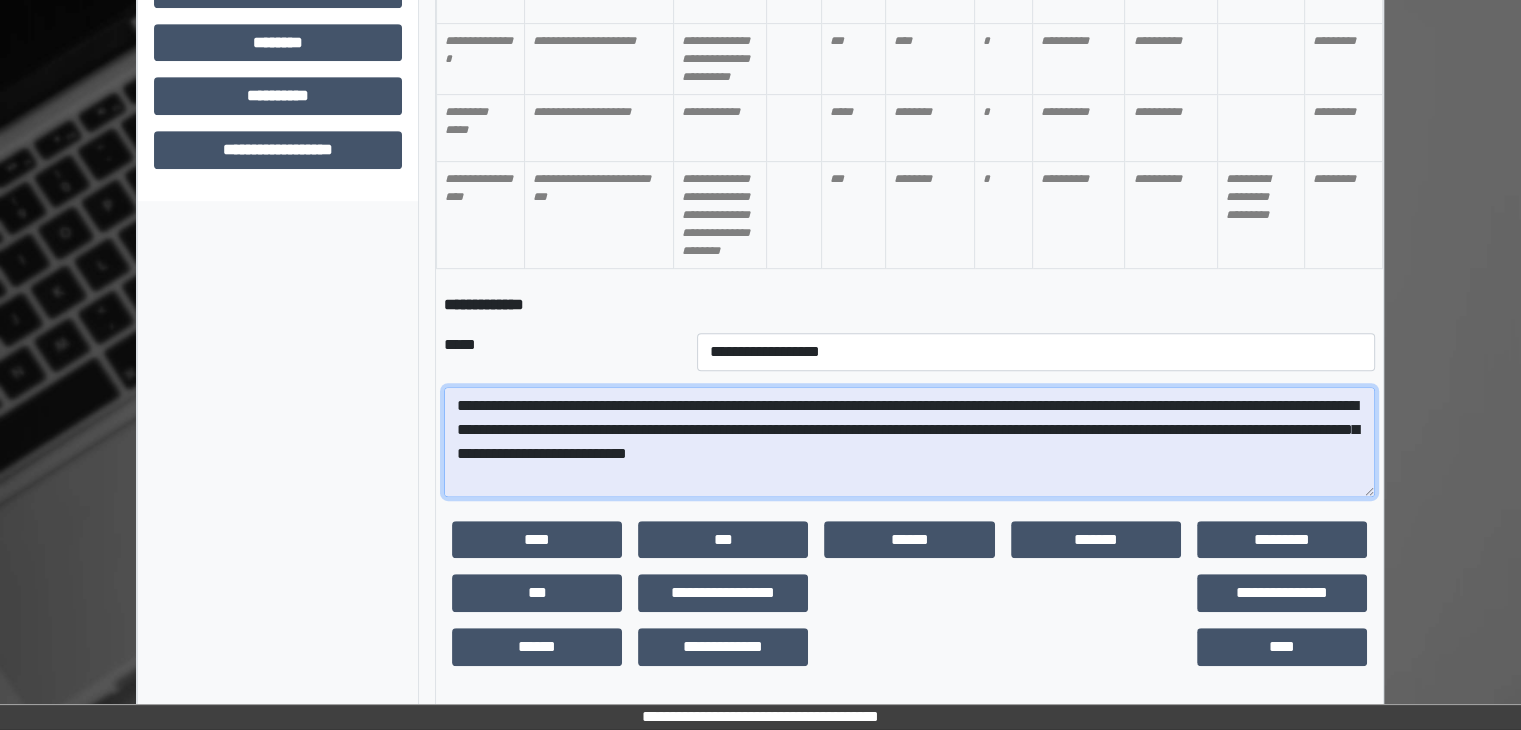 click on "**********" at bounding box center (909, 442) 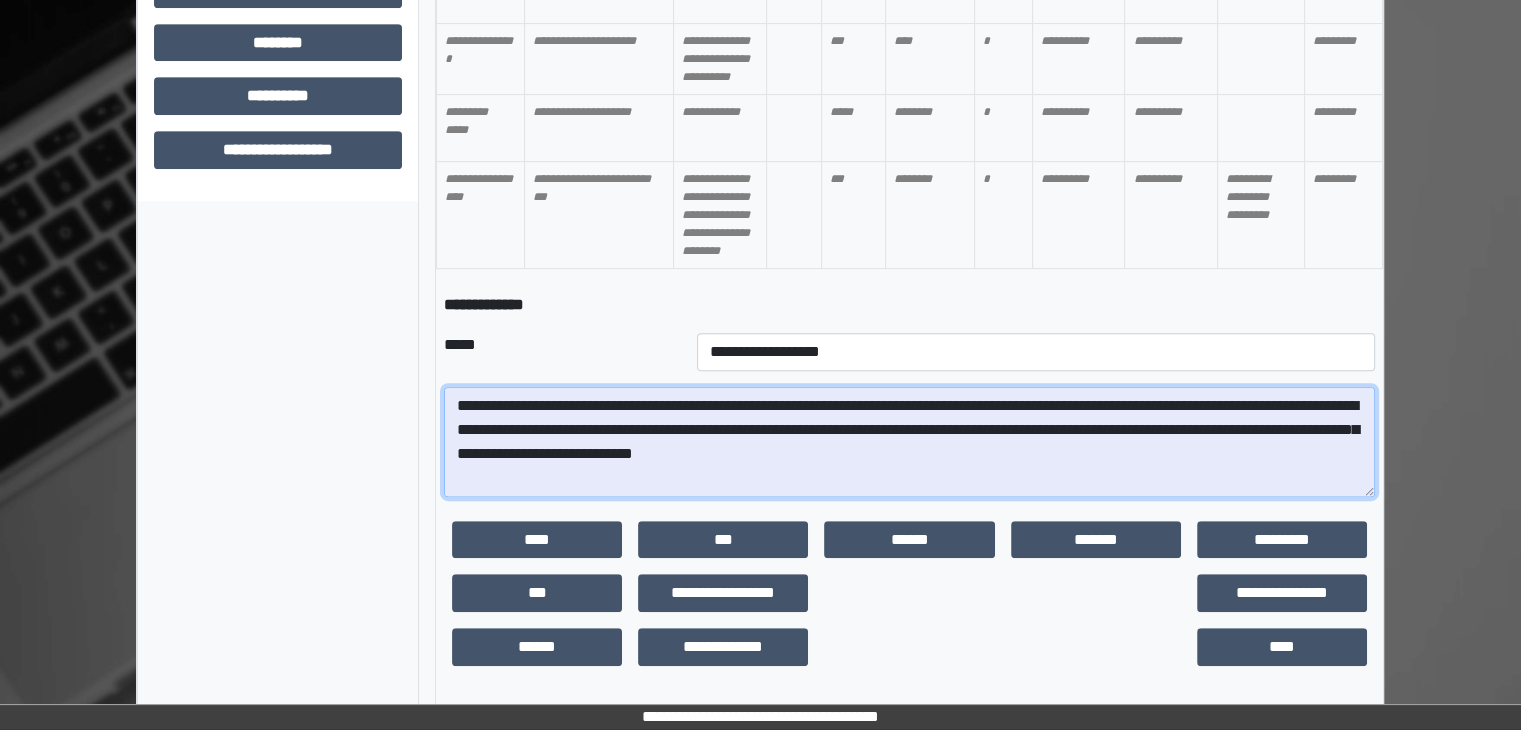 paste on "**********" 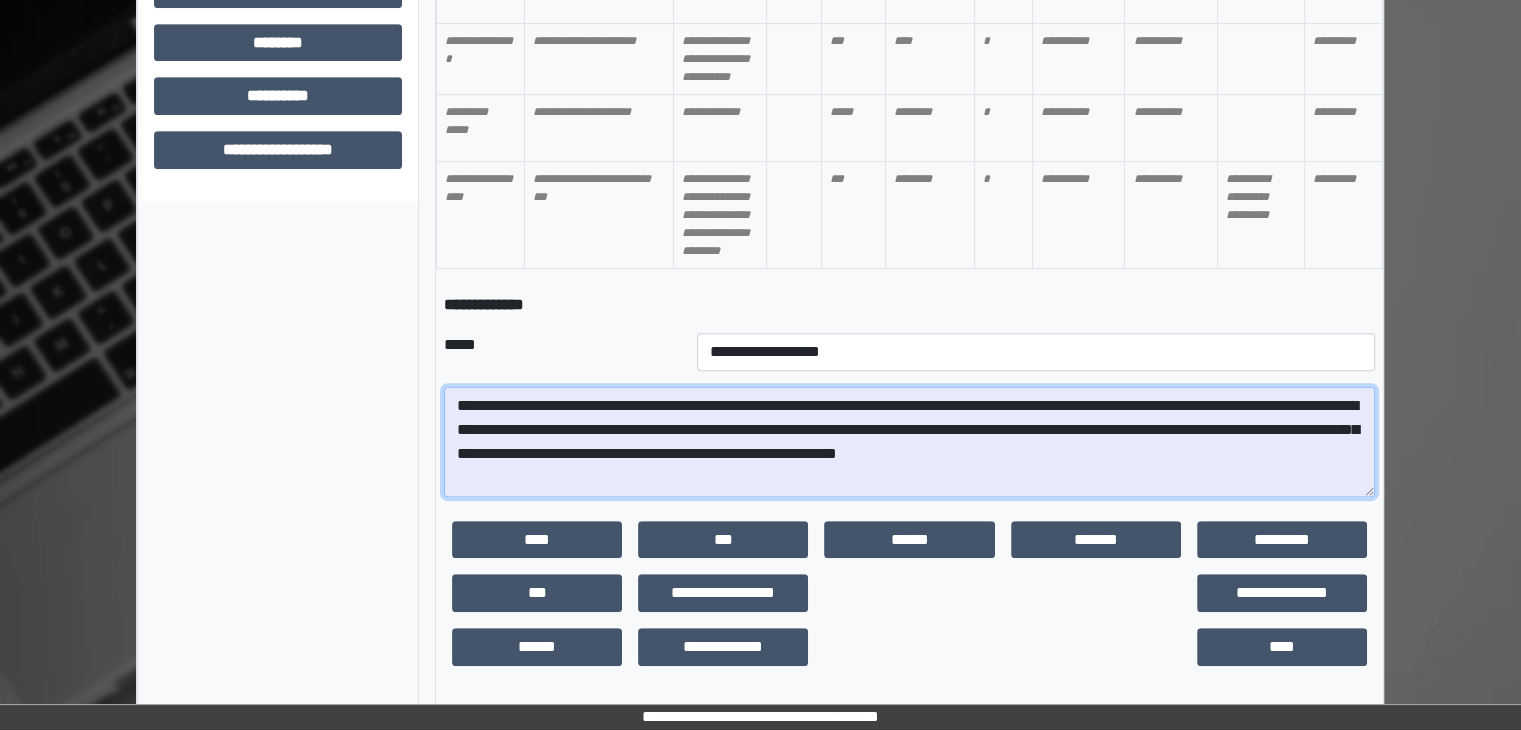 click on "**********" at bounding box center [909, 442] 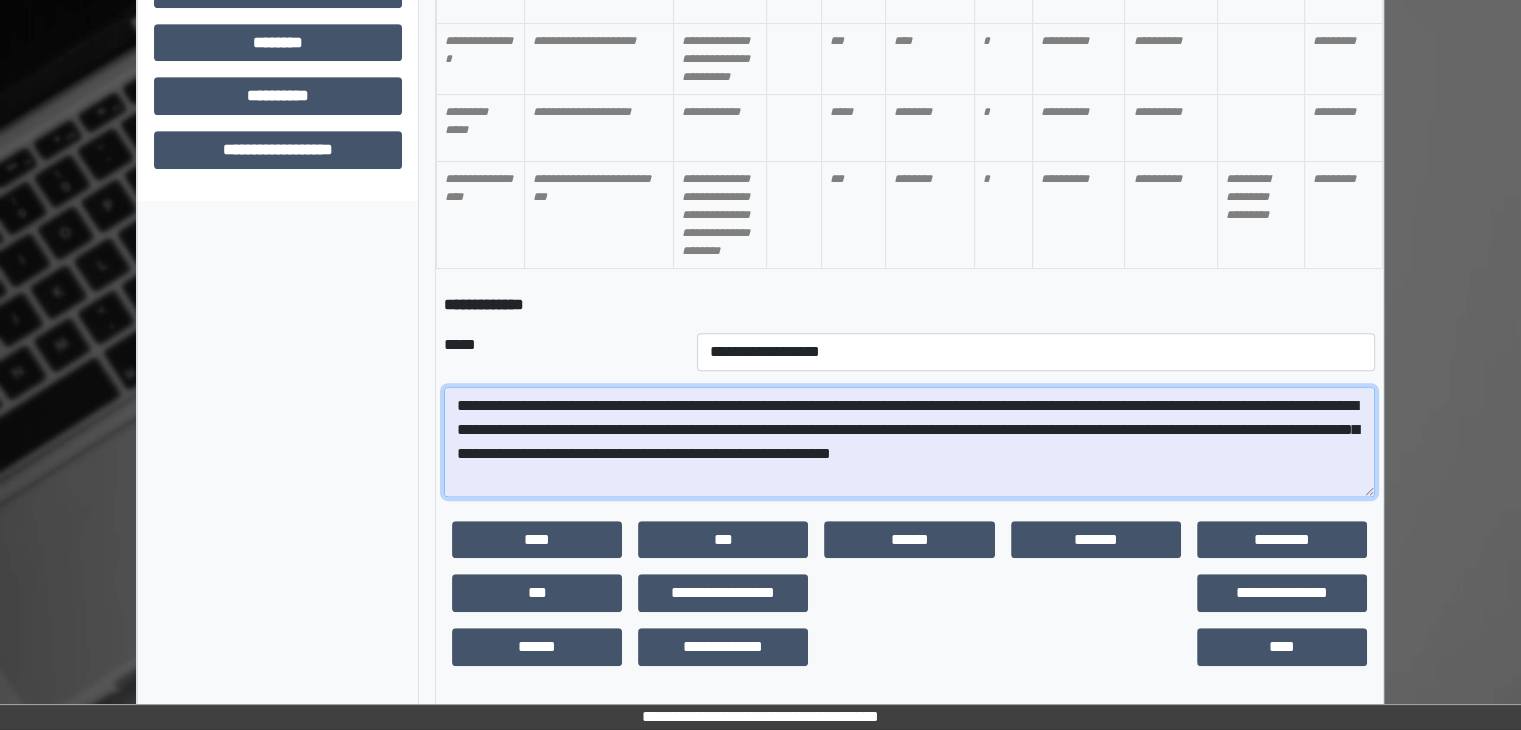 drag, startPoint x: 716, startPoint y: 429, endPoint x: 588, endPoint y: 432, distance: 128.03516 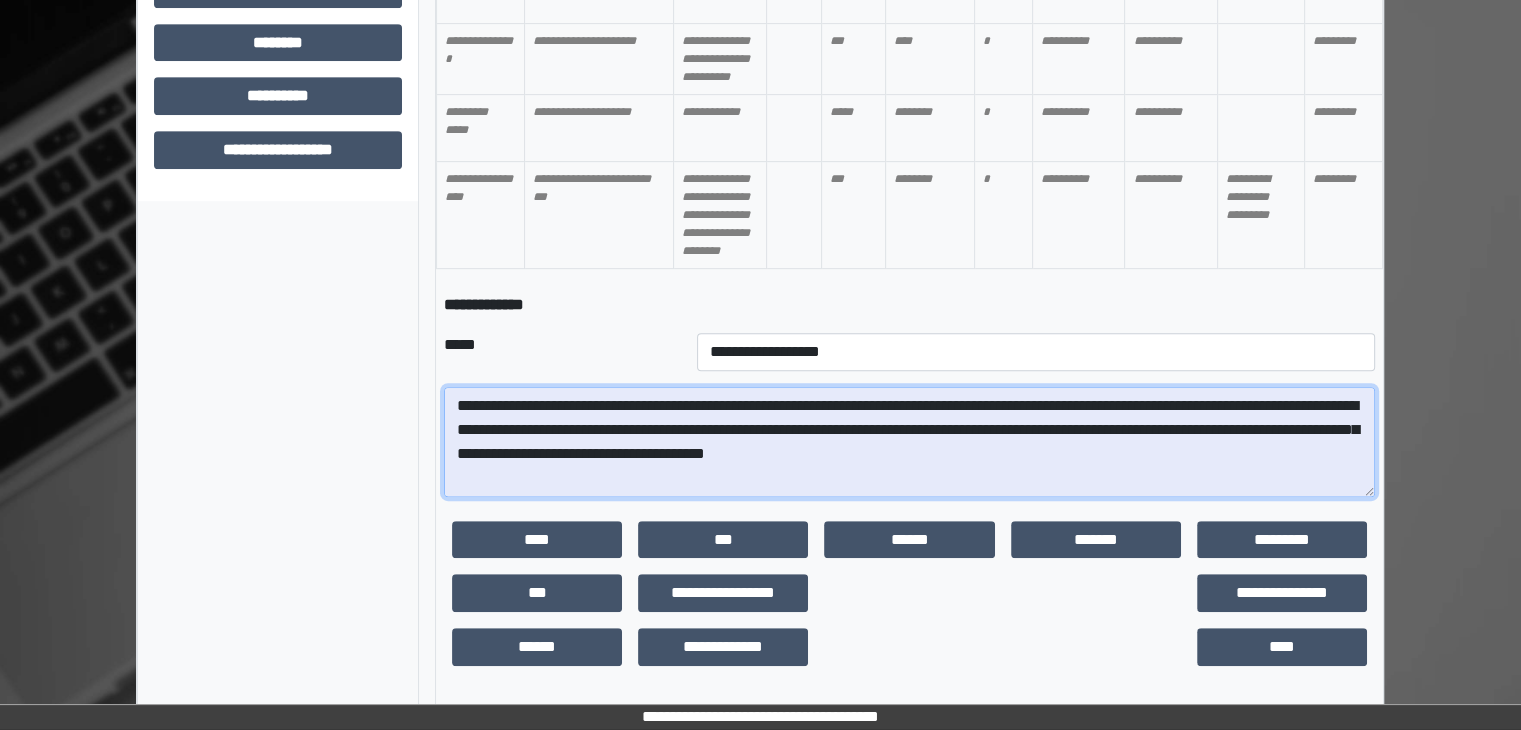 scroll, scrollTop: 24, scrollLeft: 0, axis: vertical 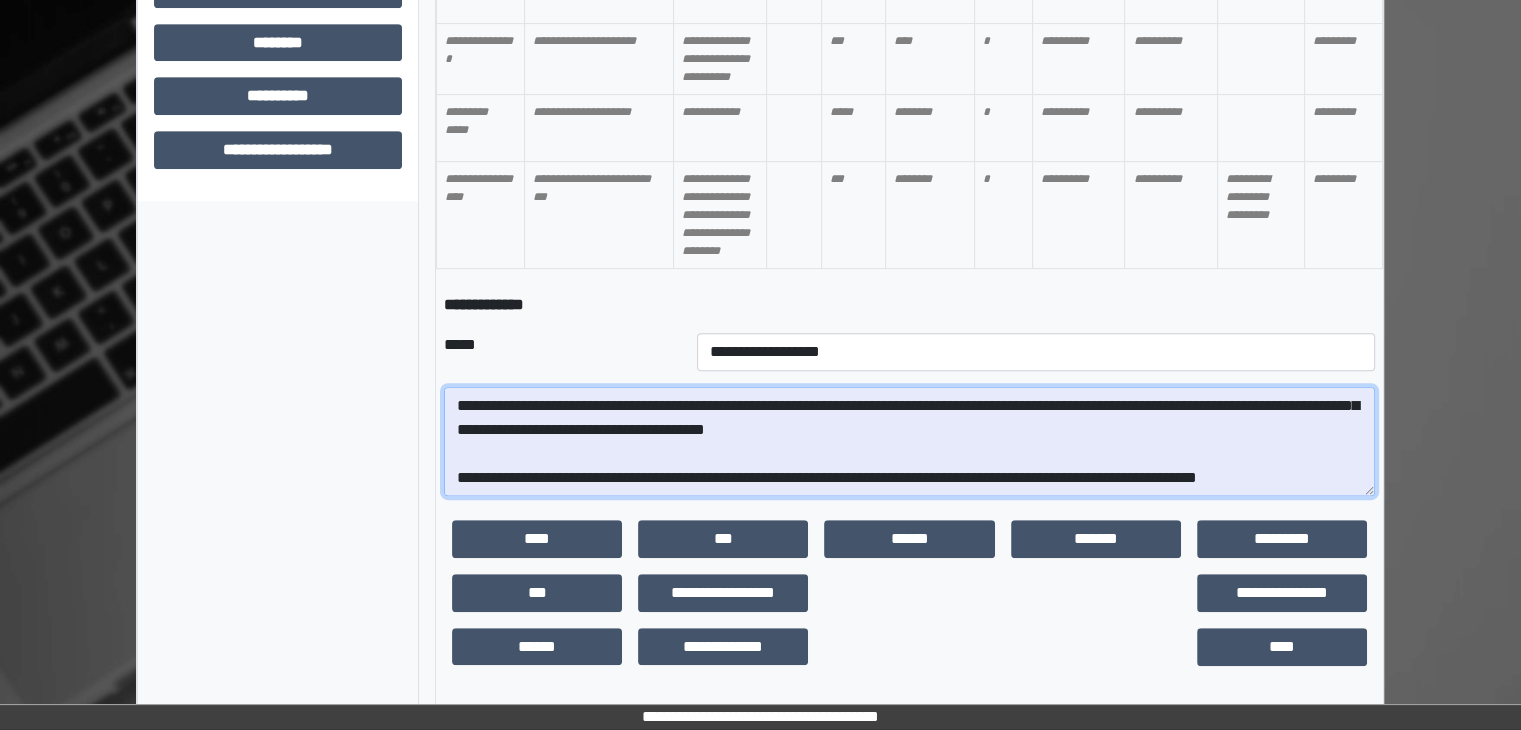 drag, startPoint x: 455, startPoint y: 453, endPoint x: 1128, endPoint y: 433, distance: 673.2971 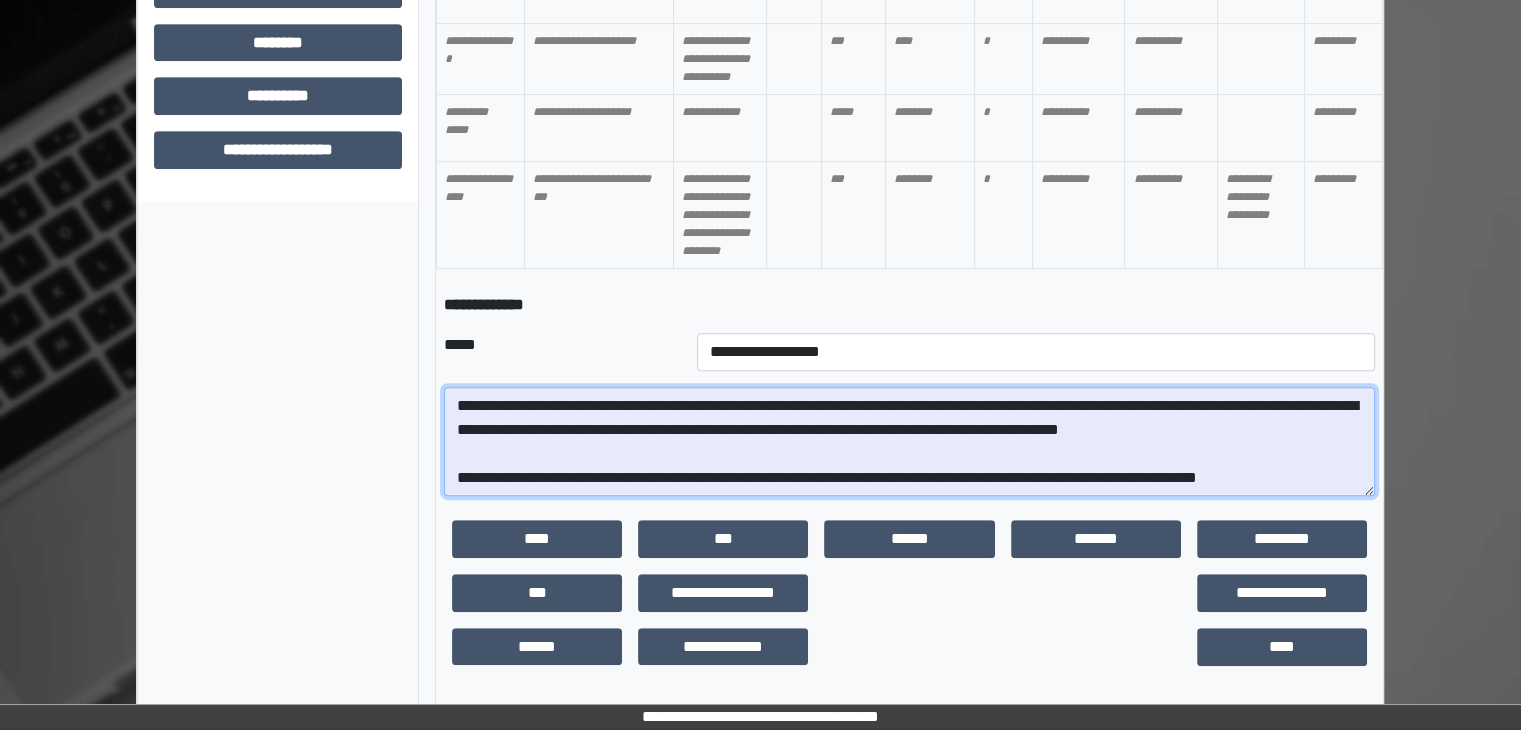 scroll, scrollTop: 0, scrollLeft: 0, axis: both 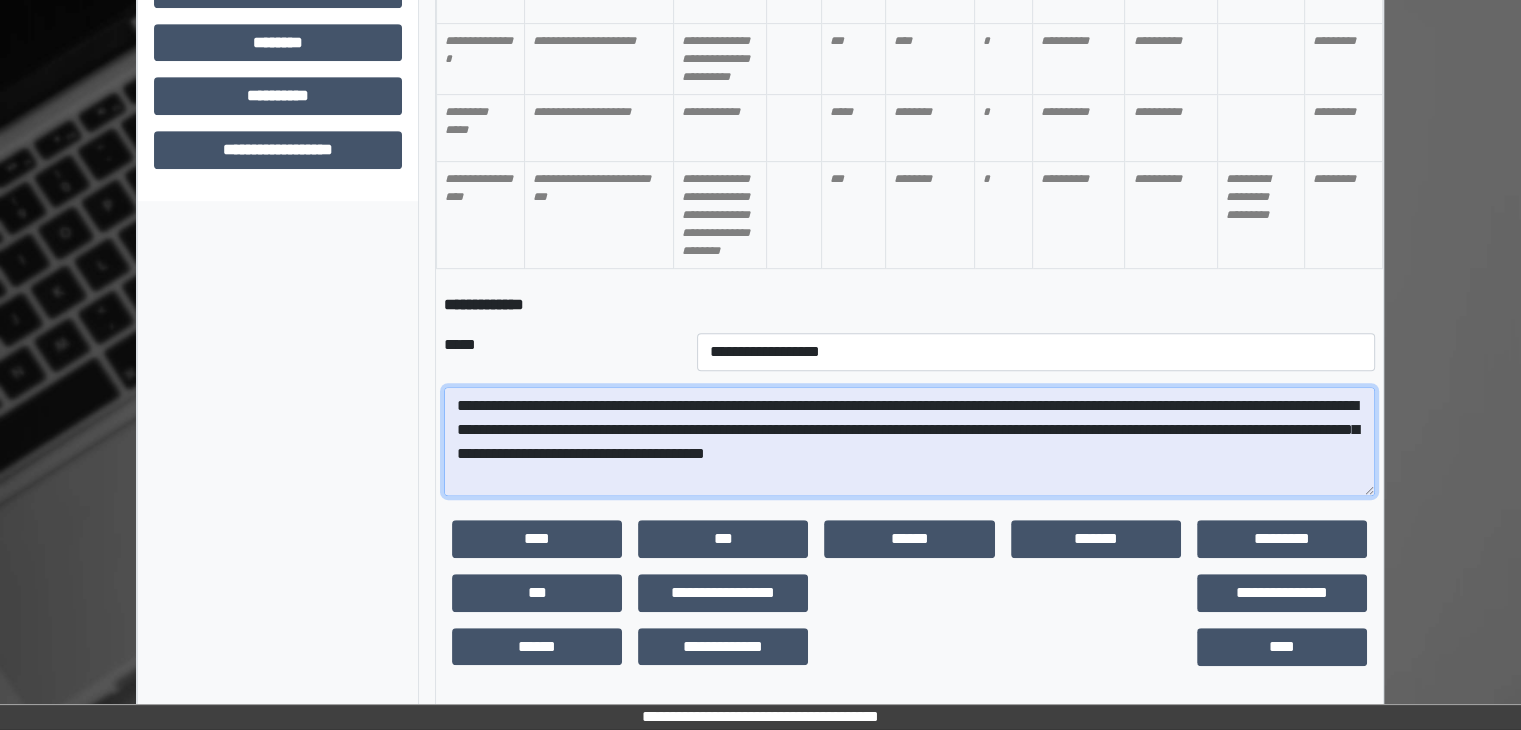 click on "**********" at bounding box center (909, 442) 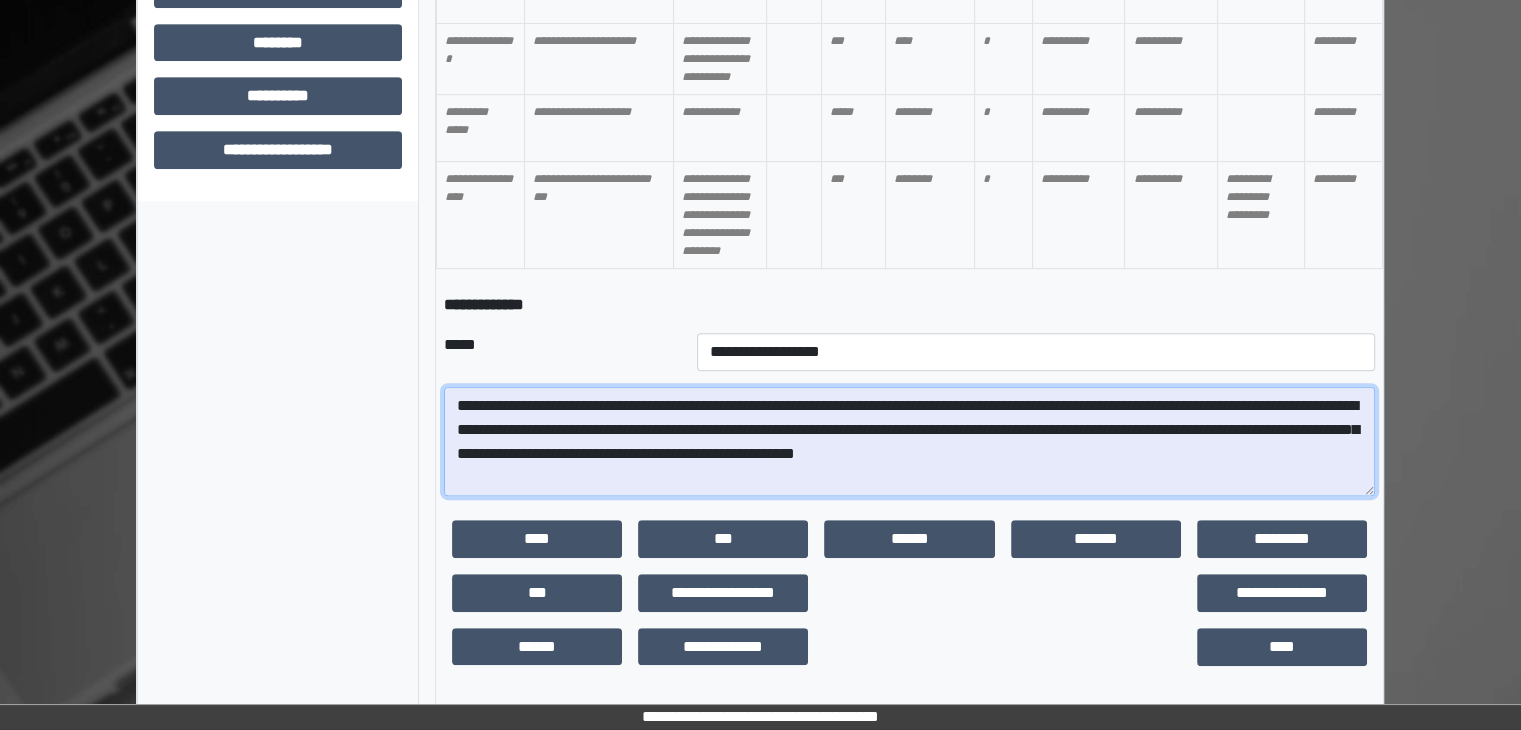 click on "**********" at bounding box center [909, 442] 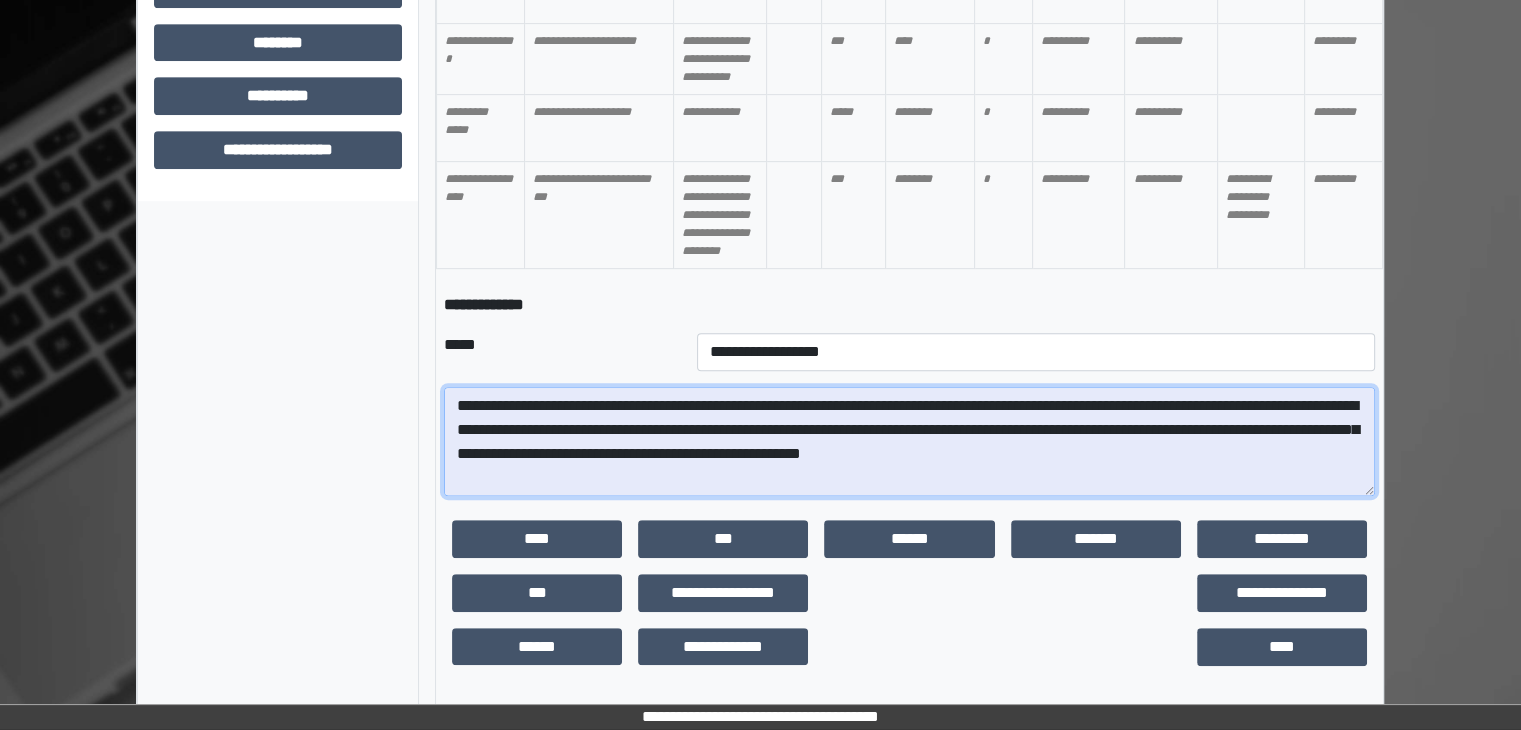 drag, startPoint x: 1237, startPoint y: 426, endPoint x: 500, endPoint y: 452, distance: 737.4585 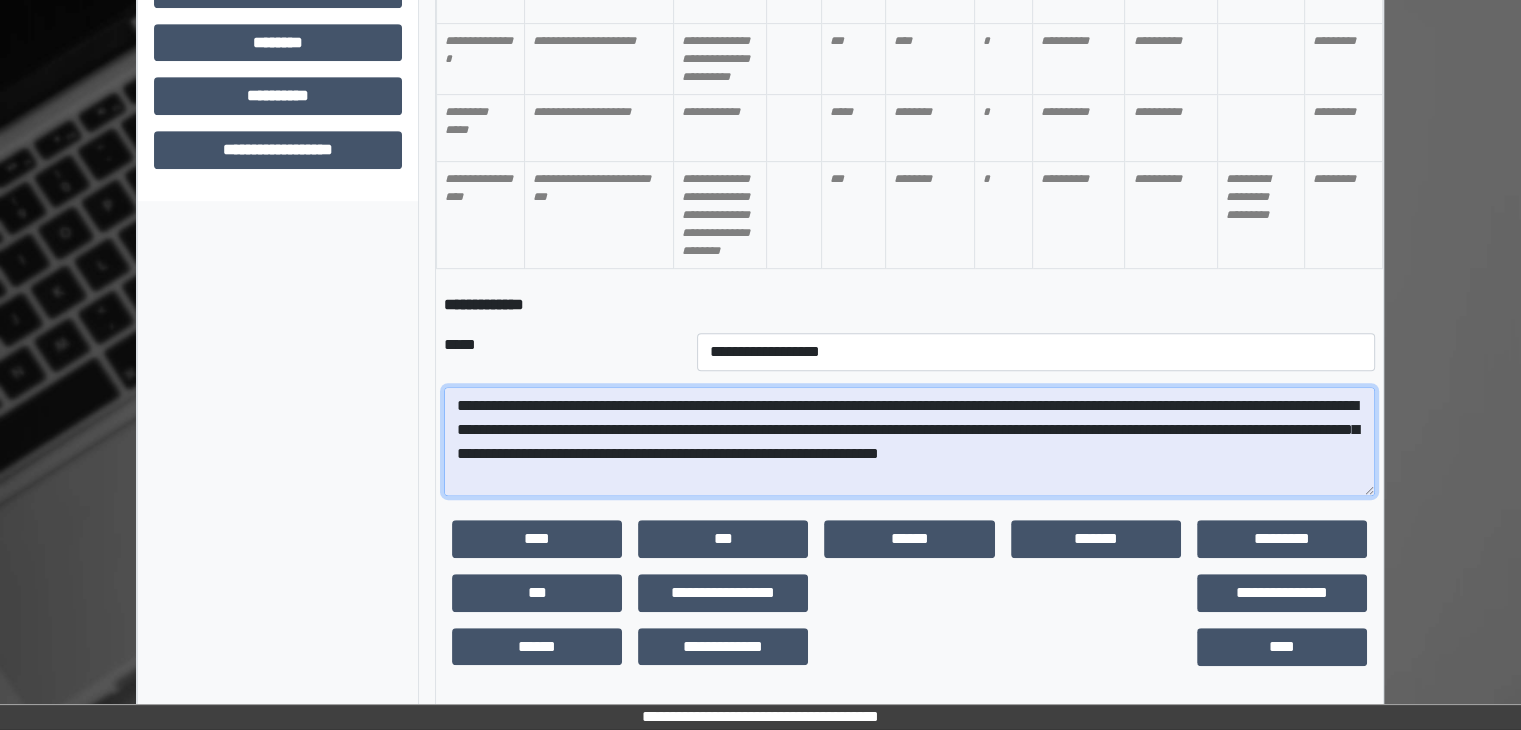 click on "**********" at bounding box center [909, 442] 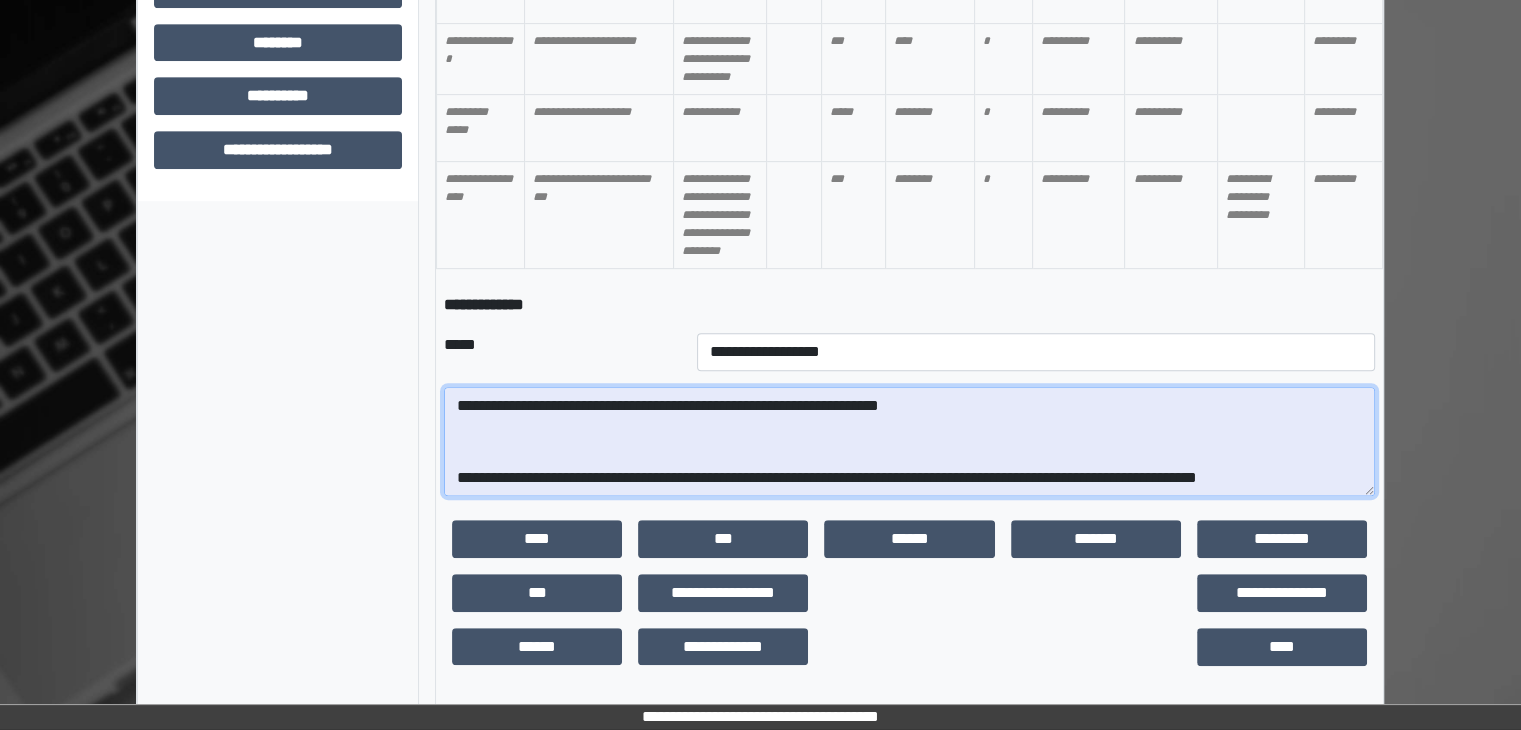 scroll, scrollTop: 72, scrollLeft: 0, axis: vertical 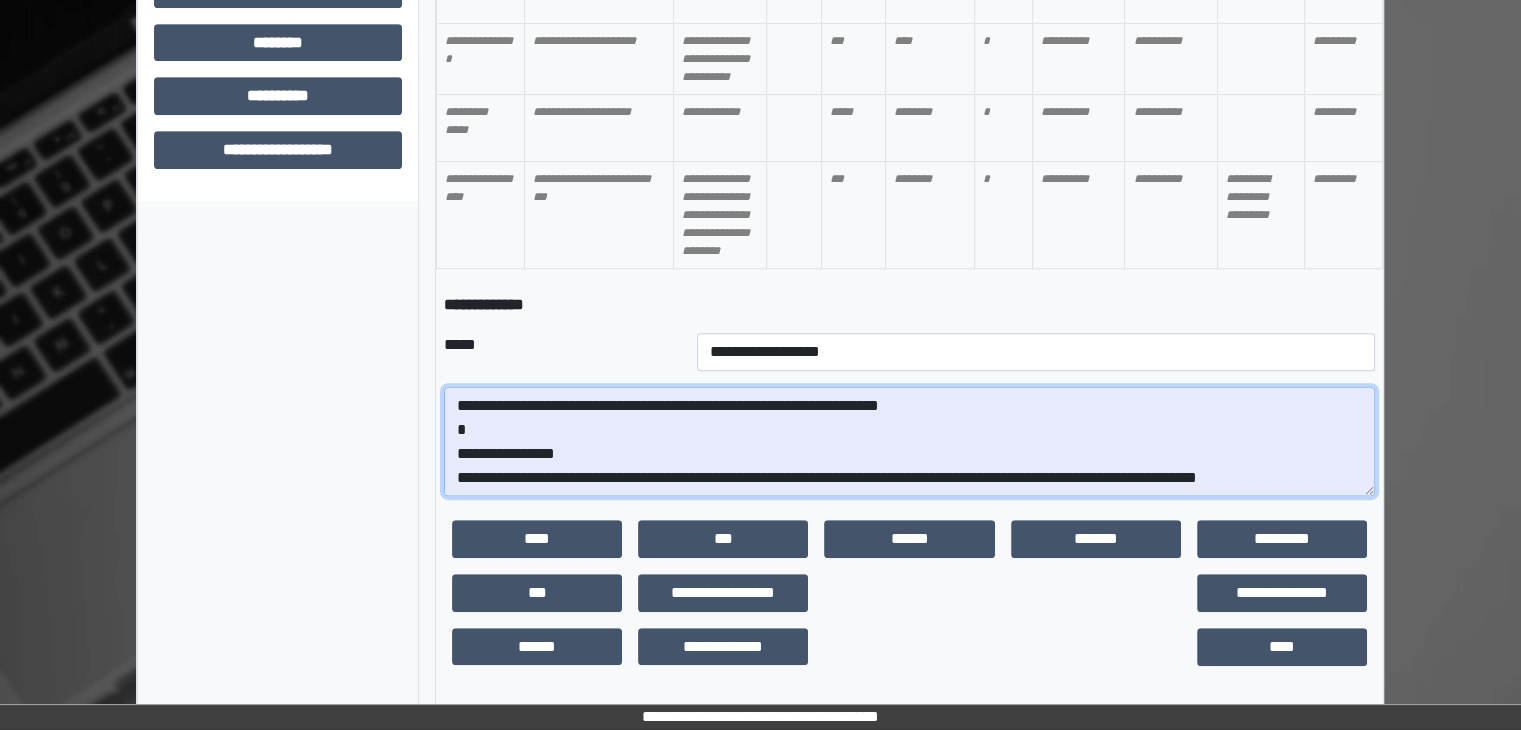click on "**********" at bounding box center [909, 442] 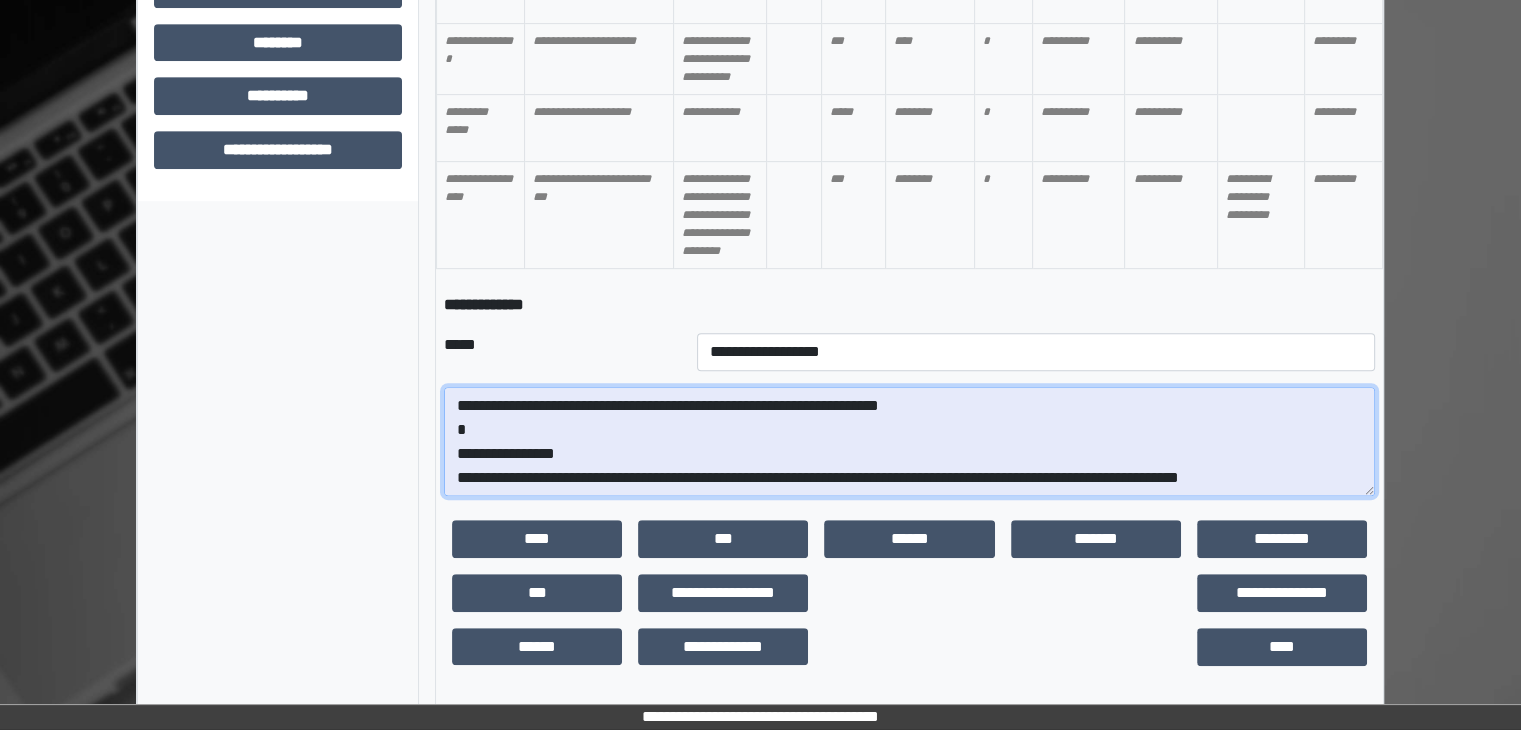 click on "**********" at bounding box center [909, 442] 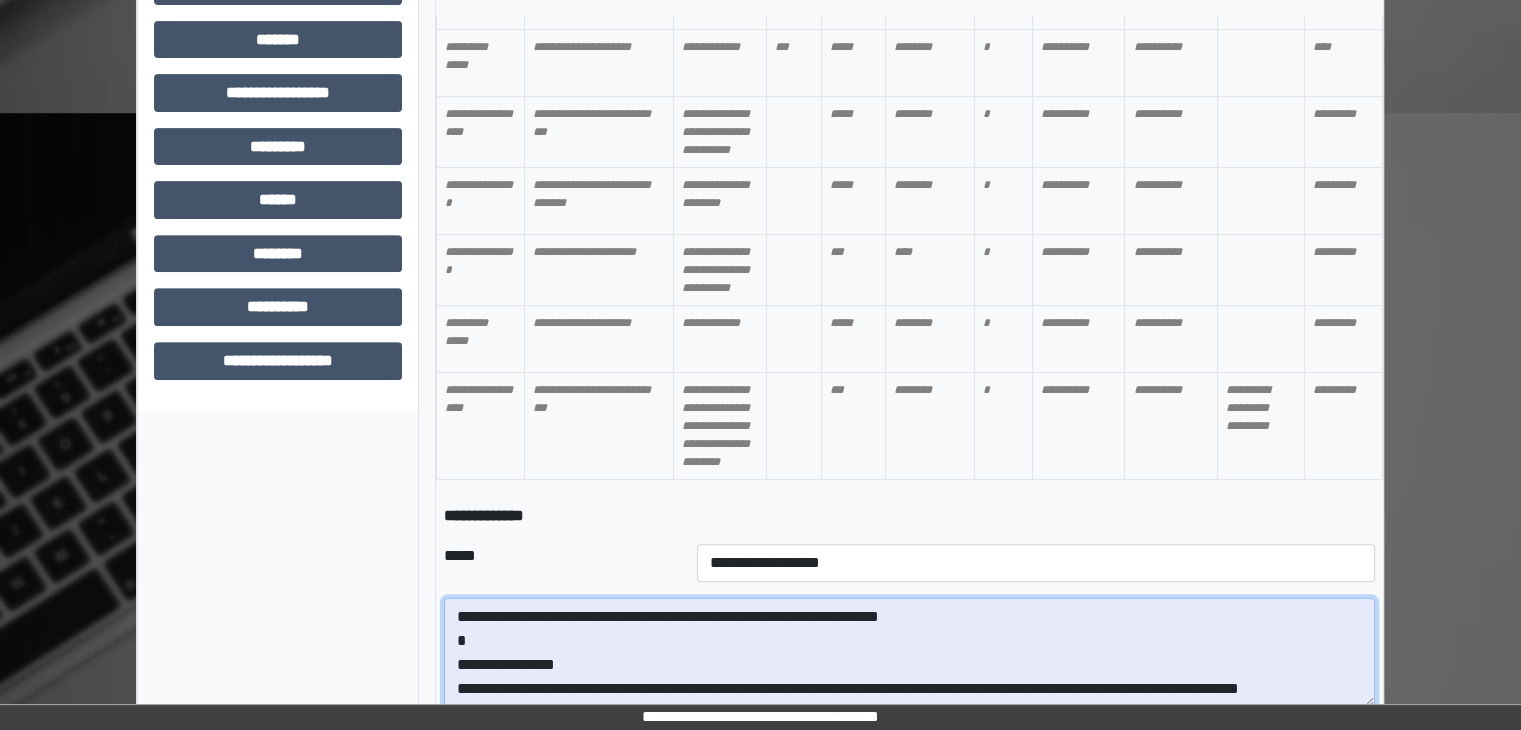 scroll, scrollTop: 648, scrollLeft: 0, axis: vertical 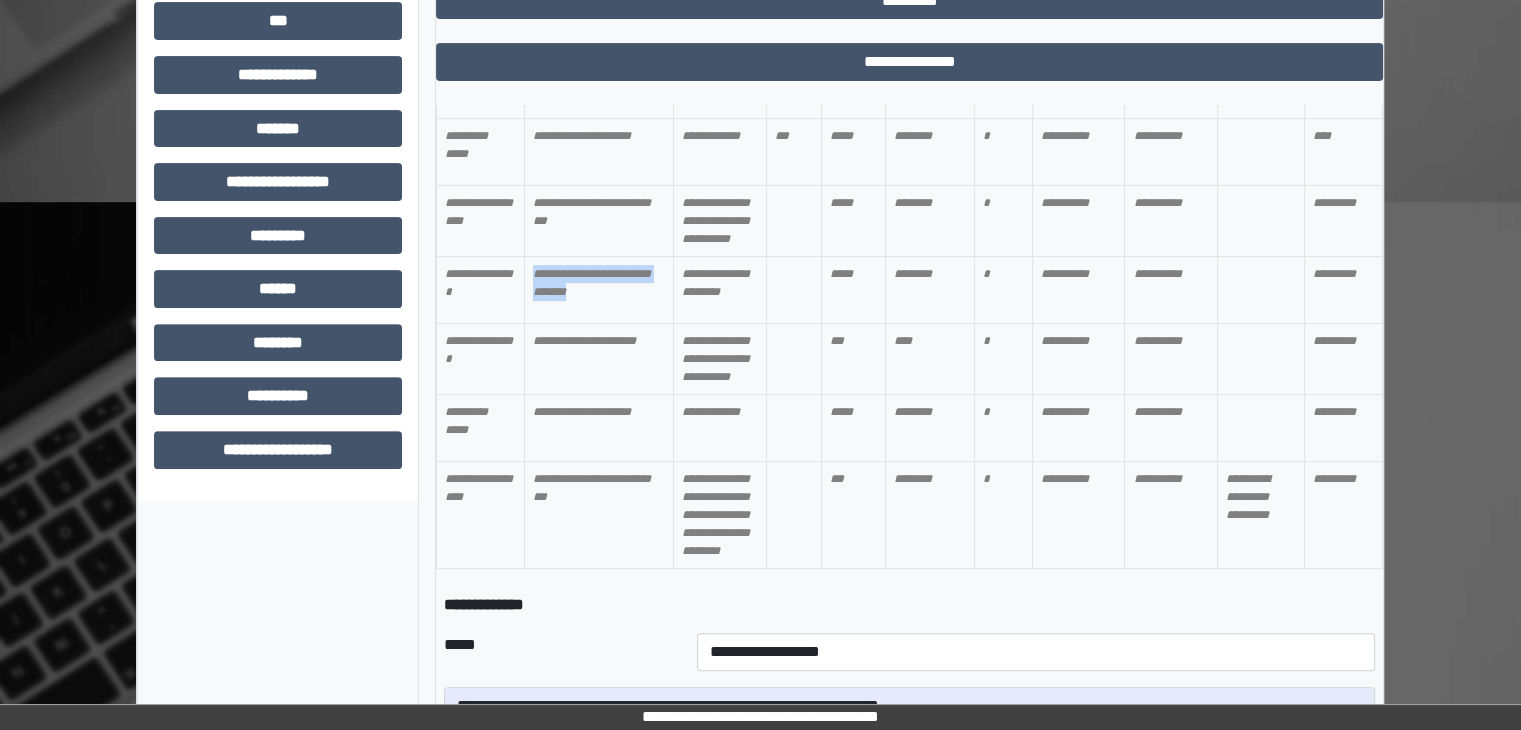 drag, startPoint x: 640, startPoint y: 315, endPoint x: 531, endPoint y: 296, distance: 110.64357 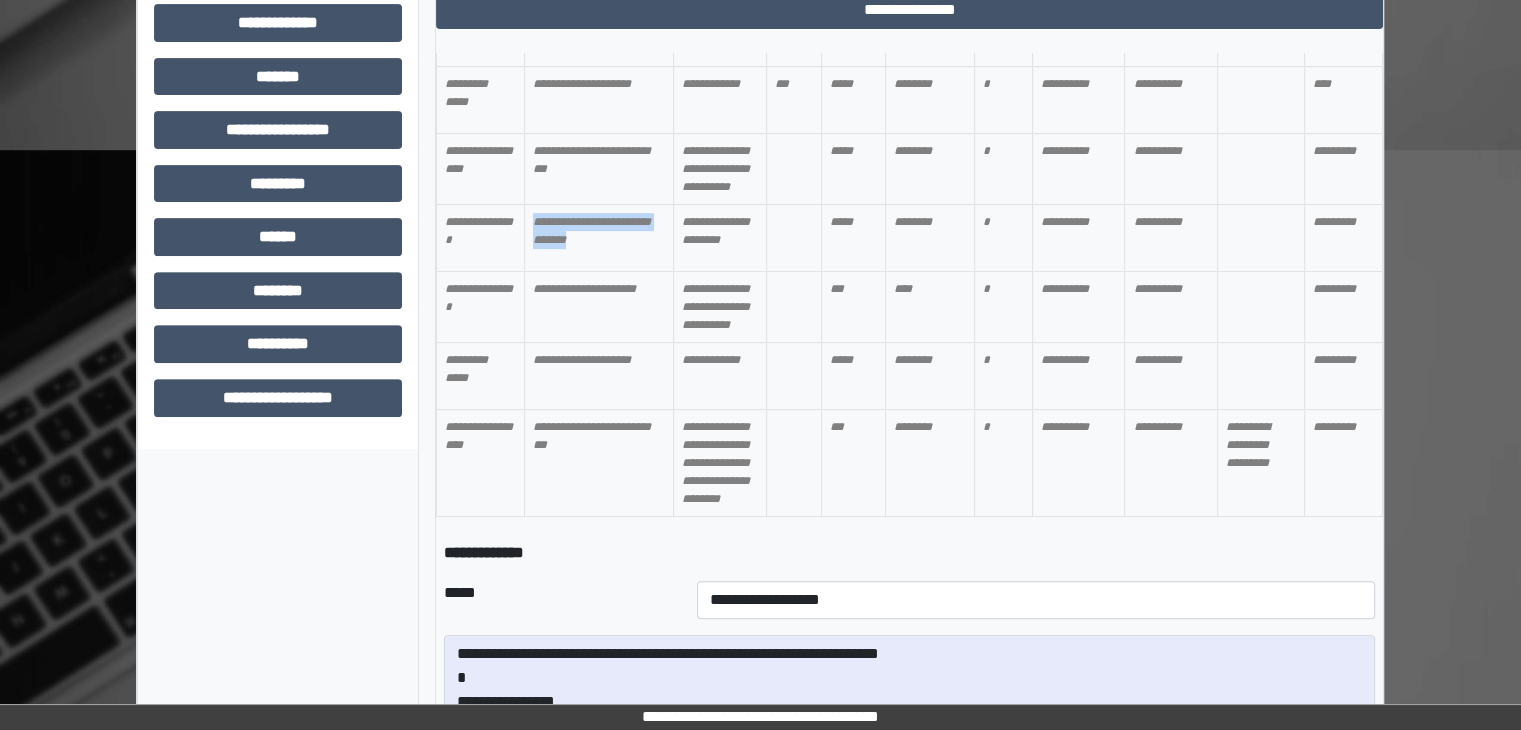 scroll, scrollTop: 948, scrollLeft: 0, axis: vertical 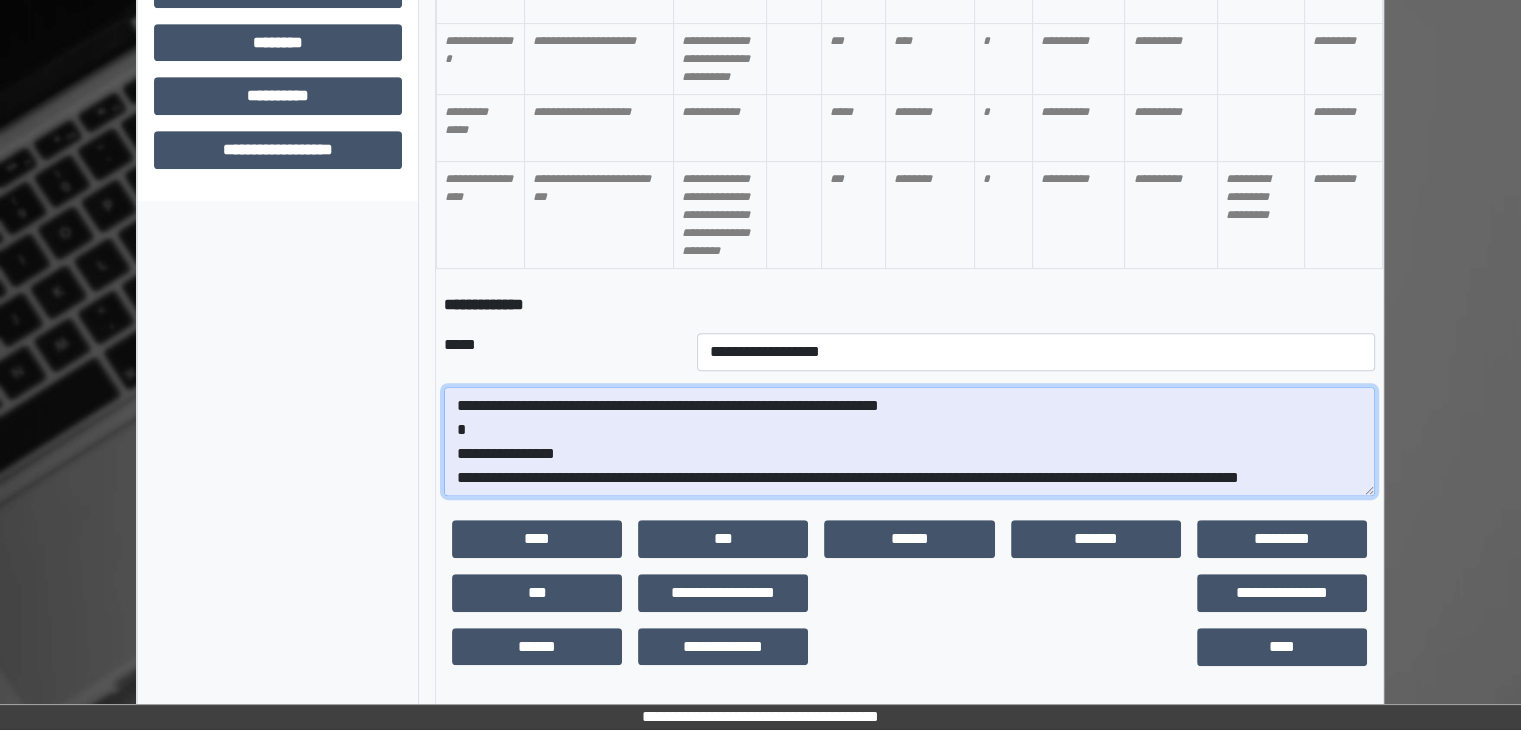 drag, startPoint x: 571, startPoint y: 478, endPoint x: 522, endPoint y: 478, distance: 49 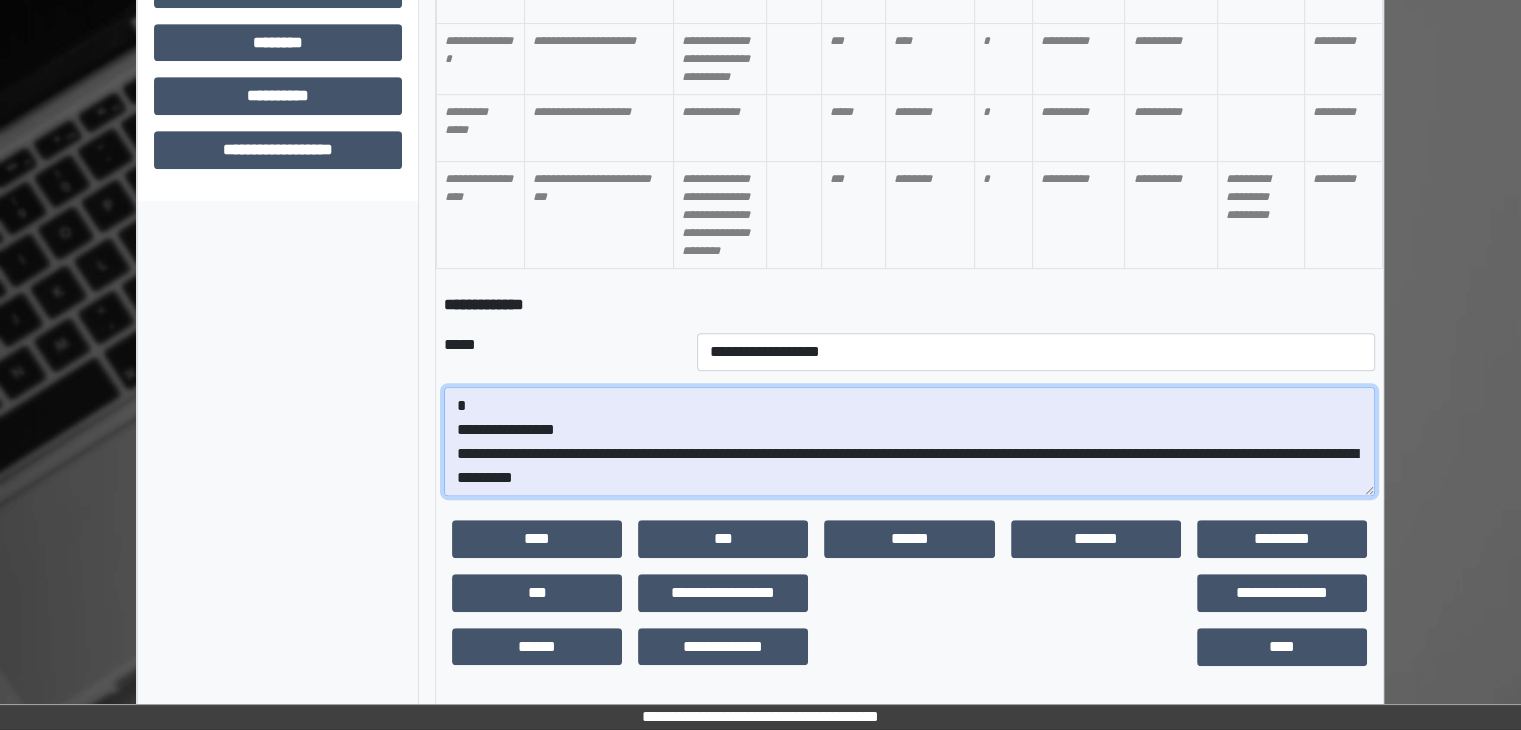 click on "**********" at bounding box center [909, 442] 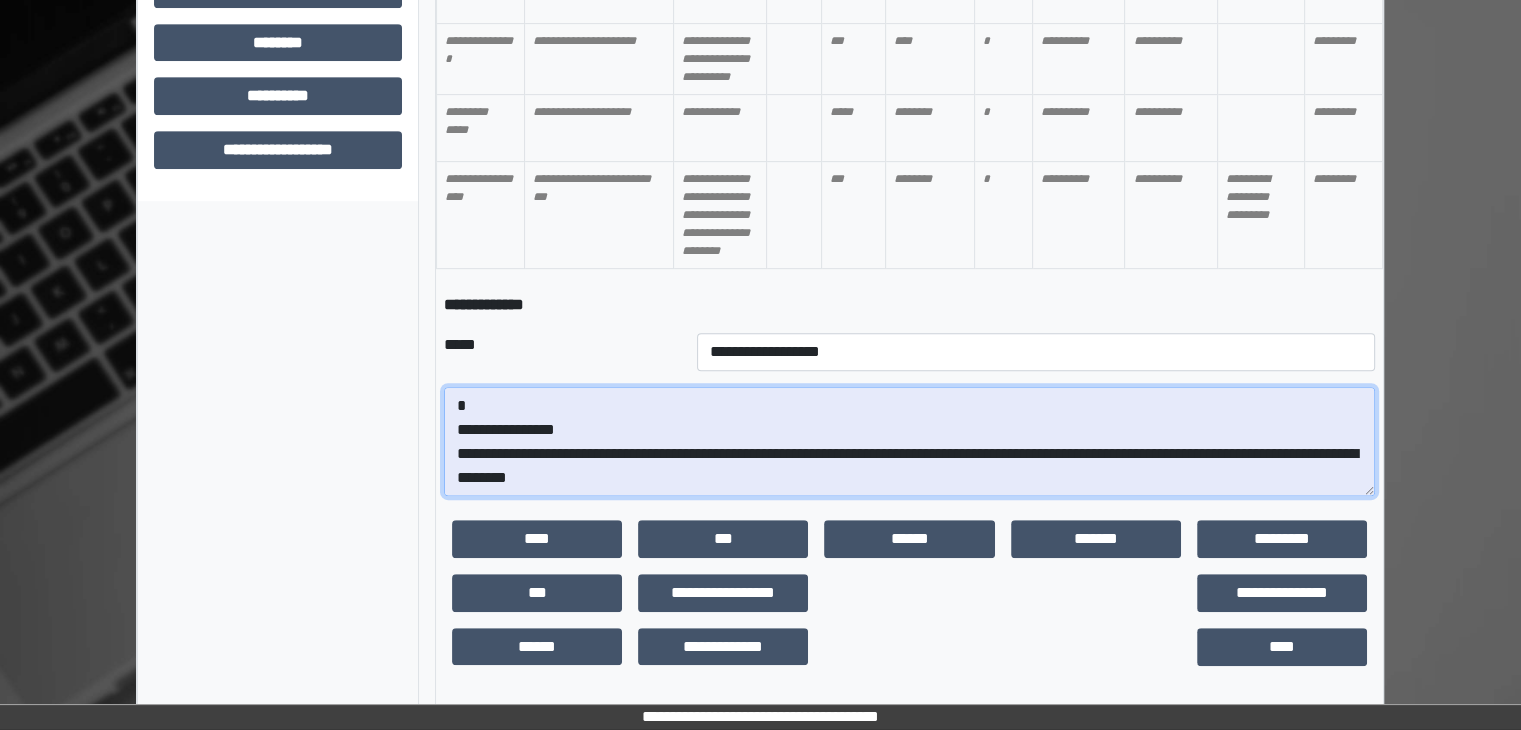 scroll, scrollTop: 96, scrollLeft: 0, axis: vertical 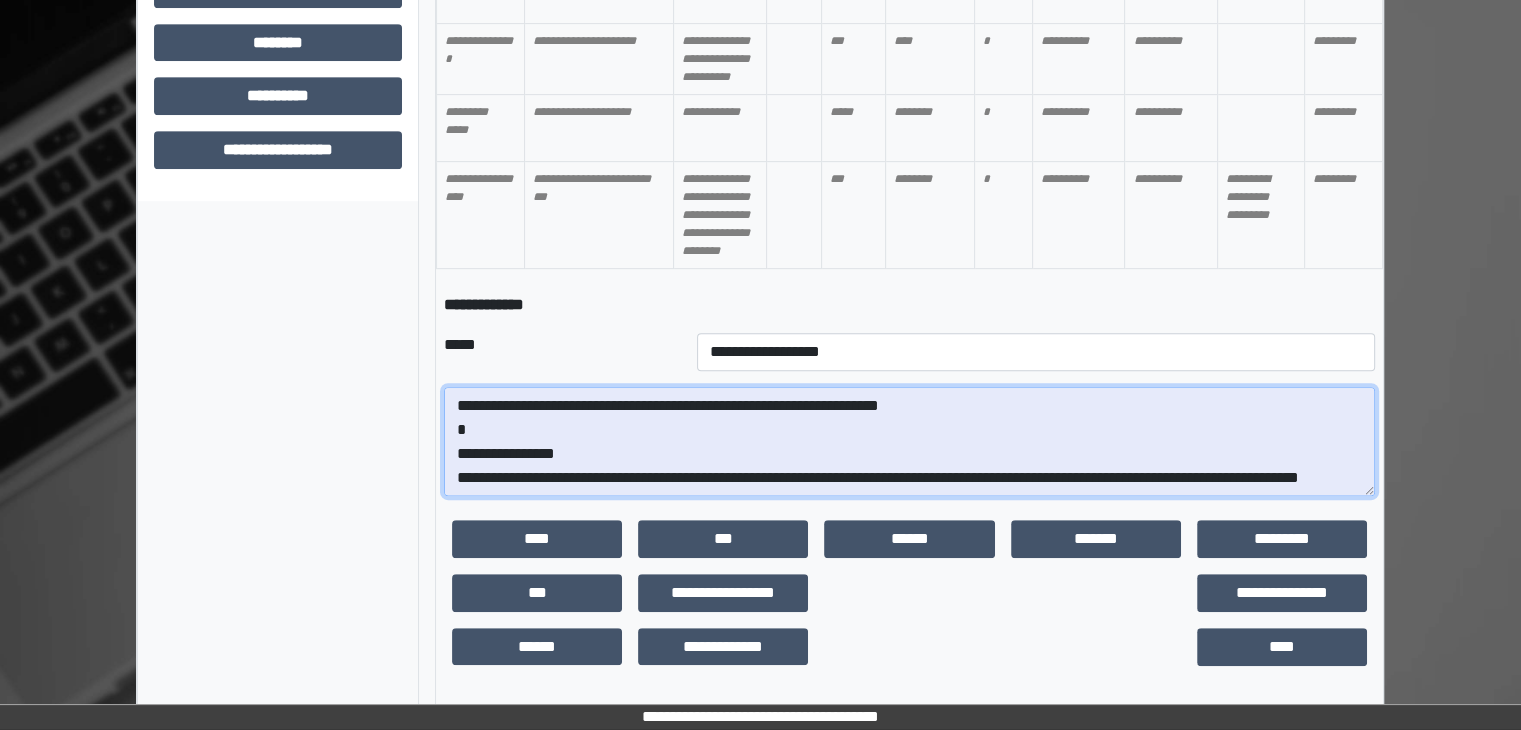 click on "**********" at bounding box center [909, 442] 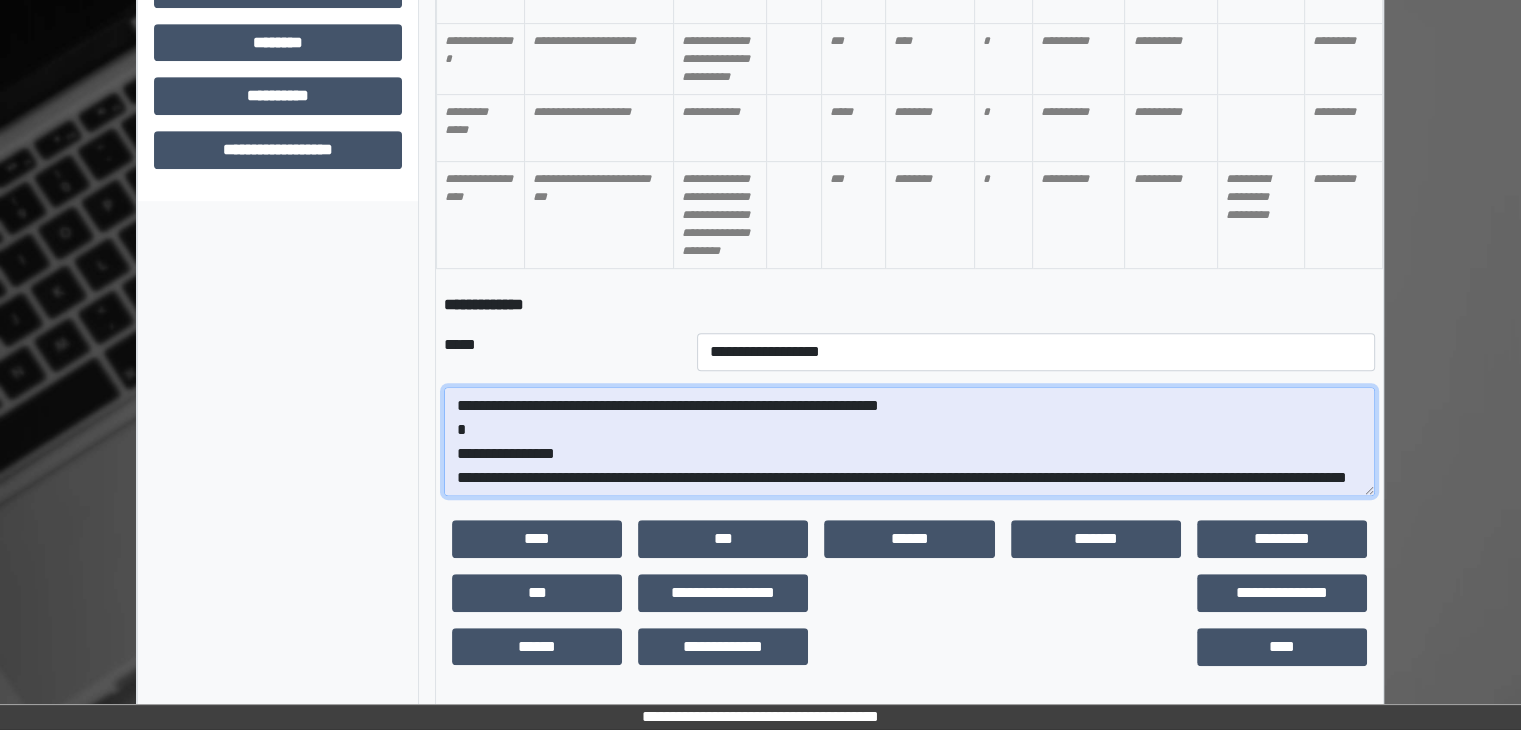 click on "**********" at bounding box center (909, 442) 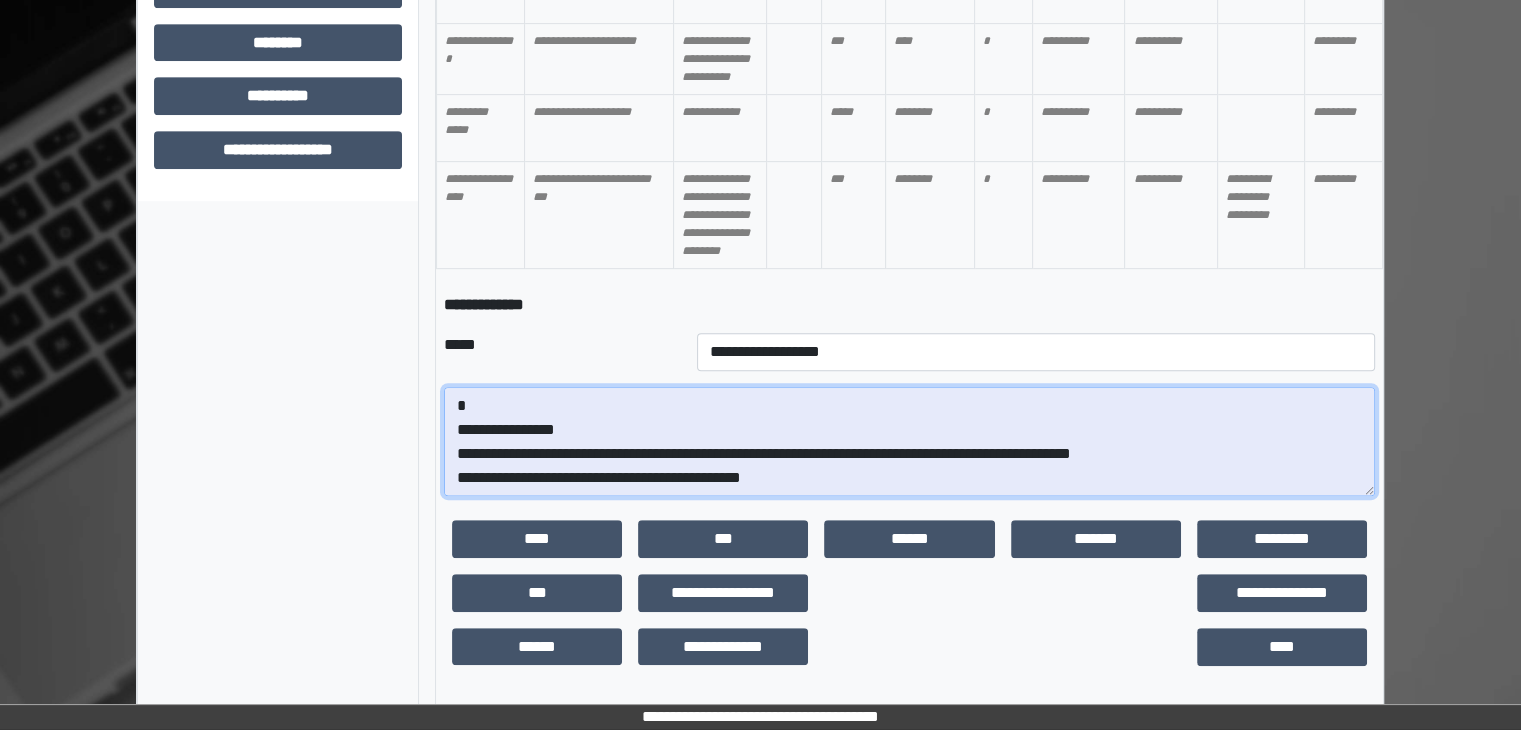 click on "**********" at bounding box center [909, 442] 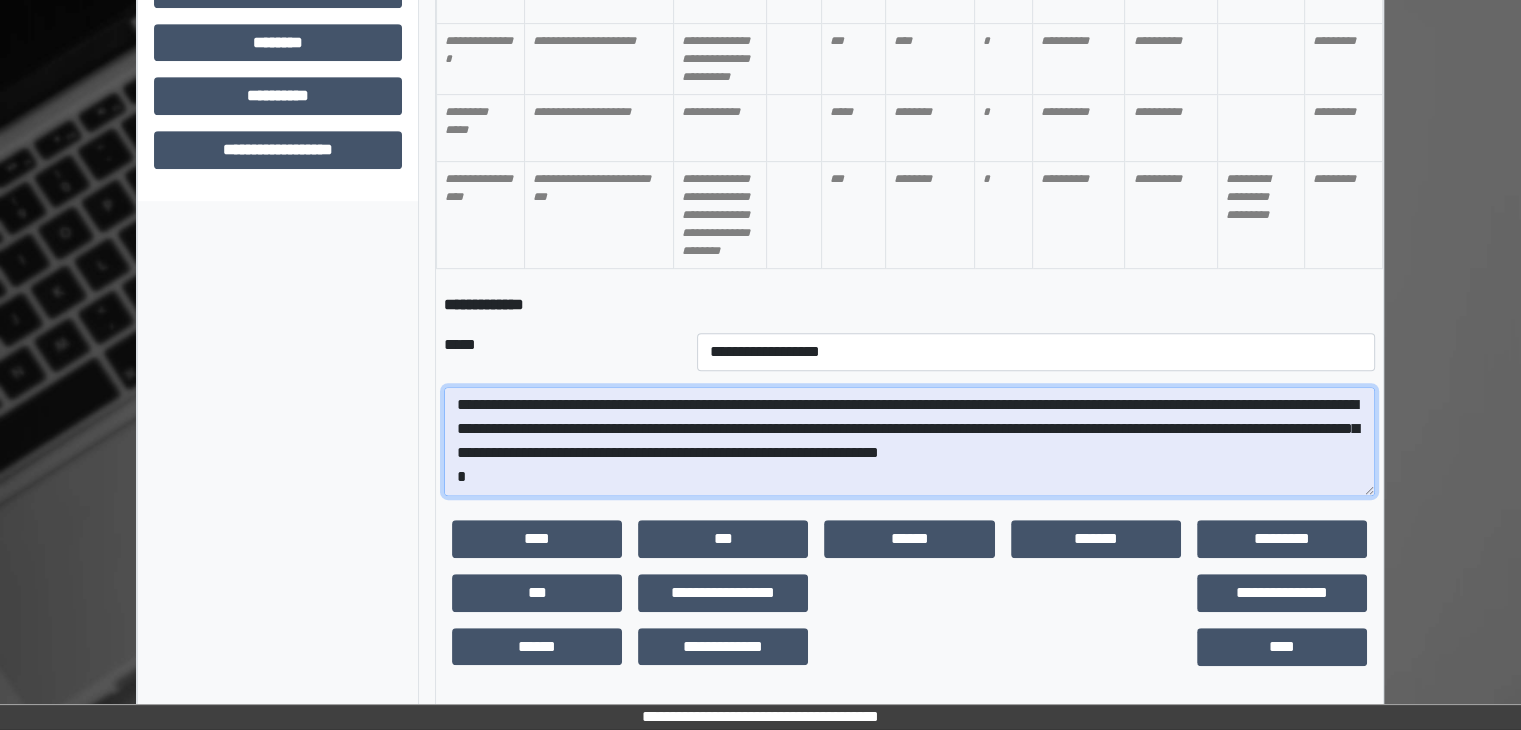scroll, scrollTop: 0, scrollLeft: 0, axis: both 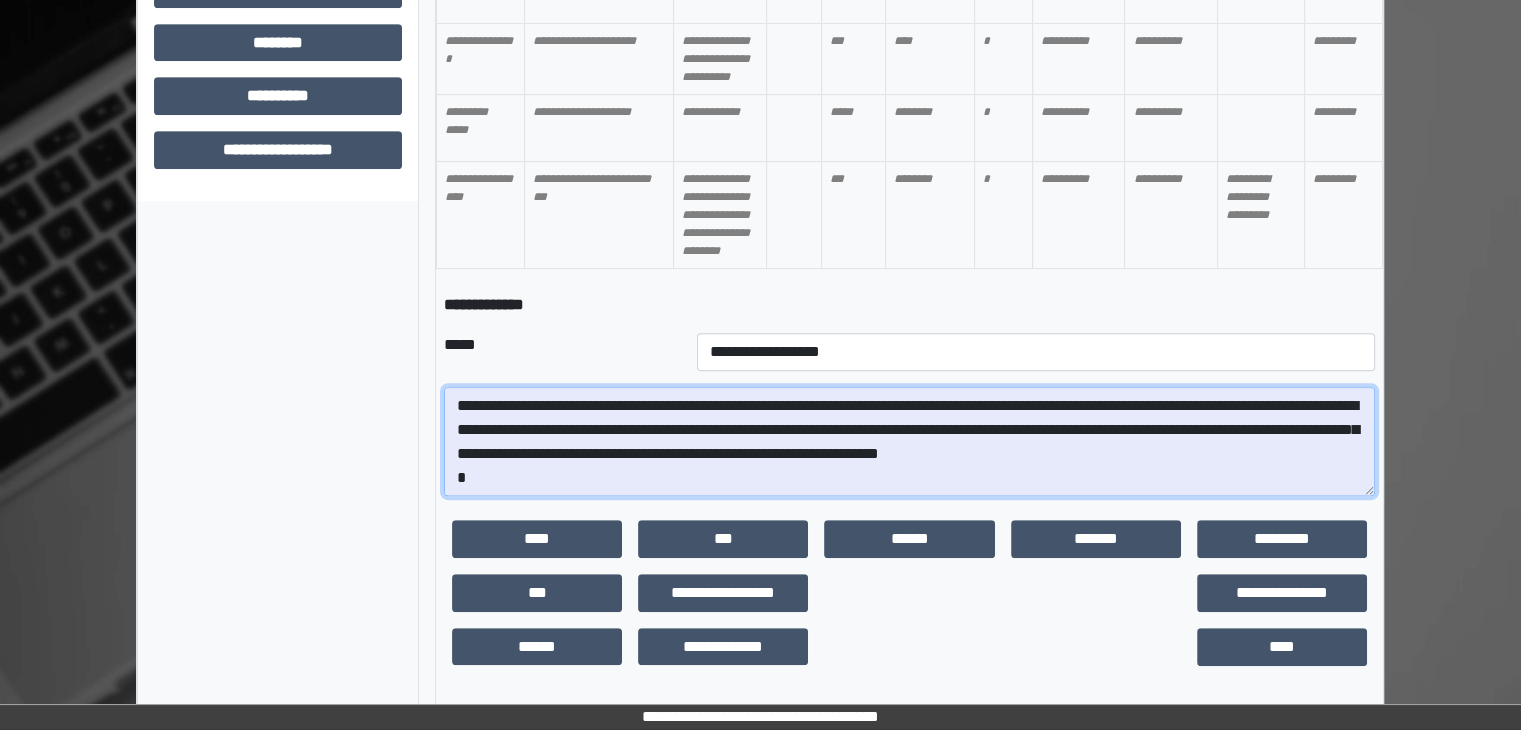 click on "**********" at bounding box center [909, 442] 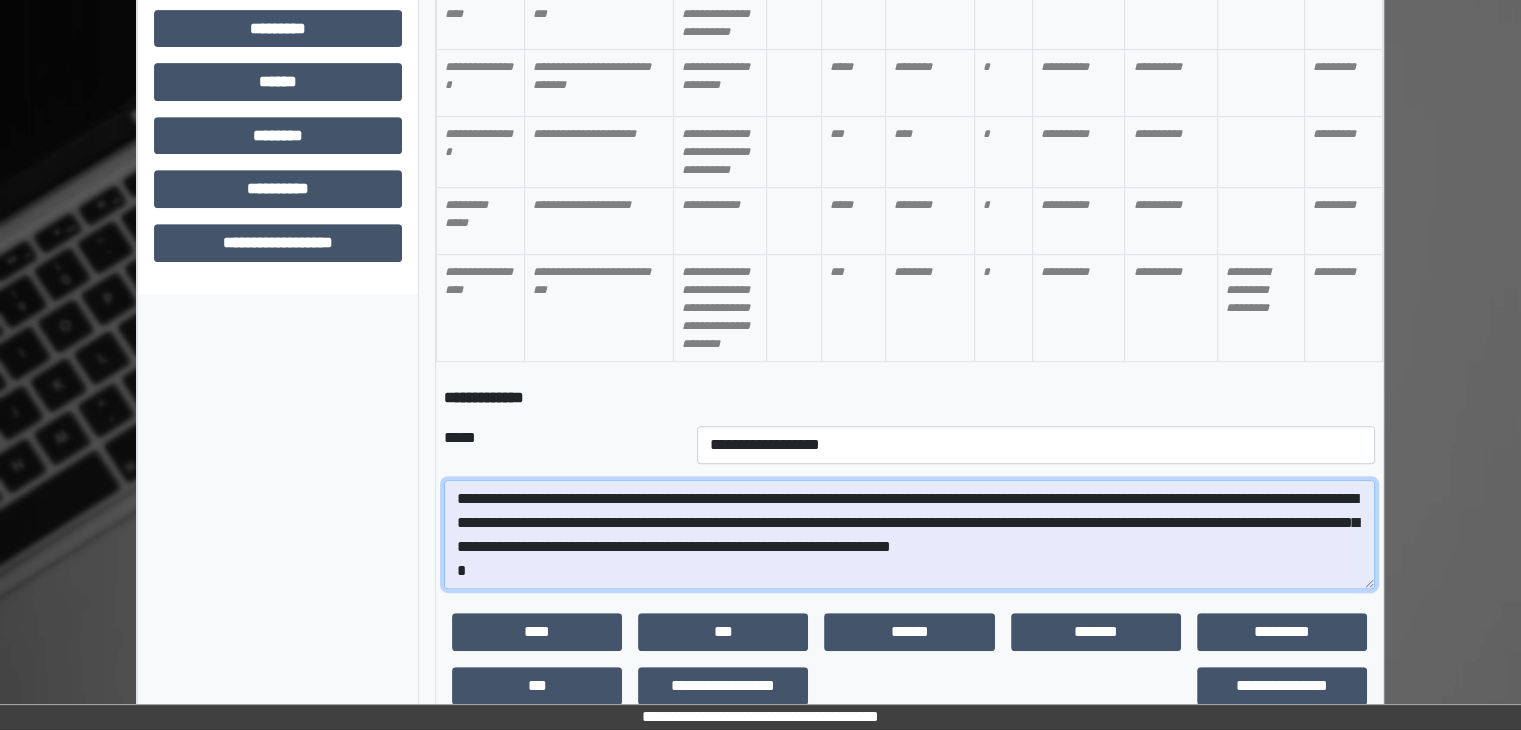 scroll, scrollTop: 848, scrollLeft: 0, axis: vertical 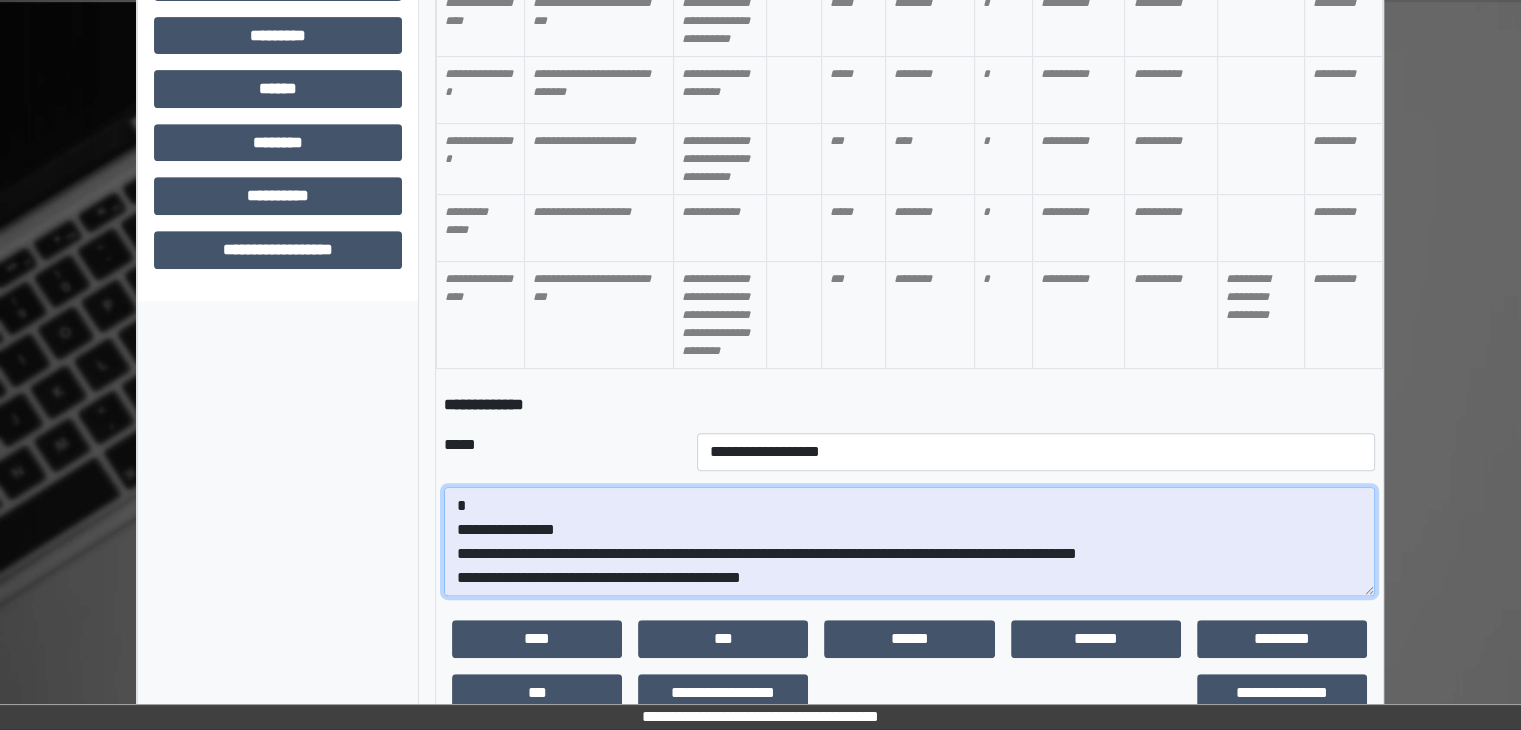click on "**********" at bounding box center [909, 542] 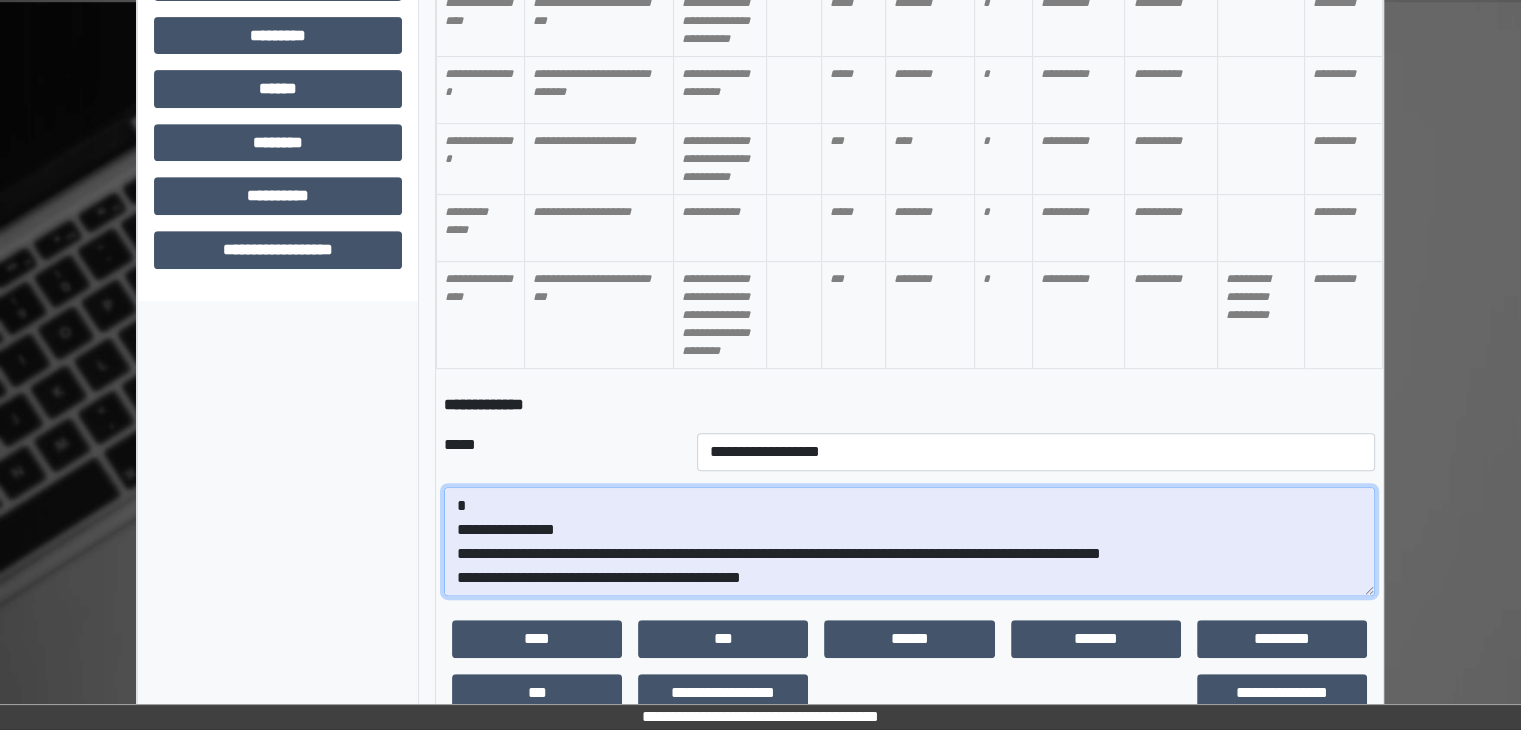 click on "**********" at bounding box center (909, 542) 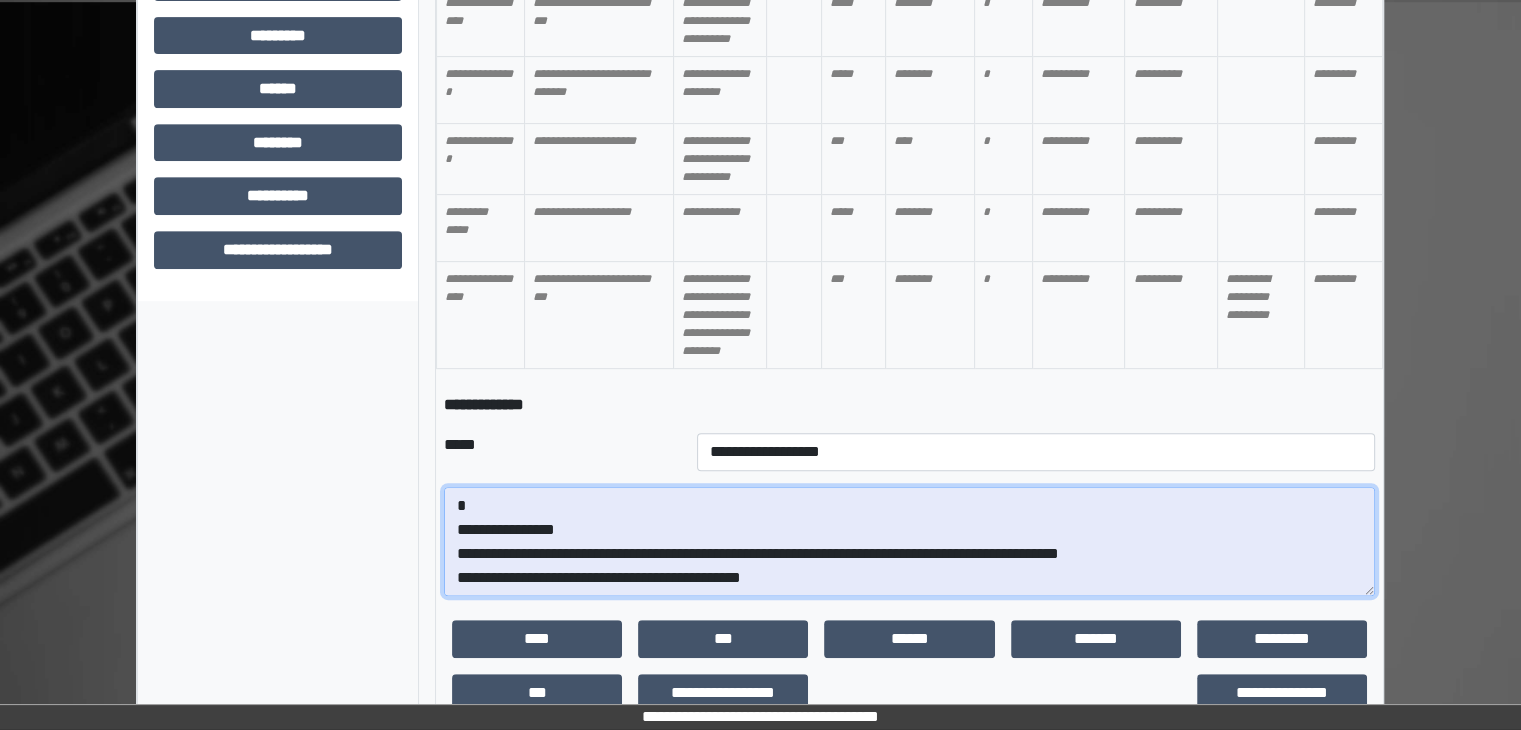 click on "**********" at bounding box center [909, 542] 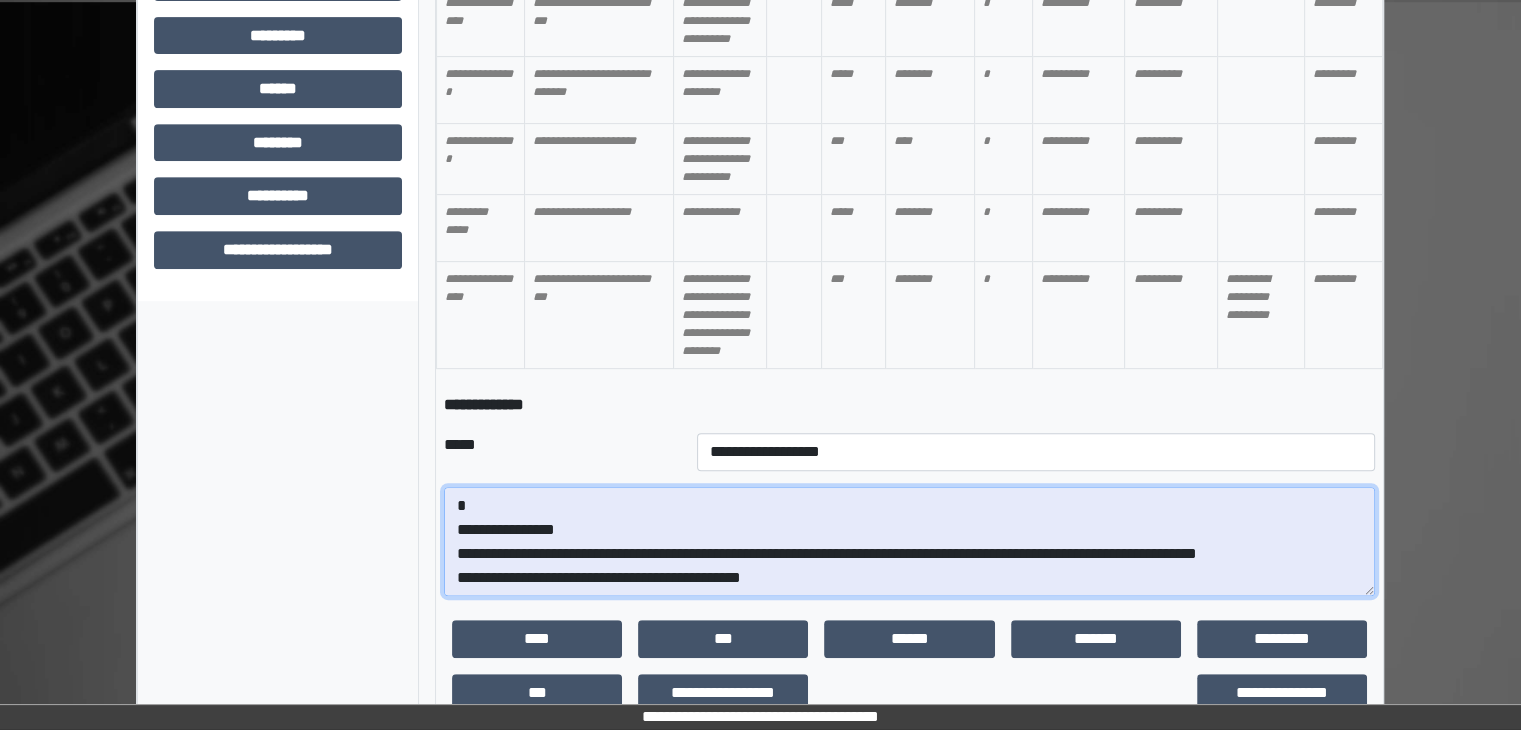 click on "**********" at bounding box center [909, 542] 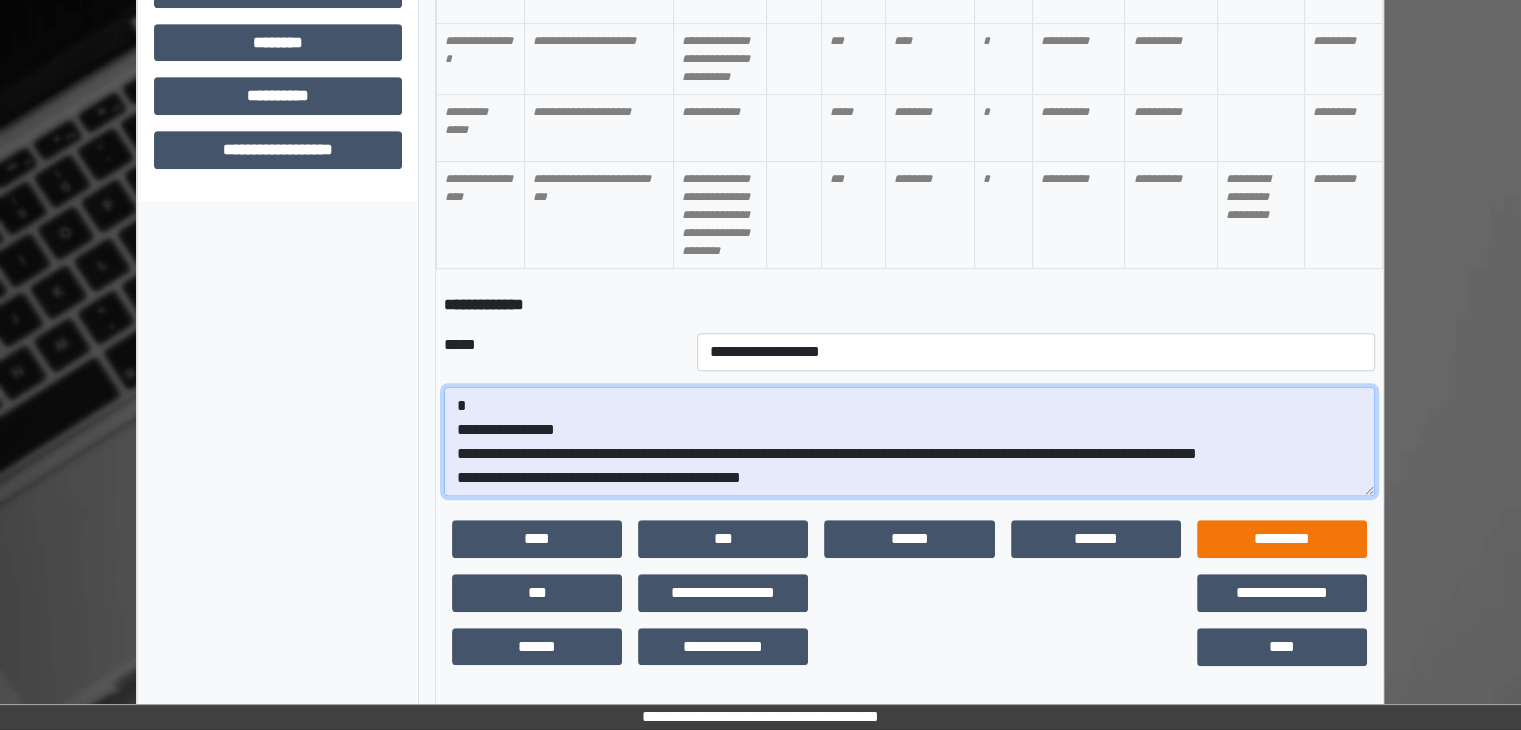 scroll, scrollTop: 948, scrollLeft: 0, axis: vertical 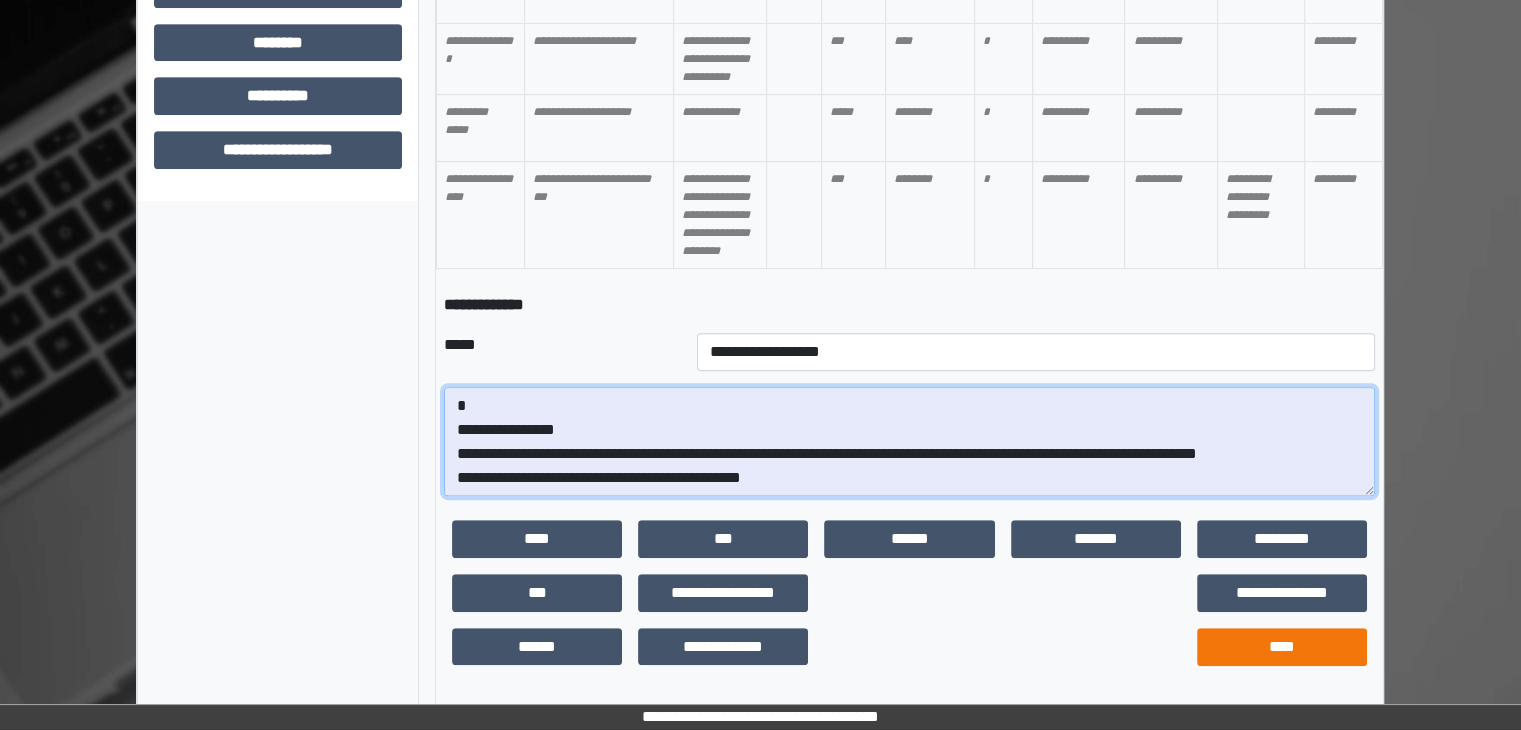 type on "**********" 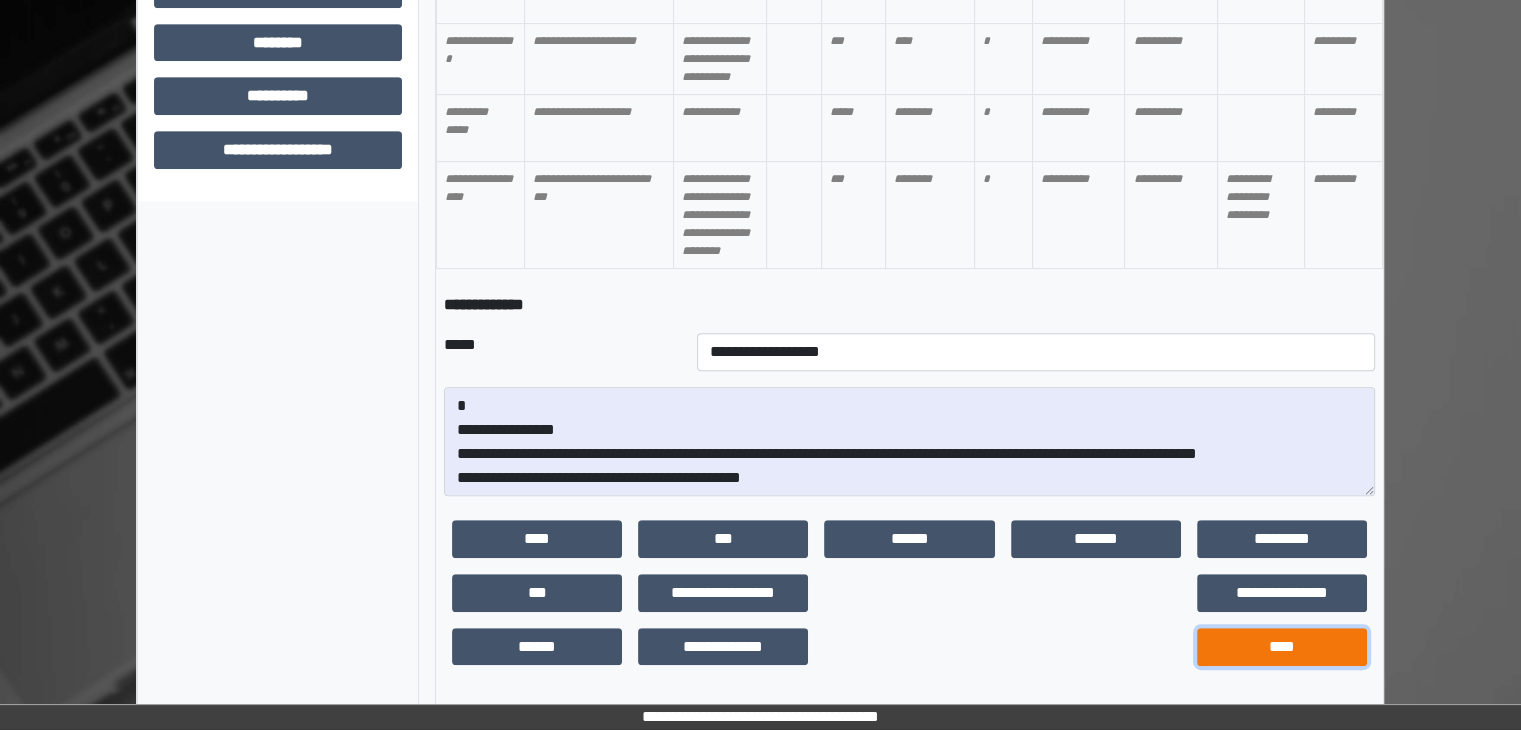 click on "****" at bounding box center (1282, 647) 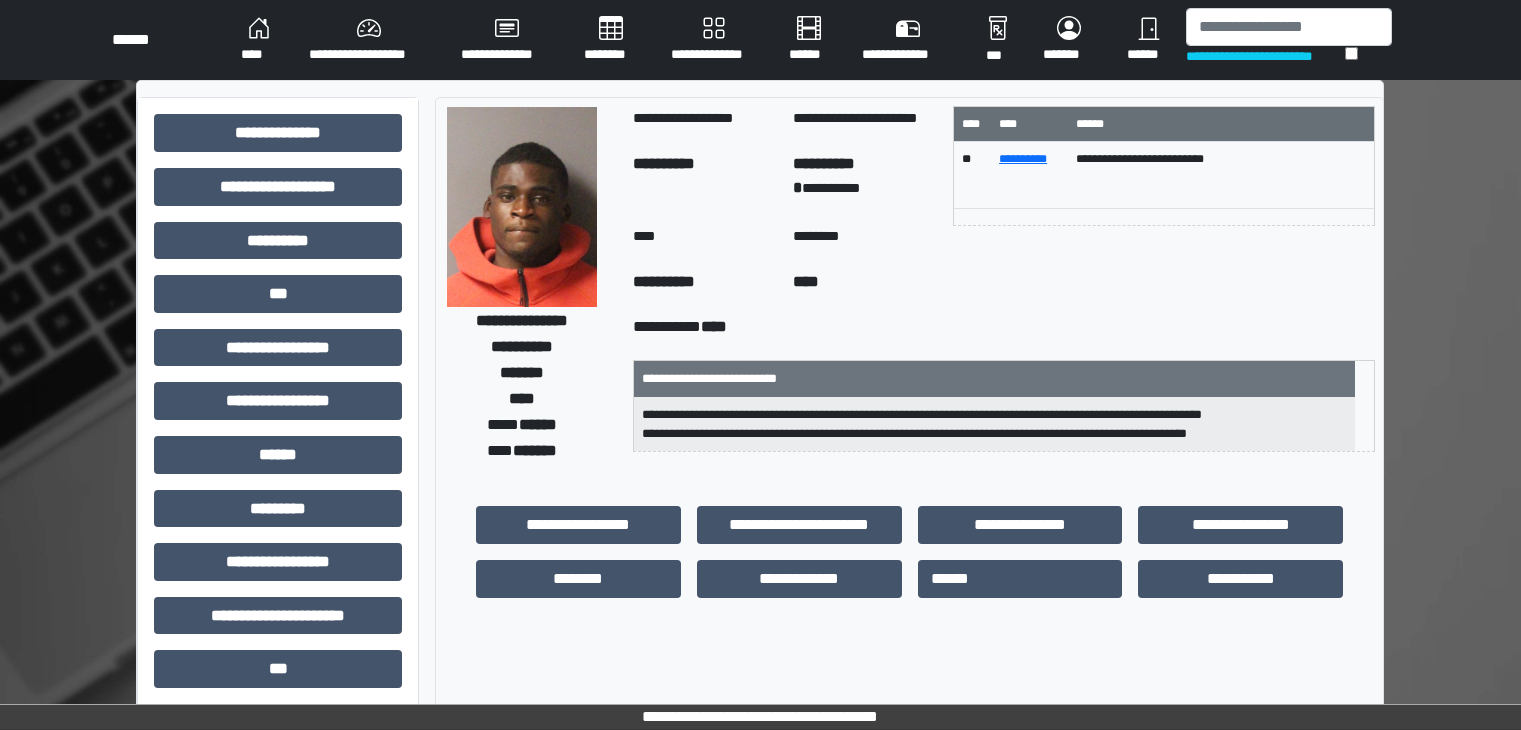 scroll, scrollTop: 0, scrollLeft: 0, axis: both 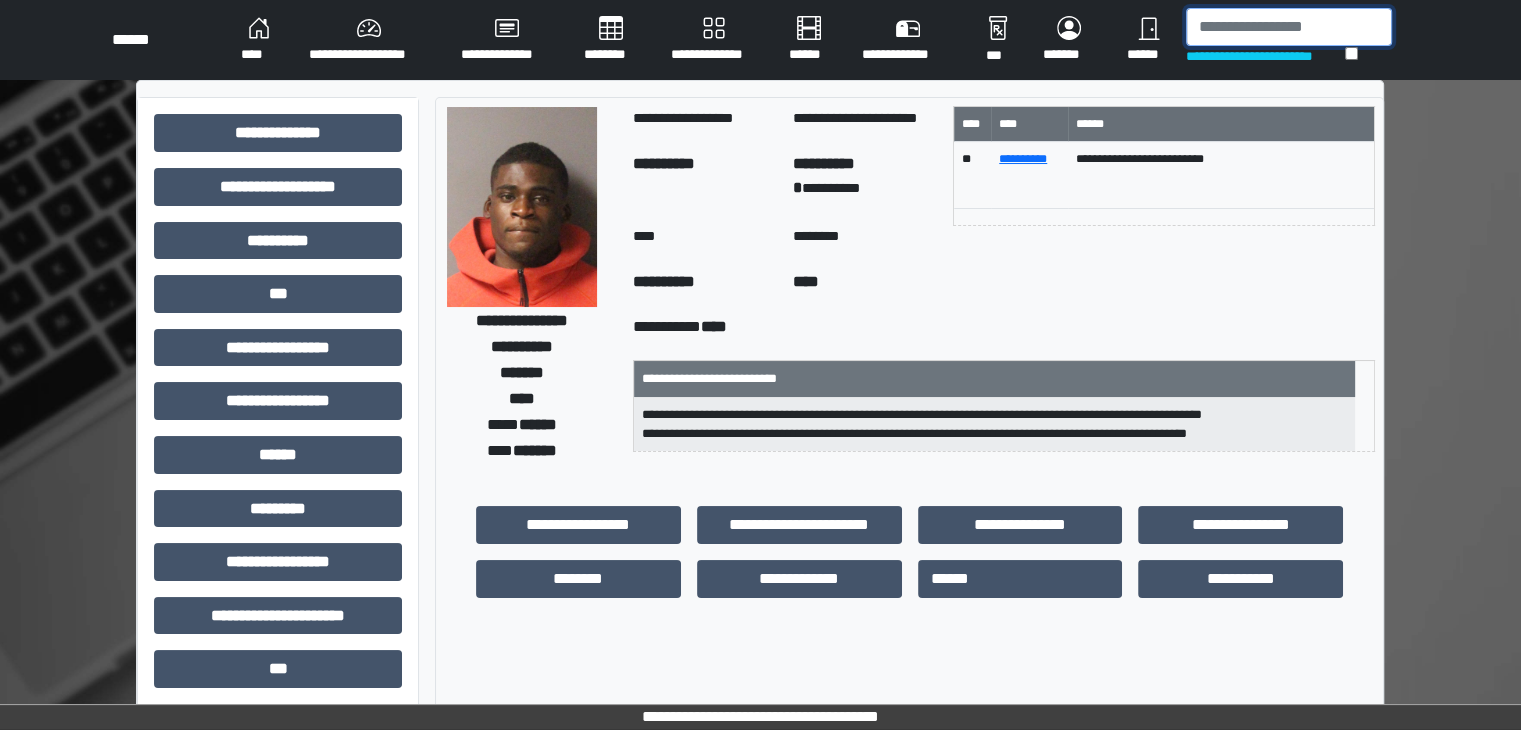 drag, startPoint x: 1216, startPoint y: 17, endPoint x: 1232, endPoint y: 5, distance: 20 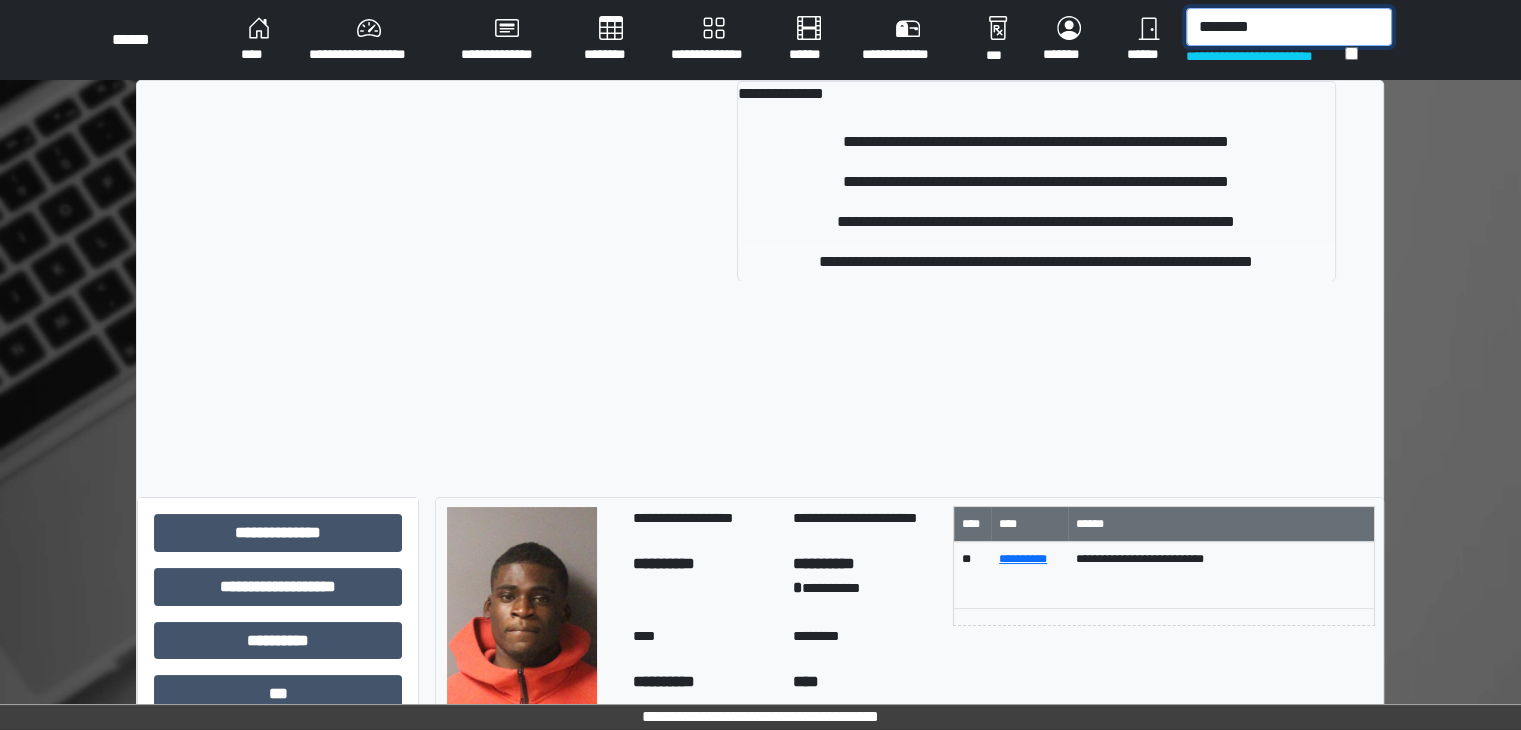 type on "********" 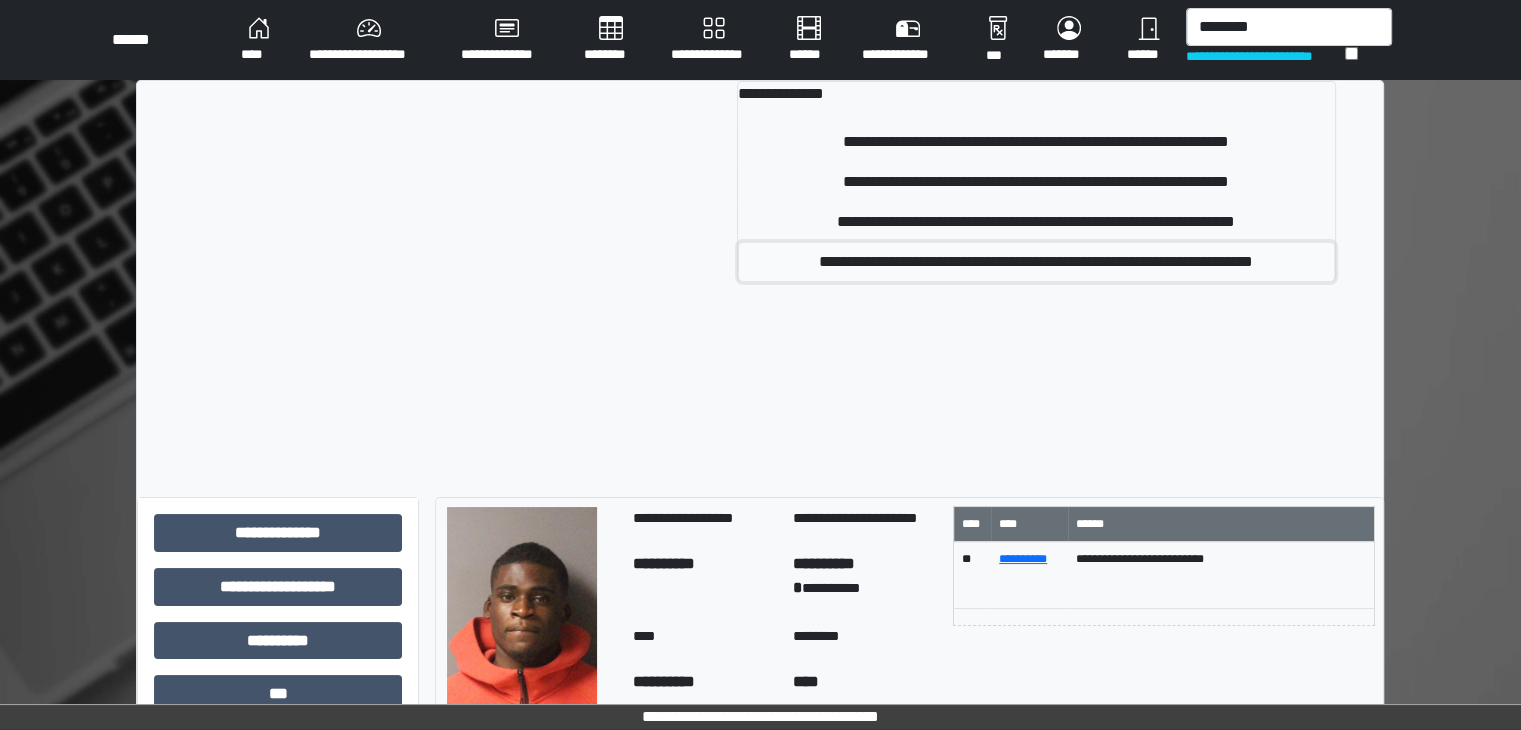 click on "**********" at bounding box center [1036, 262] 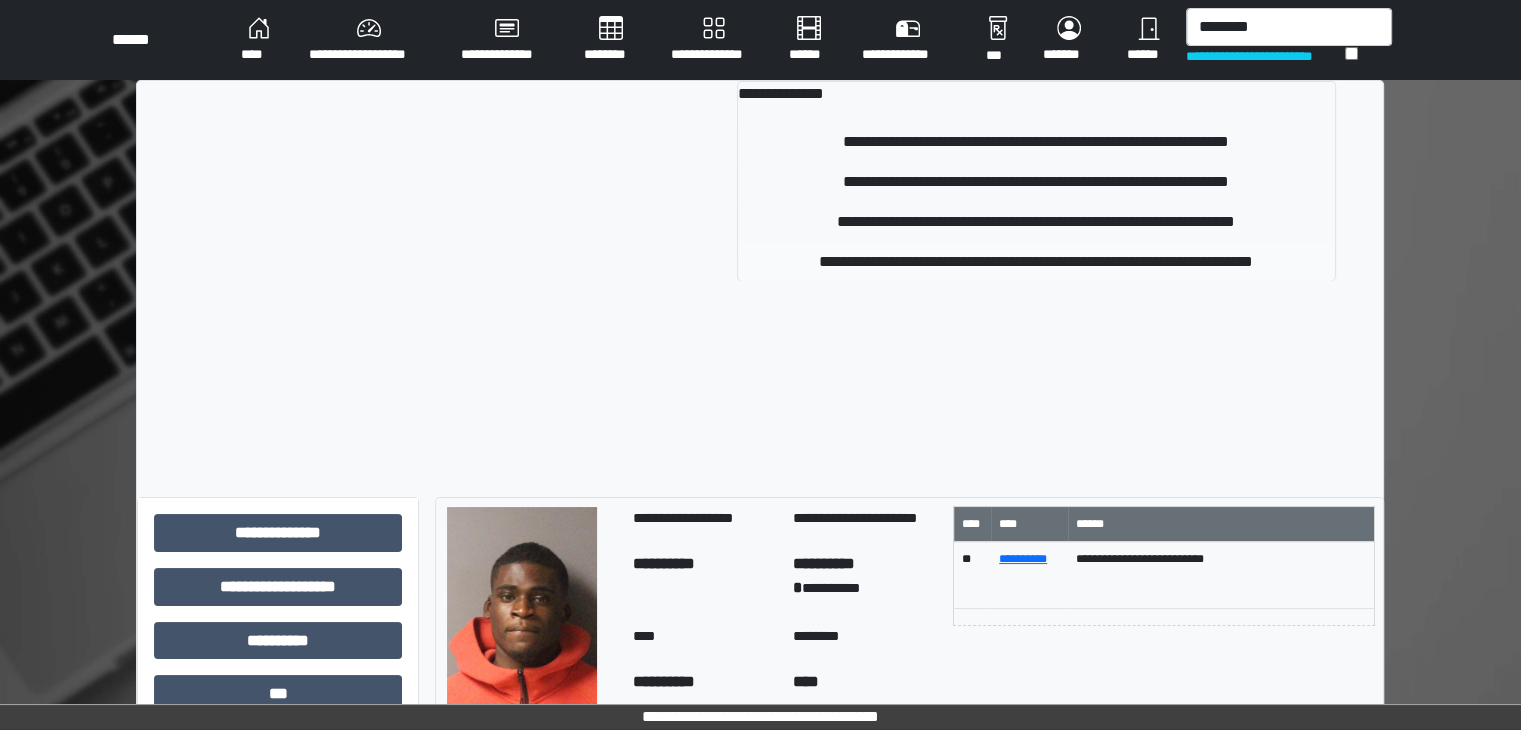 type 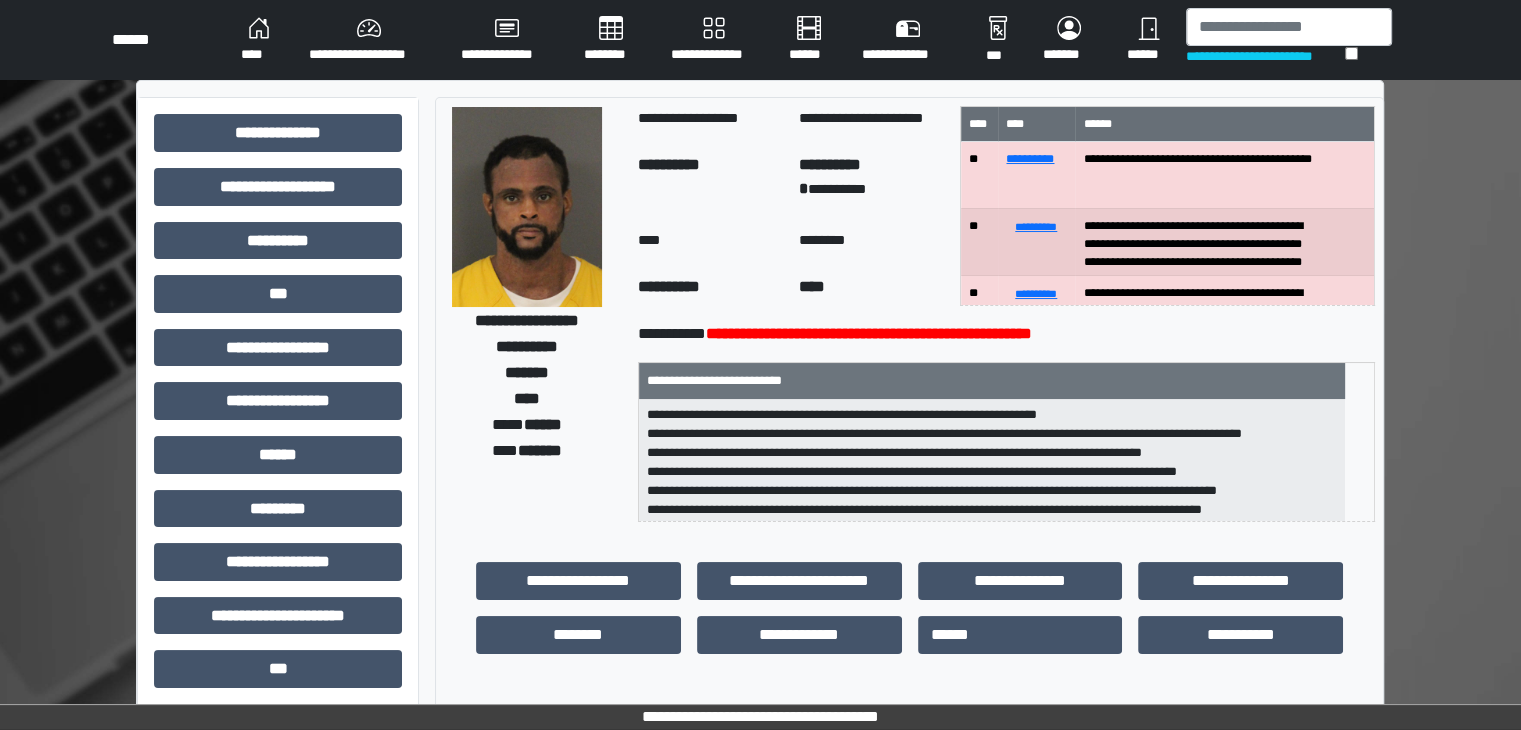 scroll, scrollTop: 100, scrollLeft: 0, axis: vertical 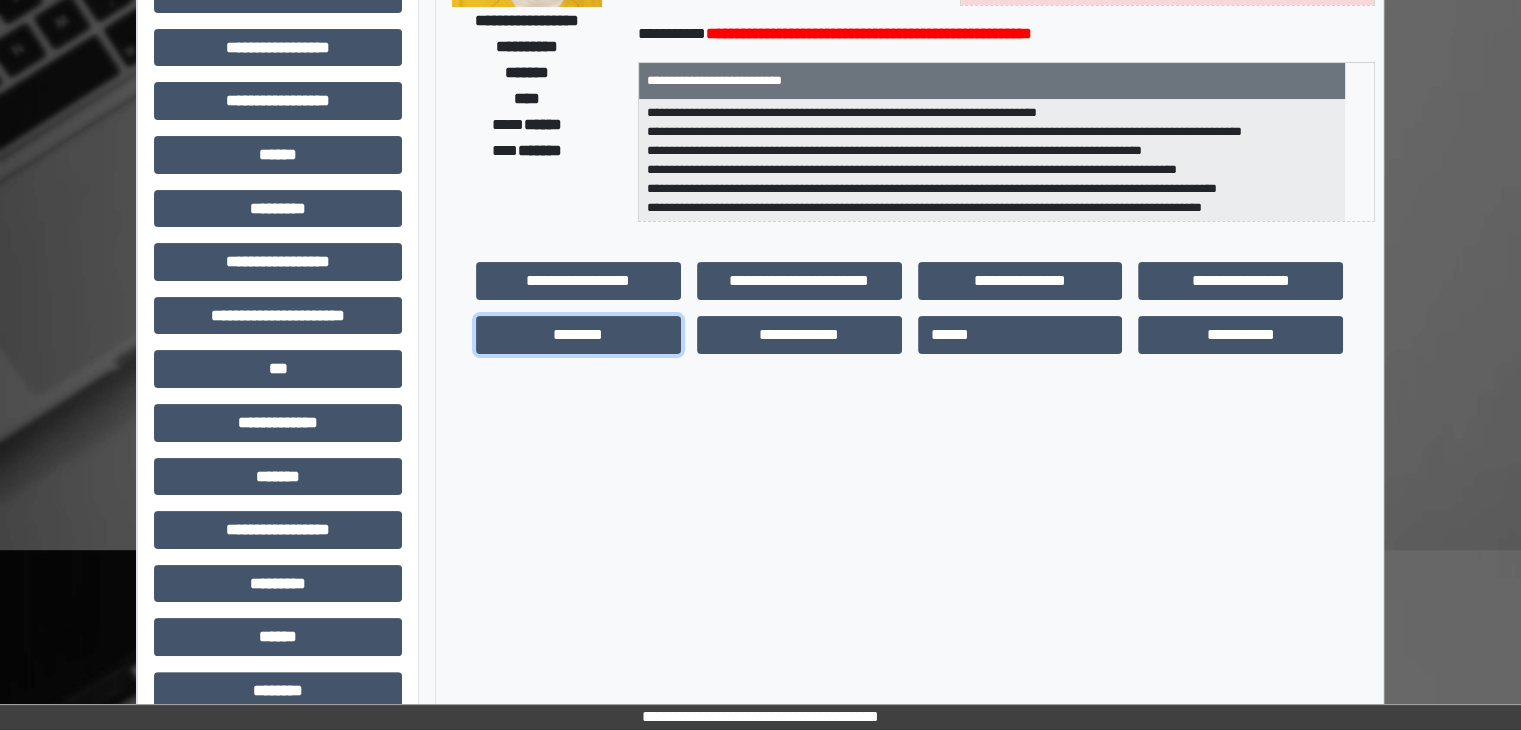 click on "********" at bounding box center [578, 335] 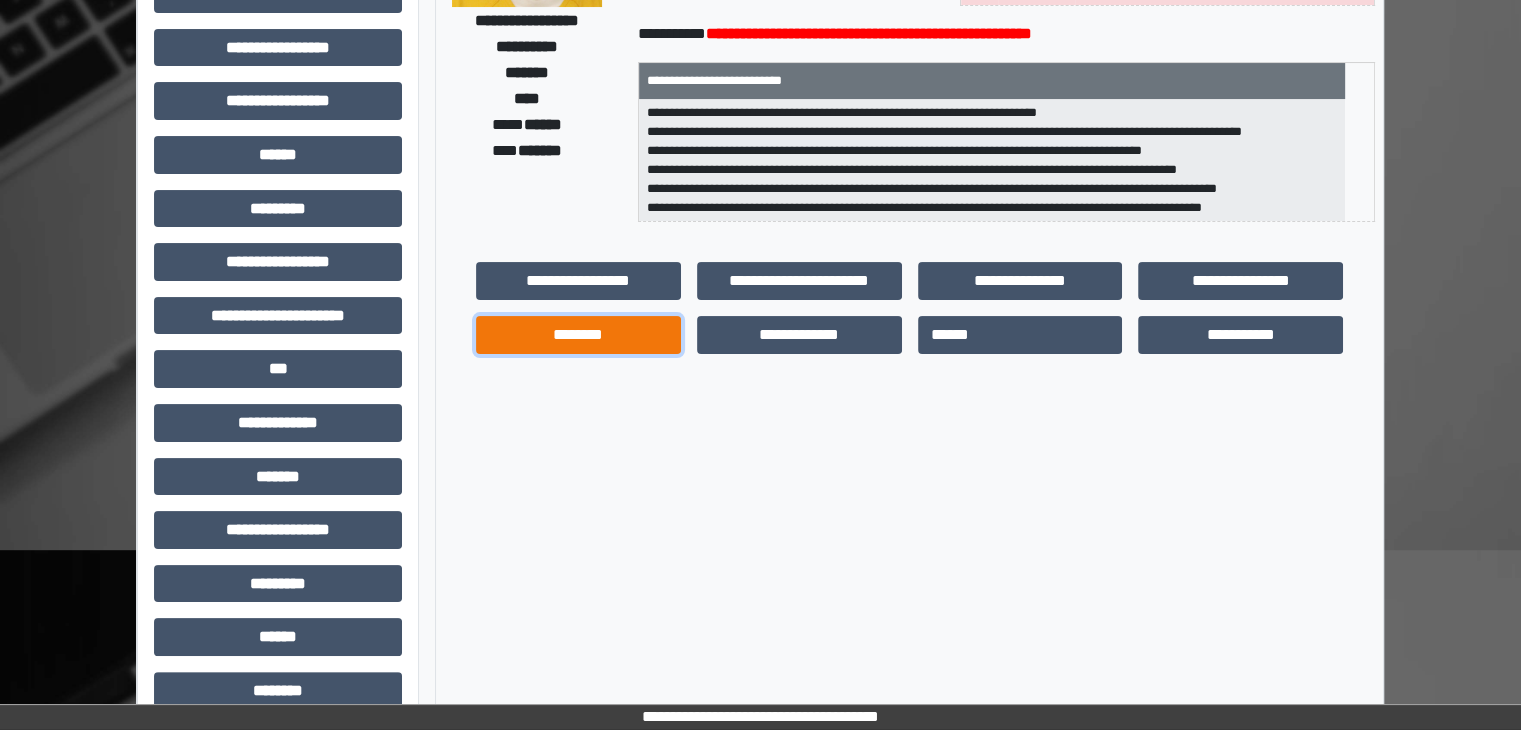 click on "********" at bounding box center [578, 335] 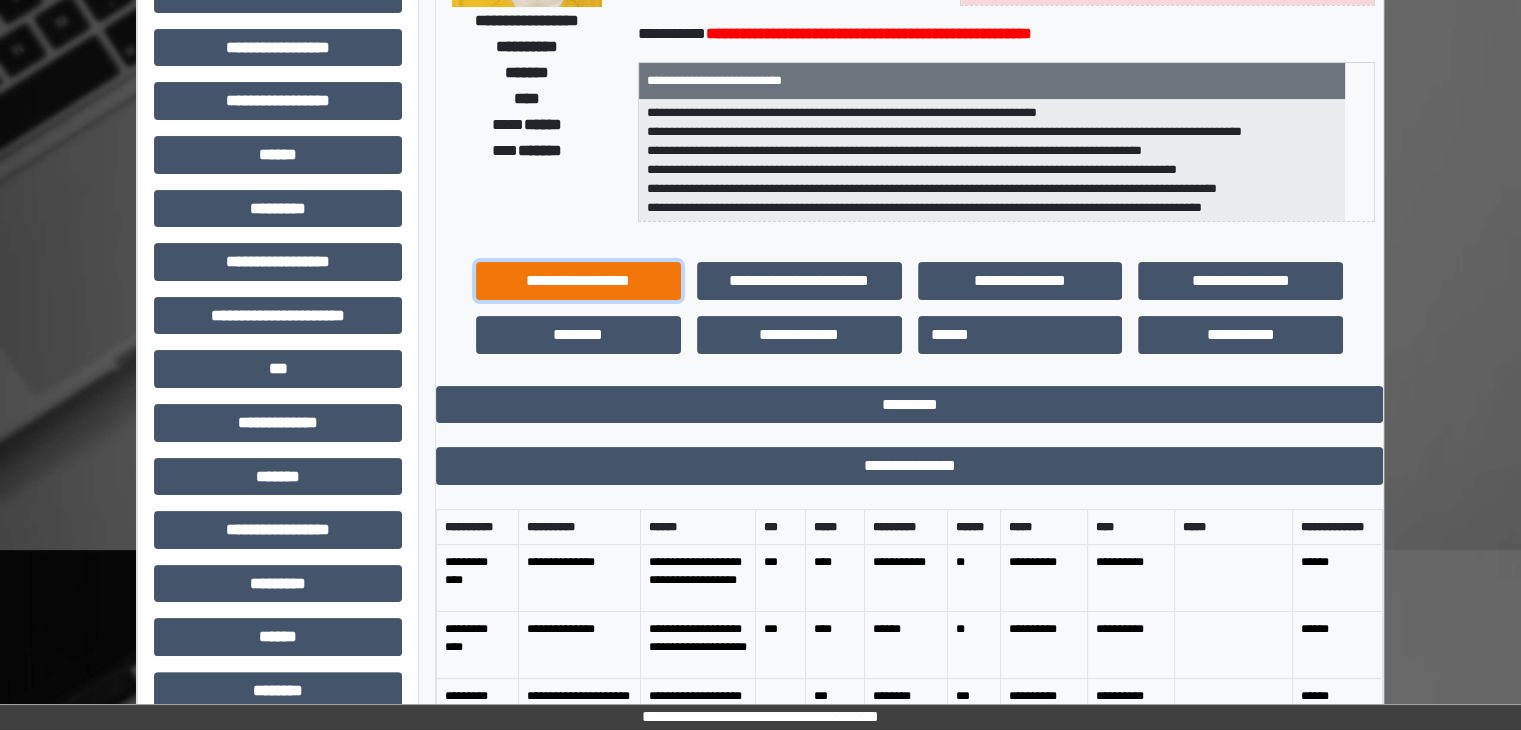 click on "**********" at bounding box center (578, 281) 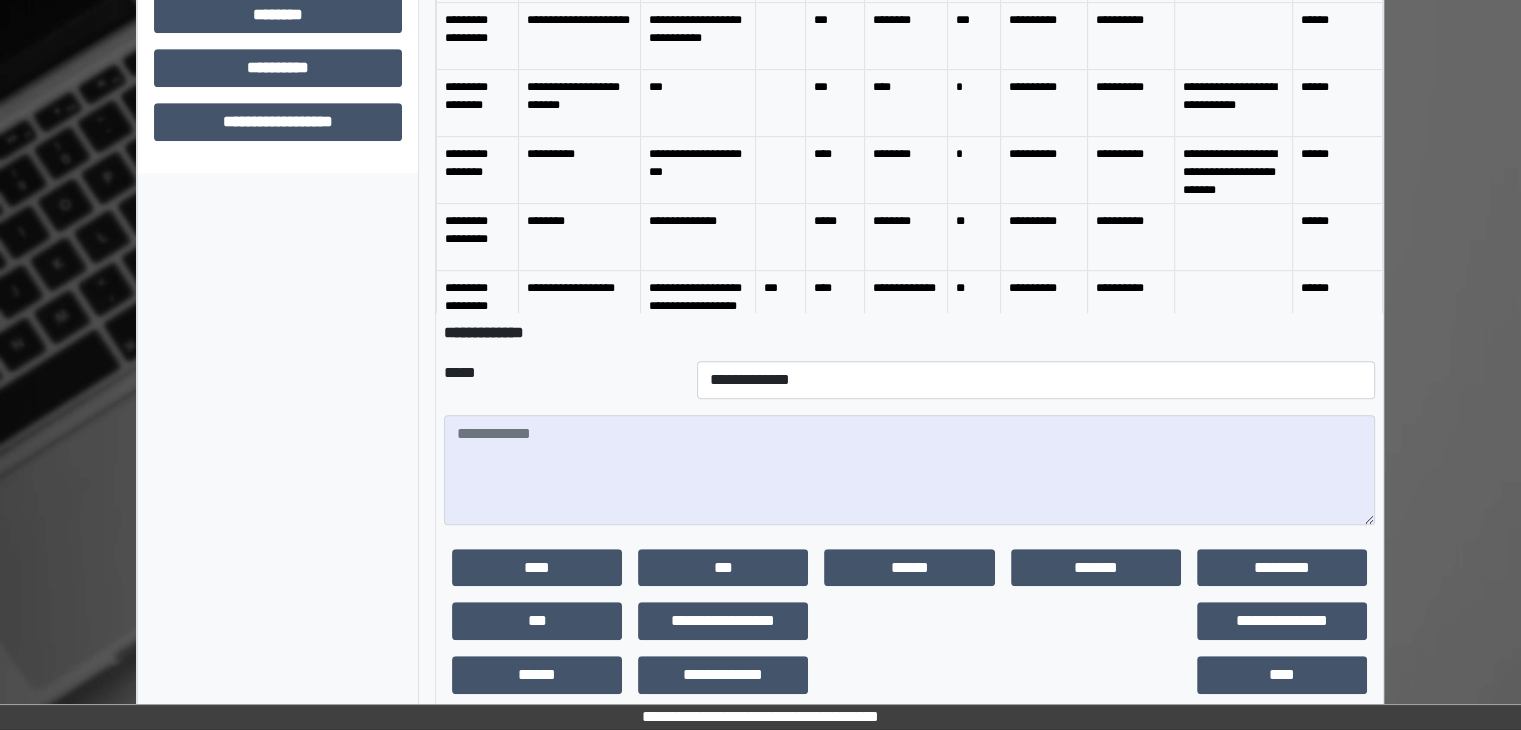 scroll, scrollTop: 1000, scrollLeft: 0, axis: vertical 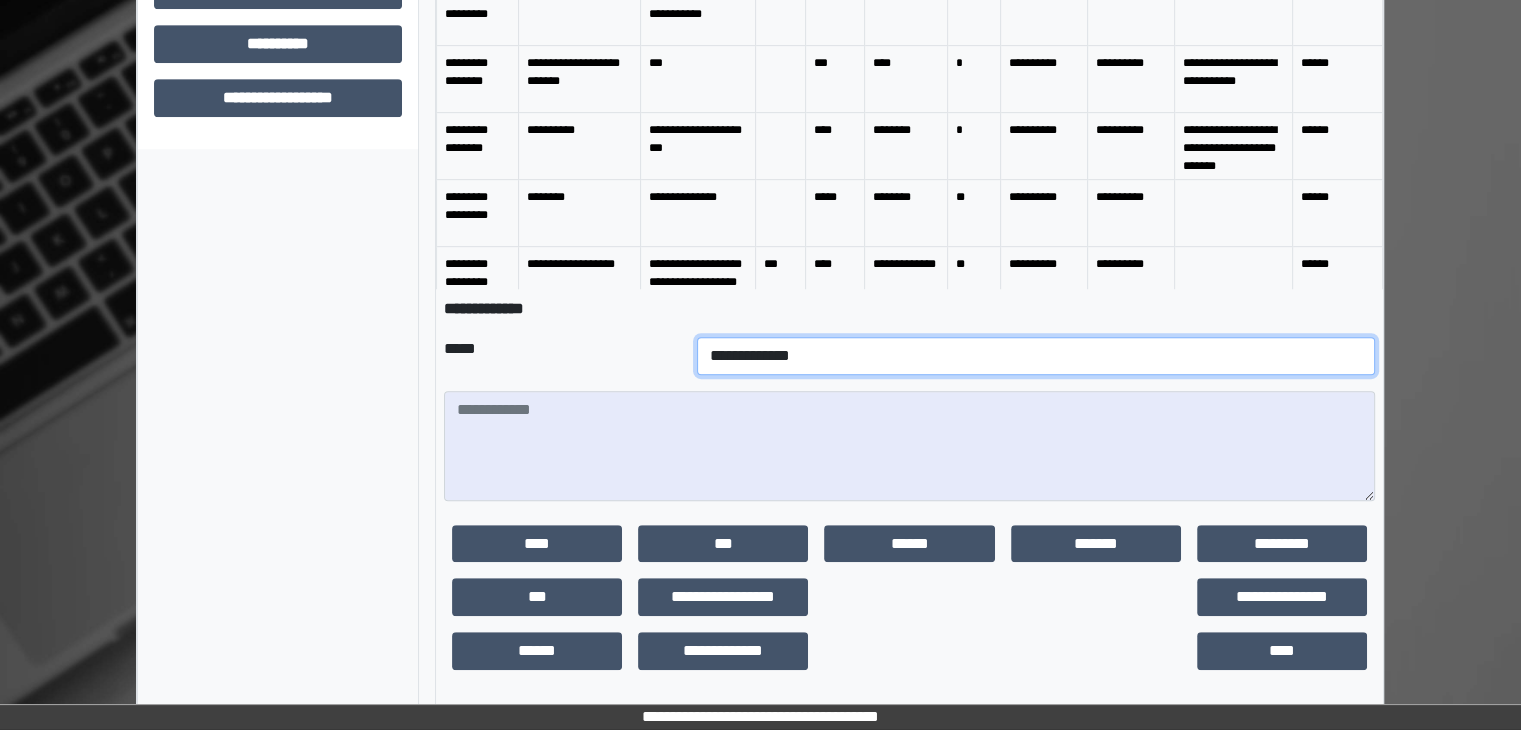 click on "**********" at bounding box center [1036, 356] 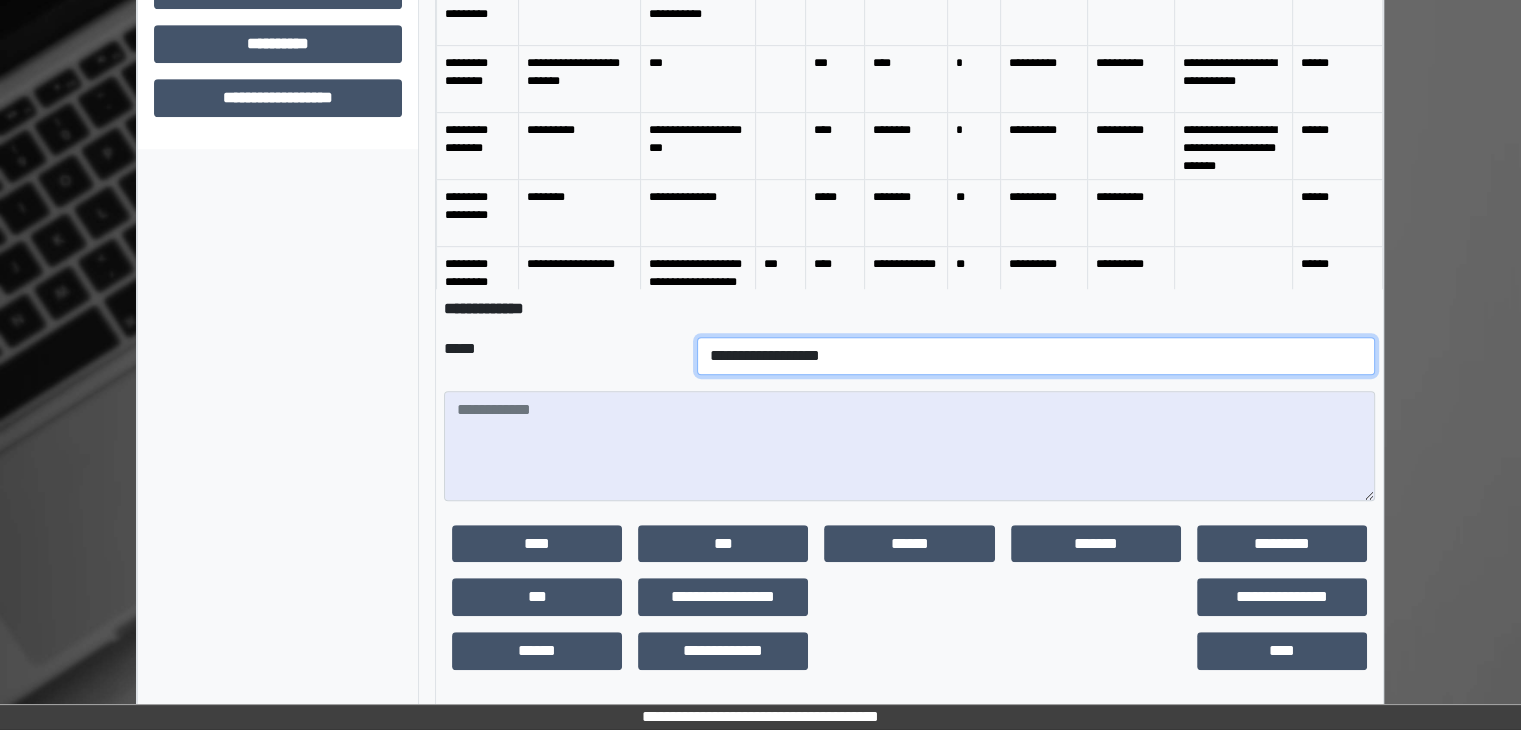 click on "**********" at bounding box center (1036, 356) 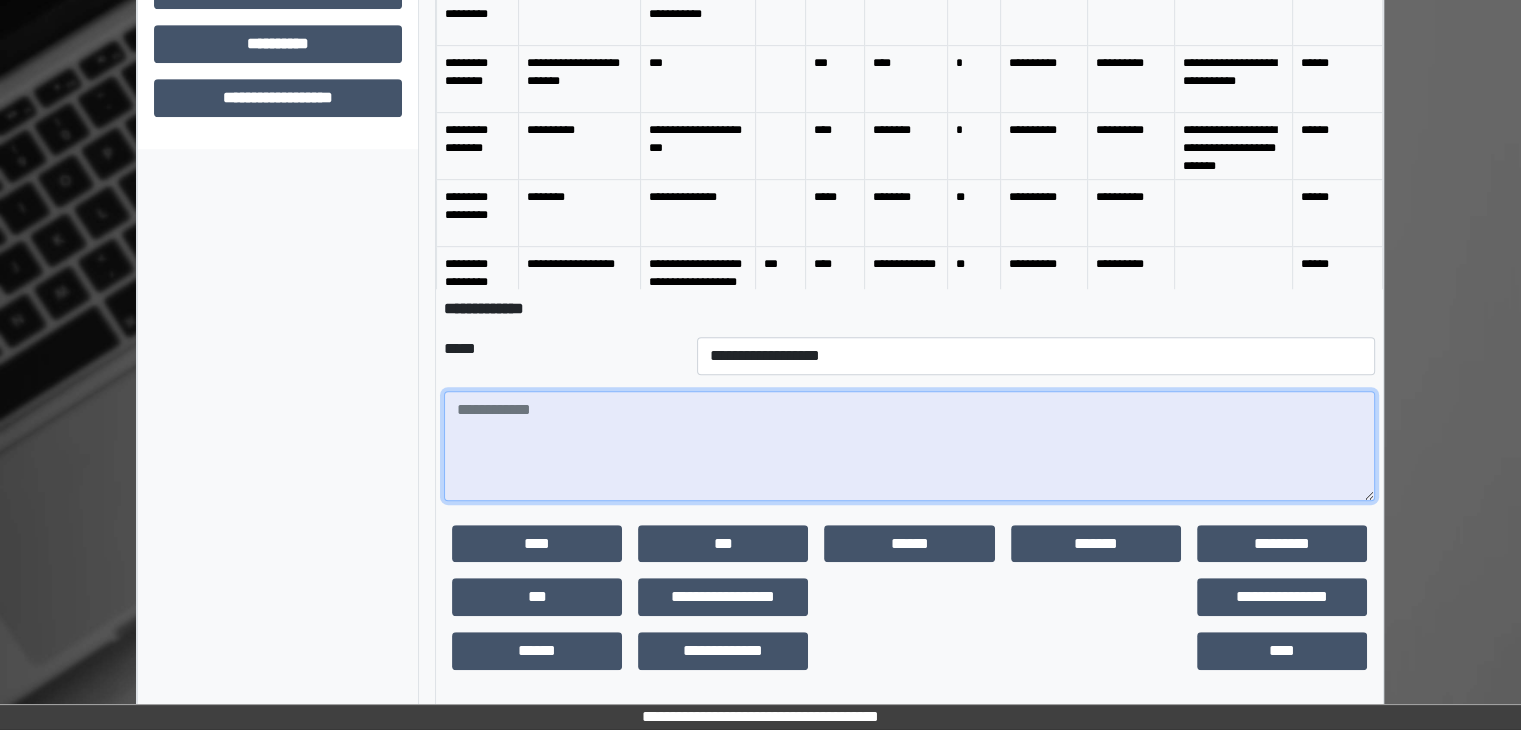 click at bounding box center [909, 446] 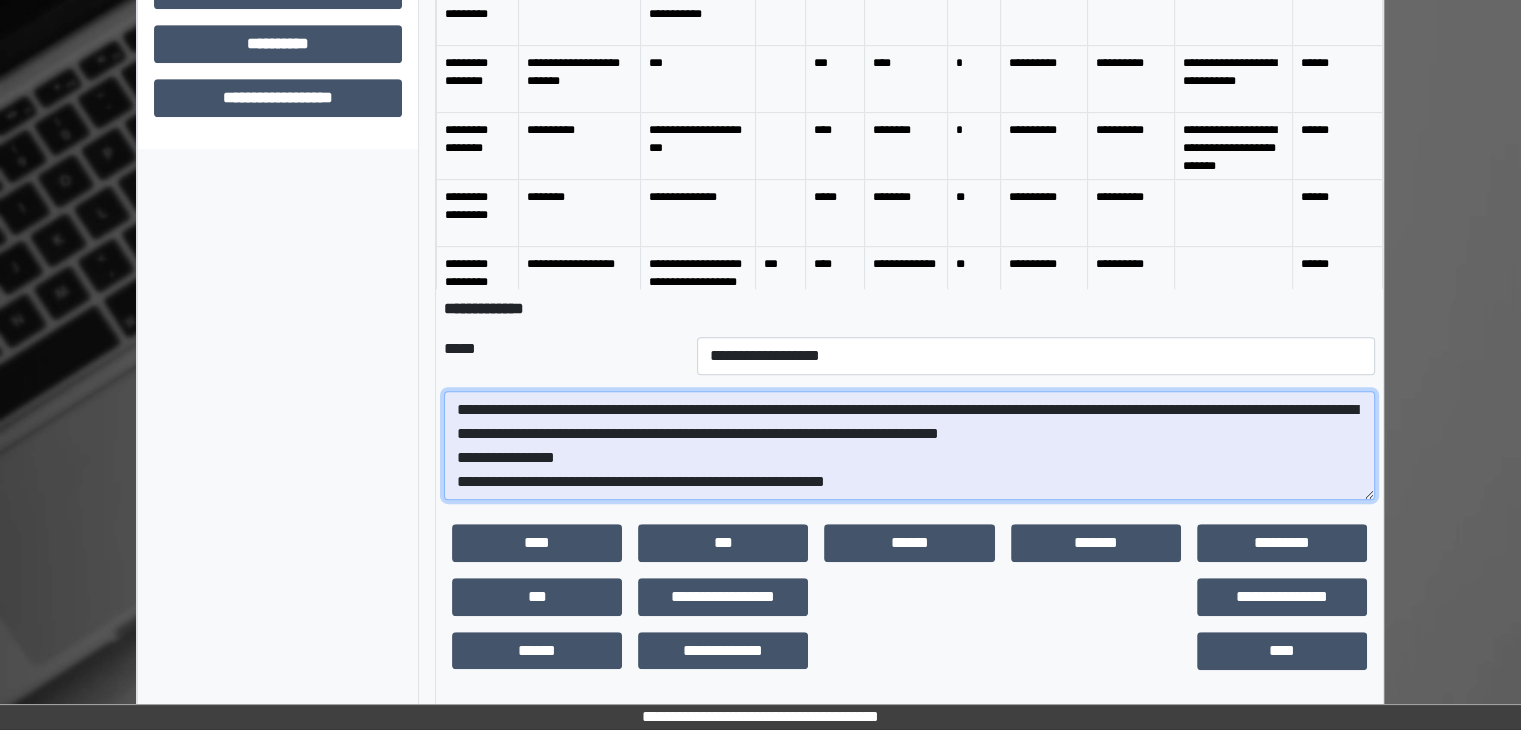 scroll, scrollTop: 0, scrollLeft: 0, axis: both 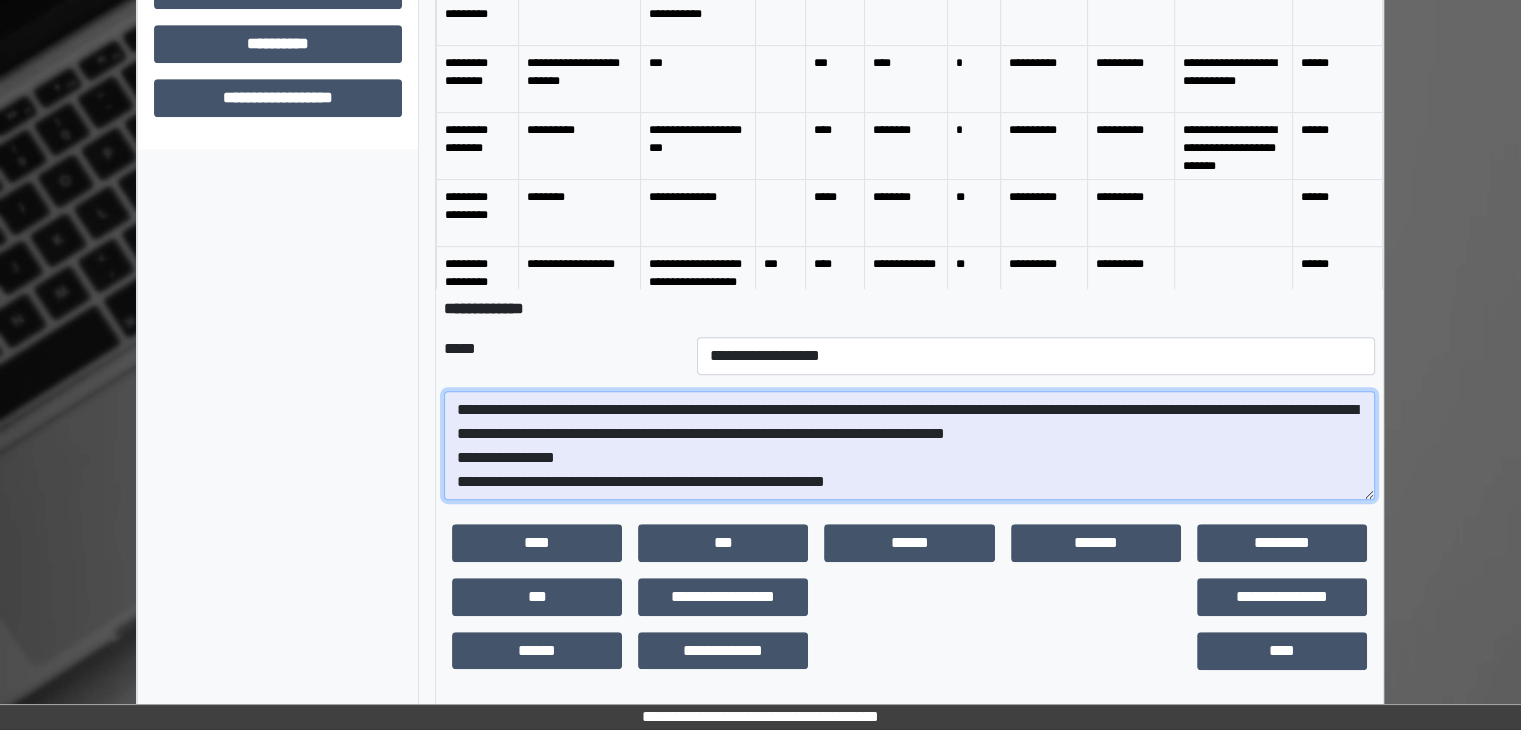 click on "**********" at bounding box center (909, 446) 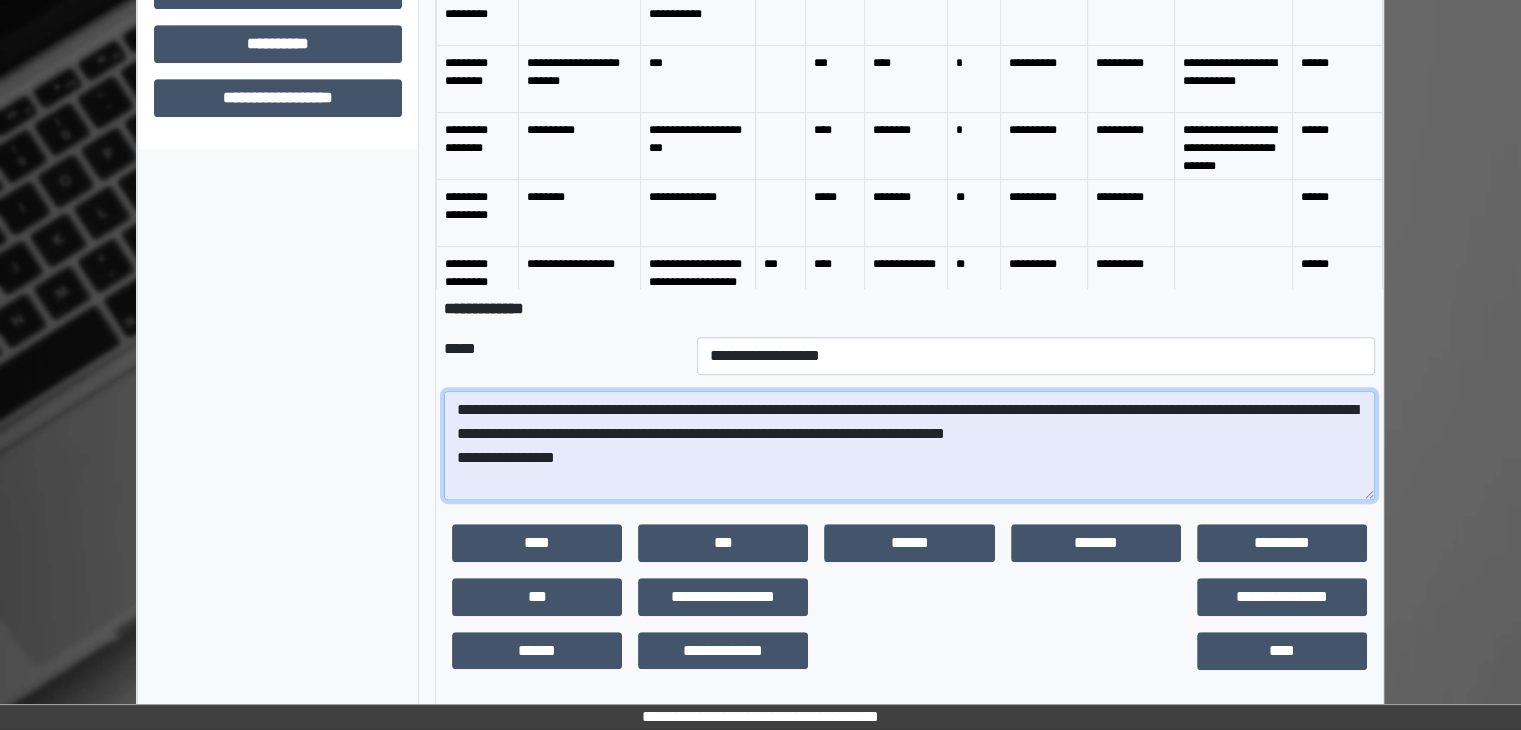 scroll, scrollTop: 16, scrollLeft: 0, axis: vertical 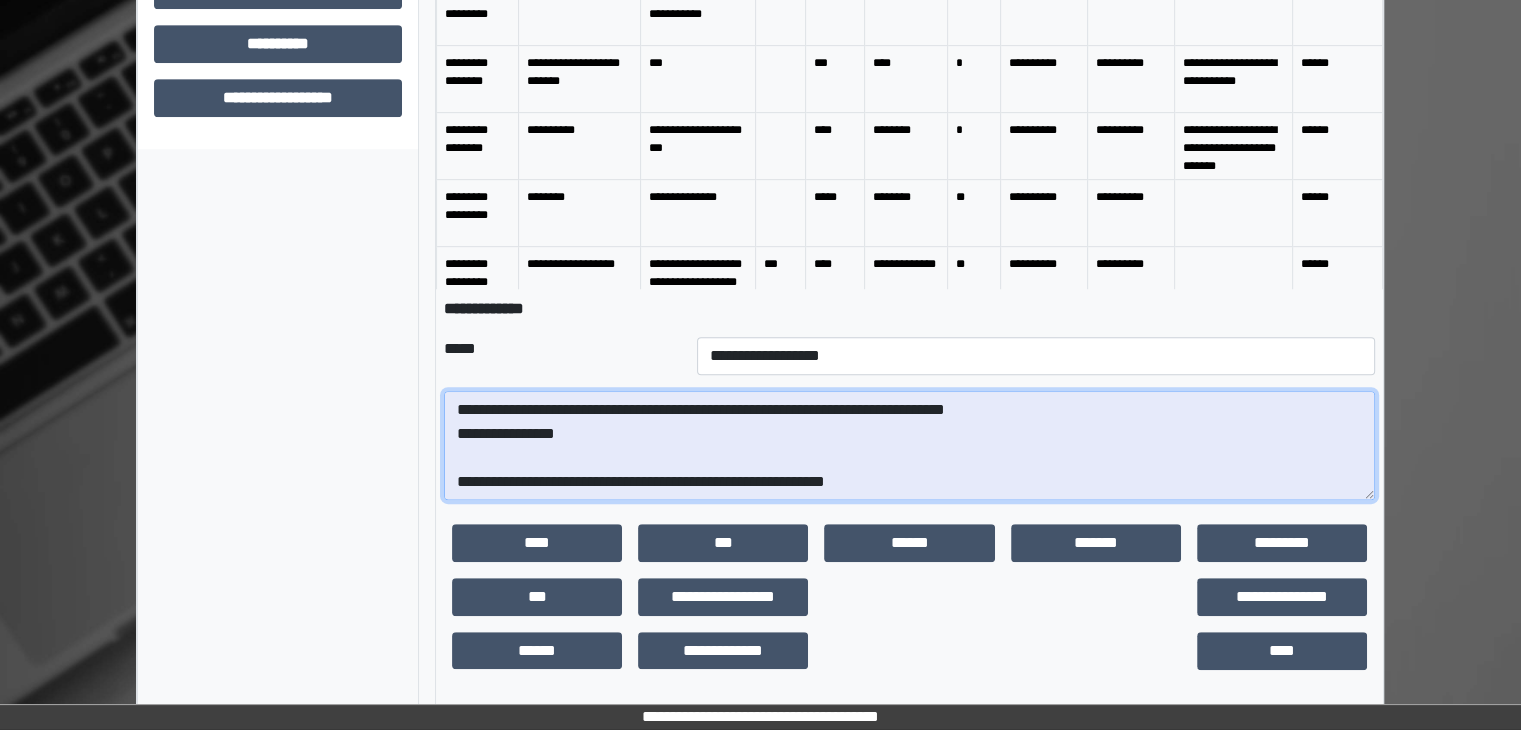 click on "**********" at bounding box center [909, 446] 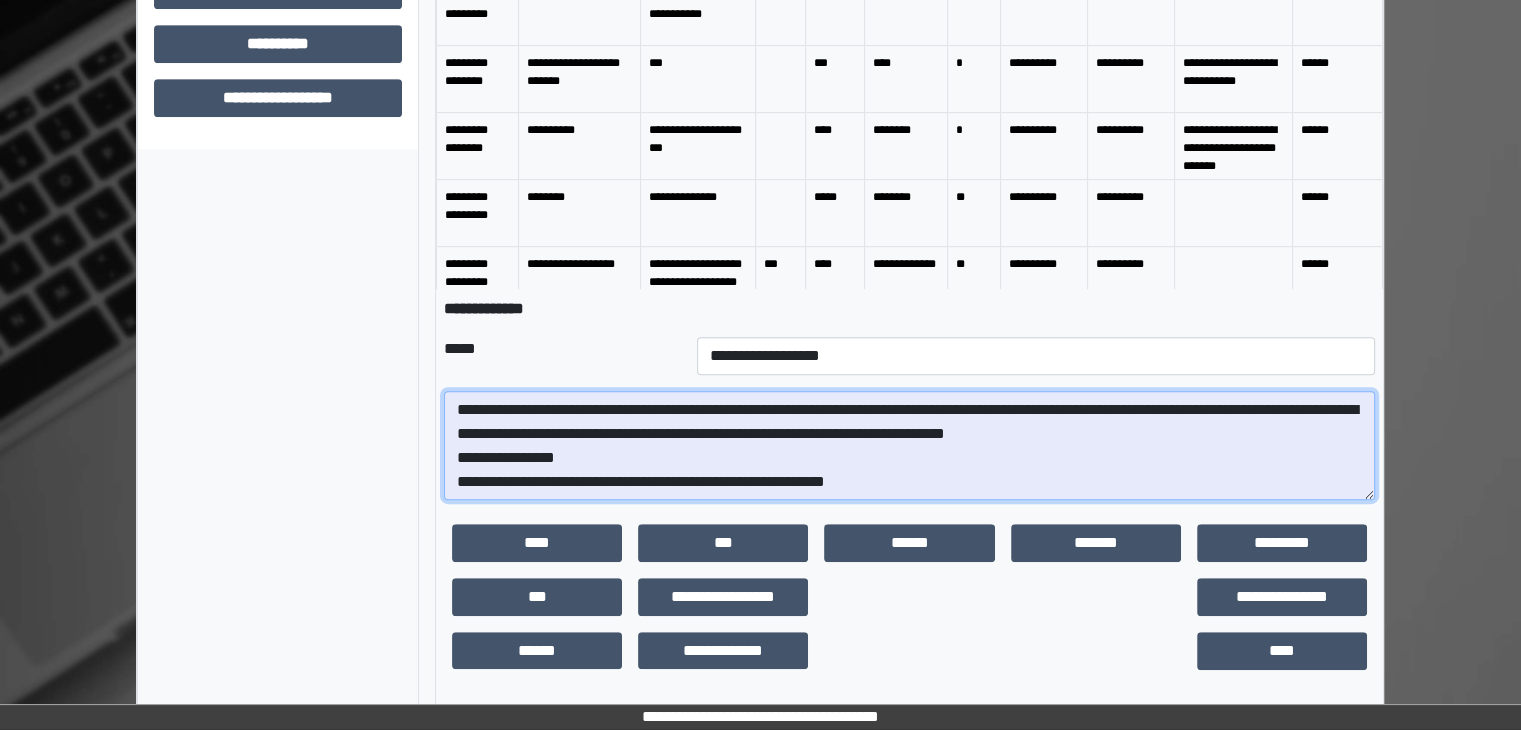 scroll, scrollTop: 24, scrollLeft: 0, axis: vertical 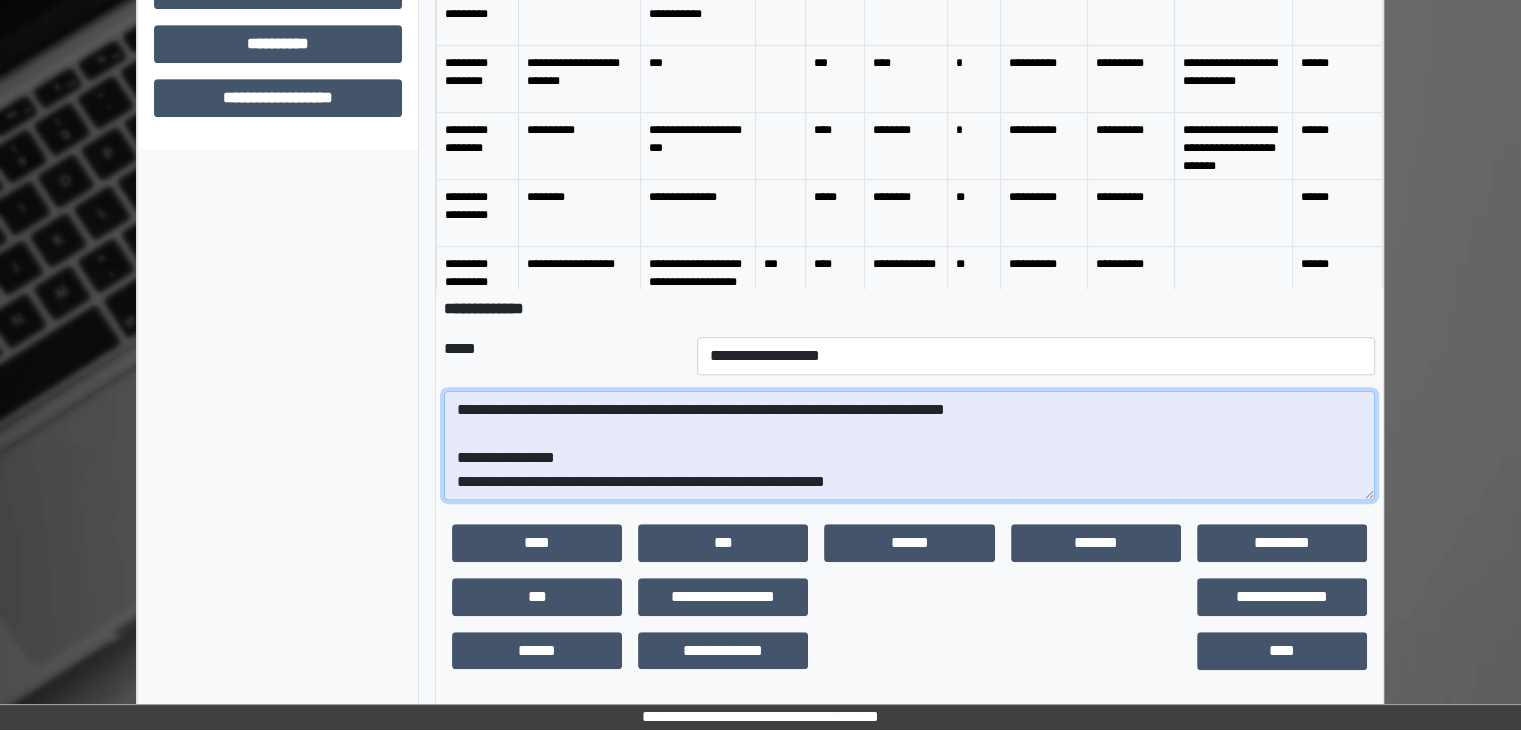 click on "**********" at bounding box center [909, 446] 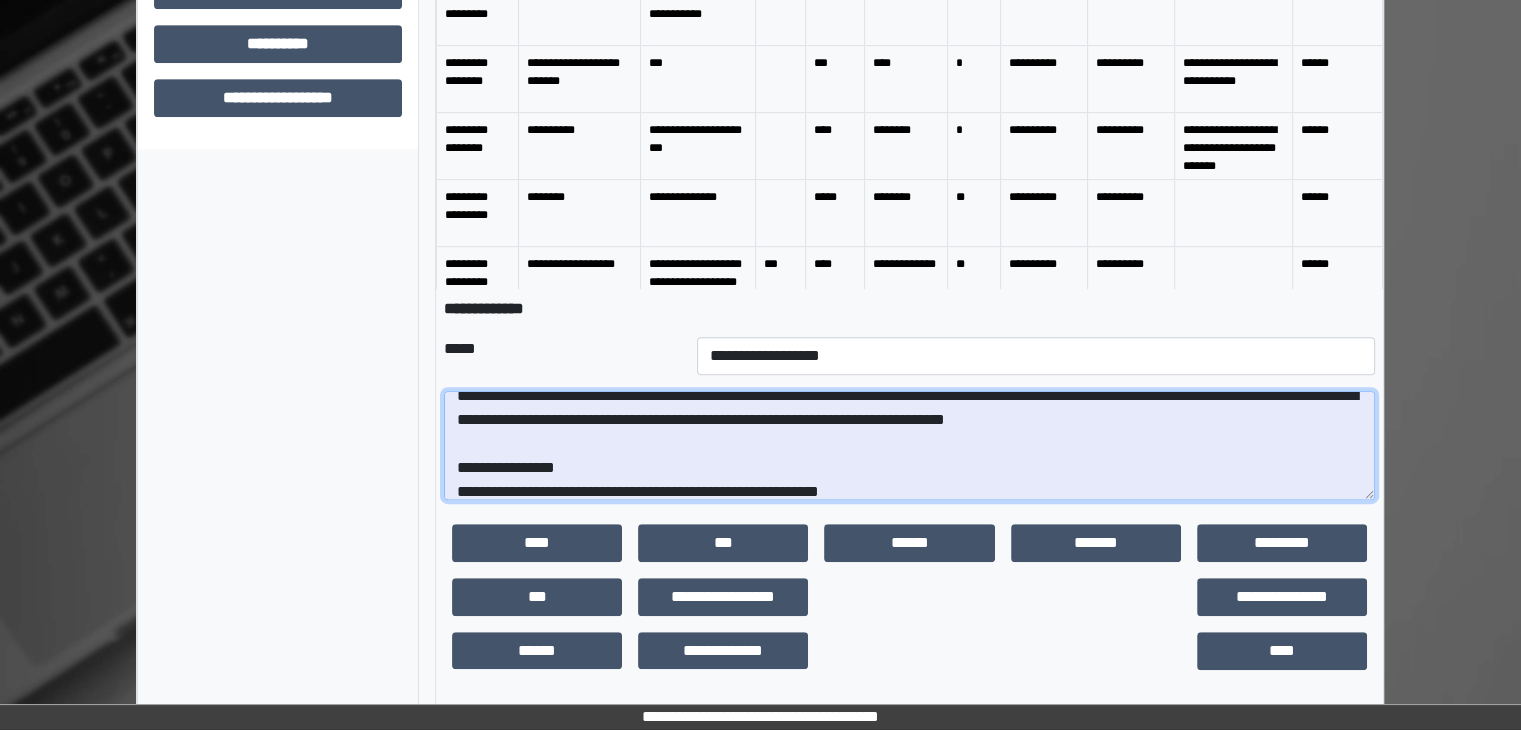 scroll, scrollTop: 24, scrollLeft: 0, axis: vertical 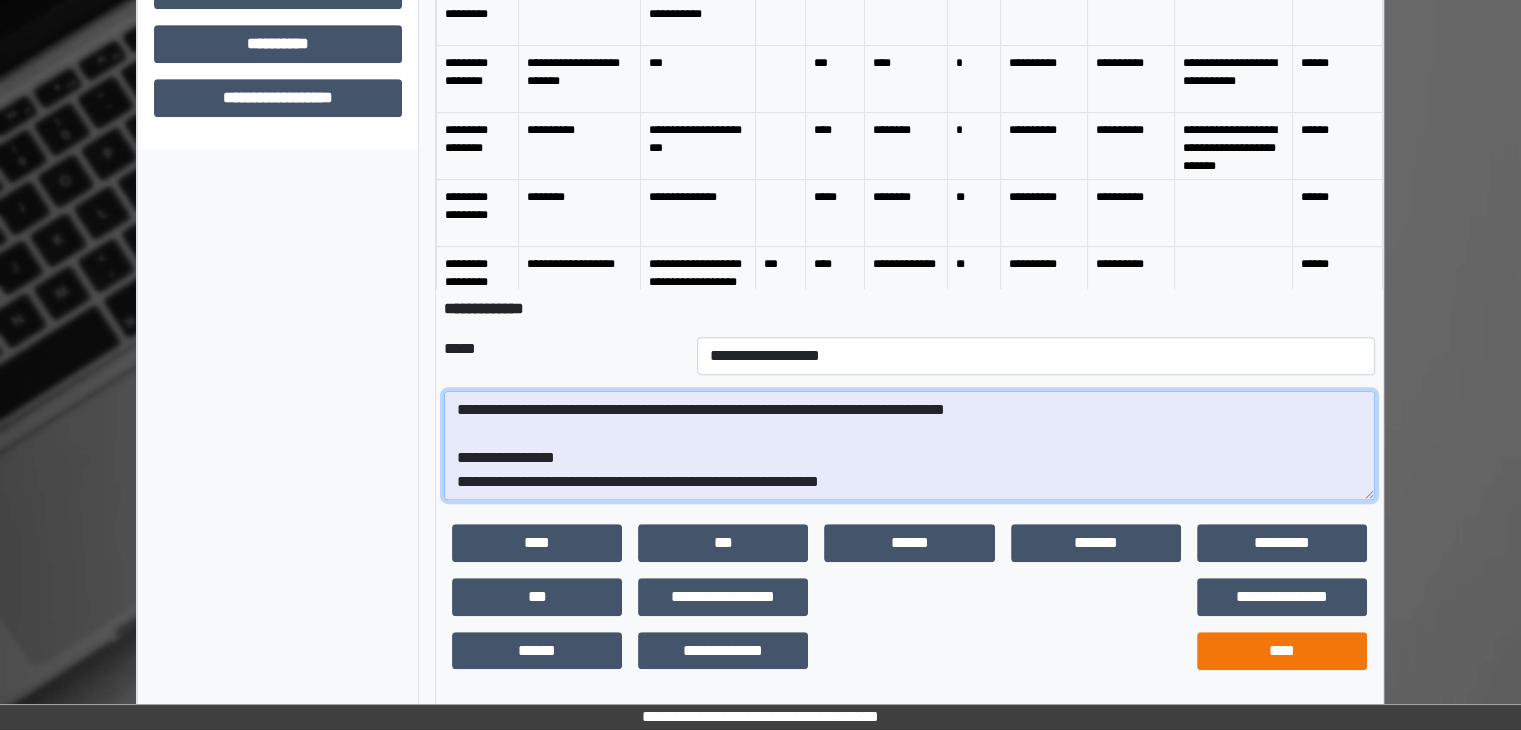 type on "**********" 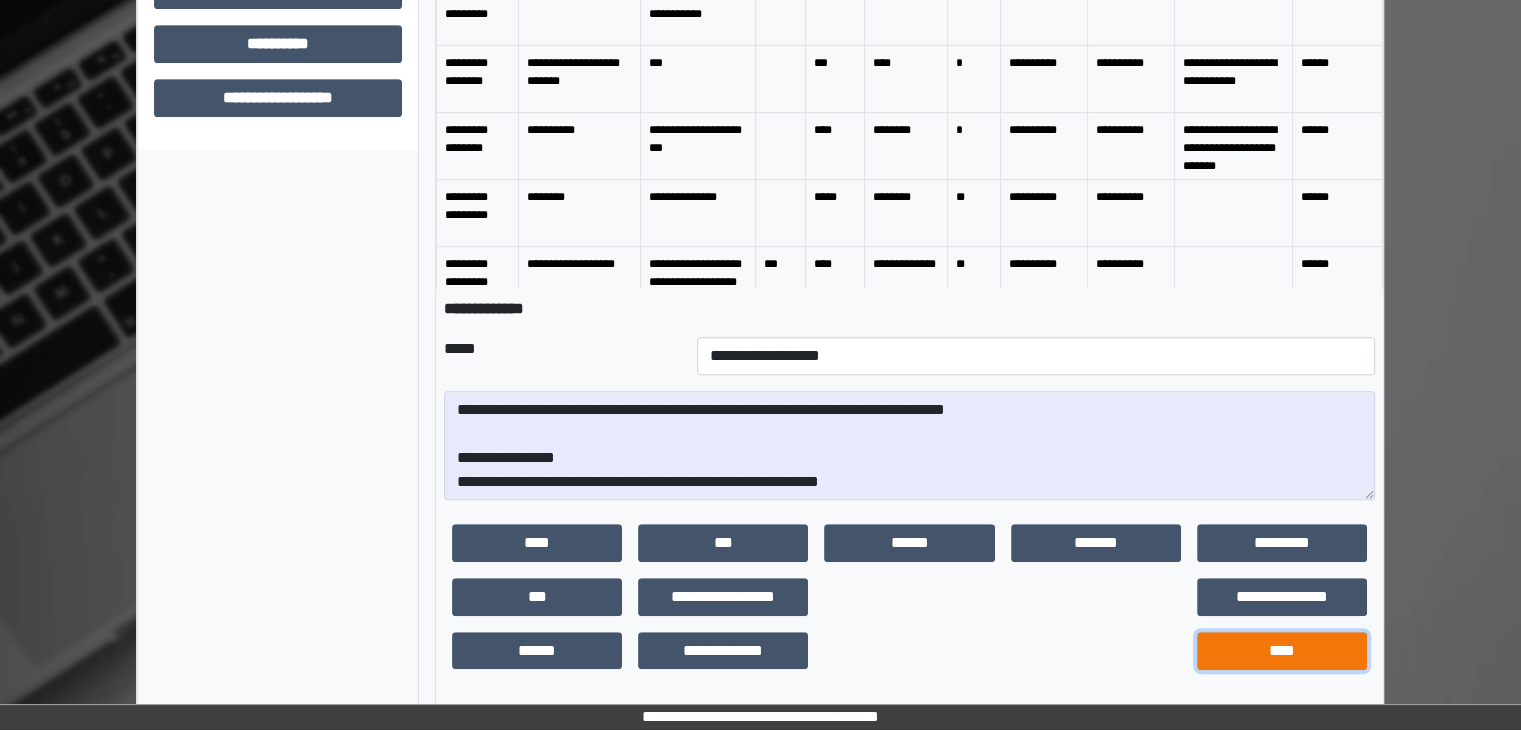 click on "****" at bounding box center [1282, 651] 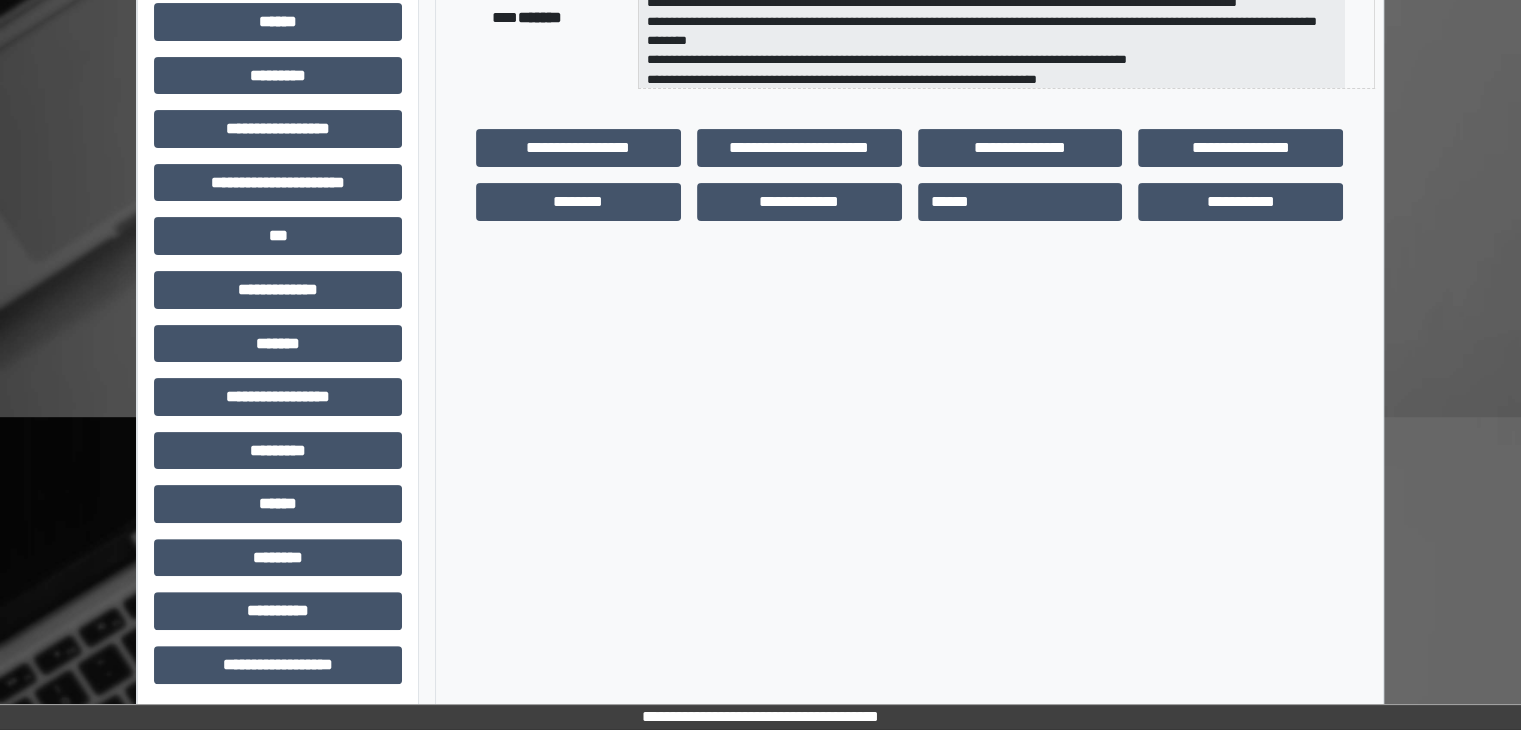 scroll, scrollTop: 436, scrollLeft: 0, axis: vertical 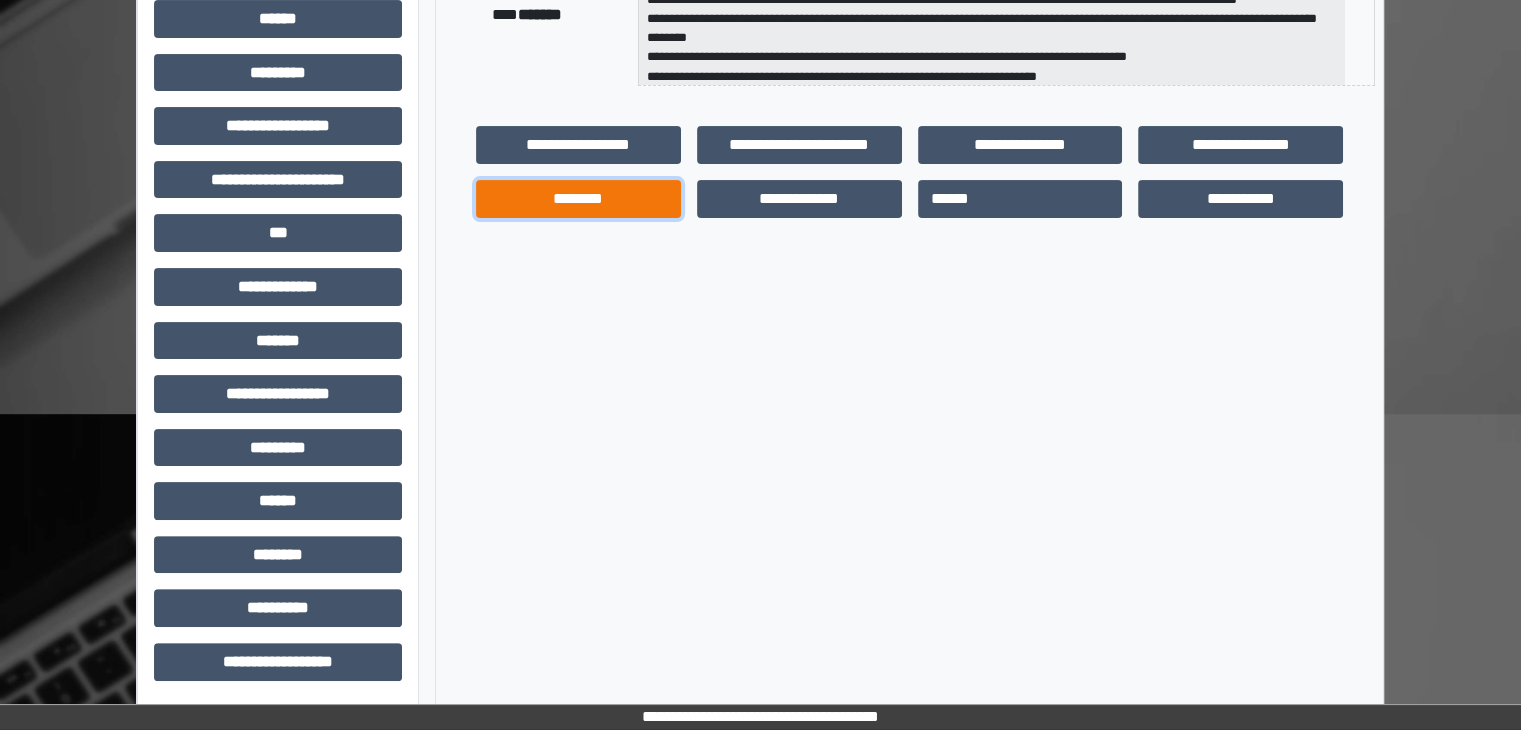 click on "********" at bounding box center [578, 199] 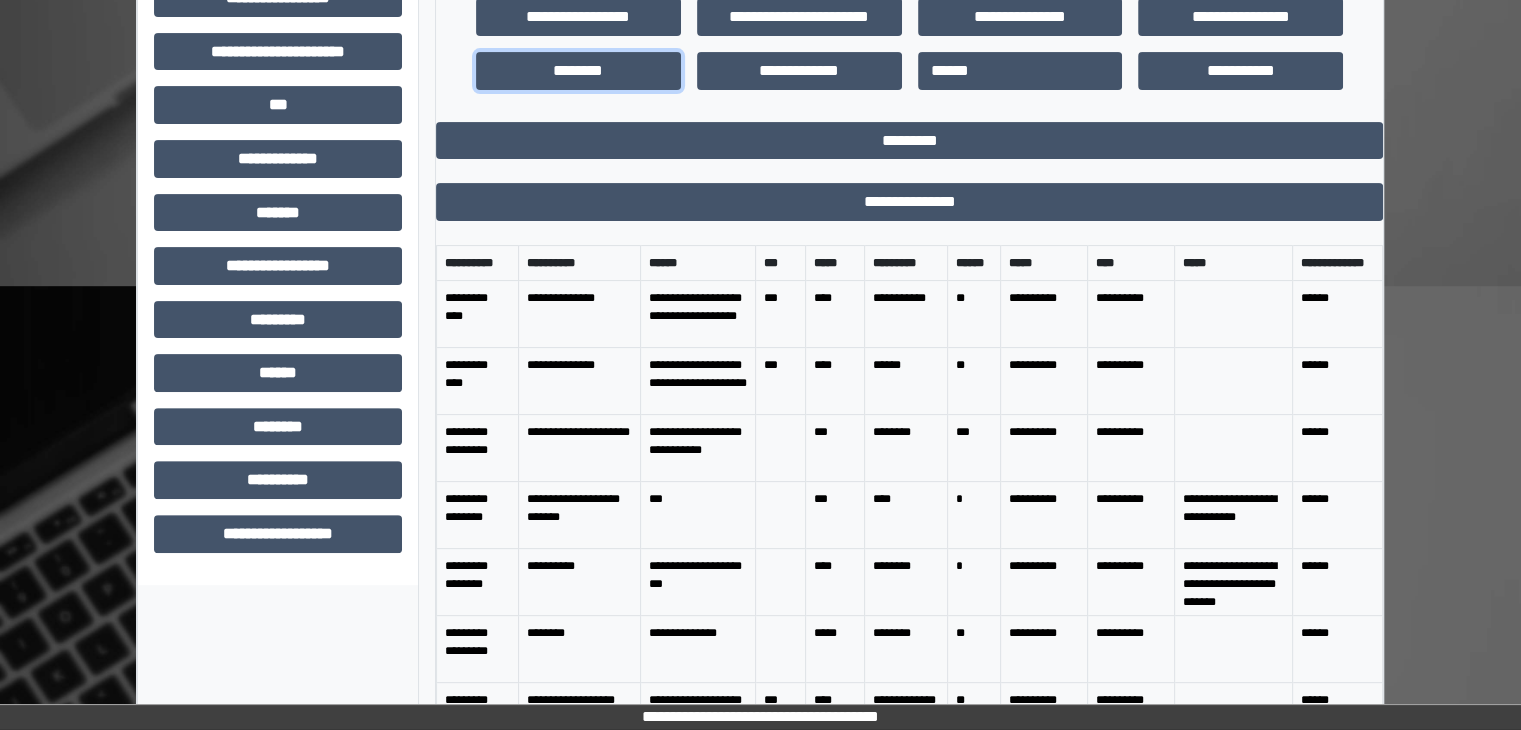 scroll, scrollTop: 576, scrollLeft: 0, axis: vertical 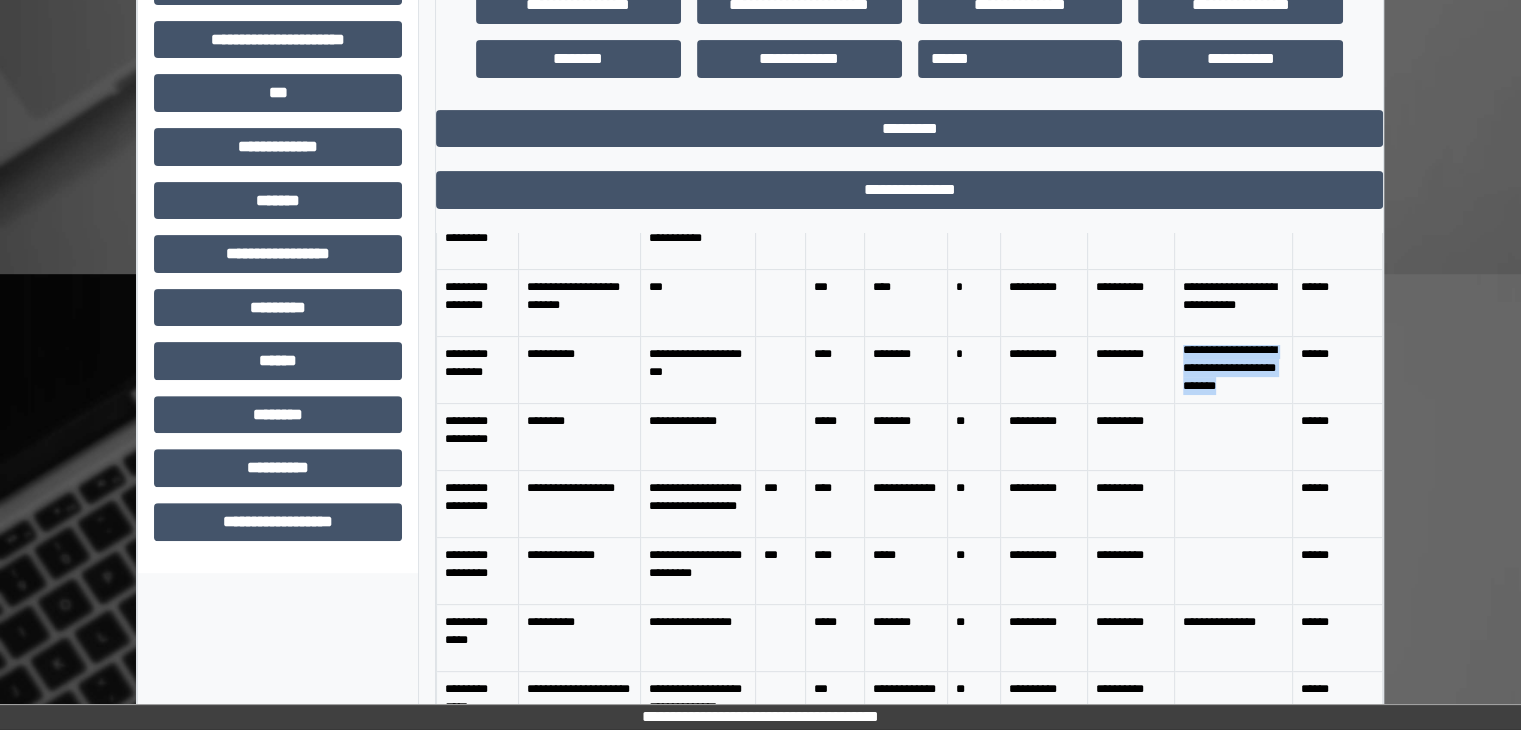 drag, startPoint x: 1172, startPoint y: 384, endPoint x: 1236, endPoint y: 428, distance: 77.665955 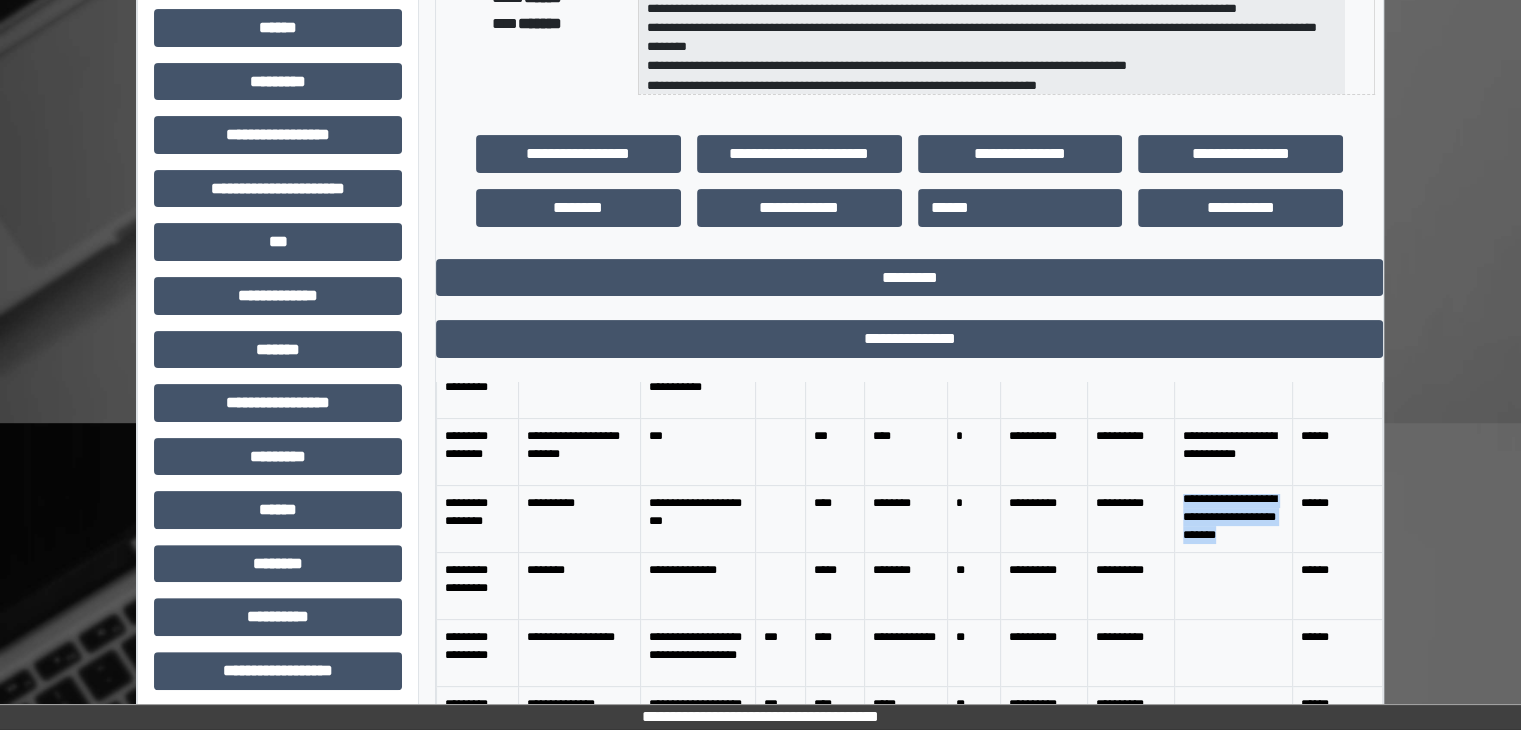scroll, scrollTop: 376, scrollLeft: 0, axis: vertical 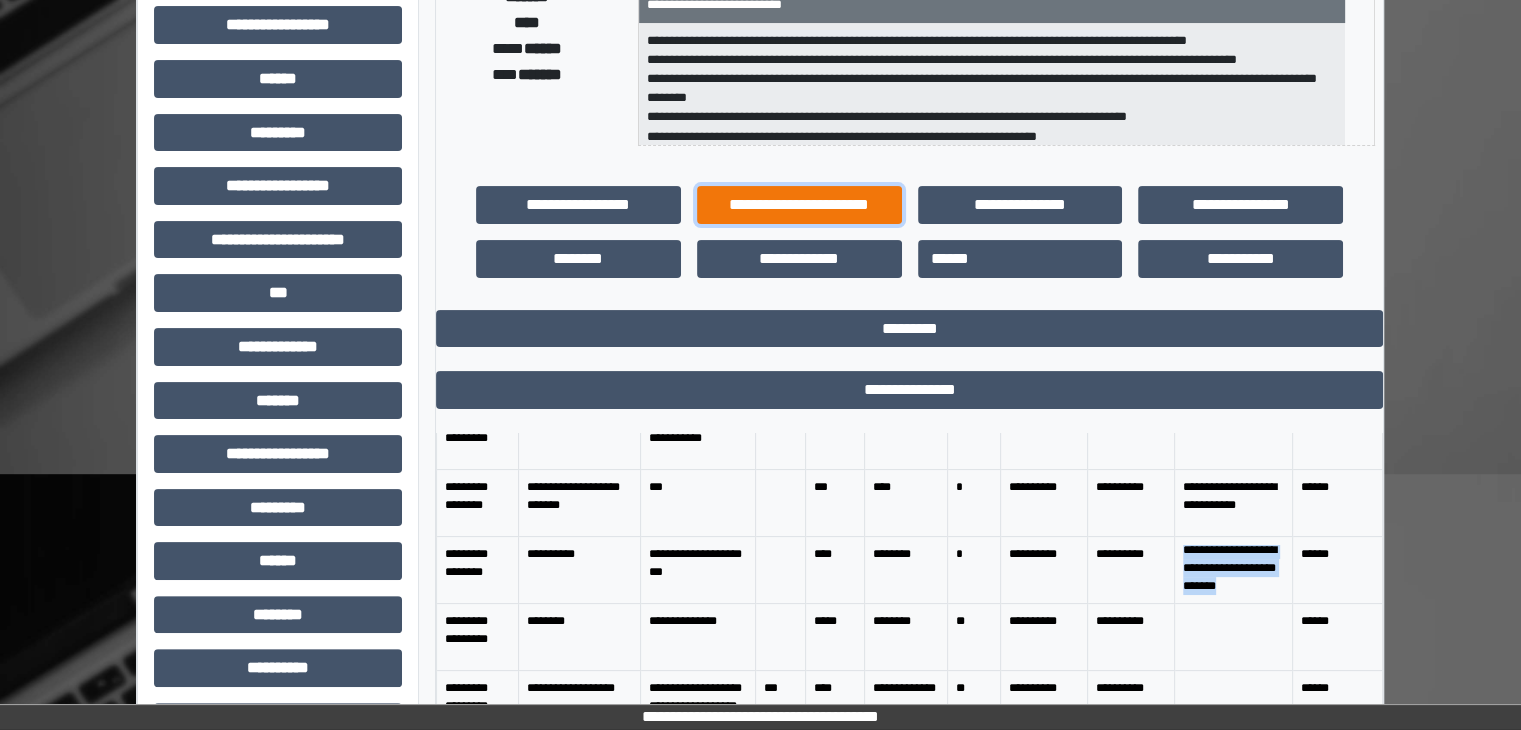 click on "**********" at bounding box center (799, 205) 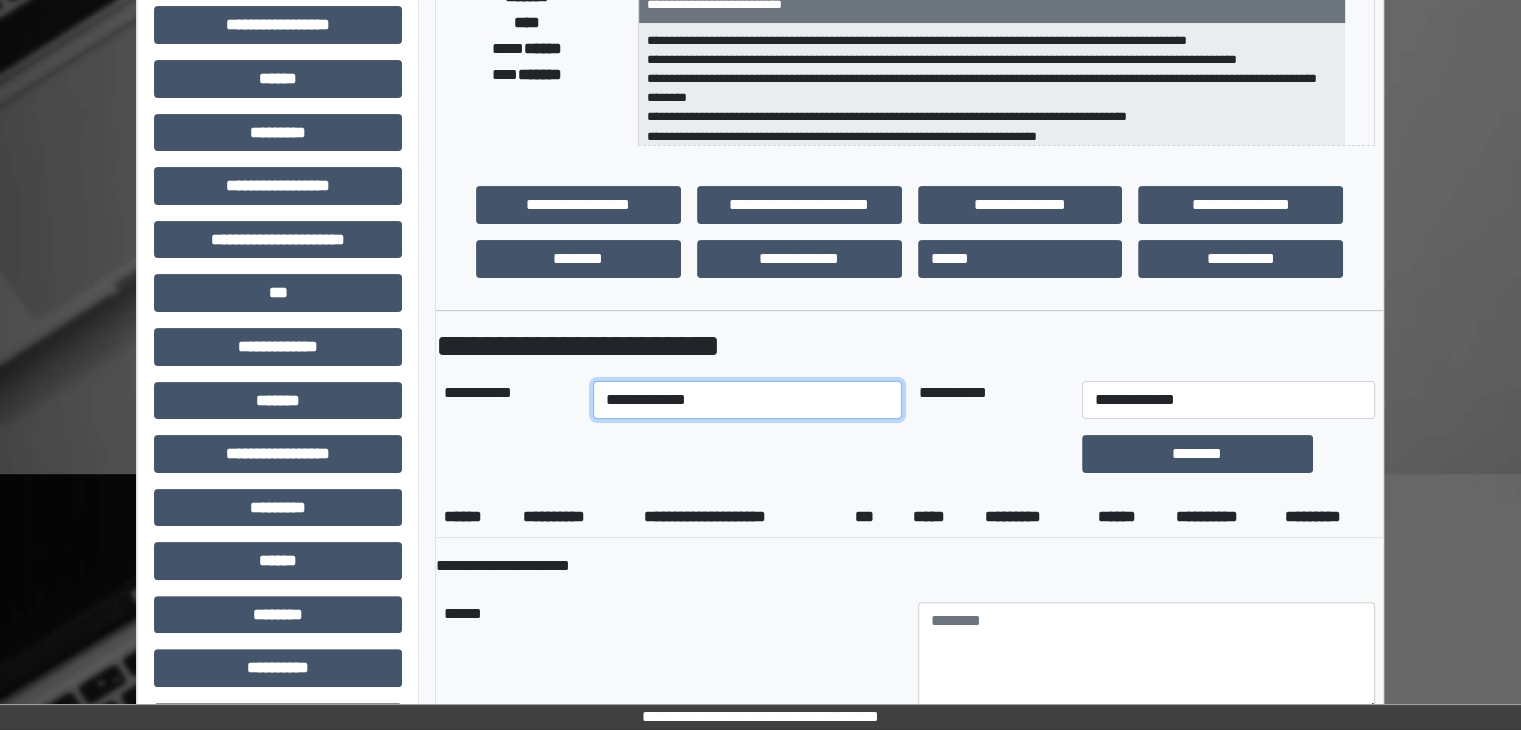 click on "**********" at bounding box center (748, 400) 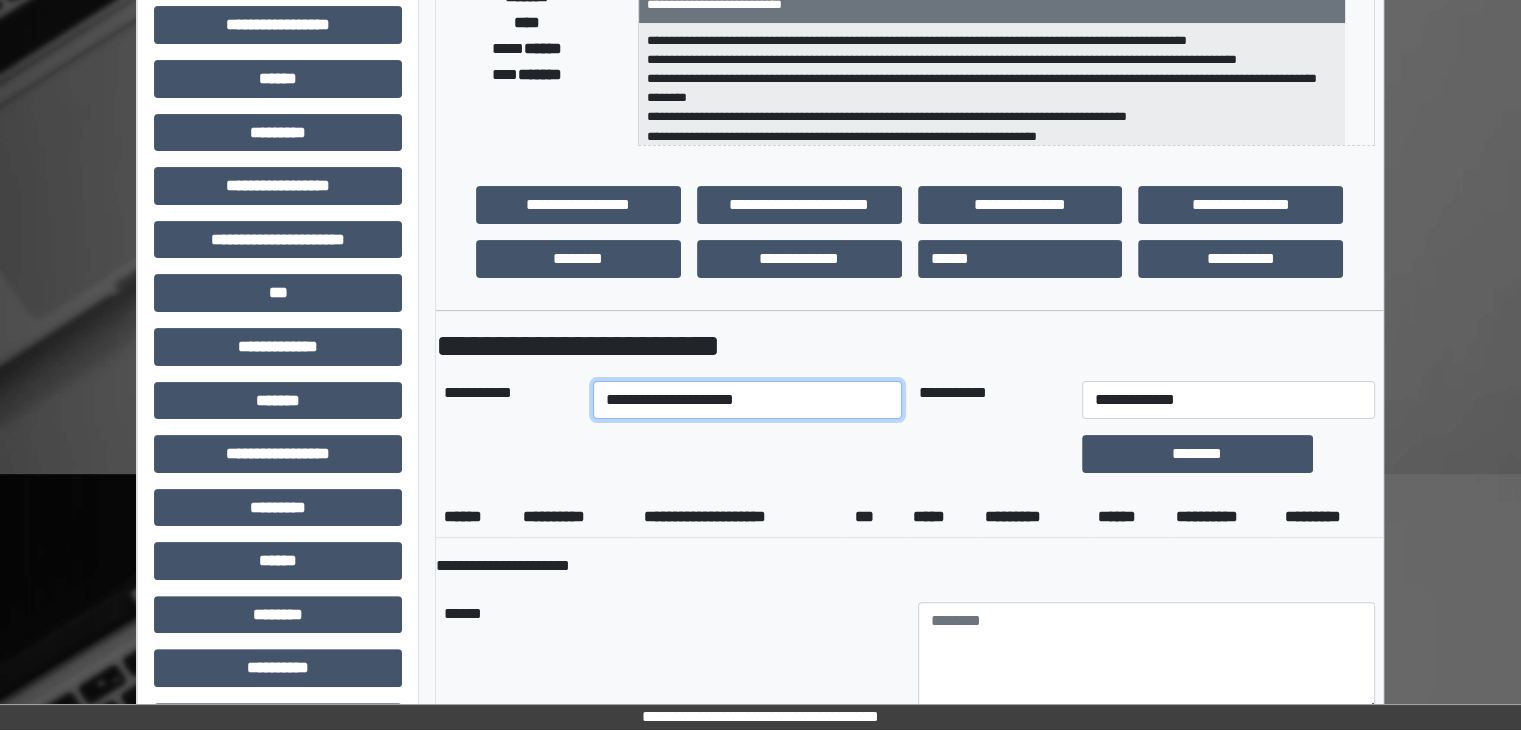 click on "**********" at bounding box center [748, 400] 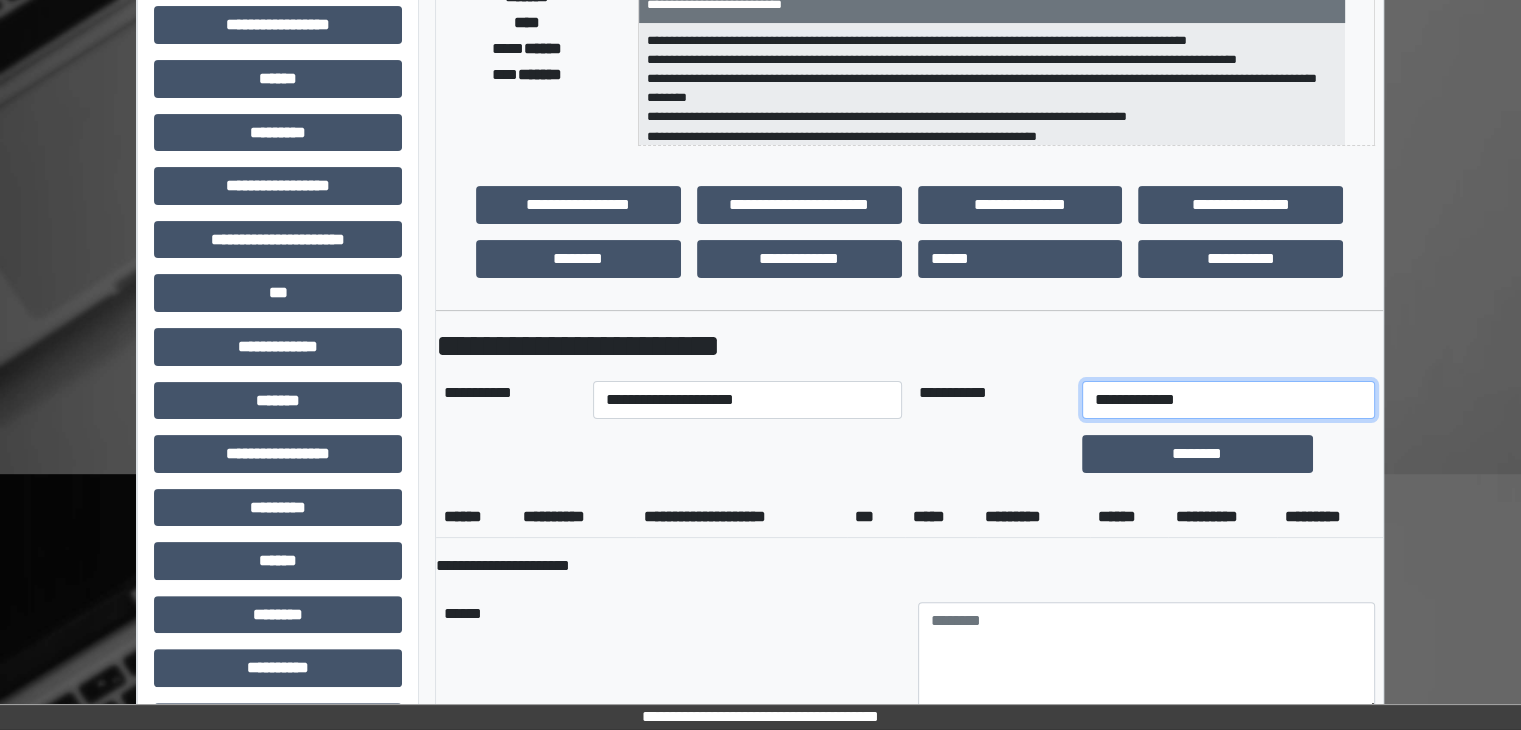 click on "**********" at bounding box center [1229, 400] 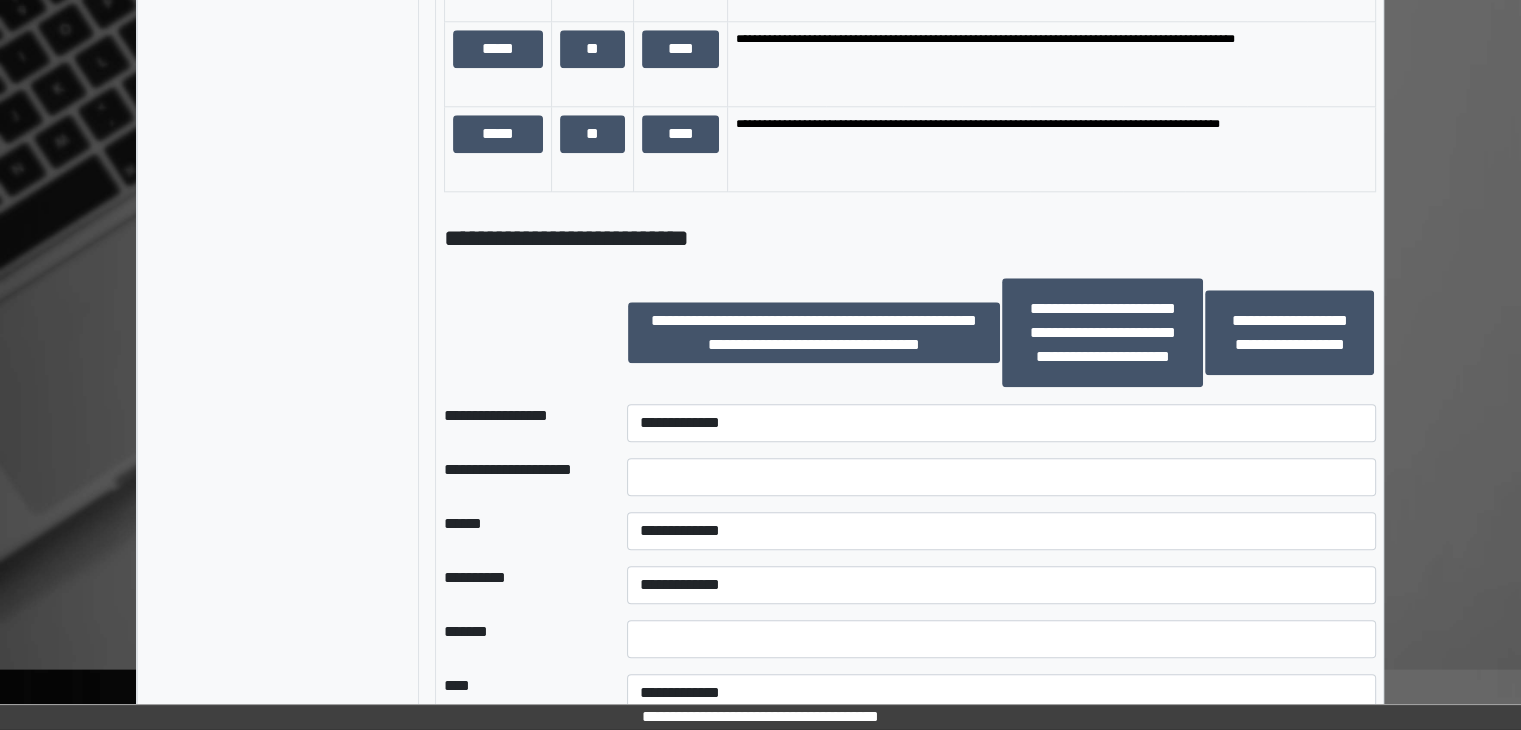 scroll, scrollTop: 2276, scrollLeft: 0, axis: vertical 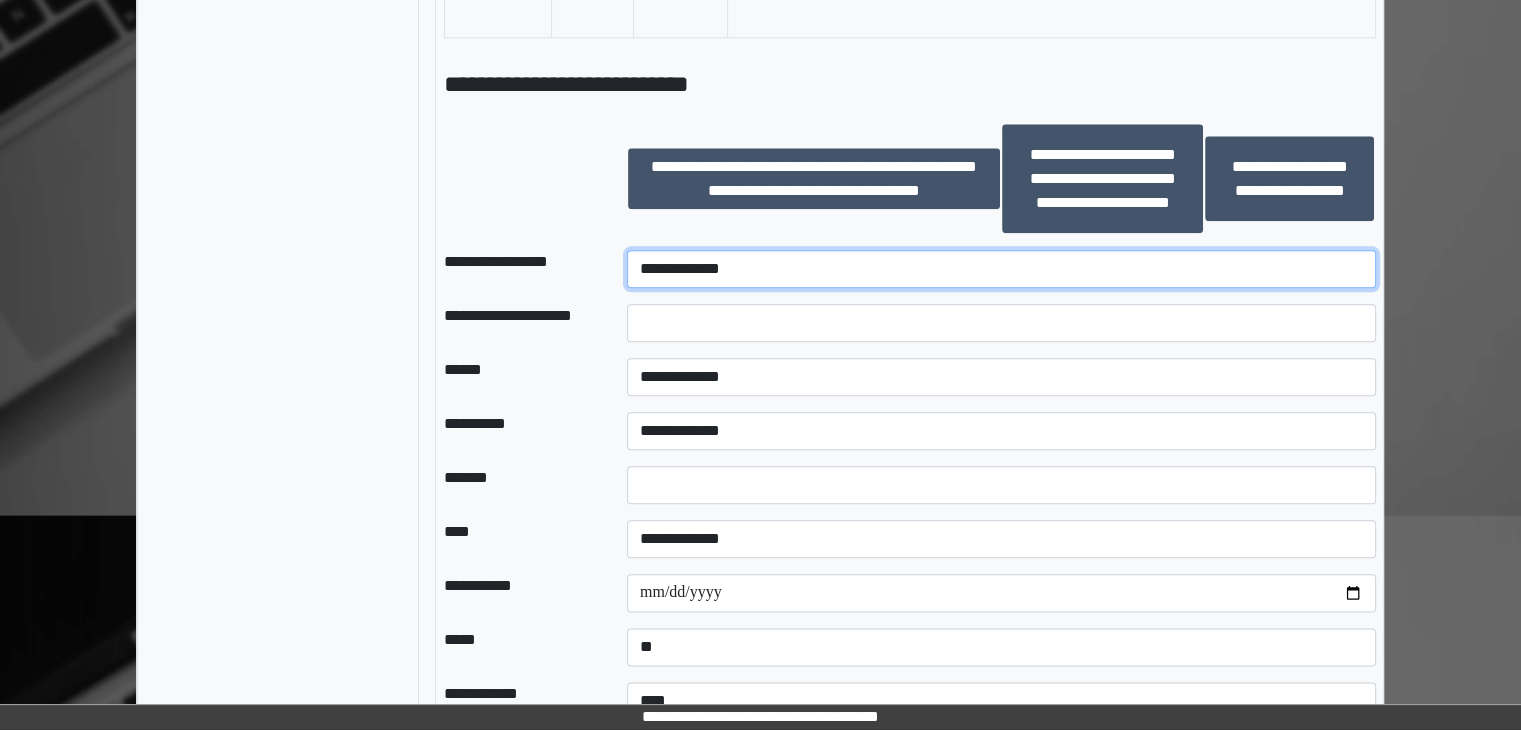 click on "**********" at bounding box center (1001, 269) 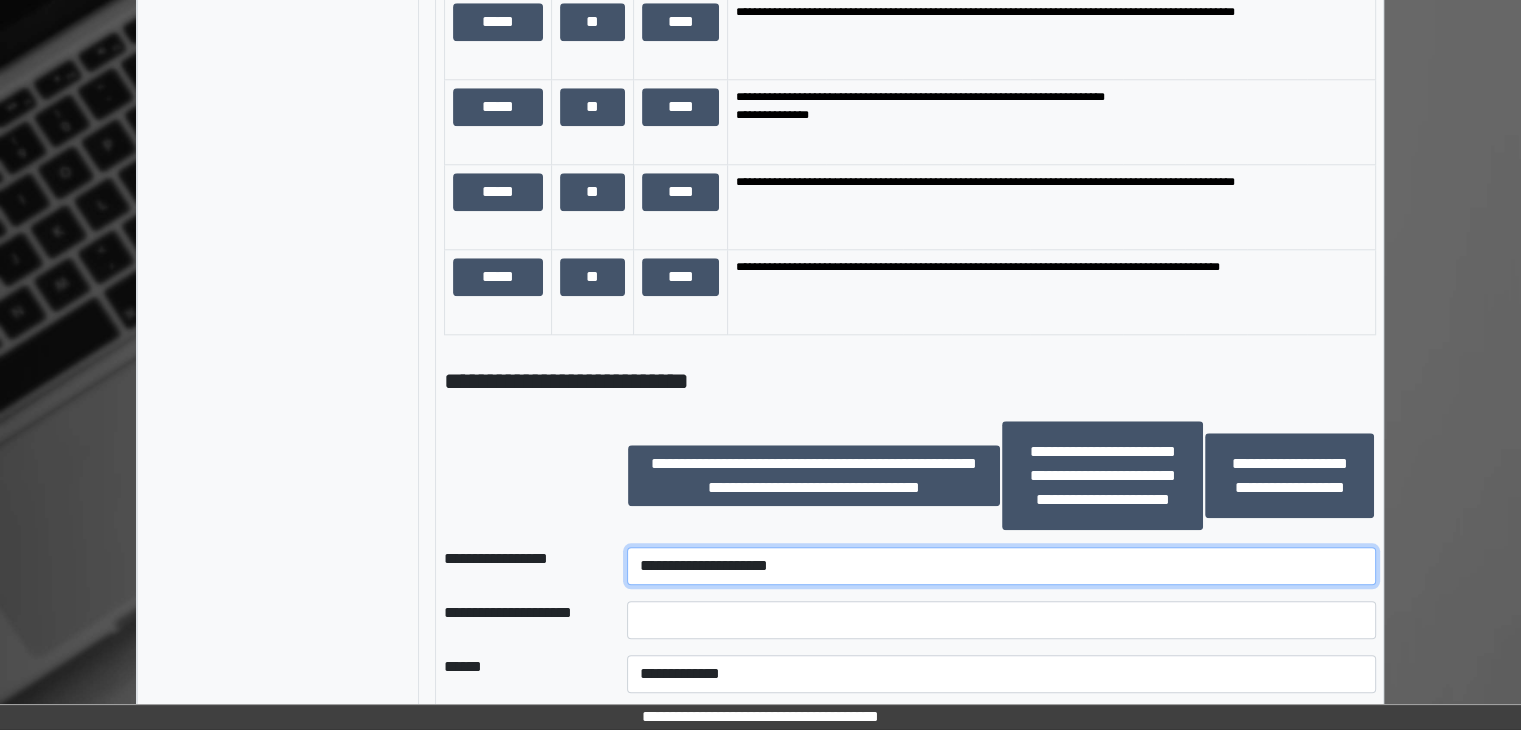 scroll, scrollTop: 2408, scrollLeft: 0, axis: vertical 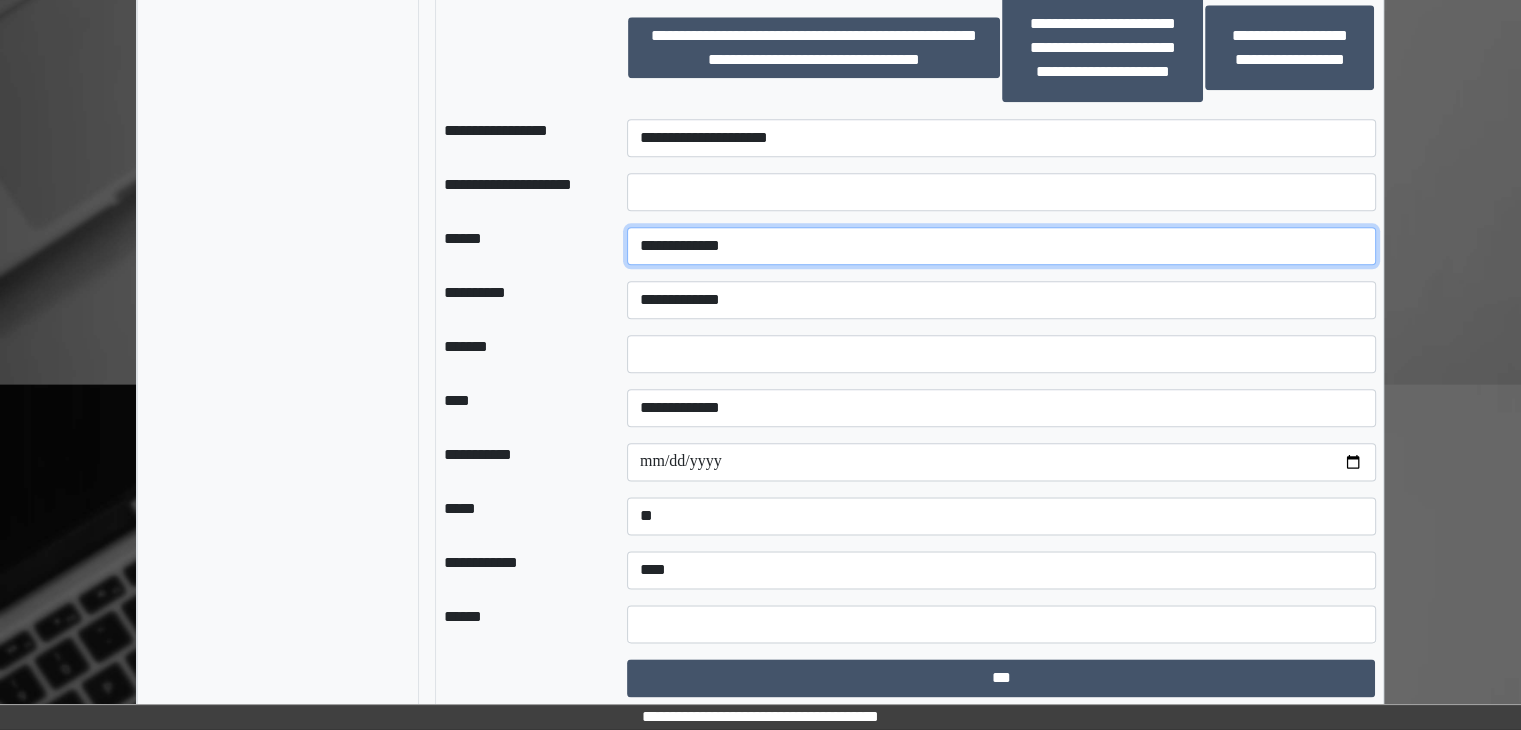 click on "**********" at bounding box center (1001, 246) 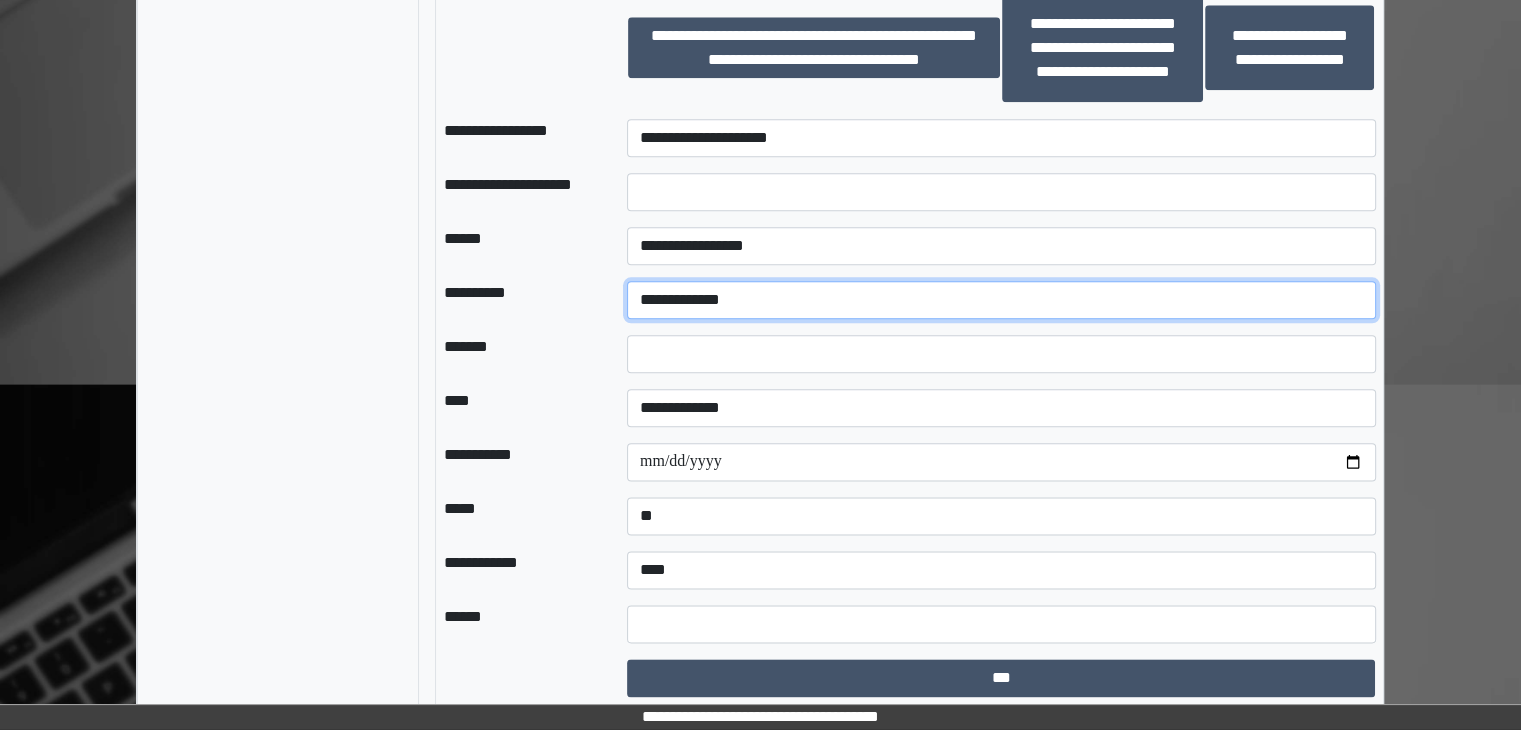 click on "**********" at bounding box center [1001, 300] 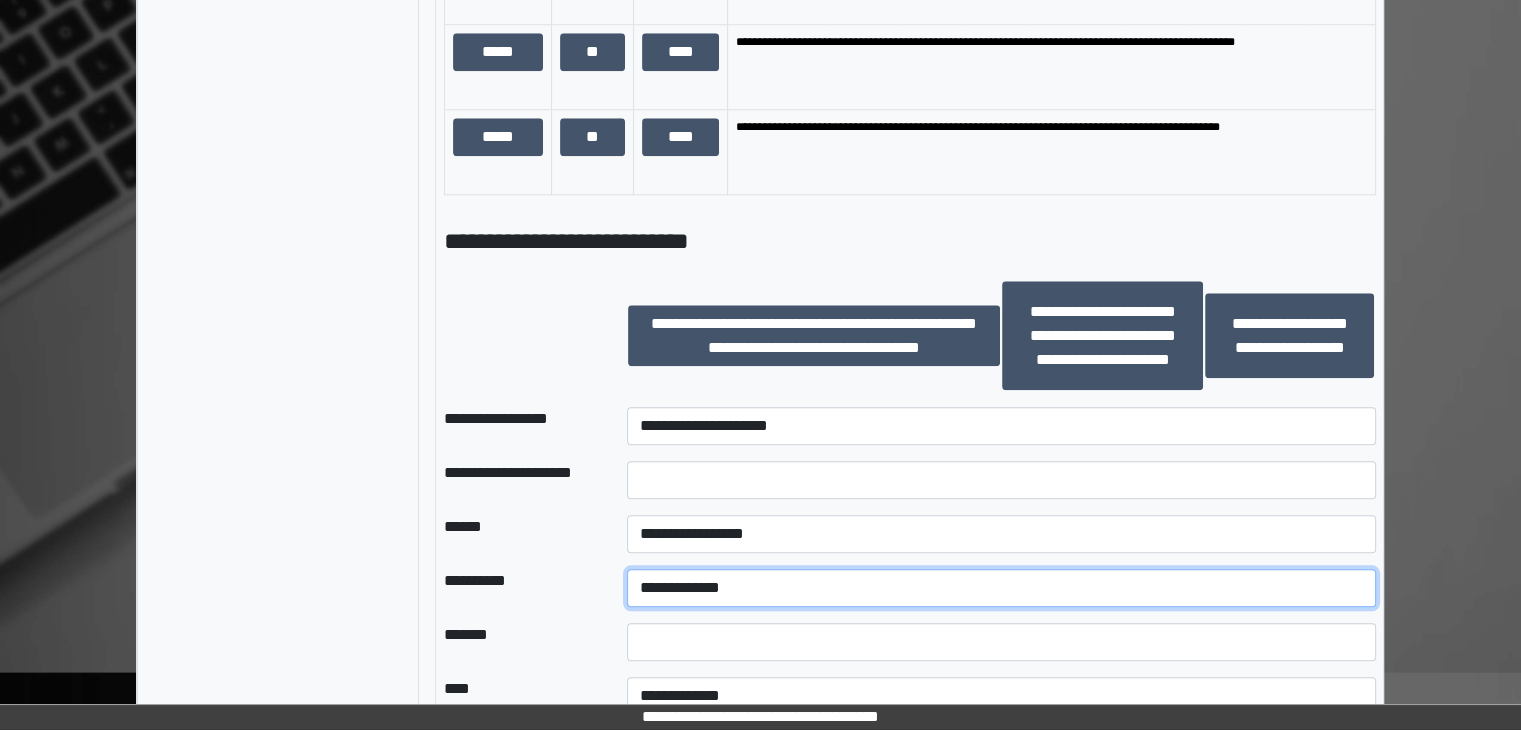 scroll, scrollTop: 2408, scrollLeft: 0, axis: vertical 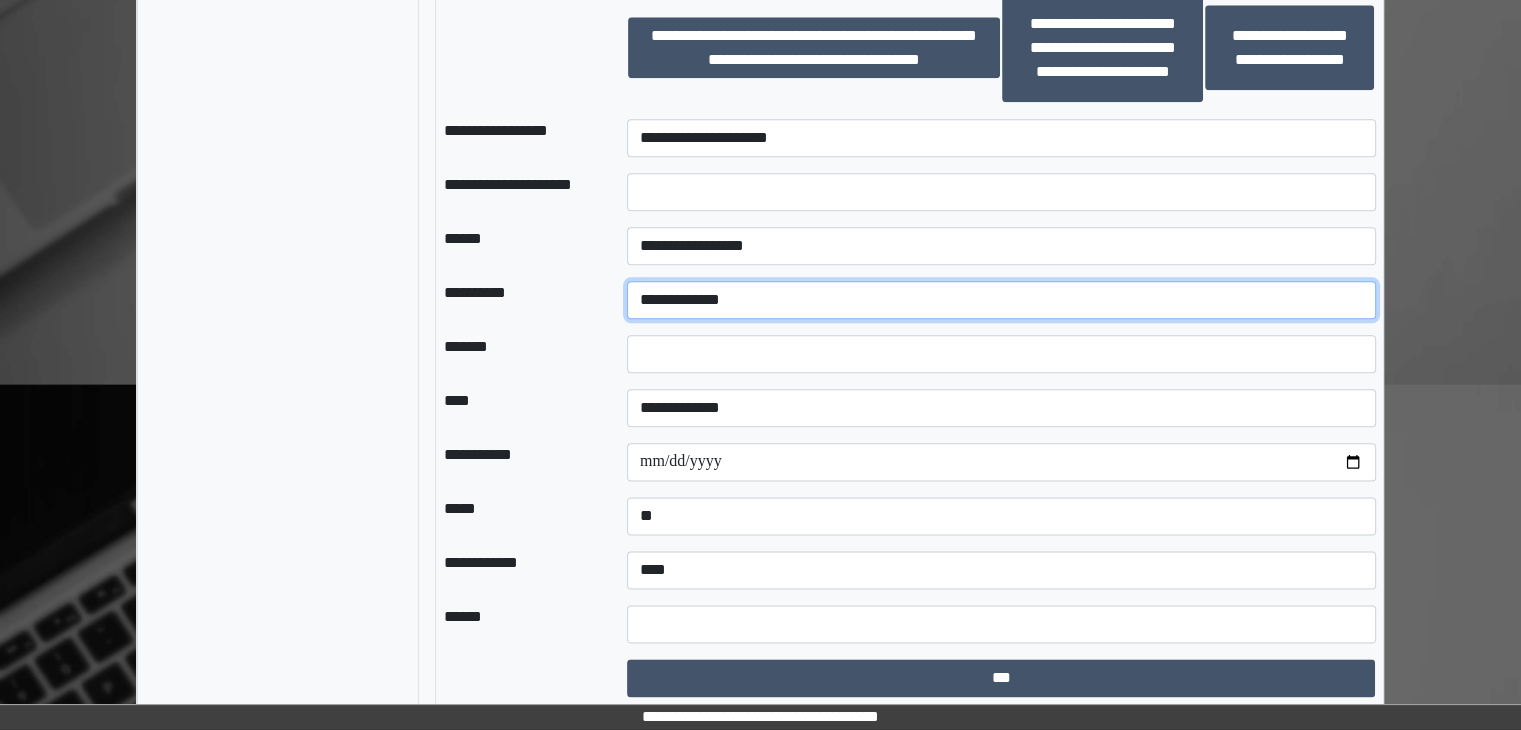 click on "**********" at bounding box center (1001, 300) 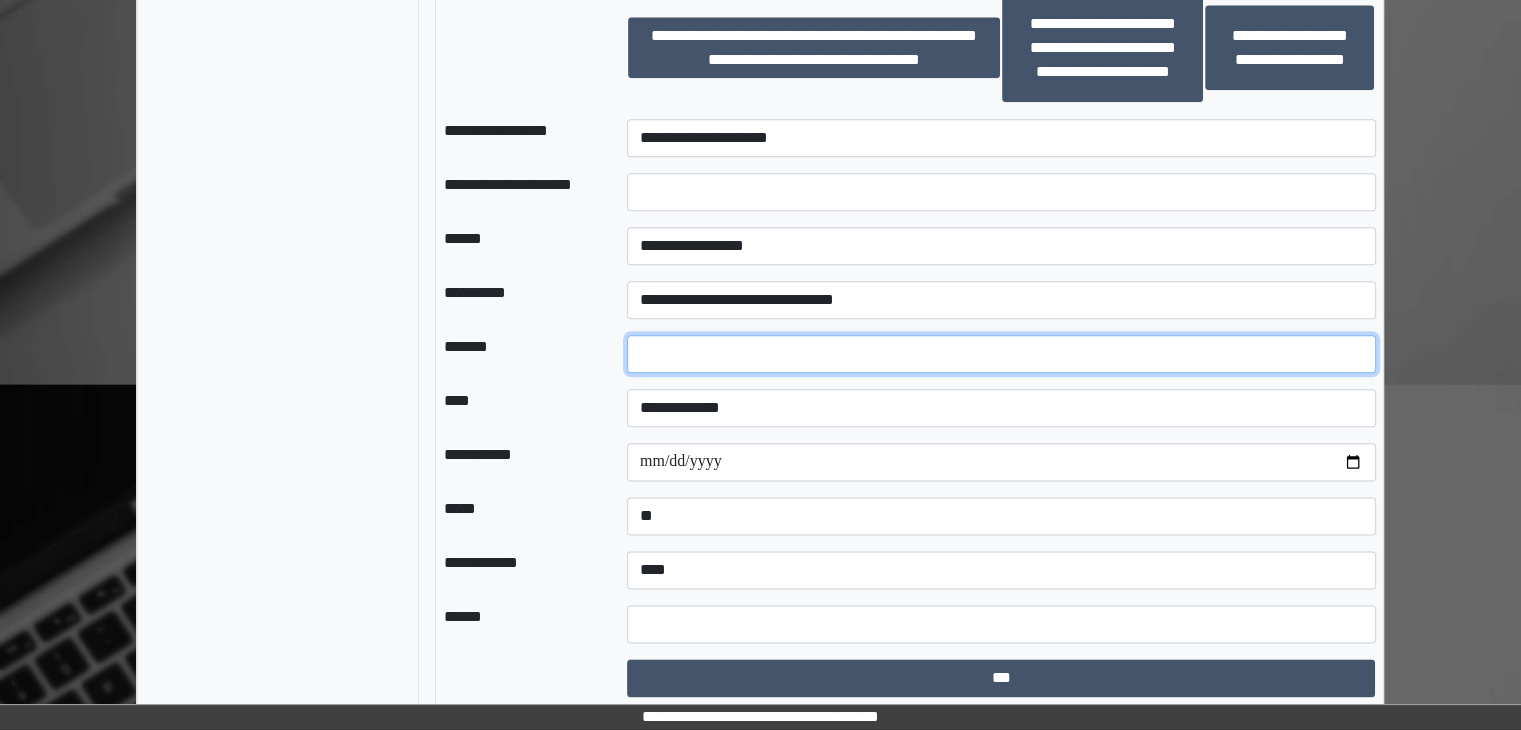 click at bounding box center [1001, 354] 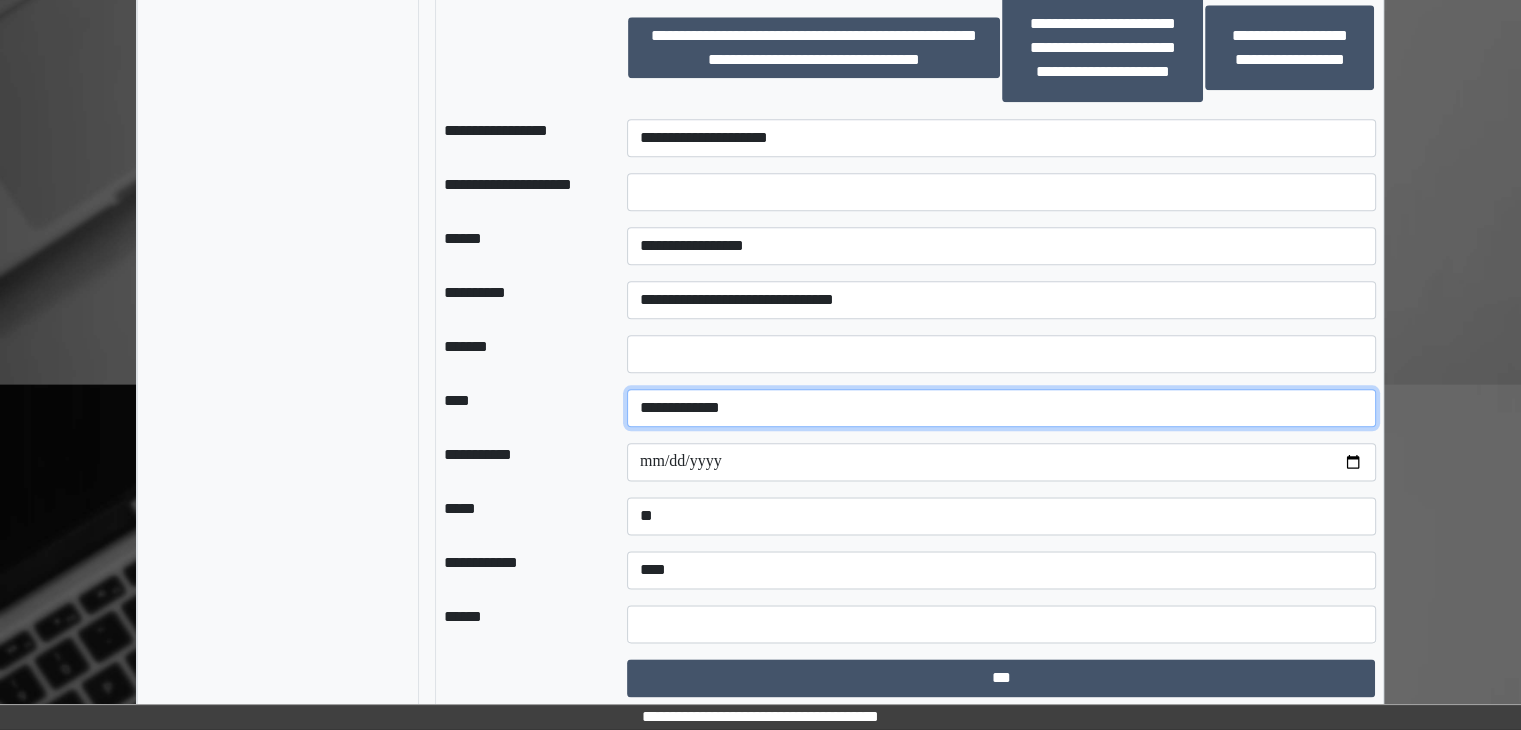 click on "**********" at bounding box center [1001, 408] 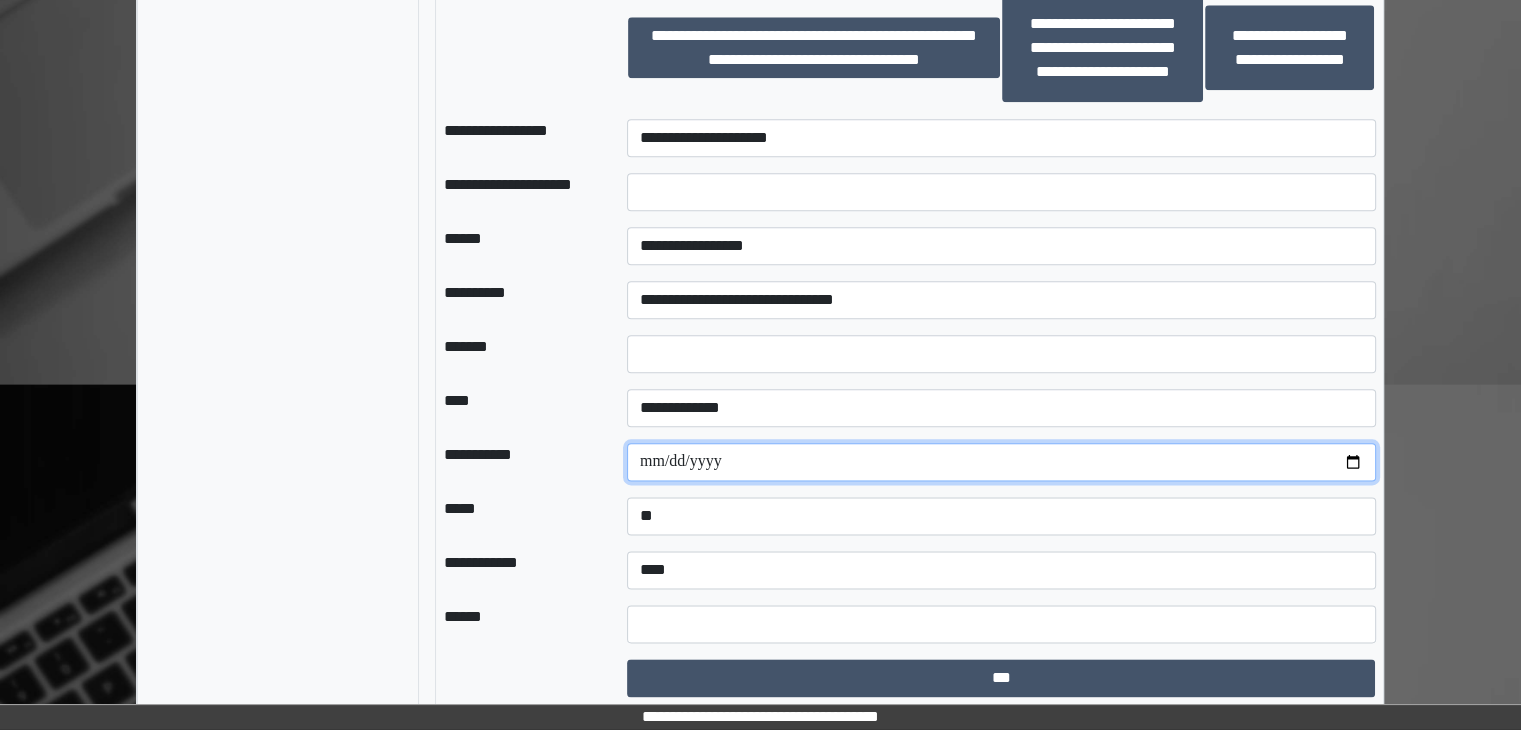 drag, startPoint x: 1351, startPoint y: 451, endPoint x: 1068, endPoint y: 450, distance: 283.00177 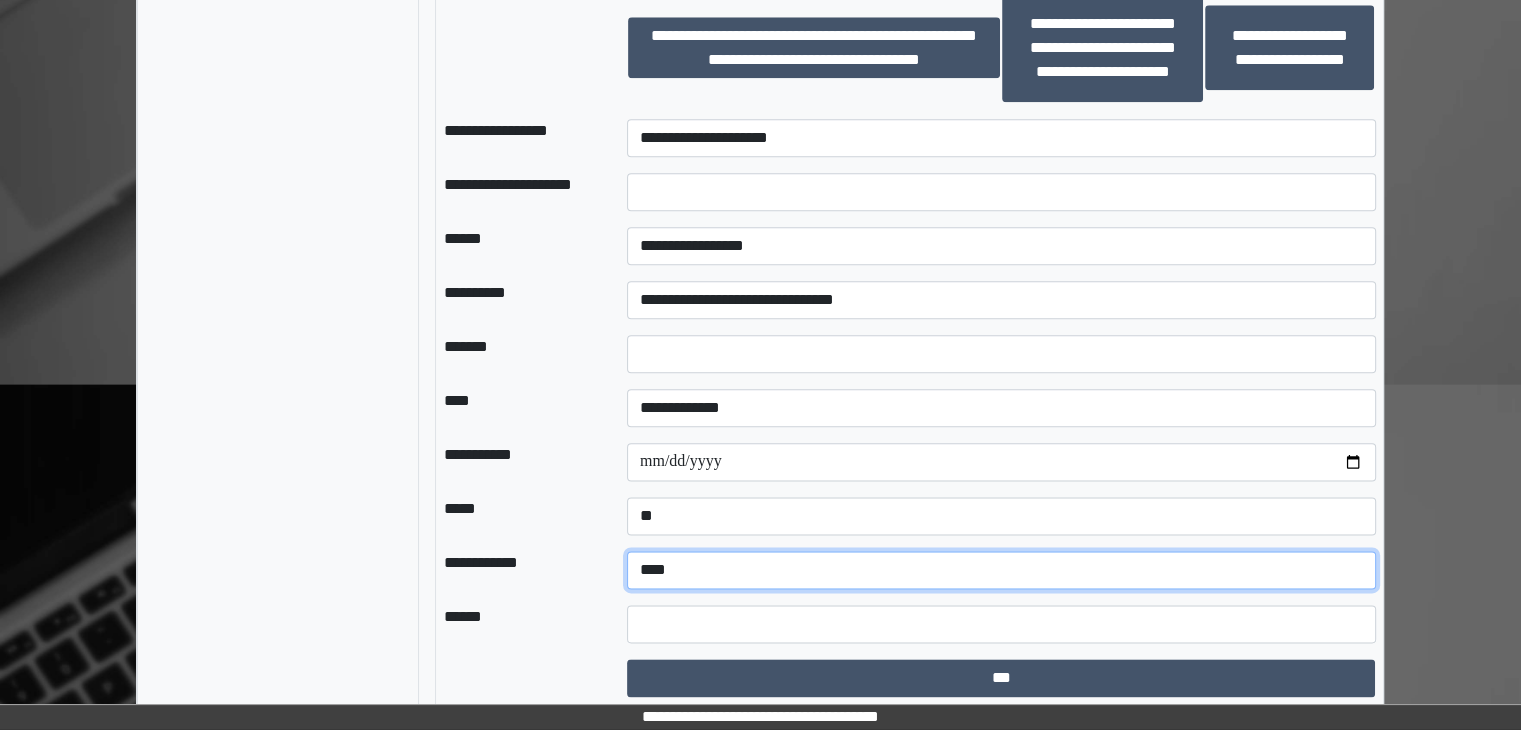 drag, startPoint x: 696, startPoint y: 552, endPoint x: 692, endPoint y: 567, distance: 15.524175 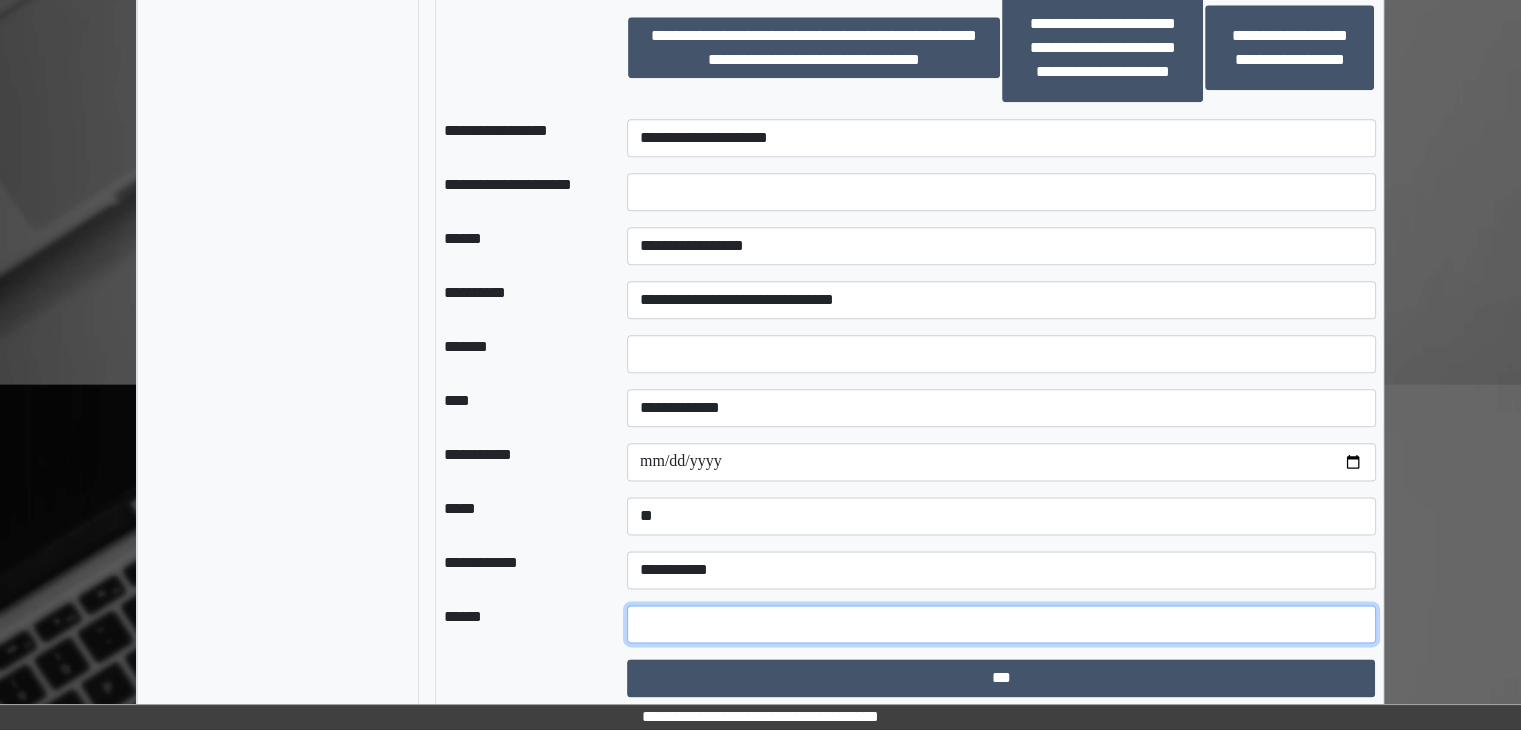click at bounding box center (1001, 624) 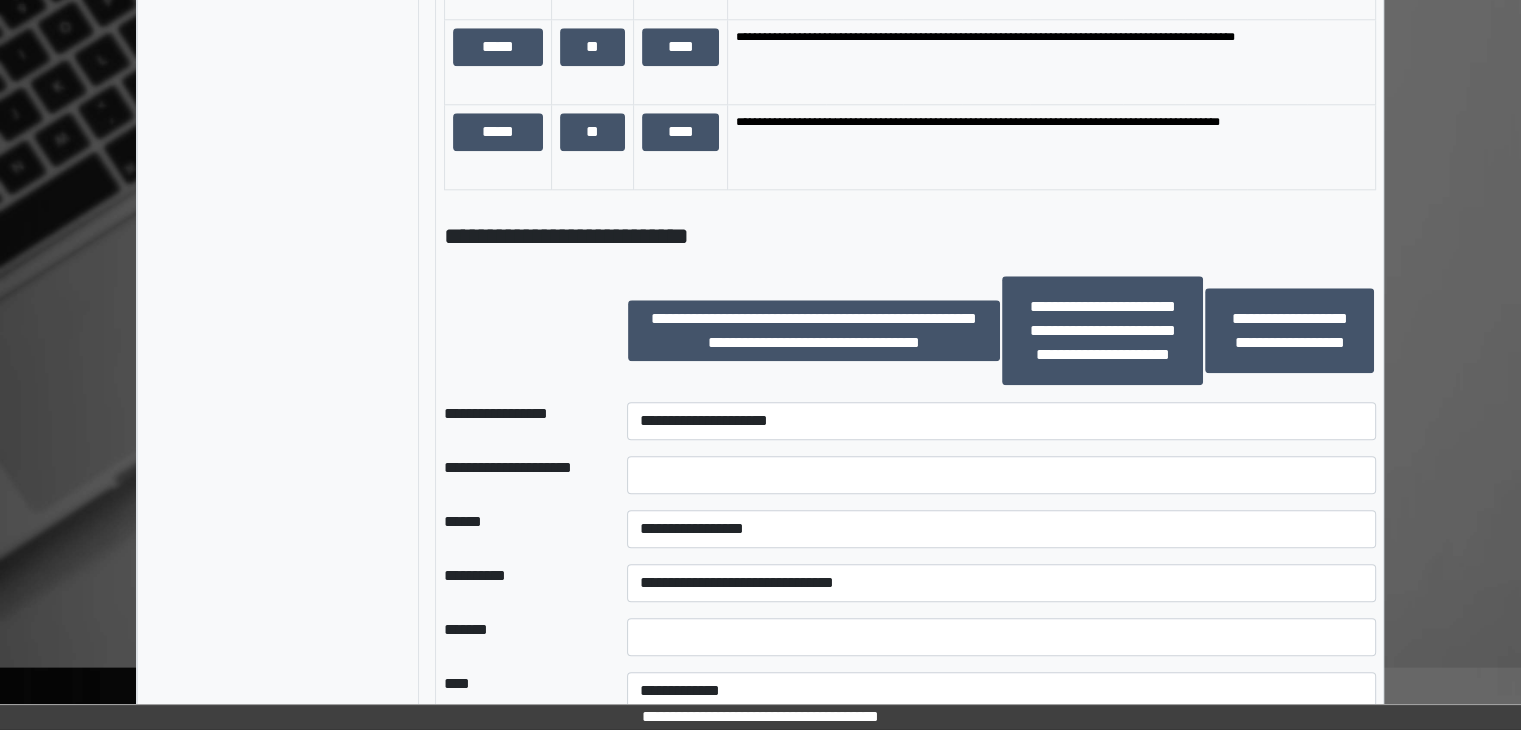 scroll, scrollTop: 2408, scrollLeft: 0, axis: vertical 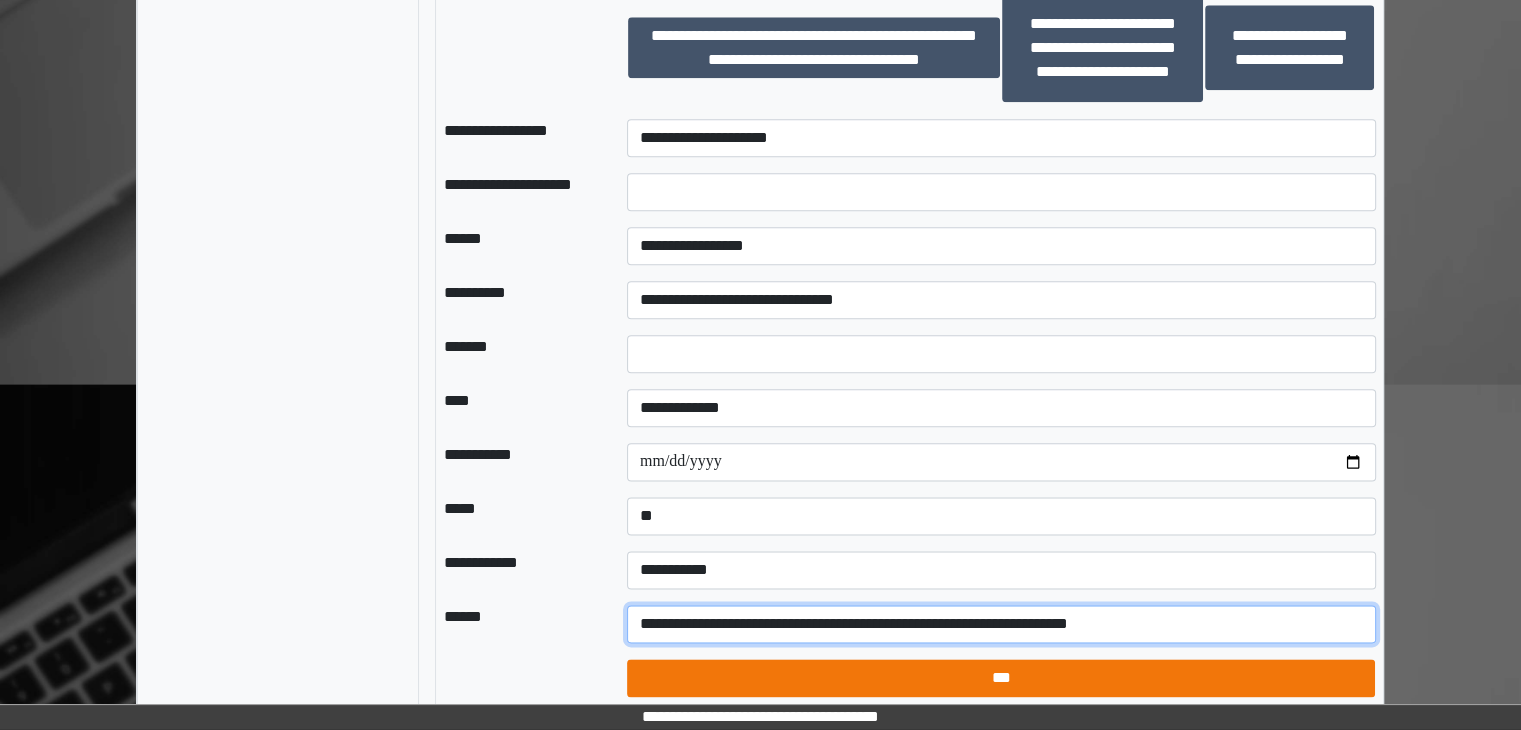 type on "**********" 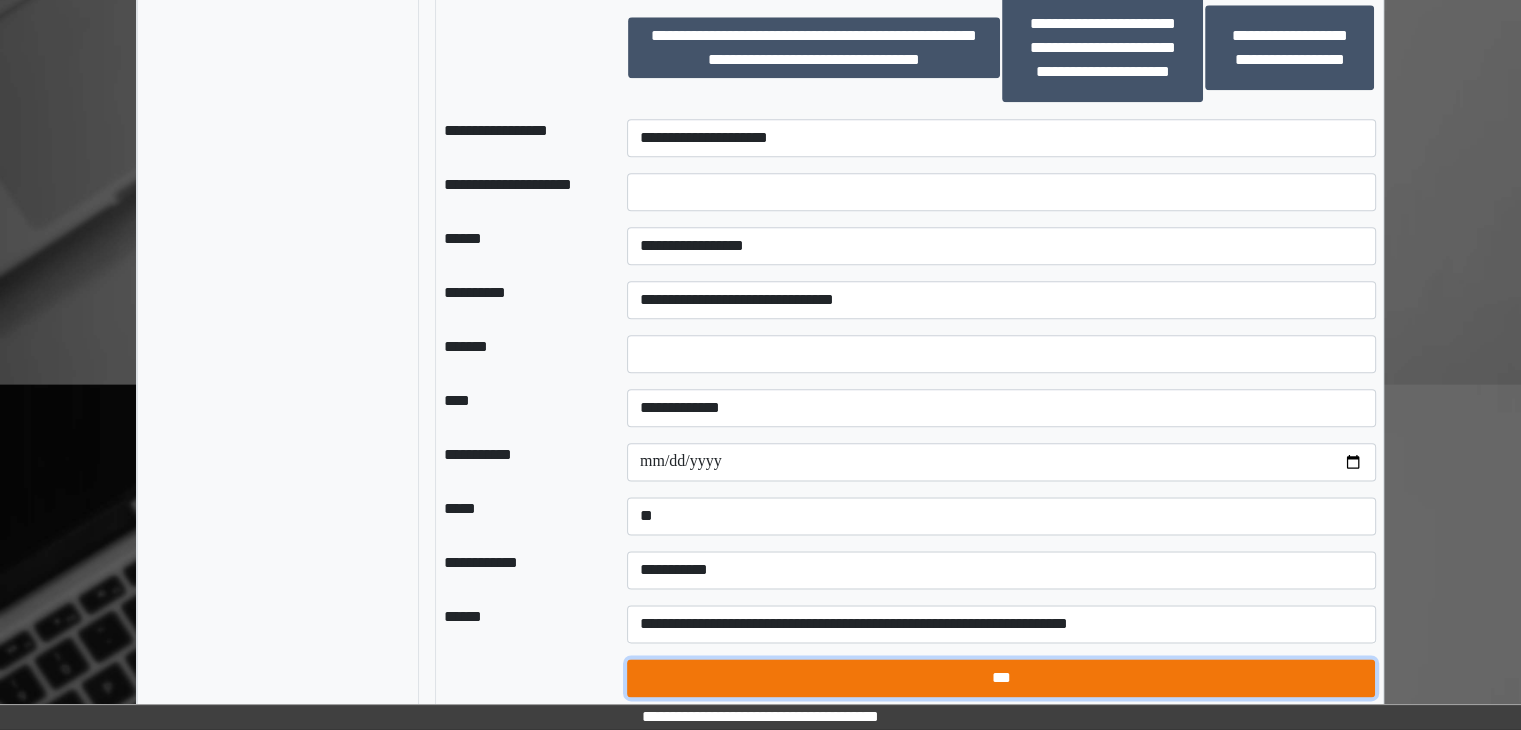 click on "***" at bounding box center [1001, 678] 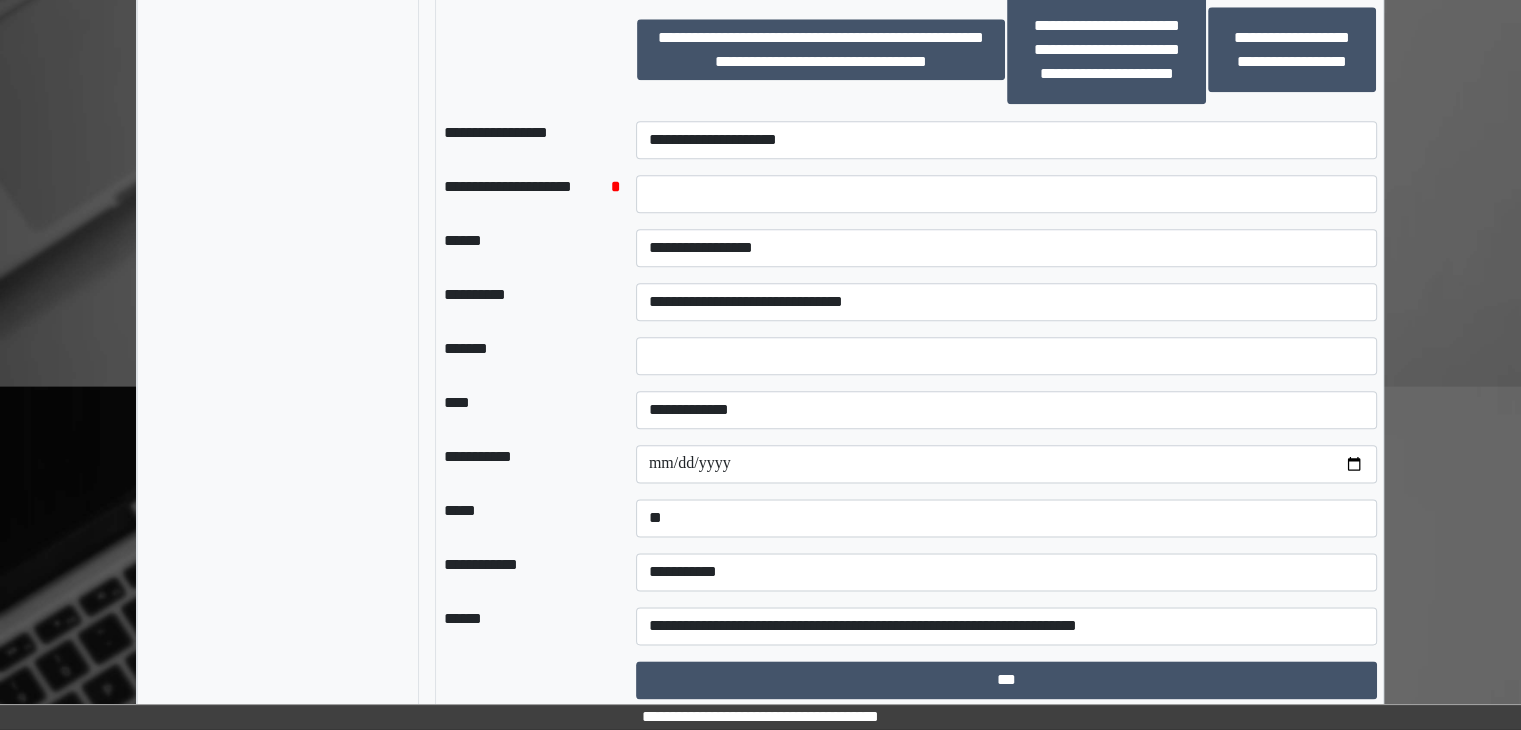 scroll, scrollTop: 2408, scrollLeft: 0, axis: vertical 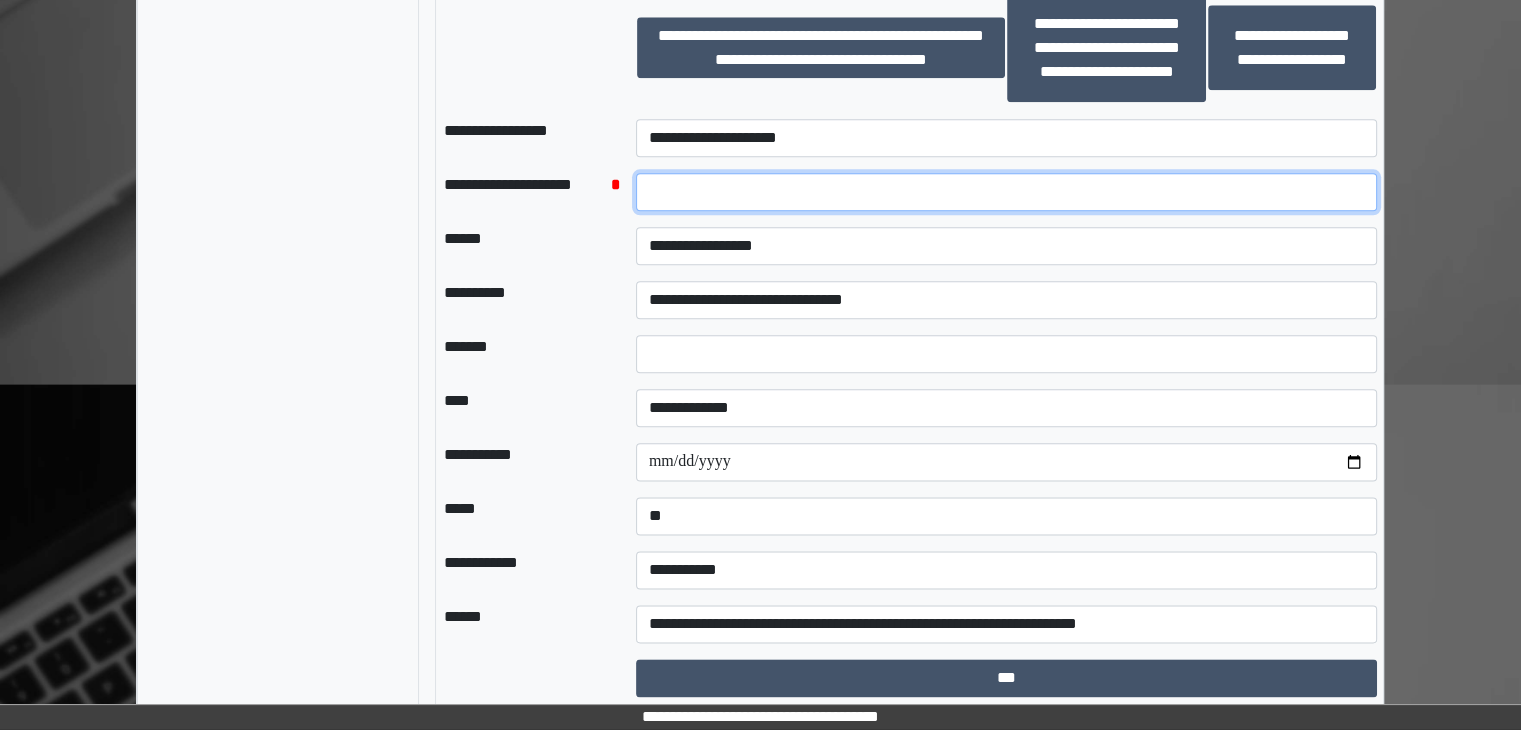 click at bounding box center [1006, 192] 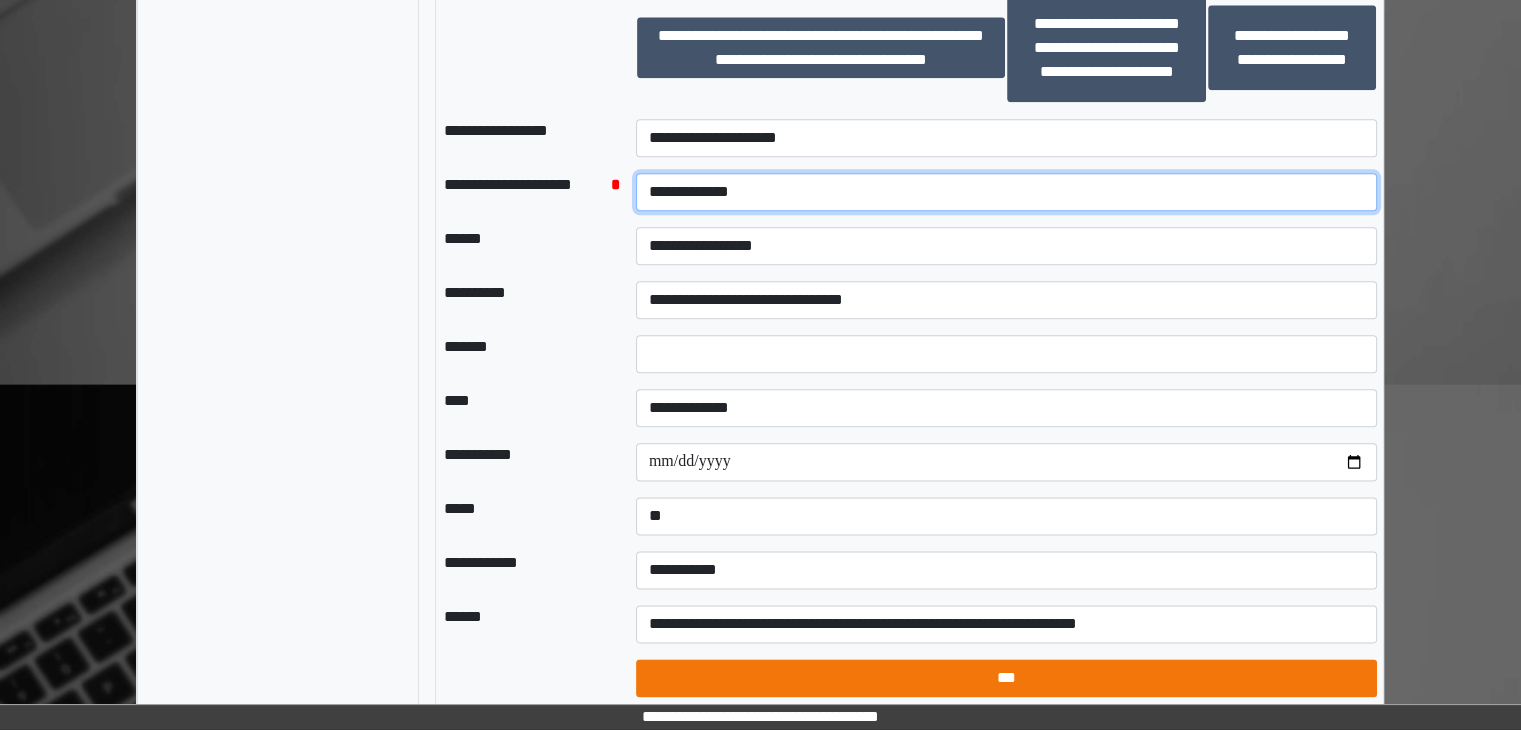 type on "**********" 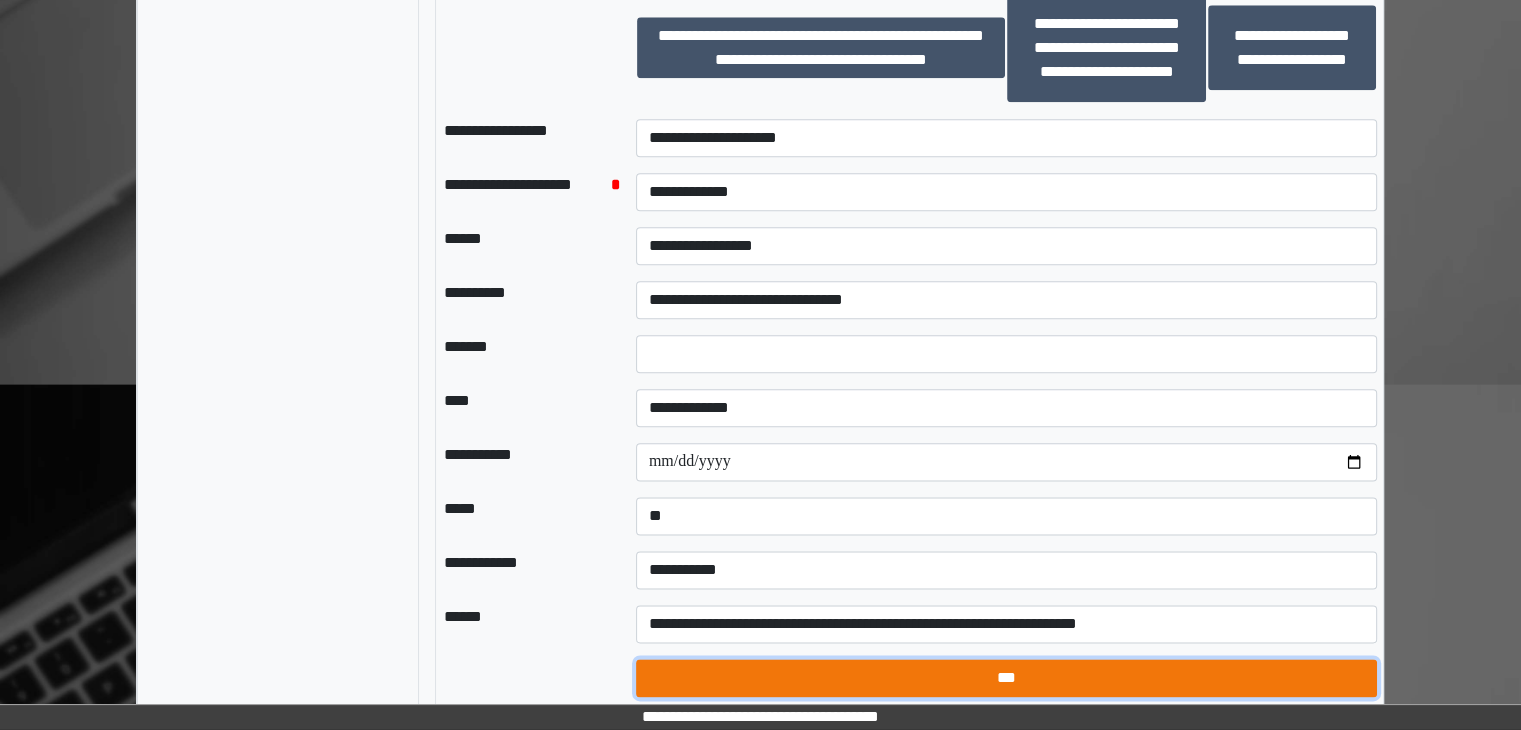 click on "***" at bounding box center (1006, 678) 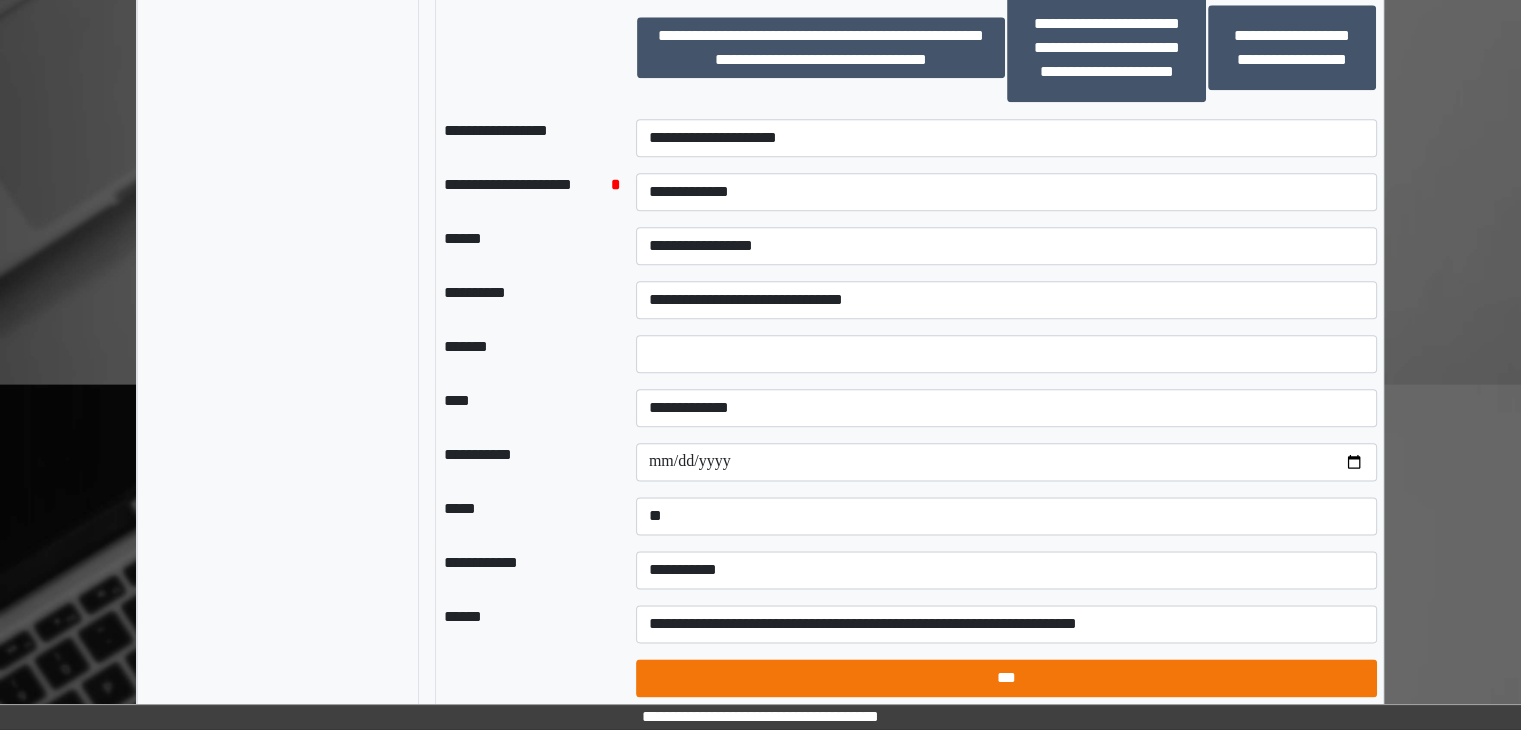 select on "*" 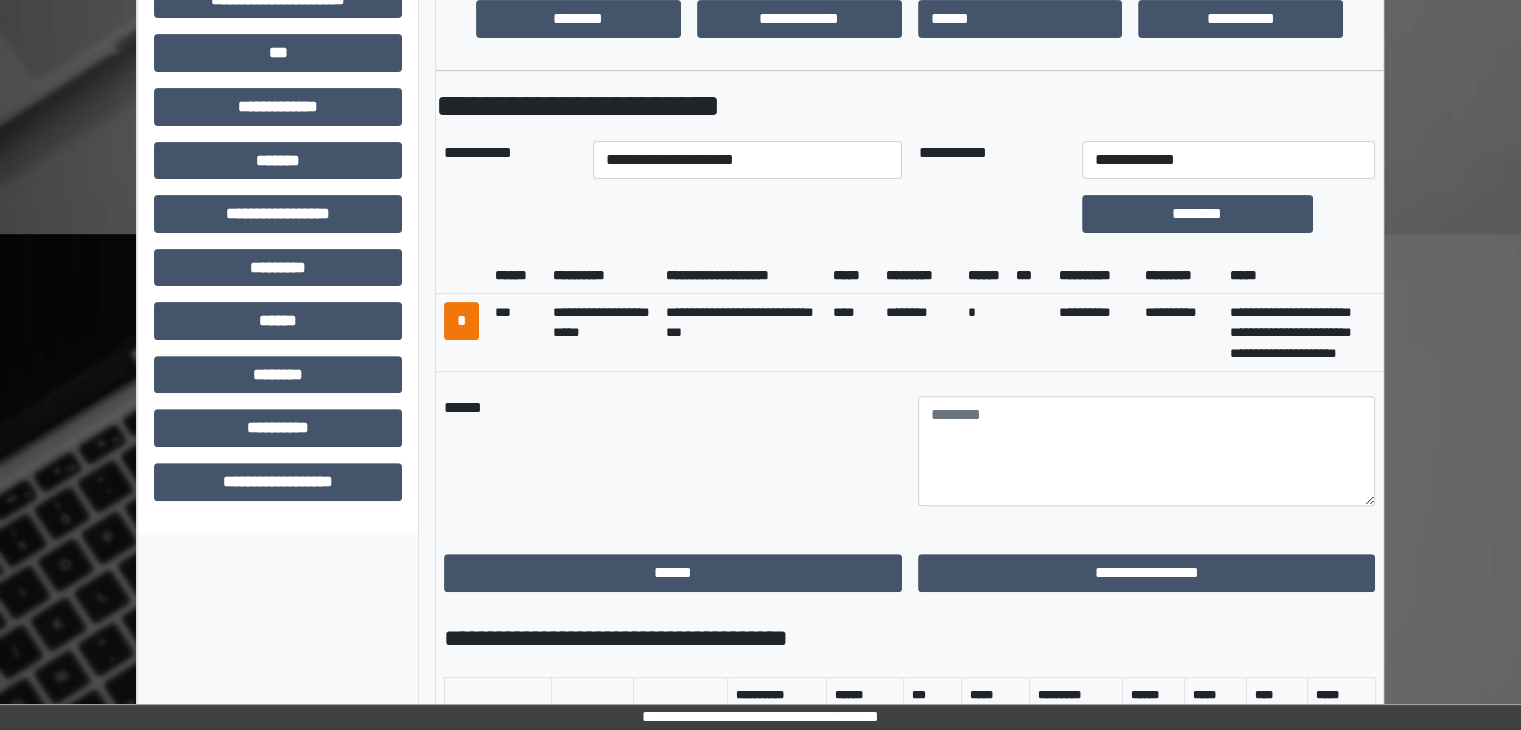 scroll, scrollTop: 608, scrollLeft: 0, axis: vertical 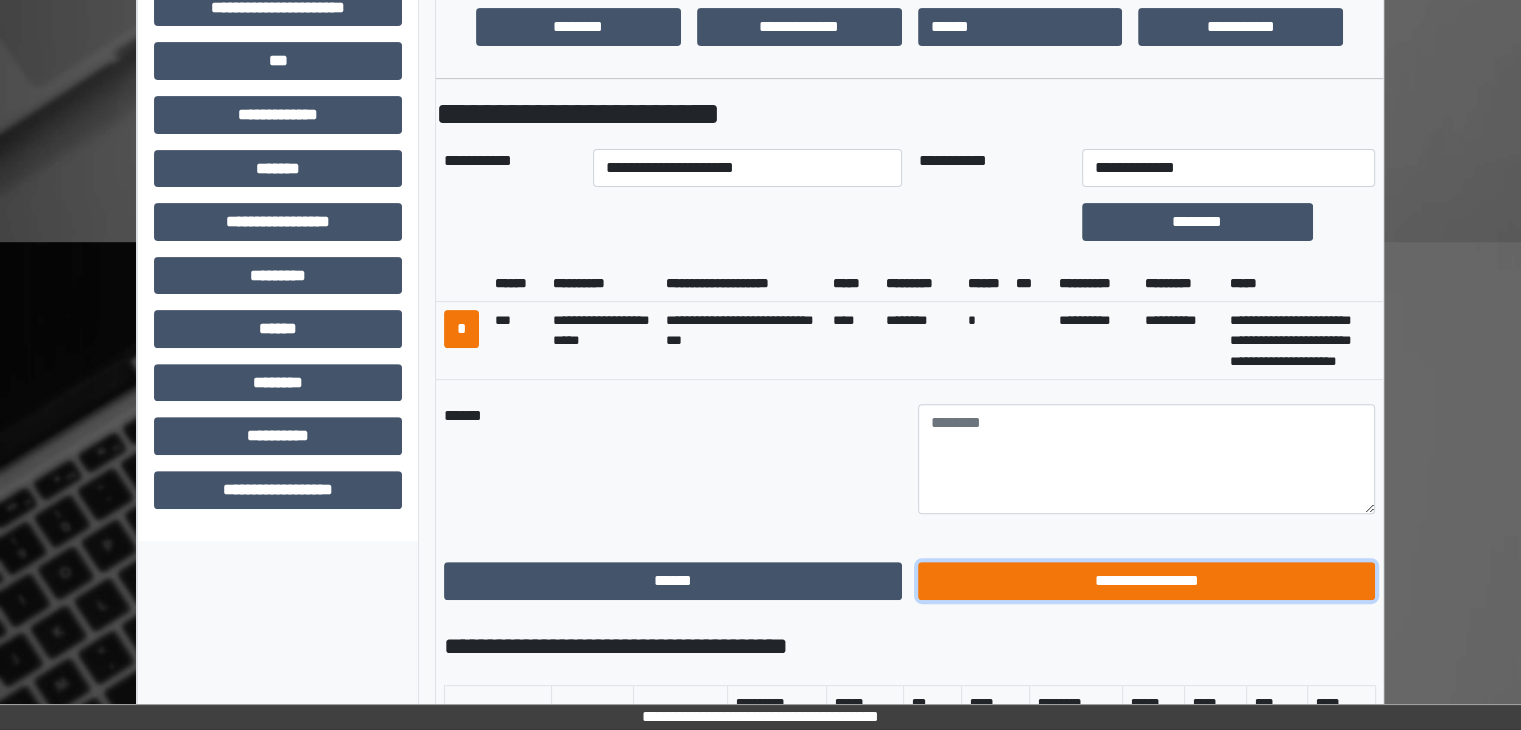 click on "**********" at bounding box center (1147, 581) 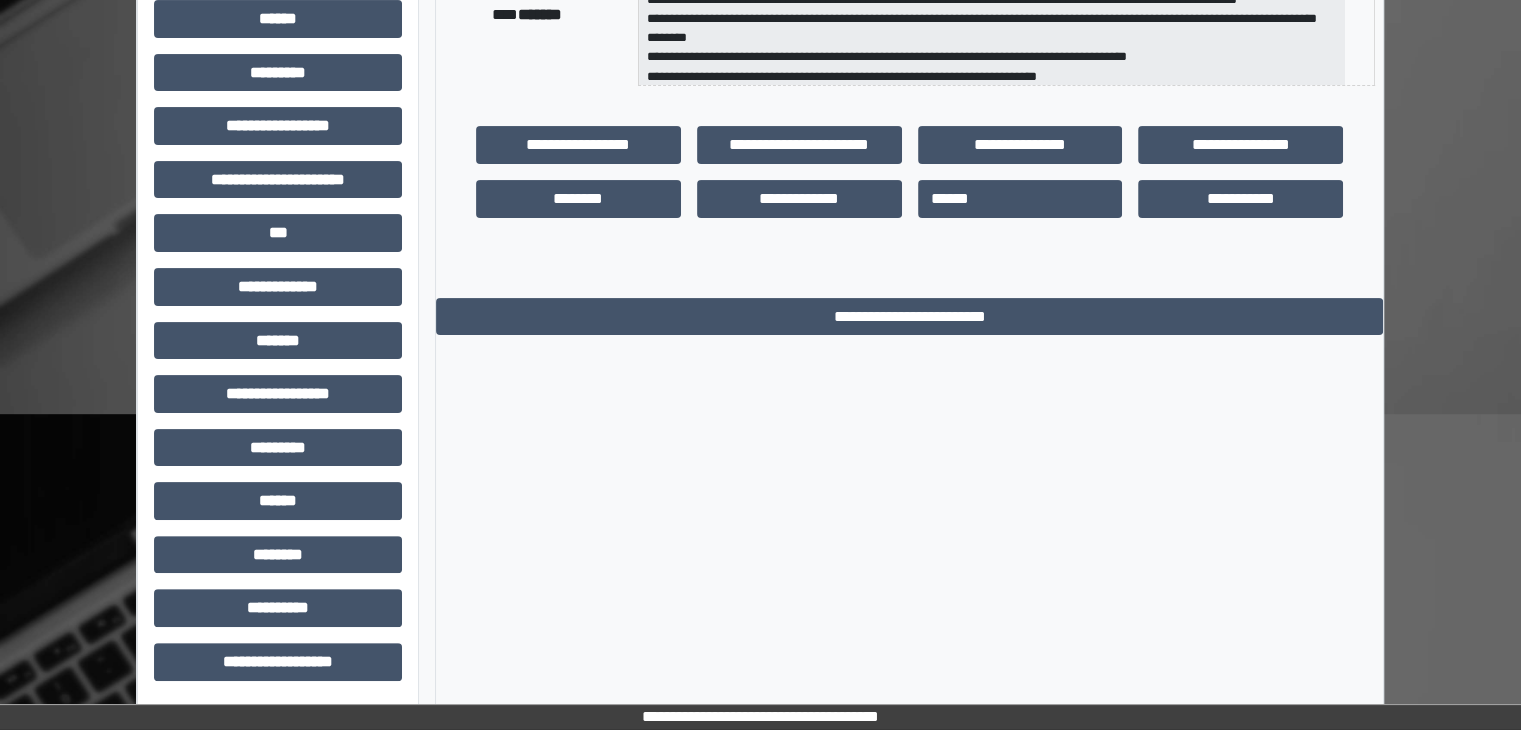 scroll, scrollTop: 0, scrollLeft: 0, axis: both 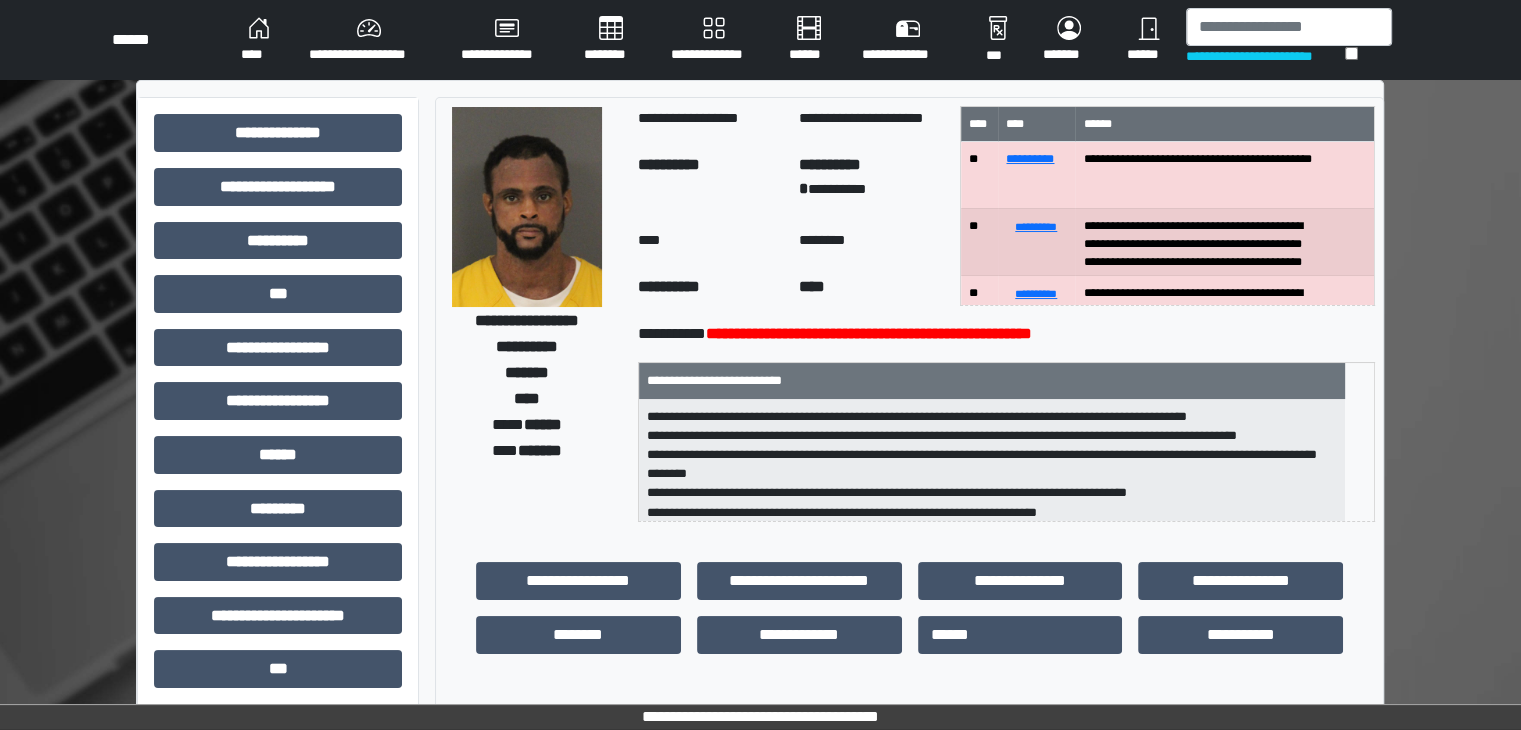 click on "****" at bounding box center [259, 40] 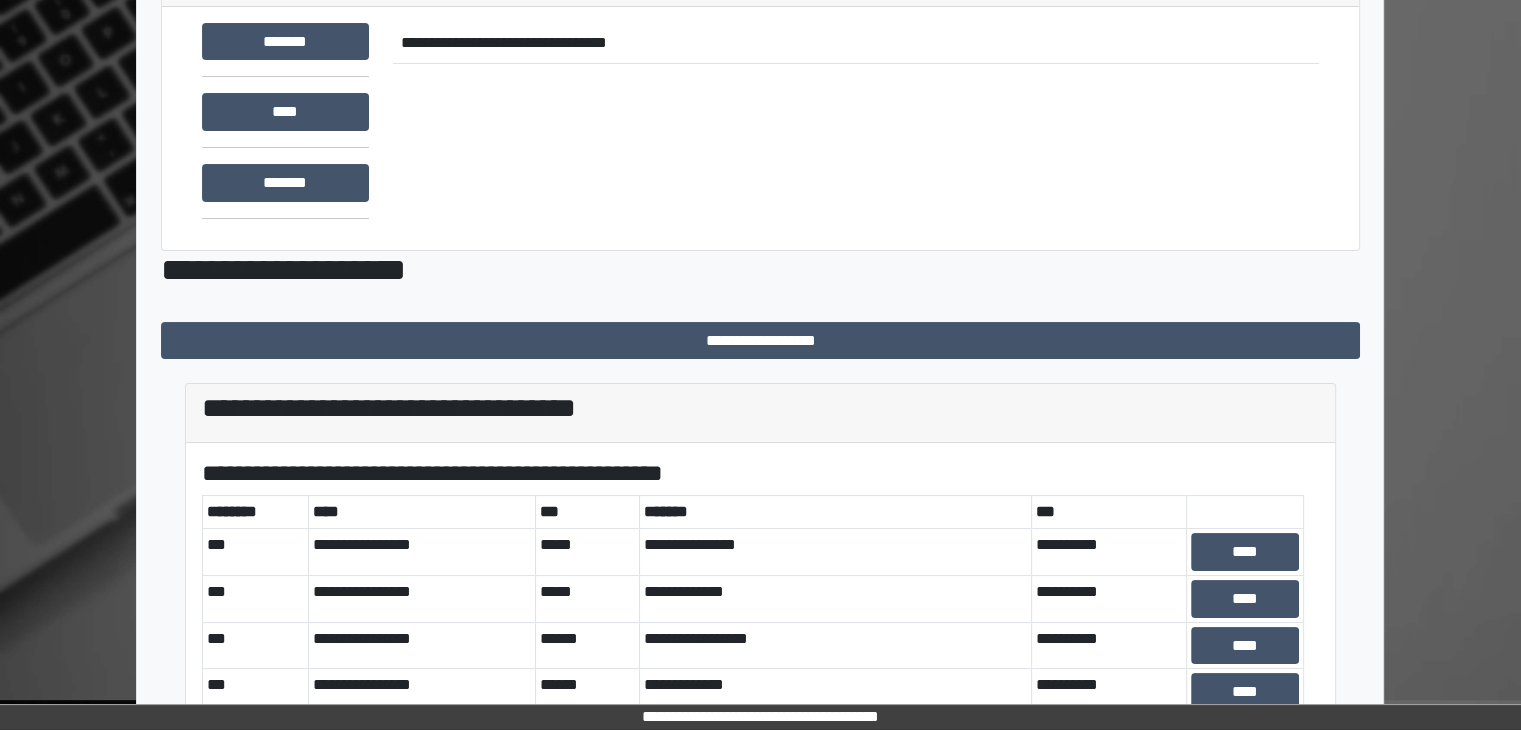 scroll, scrollTop: 581, scrollLeft: 0, axis: vertical 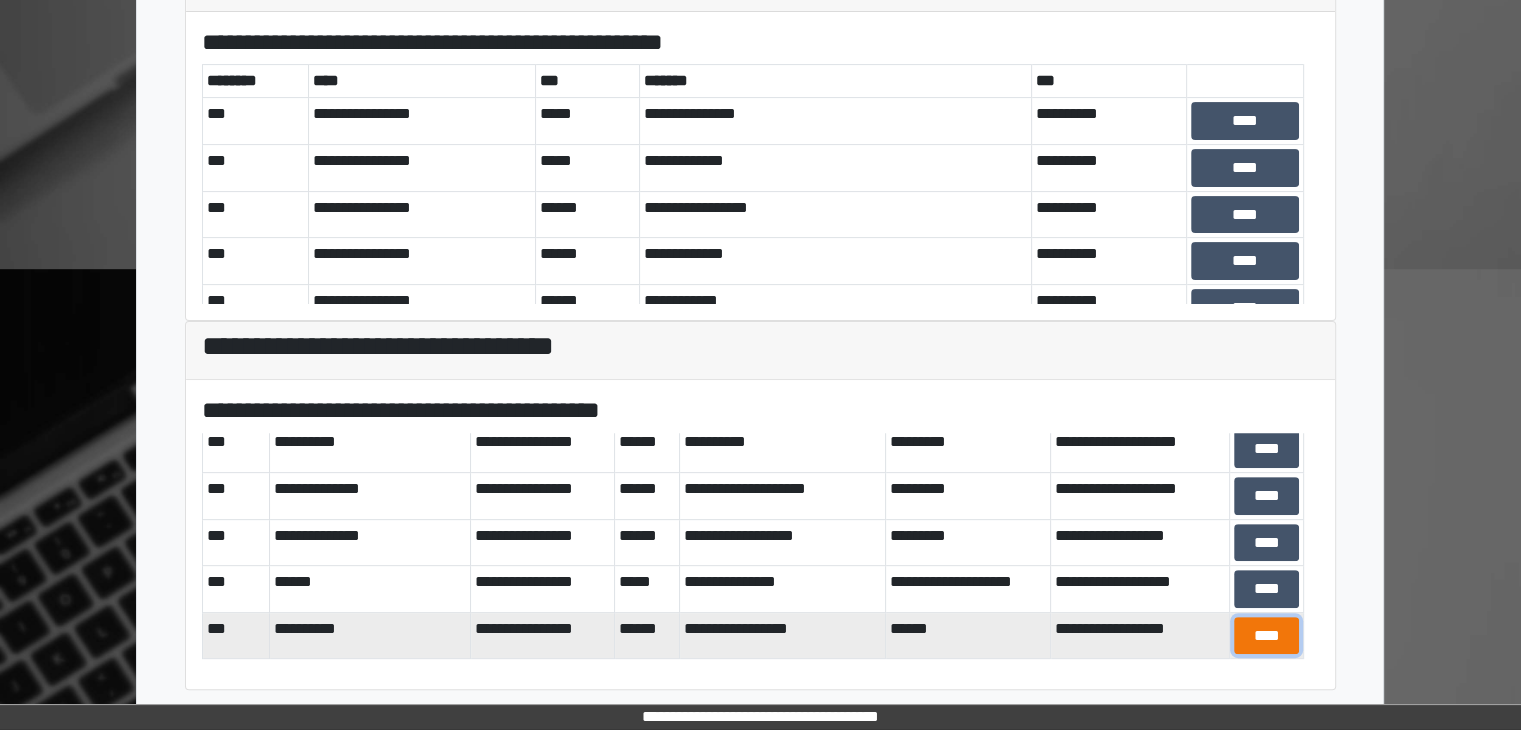 click on "****" at bounding box center [1266, 636] 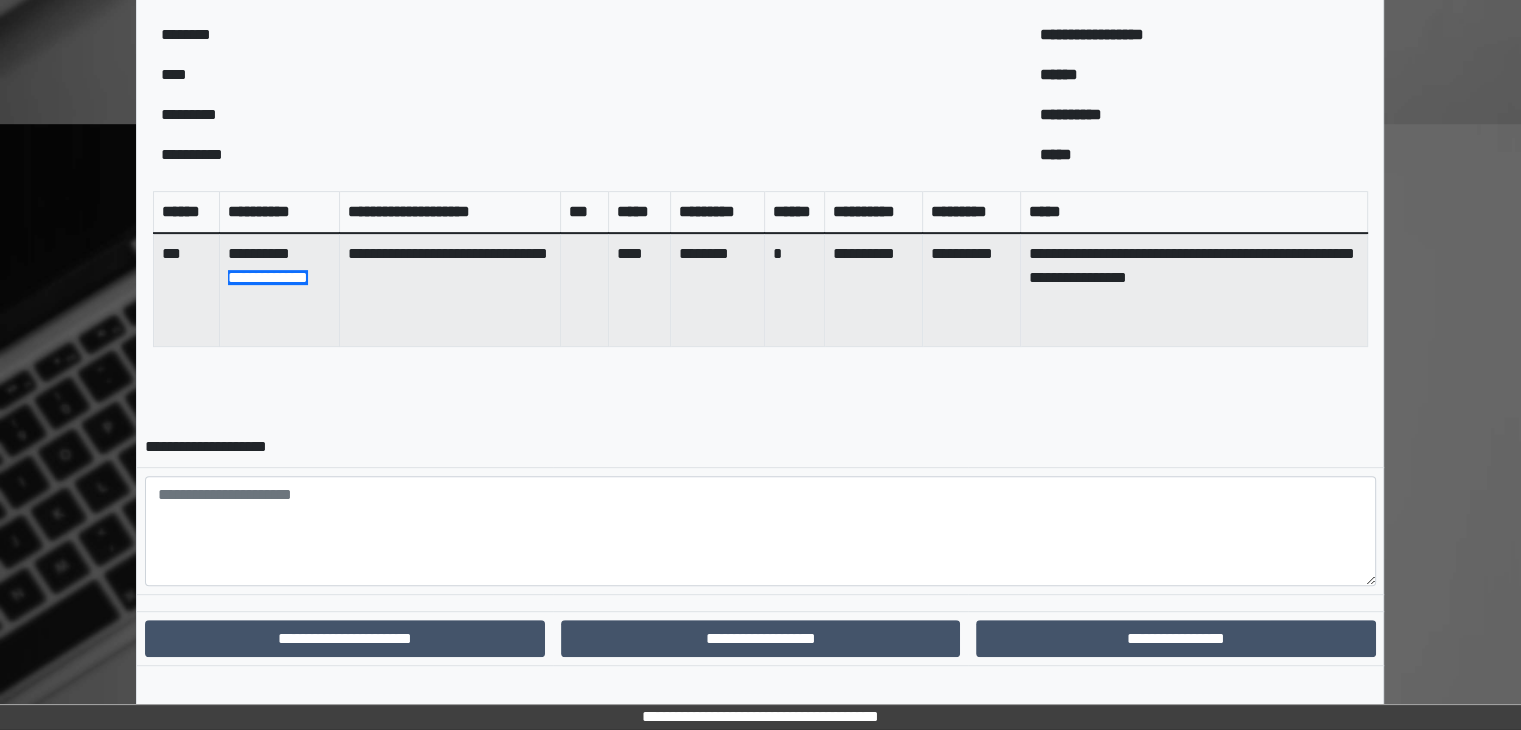 scroll, scrollTop: 742, scrollLeft: 0, axis: vertical 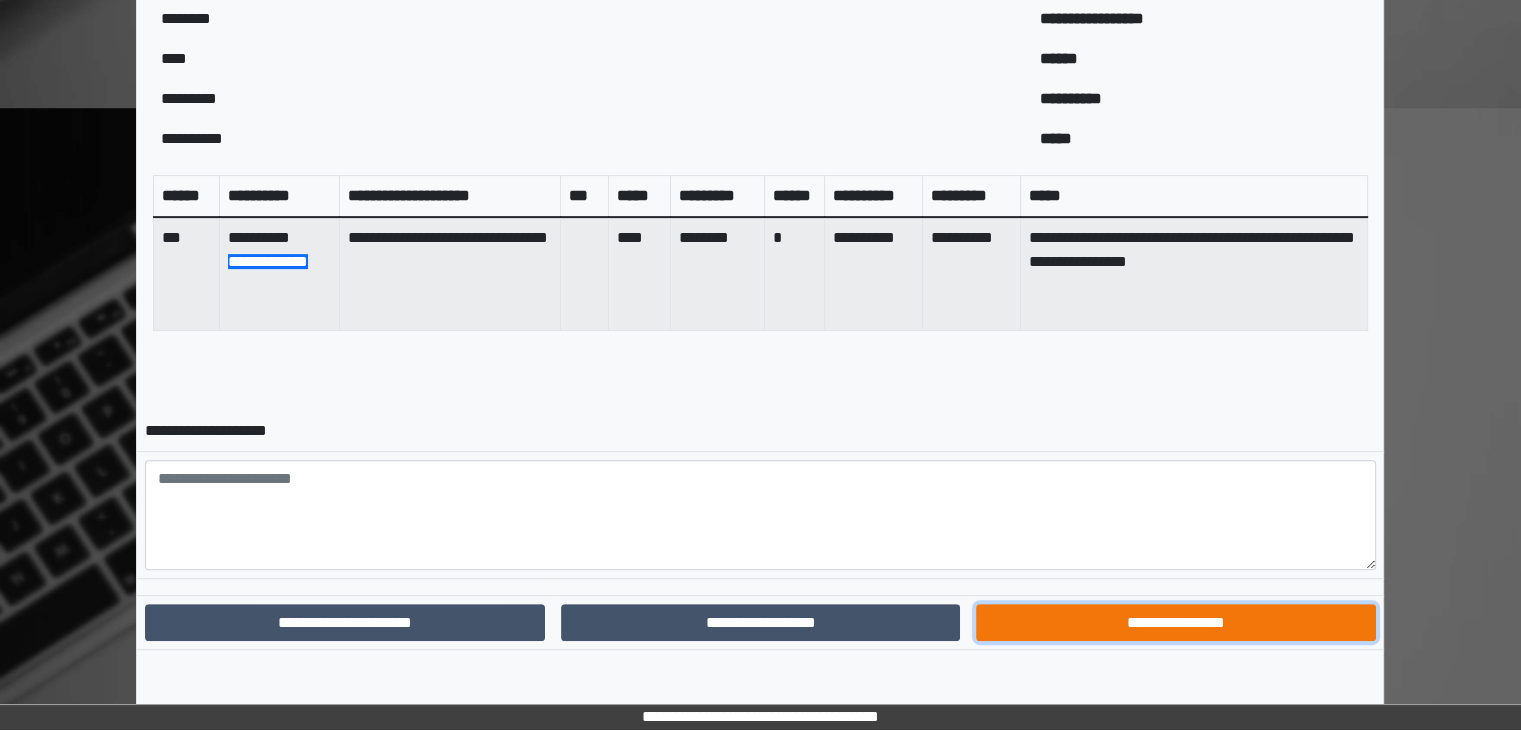 click on "**********" at bounding box center (1175, 623) 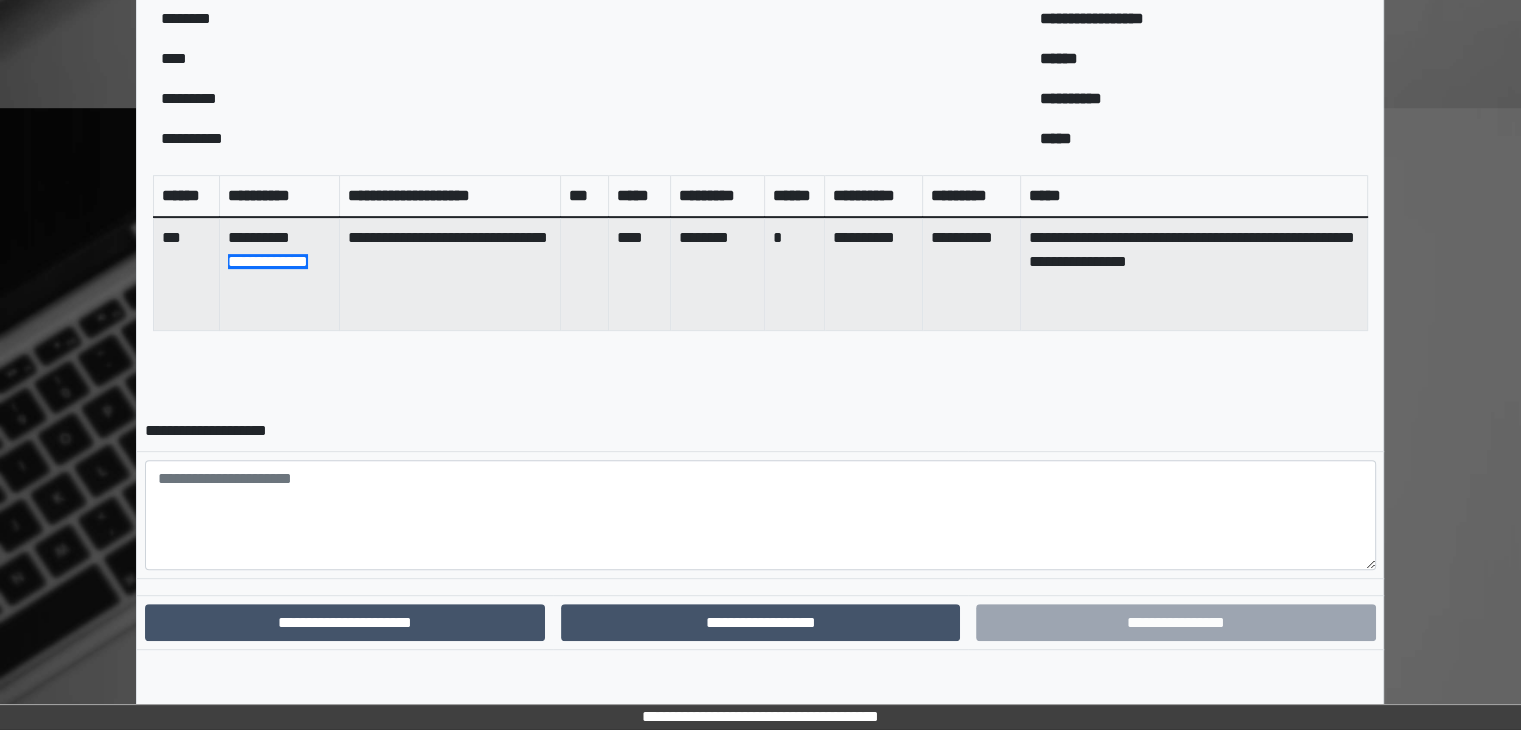 scroll, scrollTop: 640, scrollLeft: 0, axis: vertical 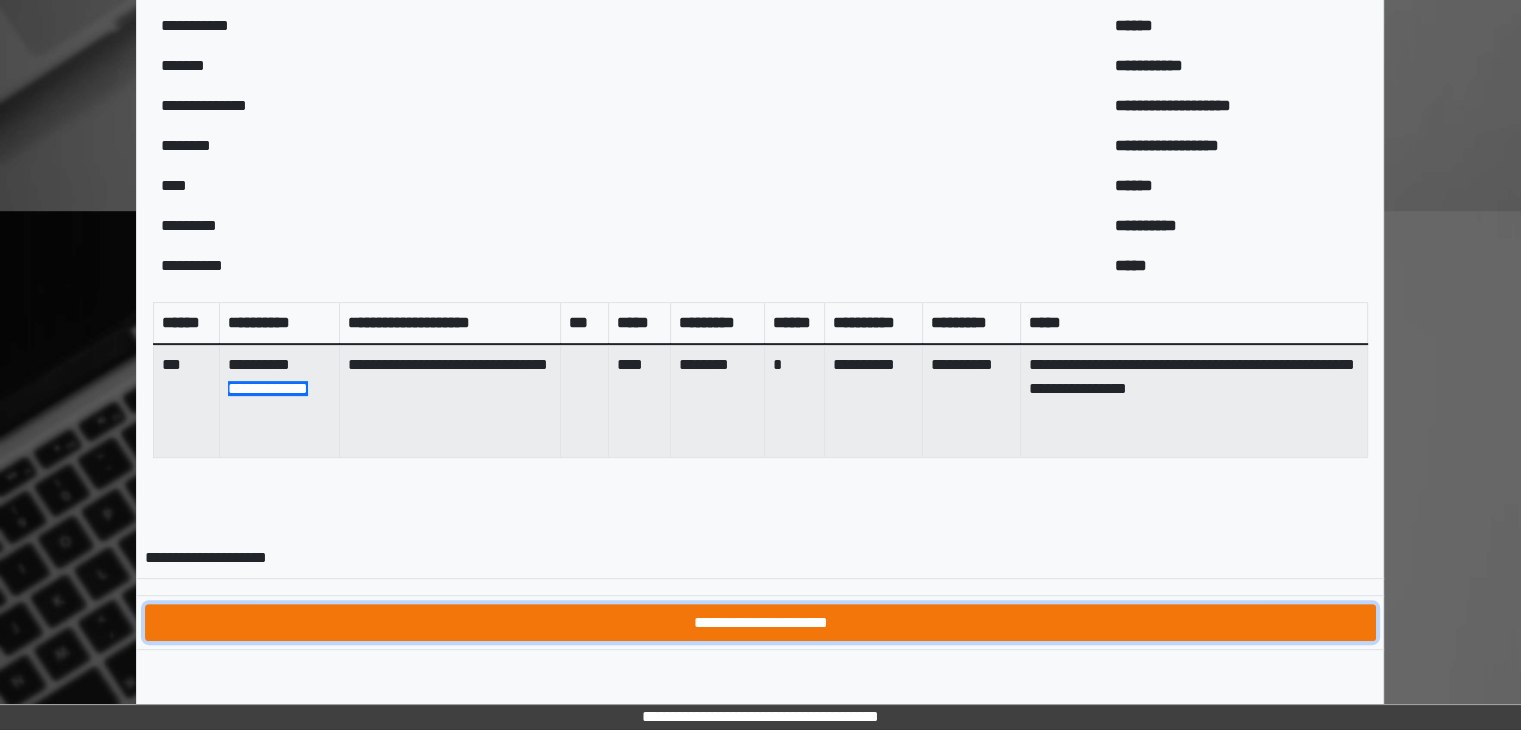 click on "**********" at bounding box center [760, 623] 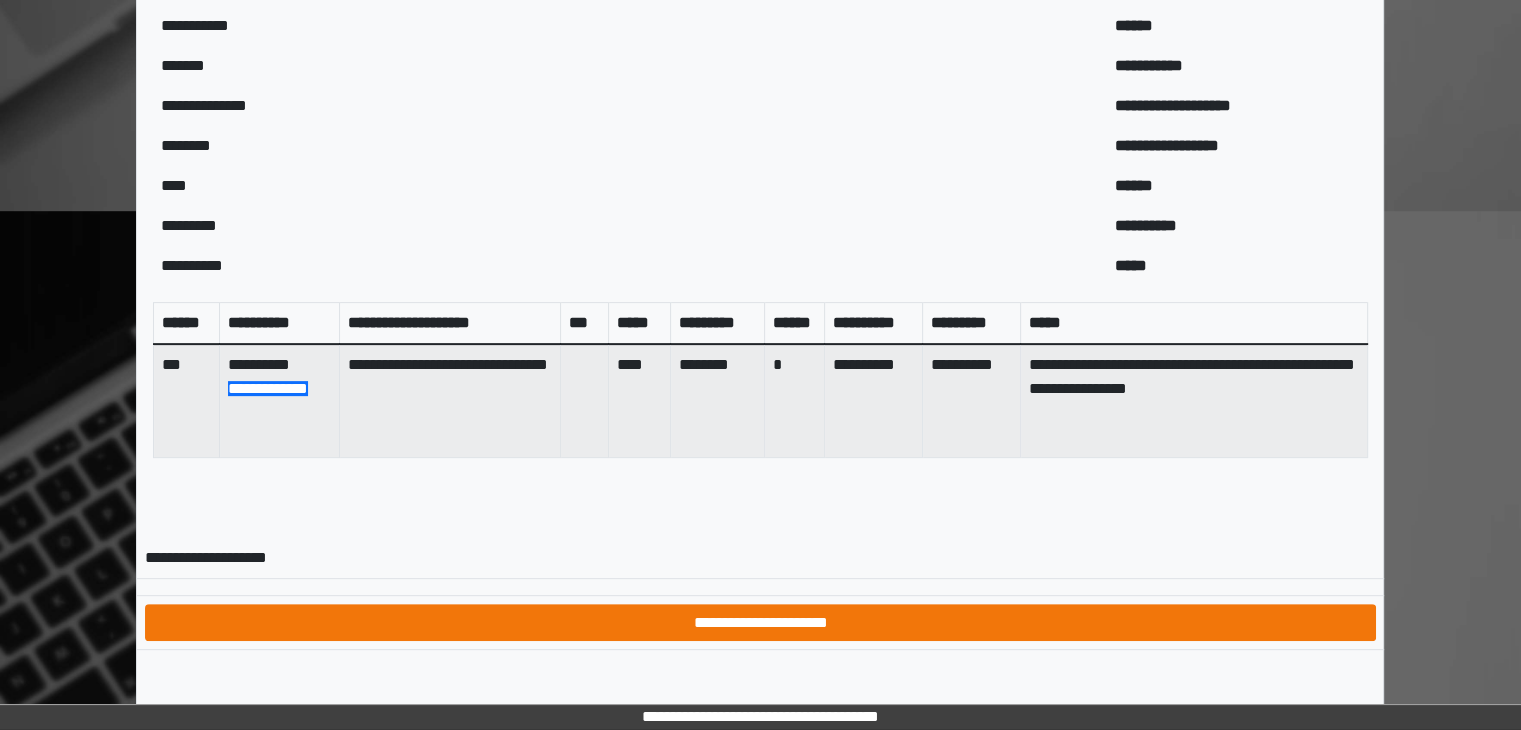 scroll, scrollTop: 0, scrollLeft: 0, axis: both 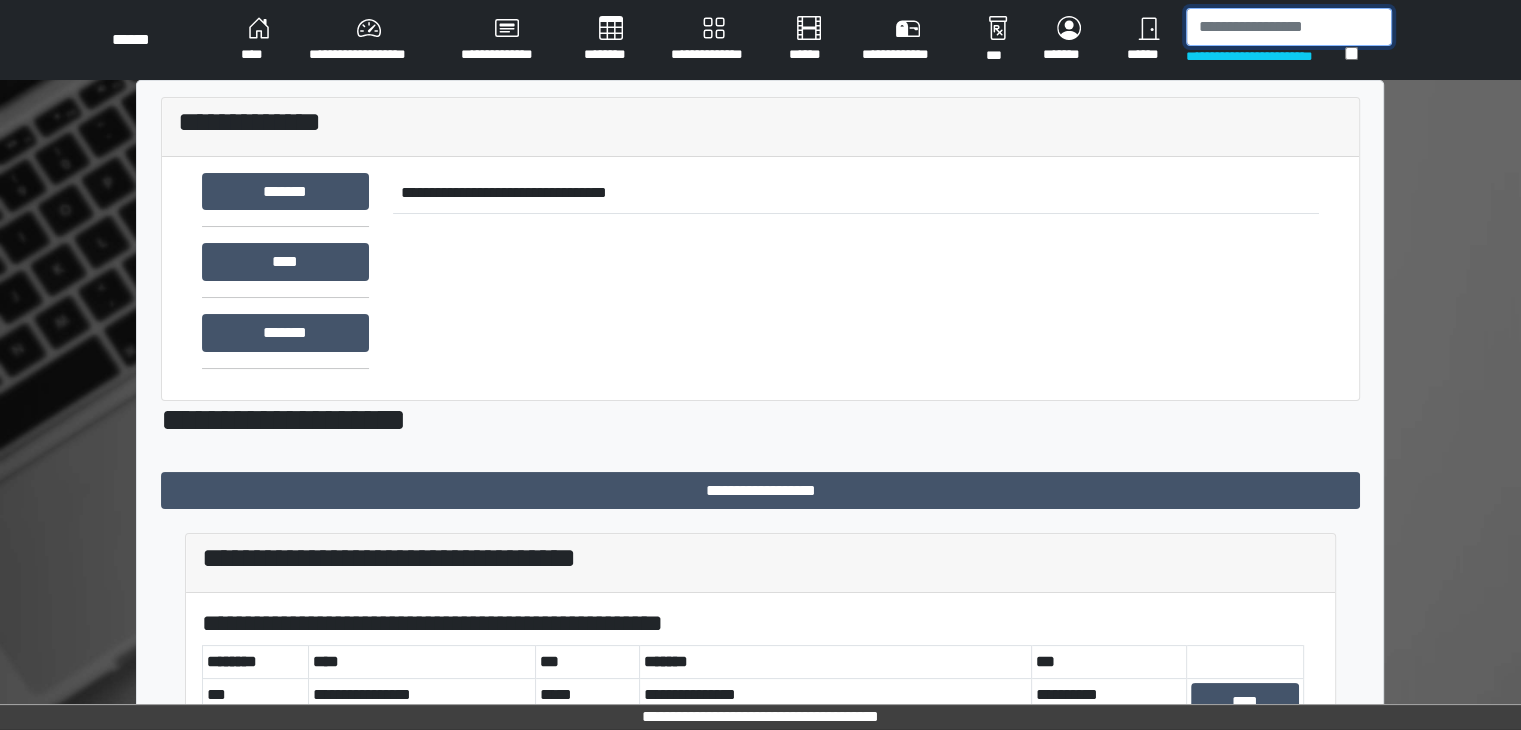 click at bounding box center (1289, 27) 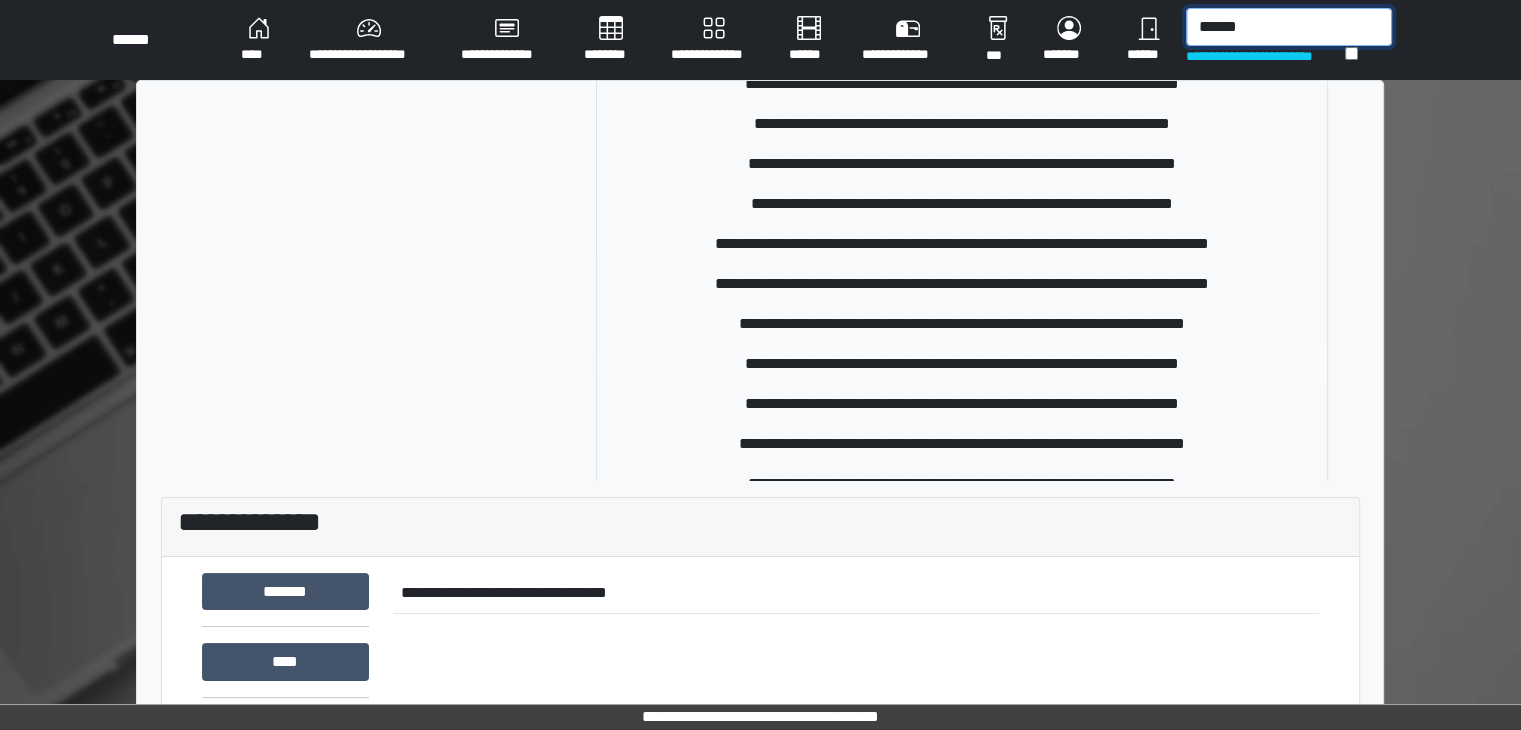 scroll, scrollTop: 500, scrollLeft: 0, axis: vertical 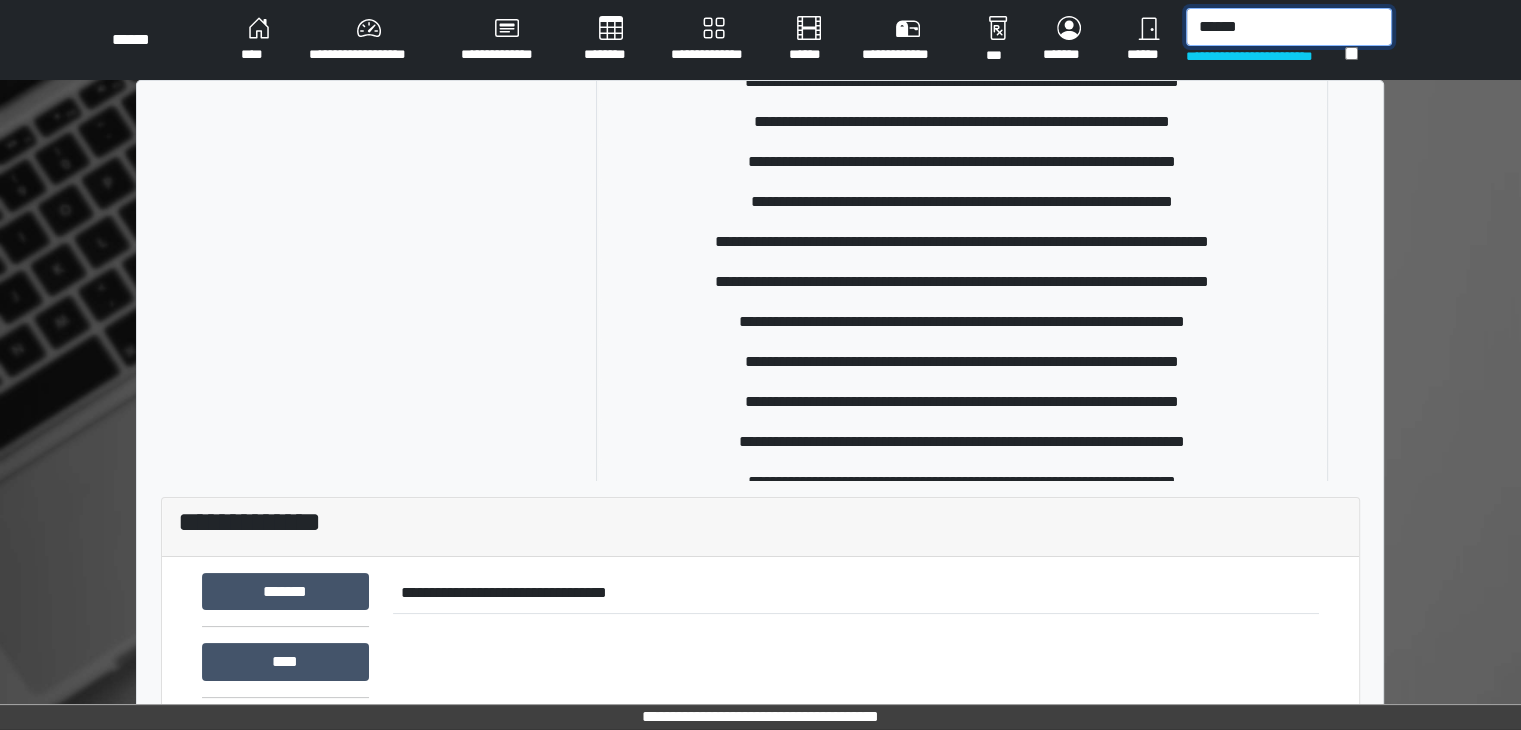 type on "******" 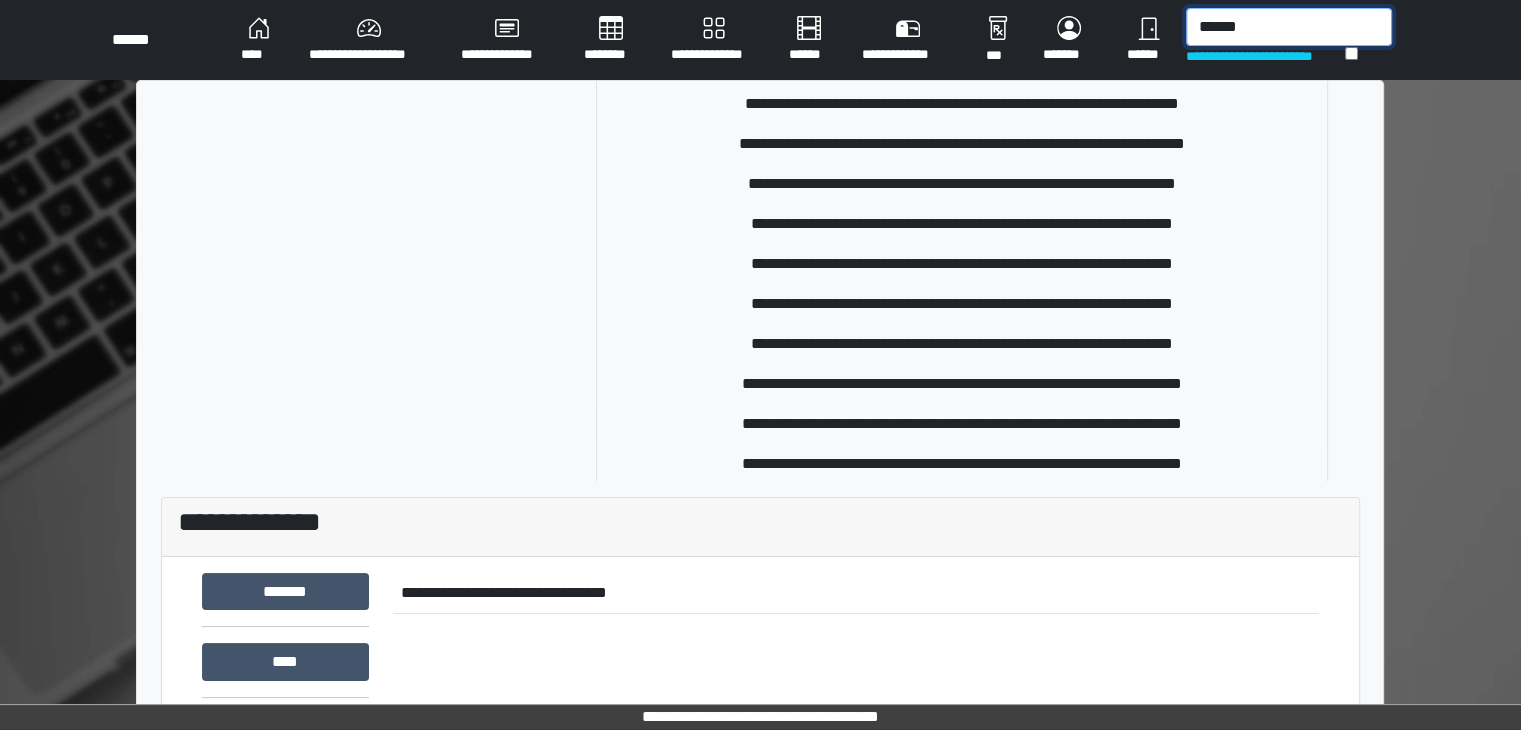 scroll, scrollTop: 800, scrollLeft: 0, axis: vertical 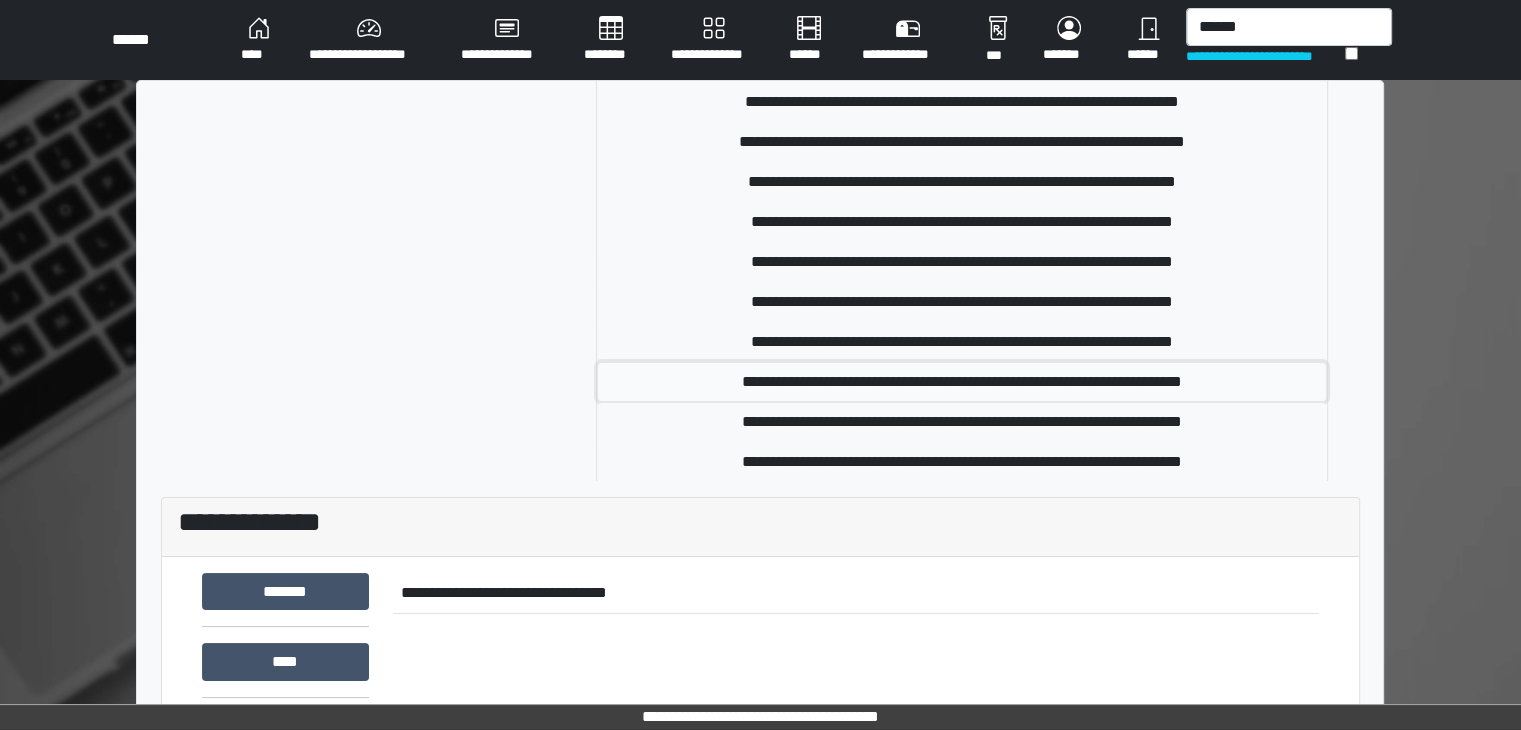 click on "**********" at bounding box center (962, 382) 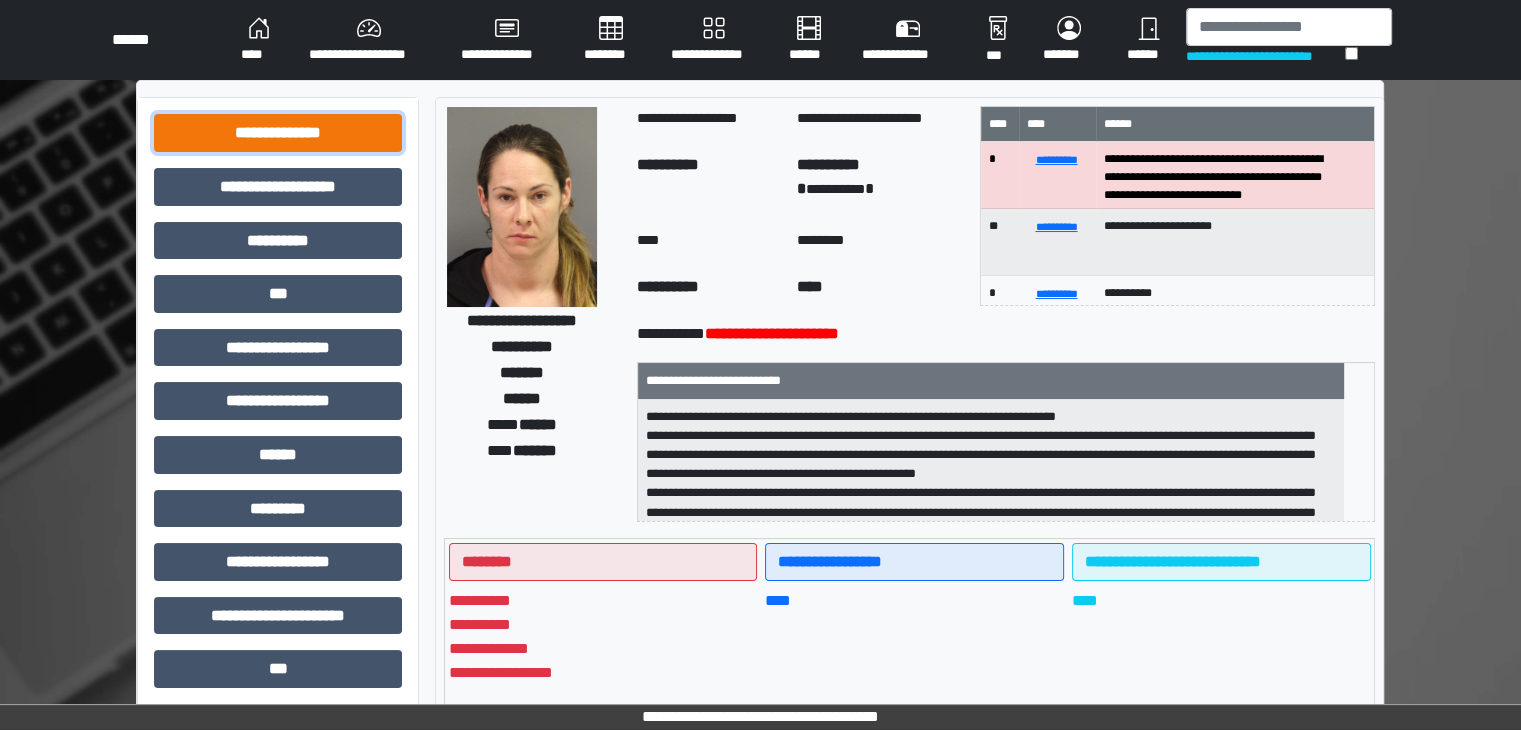 click on "**********" at bounding box center [278, 133] 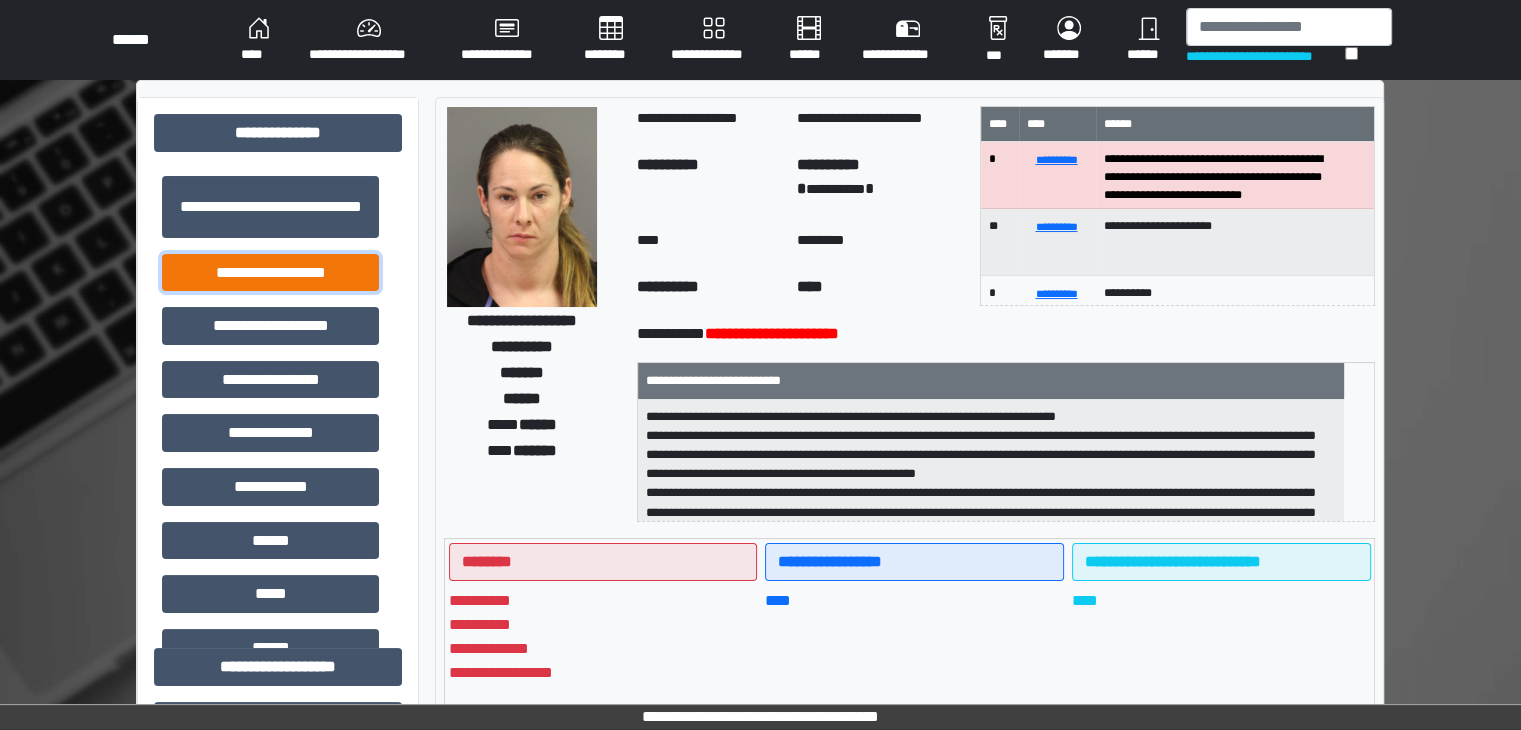 click on "**********" at bounding box center [270, 273] 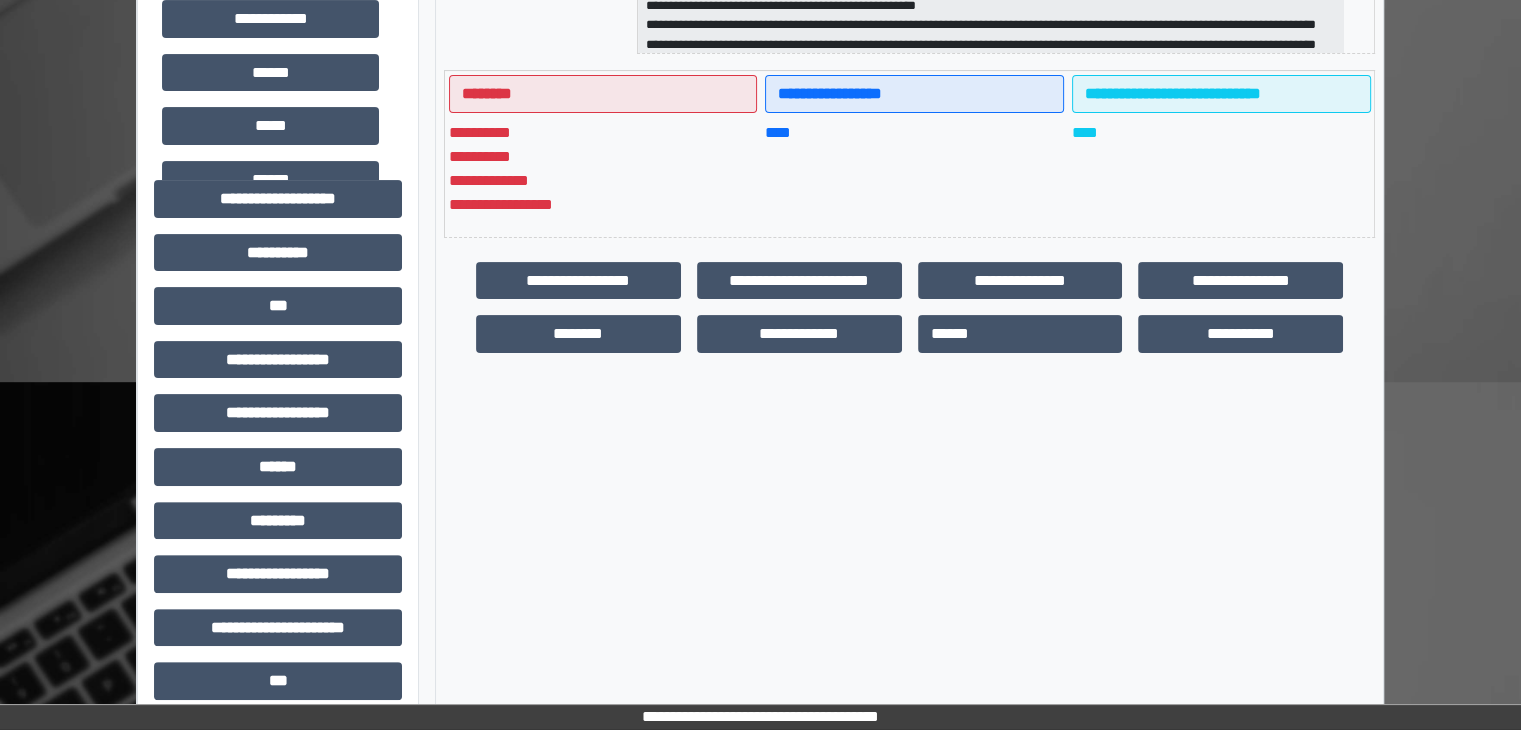 scroll, scrollTop: 600, scrollLeft: 0, axis: vertical 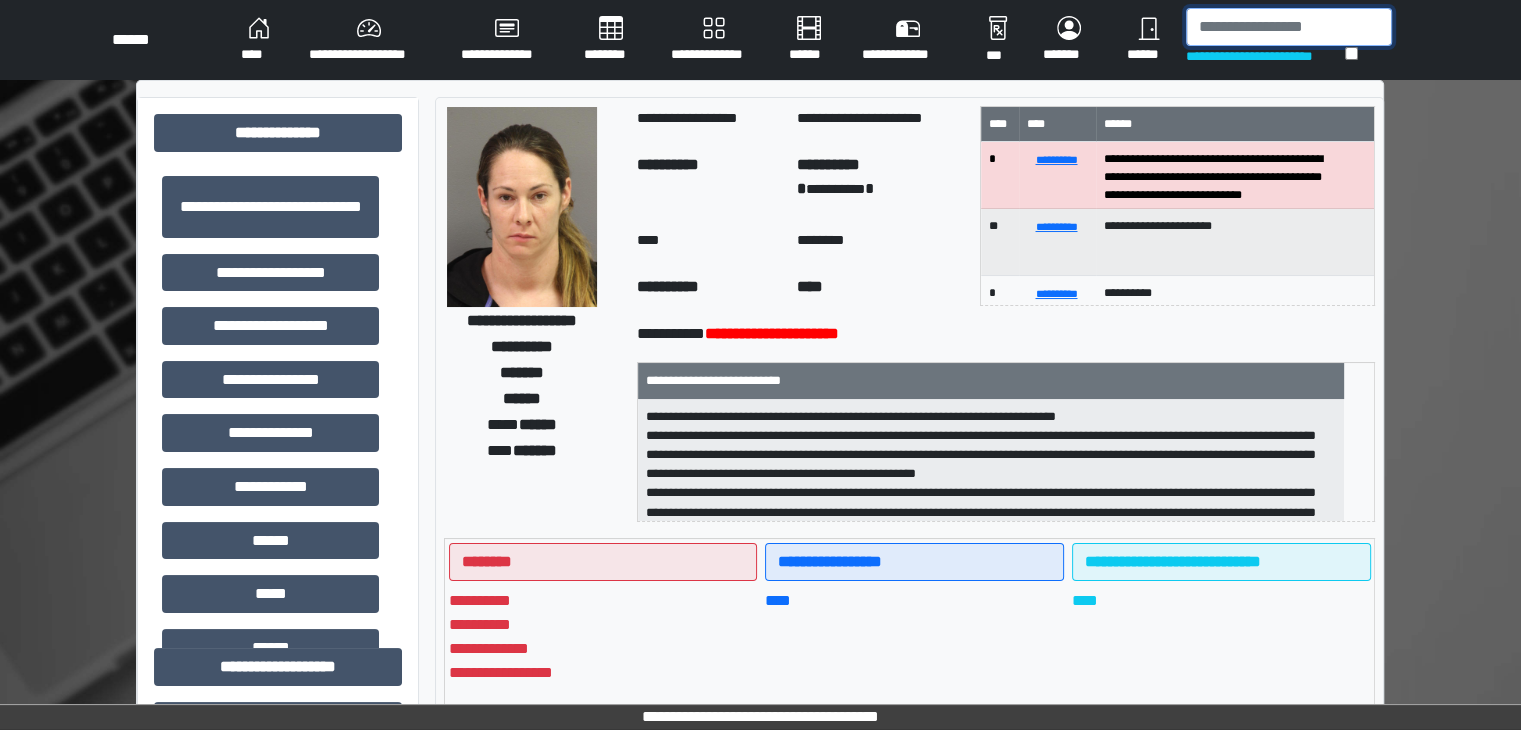 click at bounding box center [1289, 27] 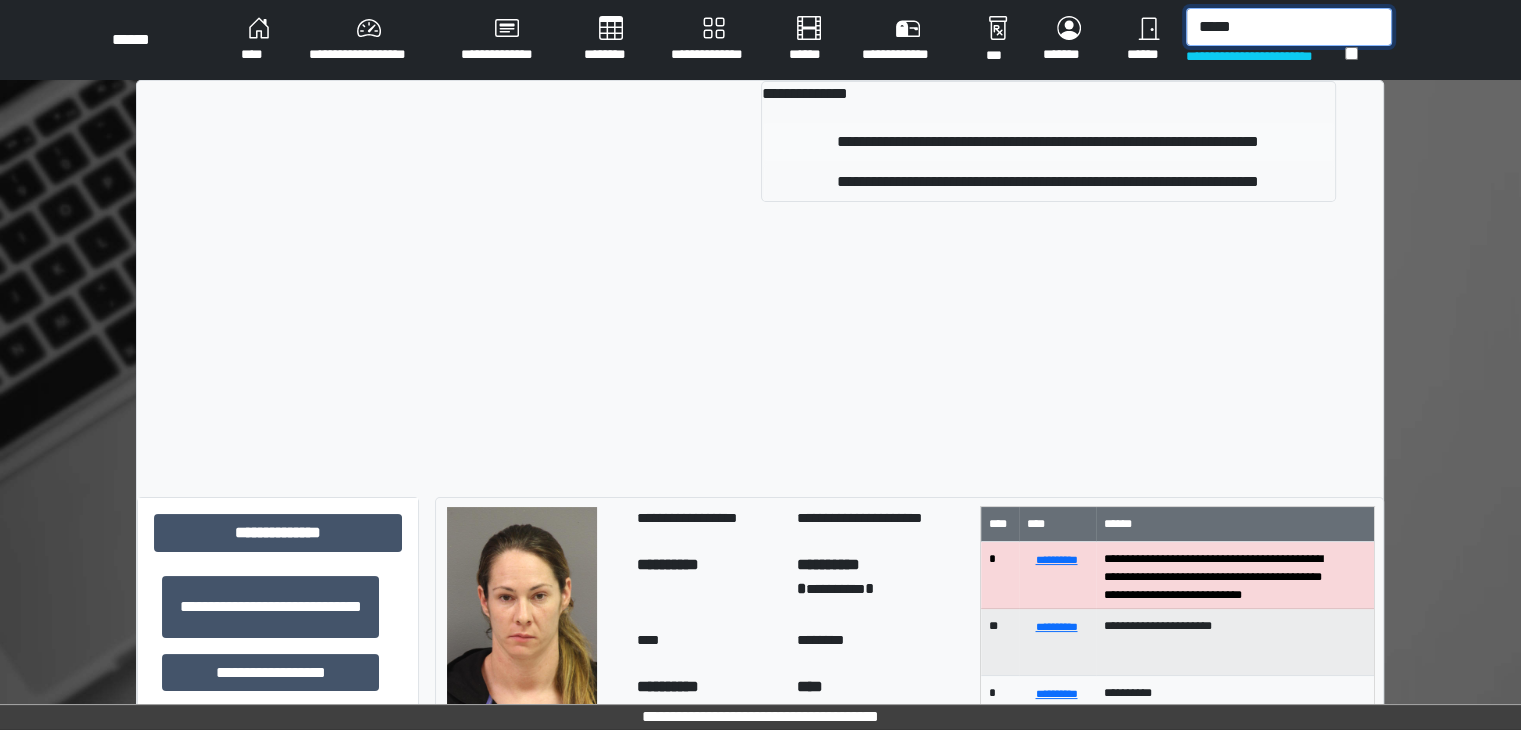 type on "*****" 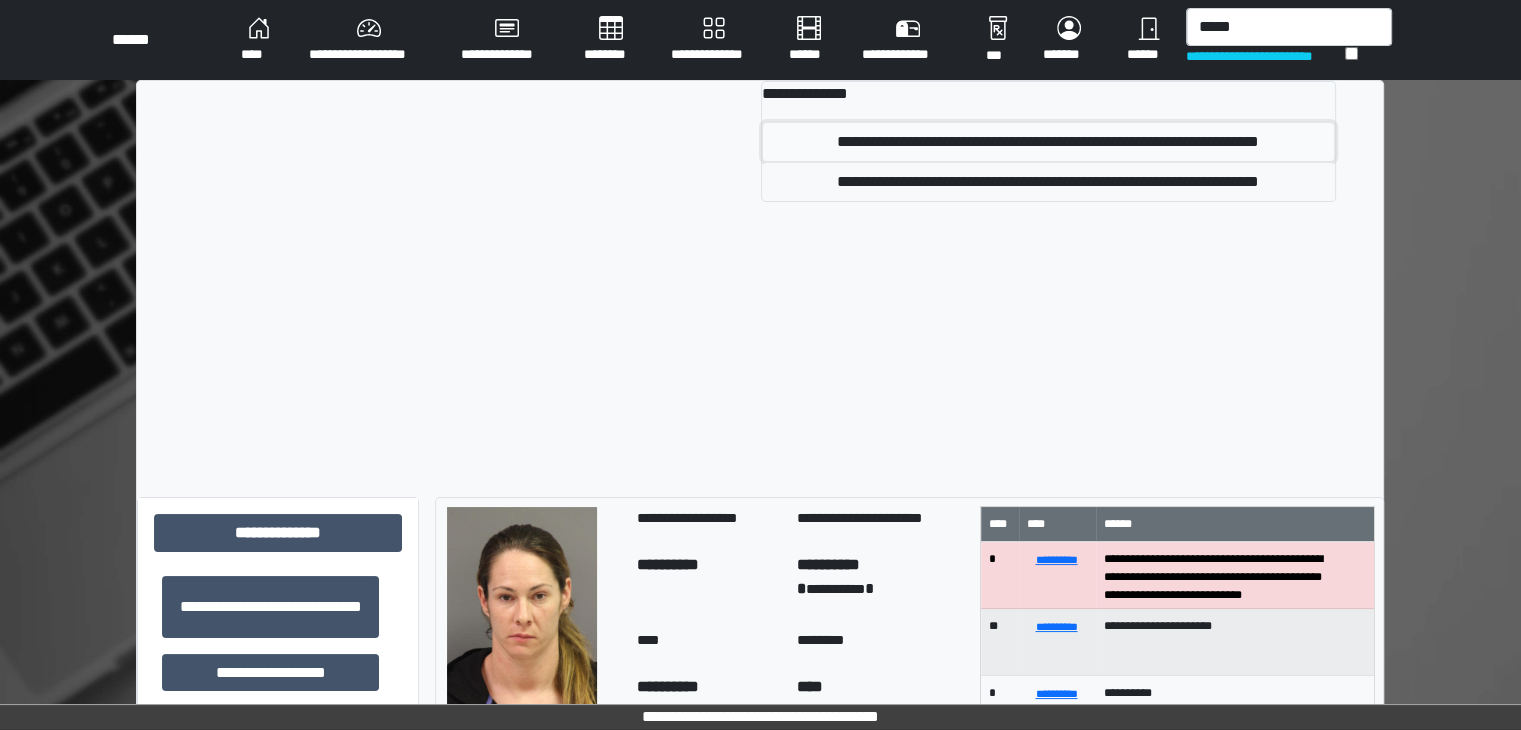 click on "**********" at bounding box center (1048, 142) 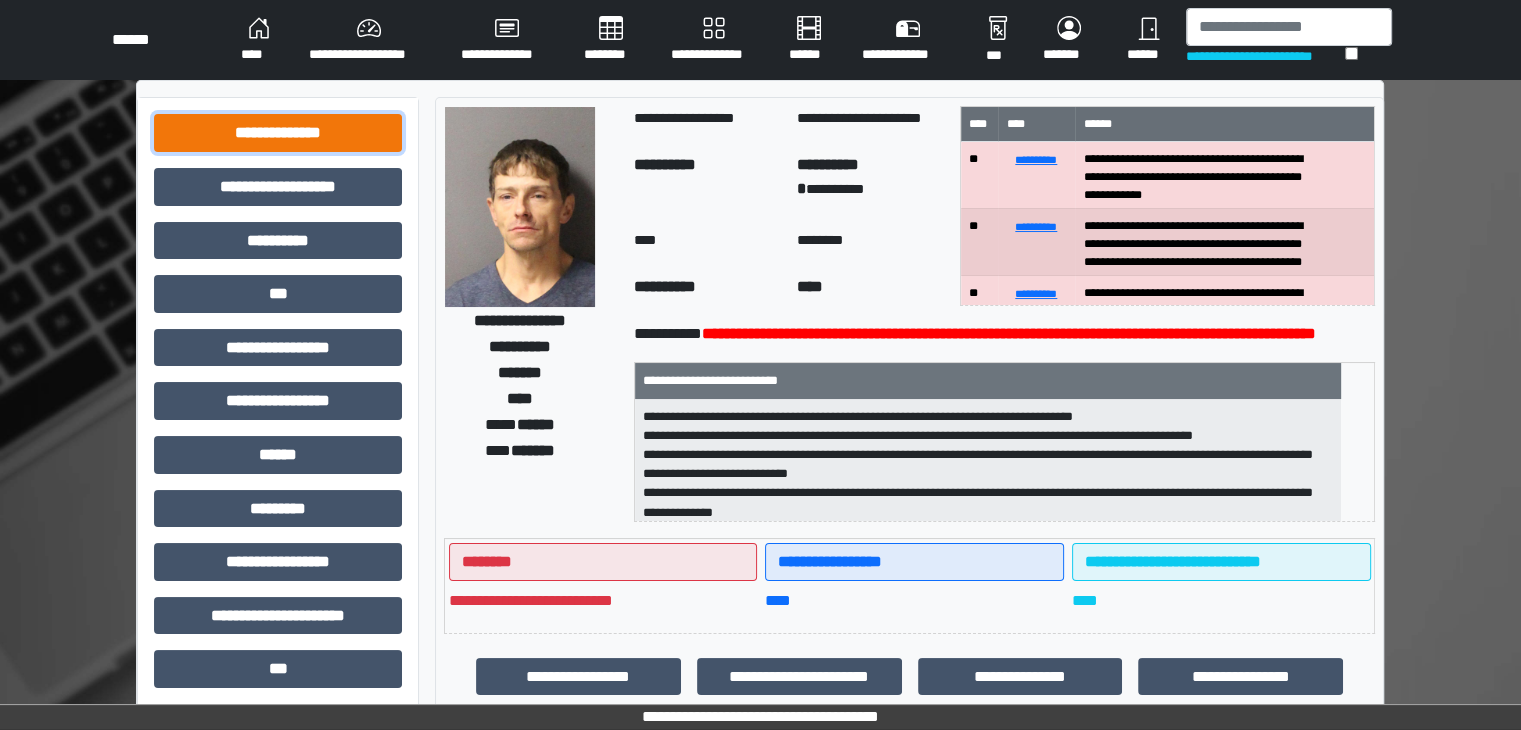 drag, startPoint x: 224, startPoint y: 133, endPoint x: 274, endPoint y: 195, distance: 79.64923 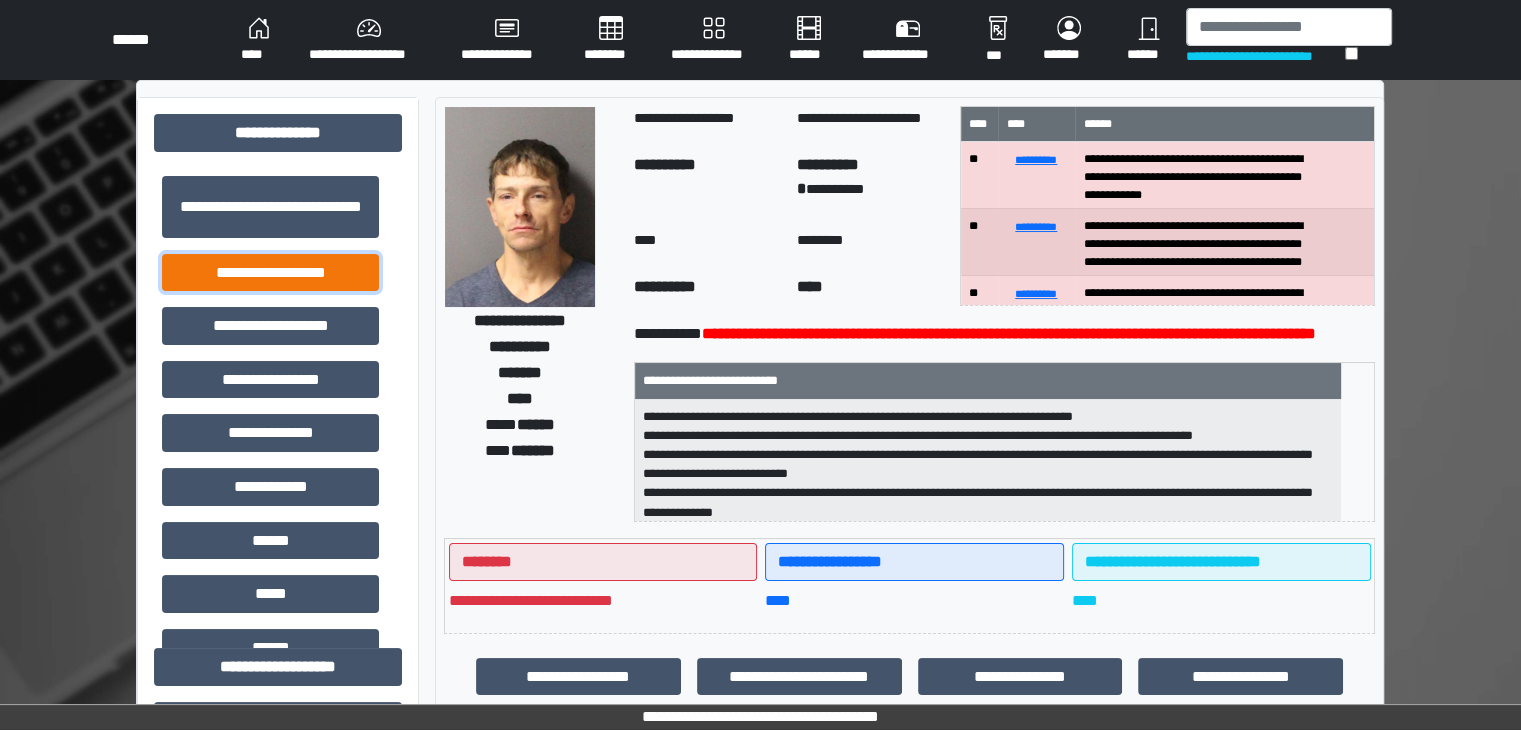 click on "**********" at bounding box center (270, 273) 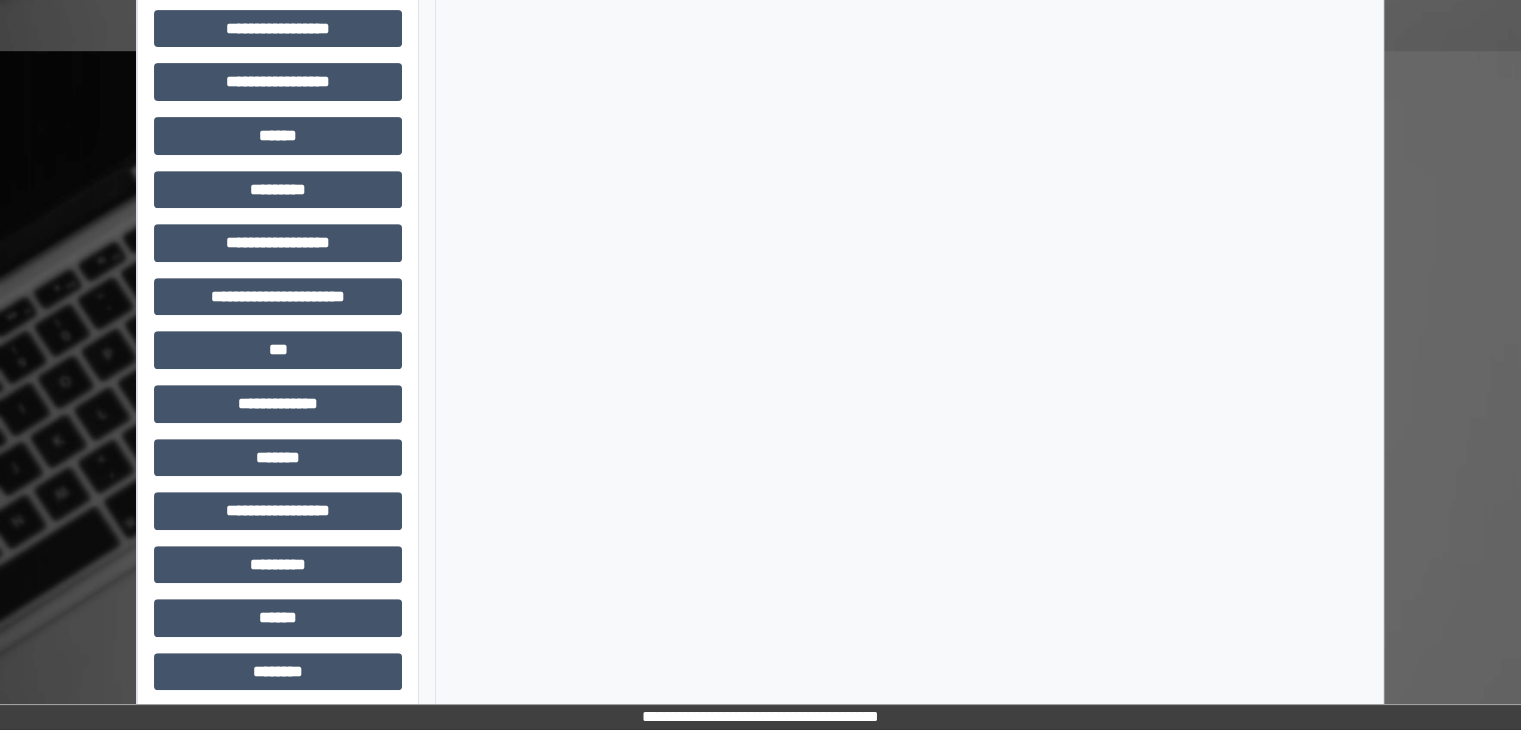 scroll, scrollTop: 800, scrollLeft: 0, axis: vertical 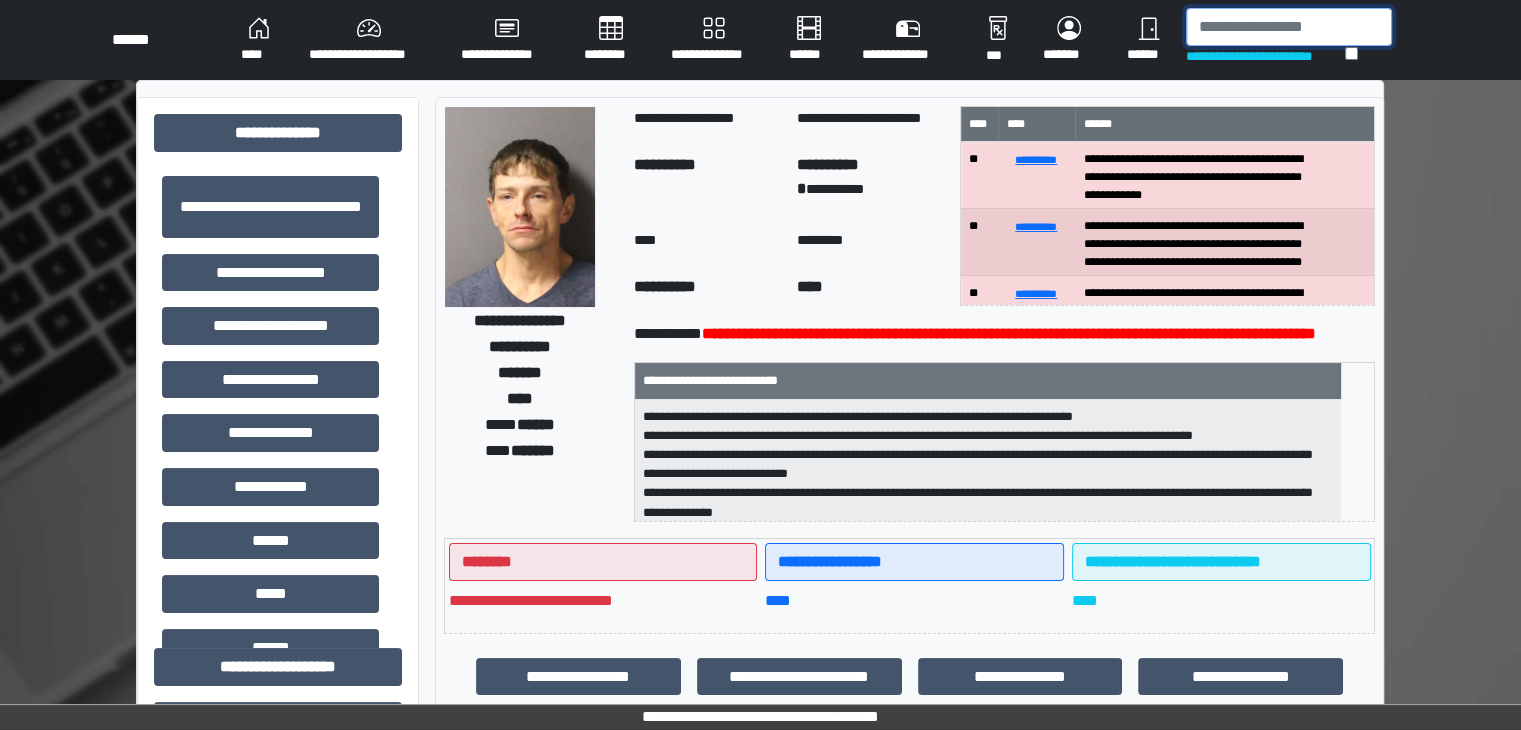 click at bounding box center (1289, 27) 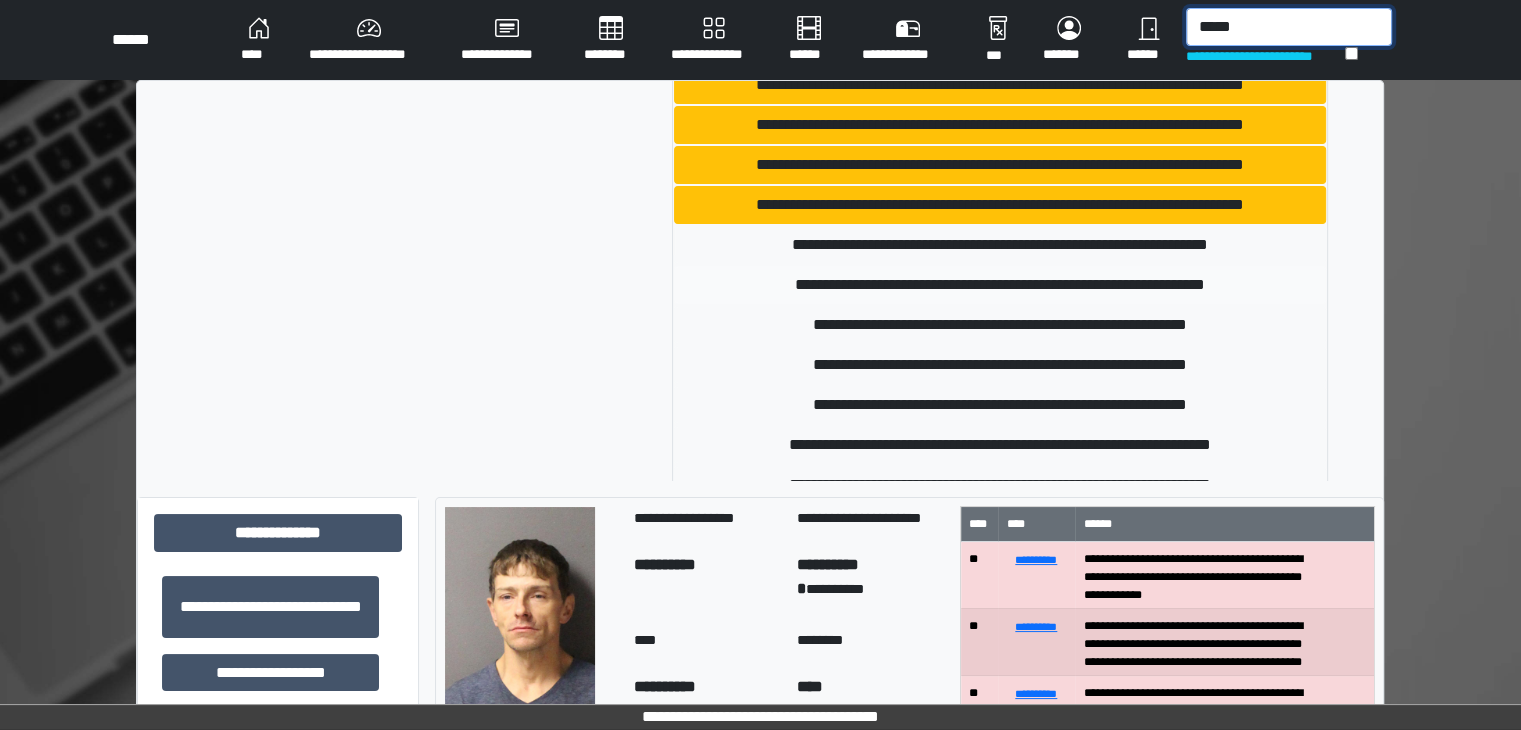 scroll, scrollTop: 291, scrollLeft: 0, axis: vertical 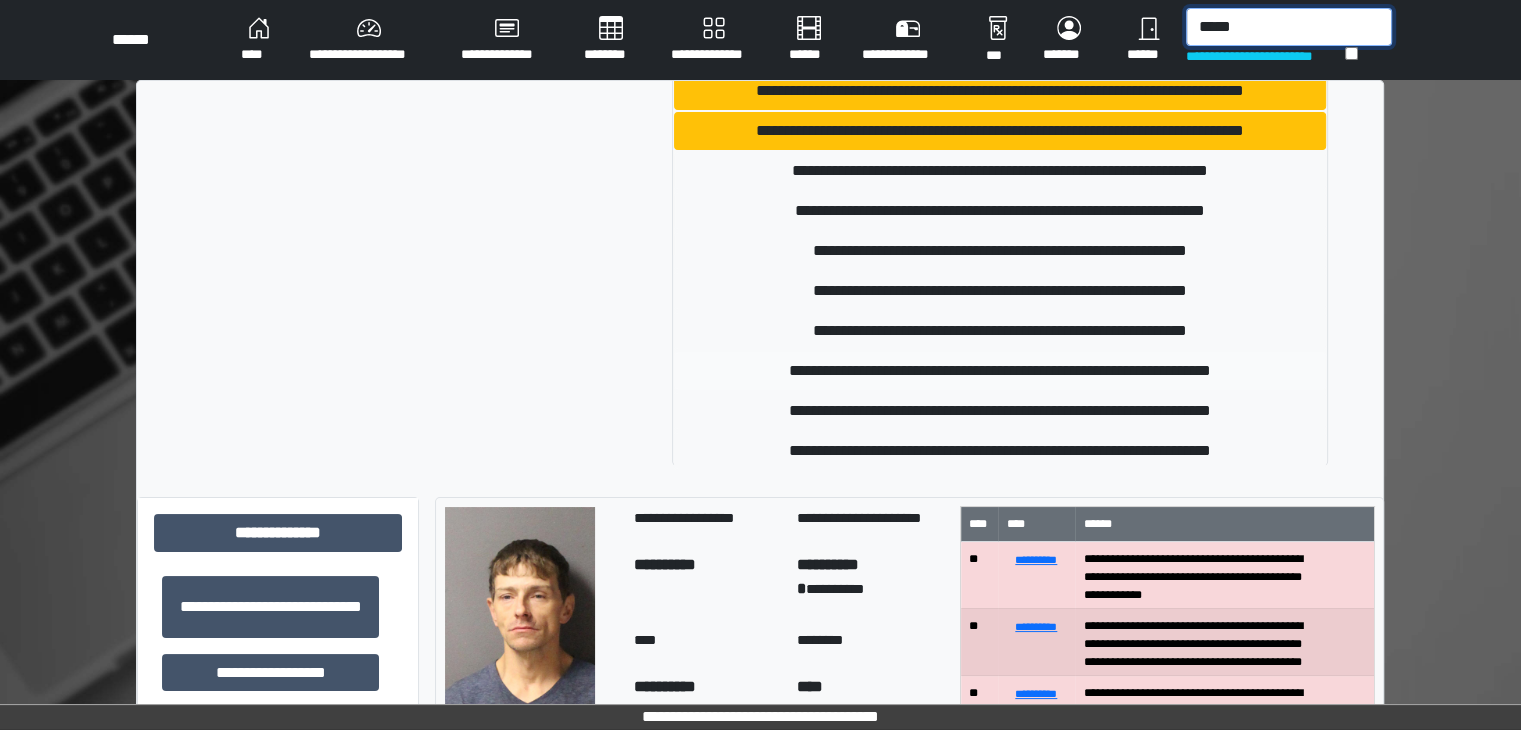 type on "*****" 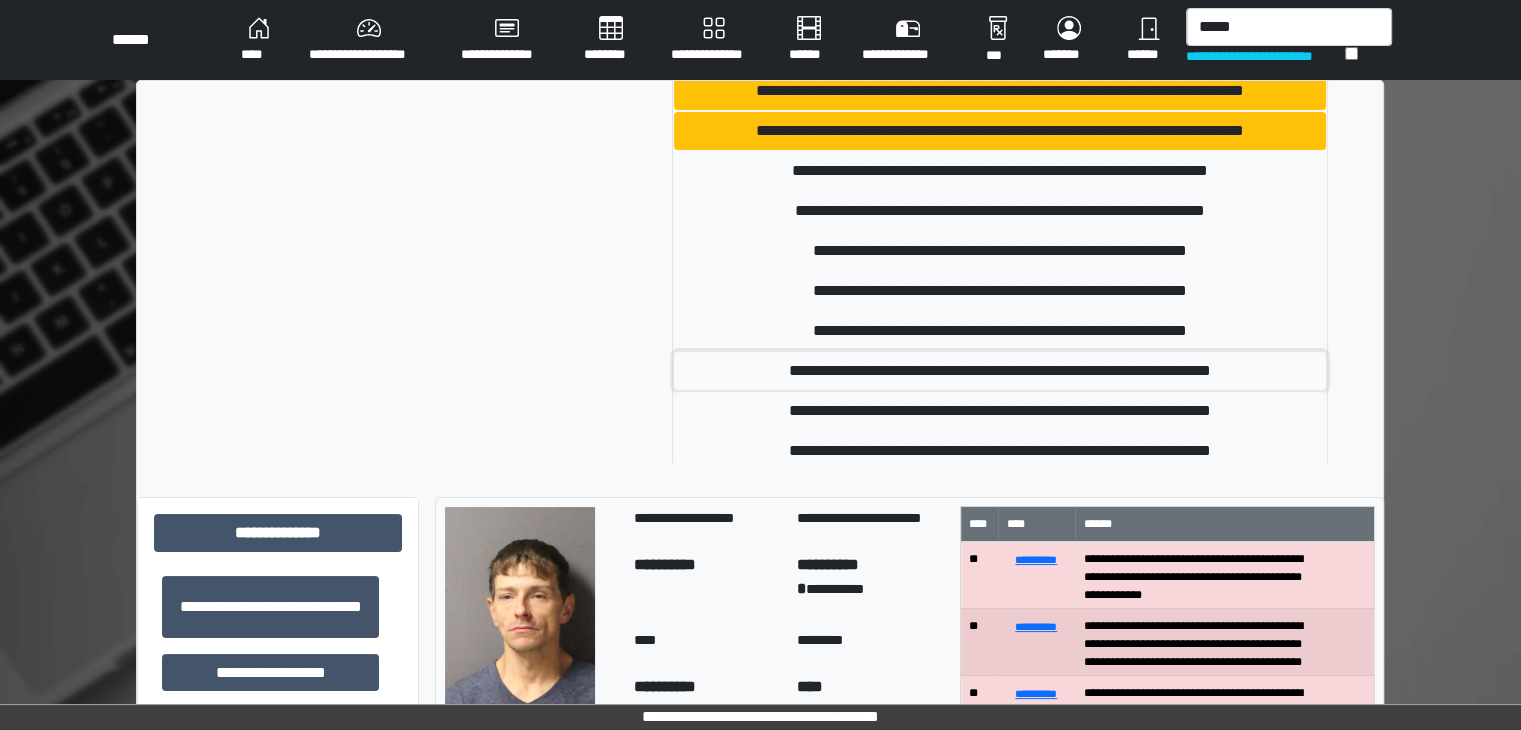 click on "**********" at bounding box center (1000, 371) 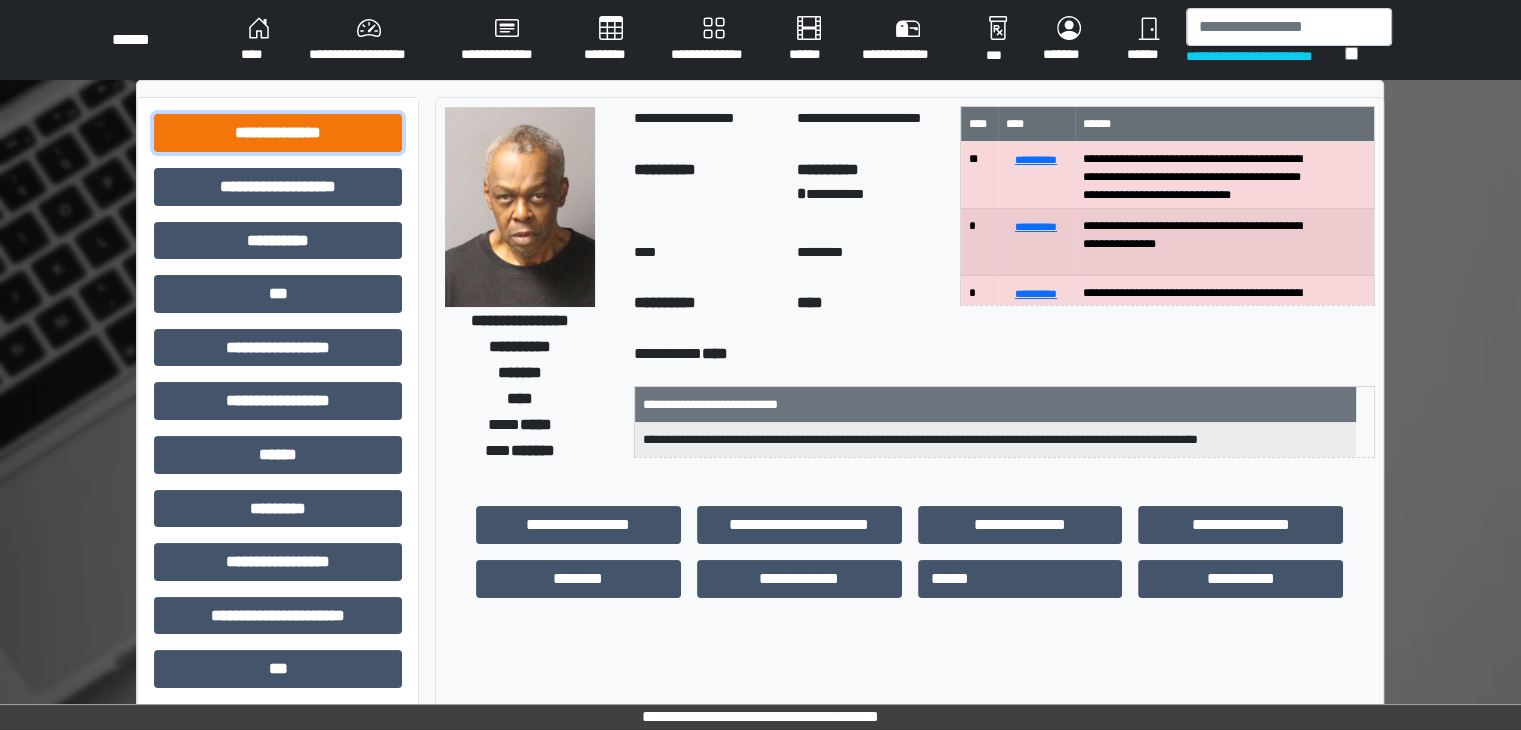 click on "**********" at bounding box center (278, 133) 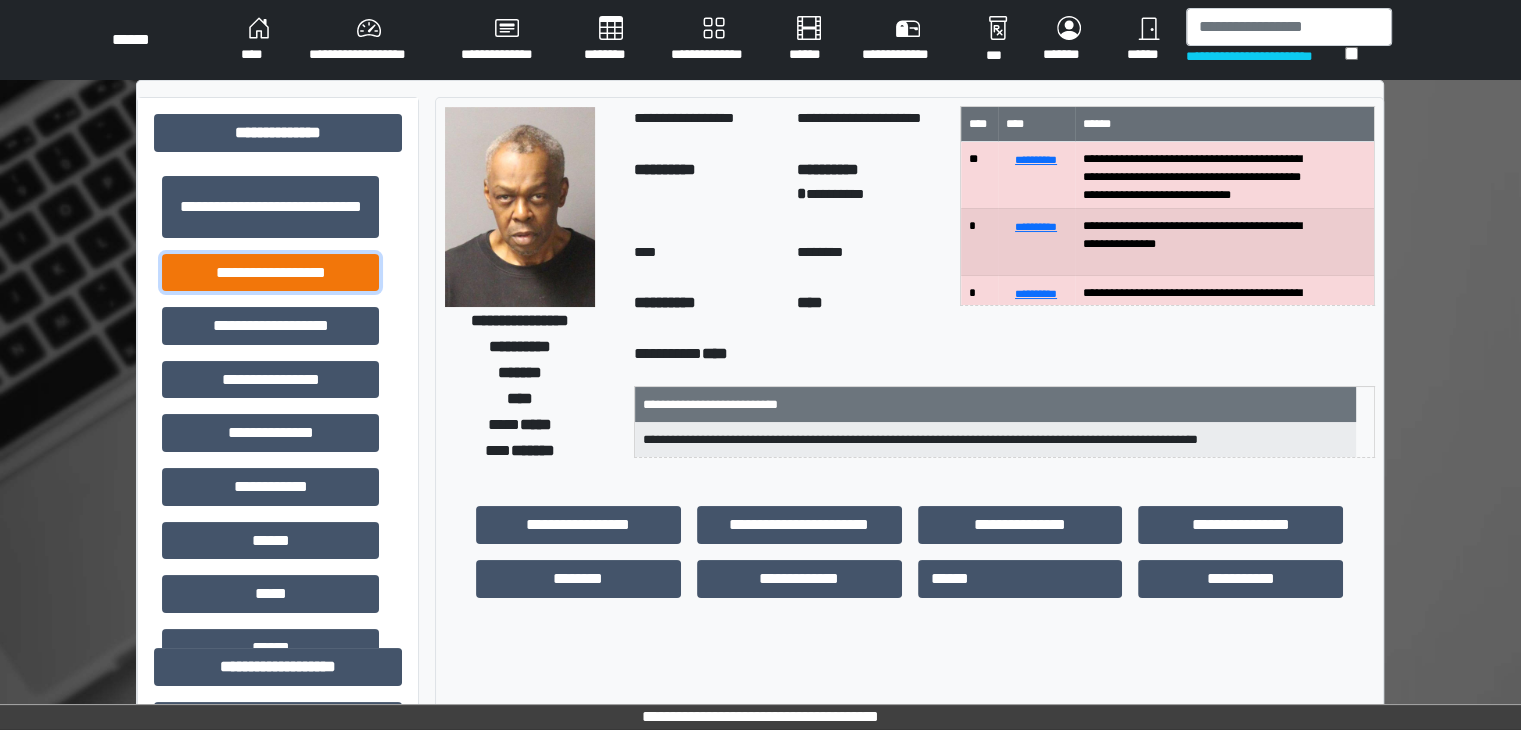click on "**********" at bounding box center (270, 273) 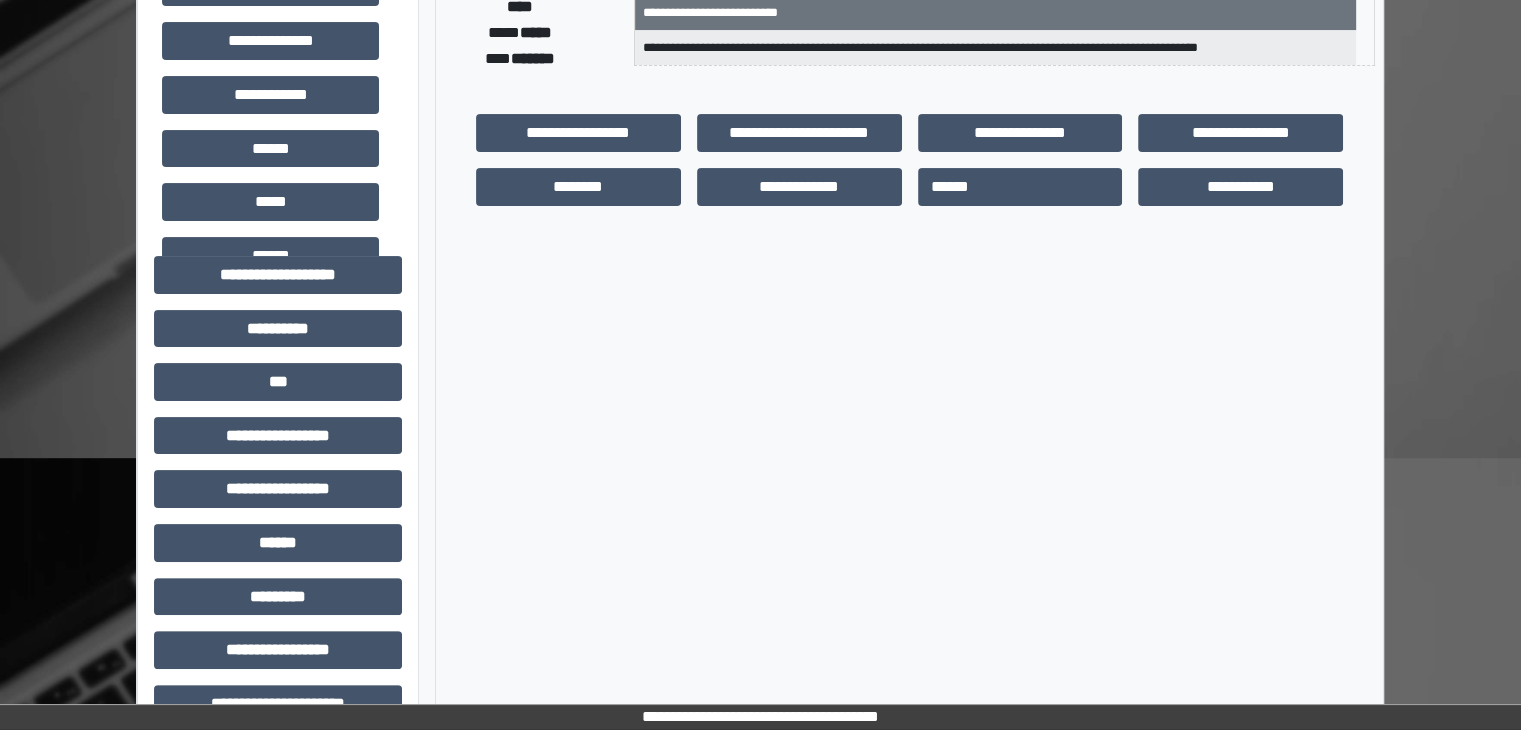 scroll, scrollTop: 400, scrollLeft: 0, axis: vertical 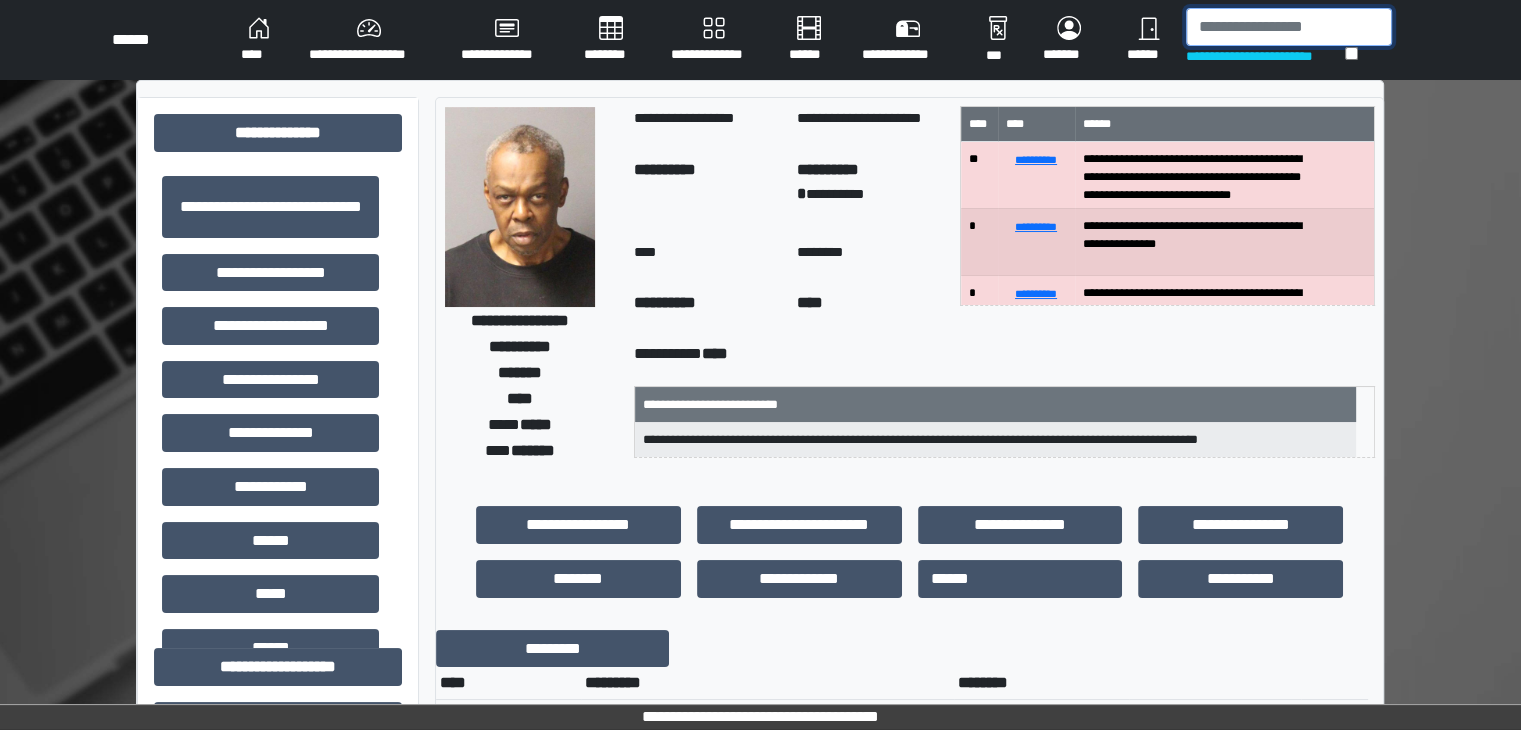 click at bounding box center (1289, 27) 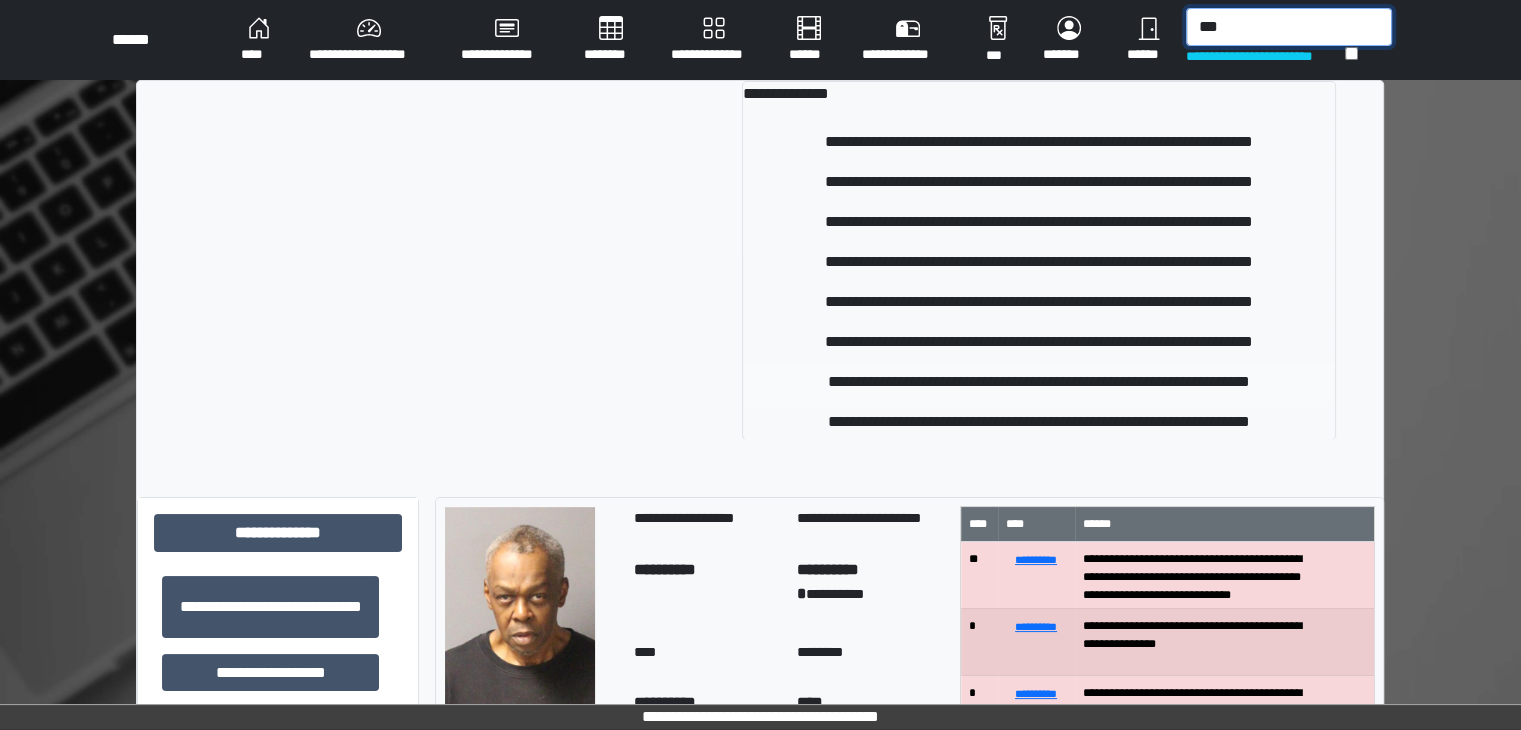 type on "***" 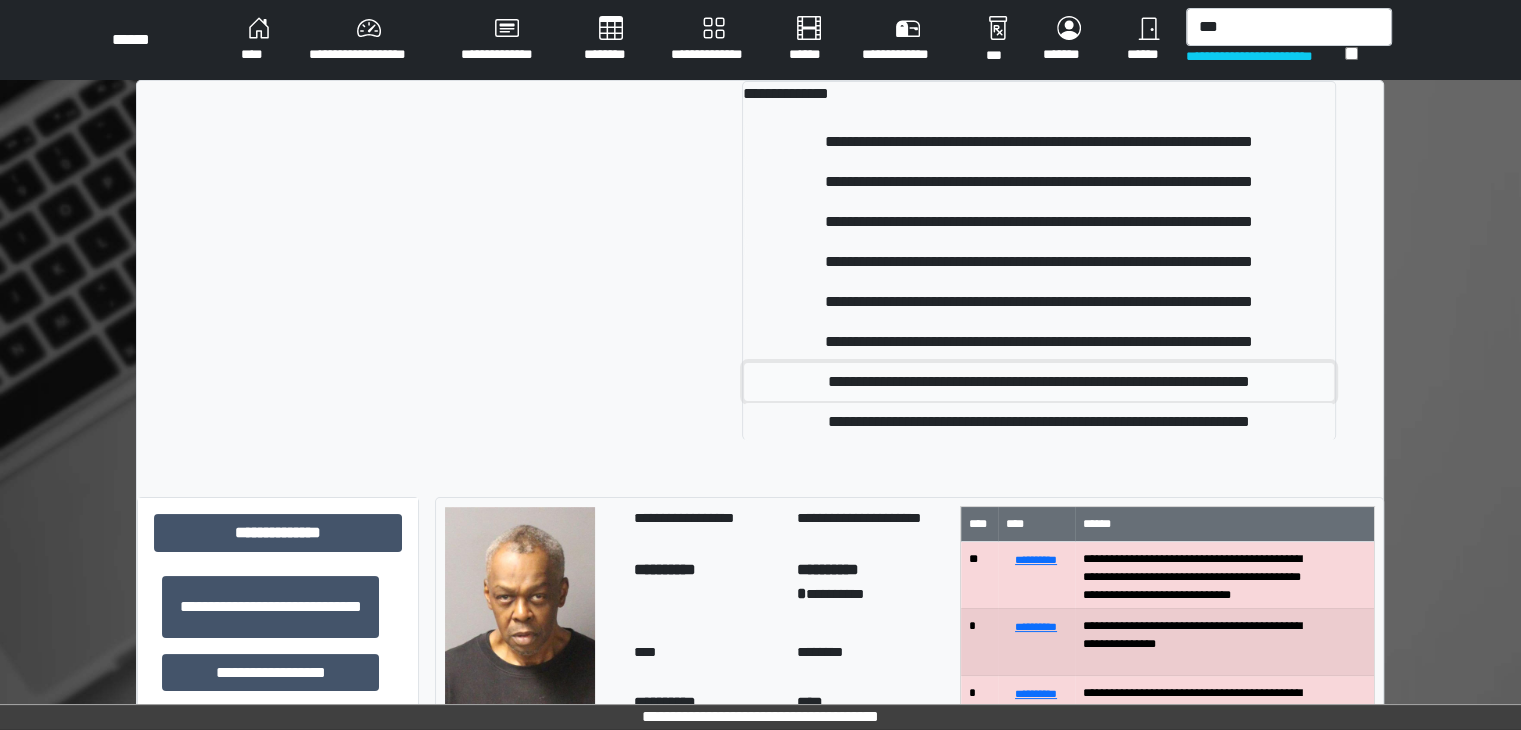 click on "**********" at bounding box center (1039, 382) 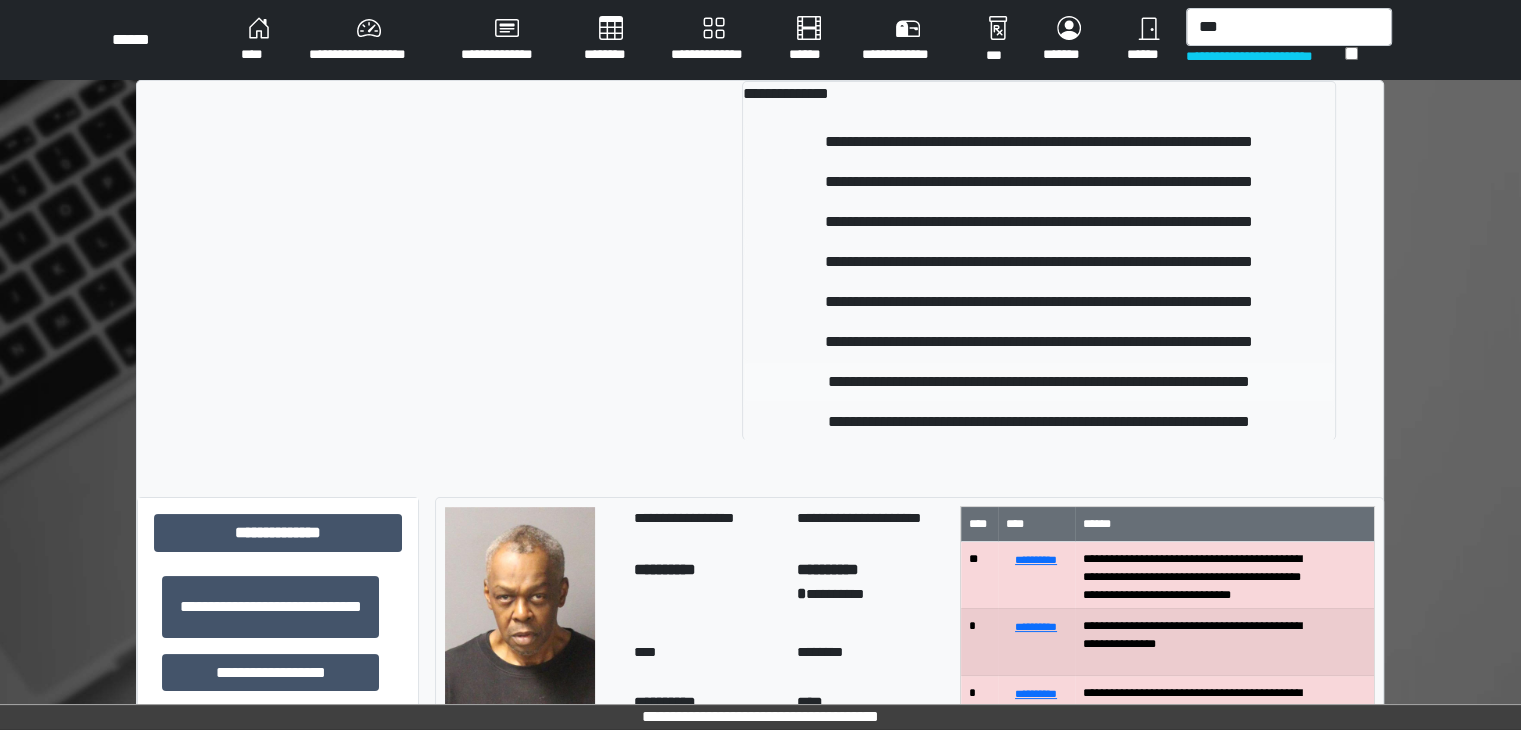 type 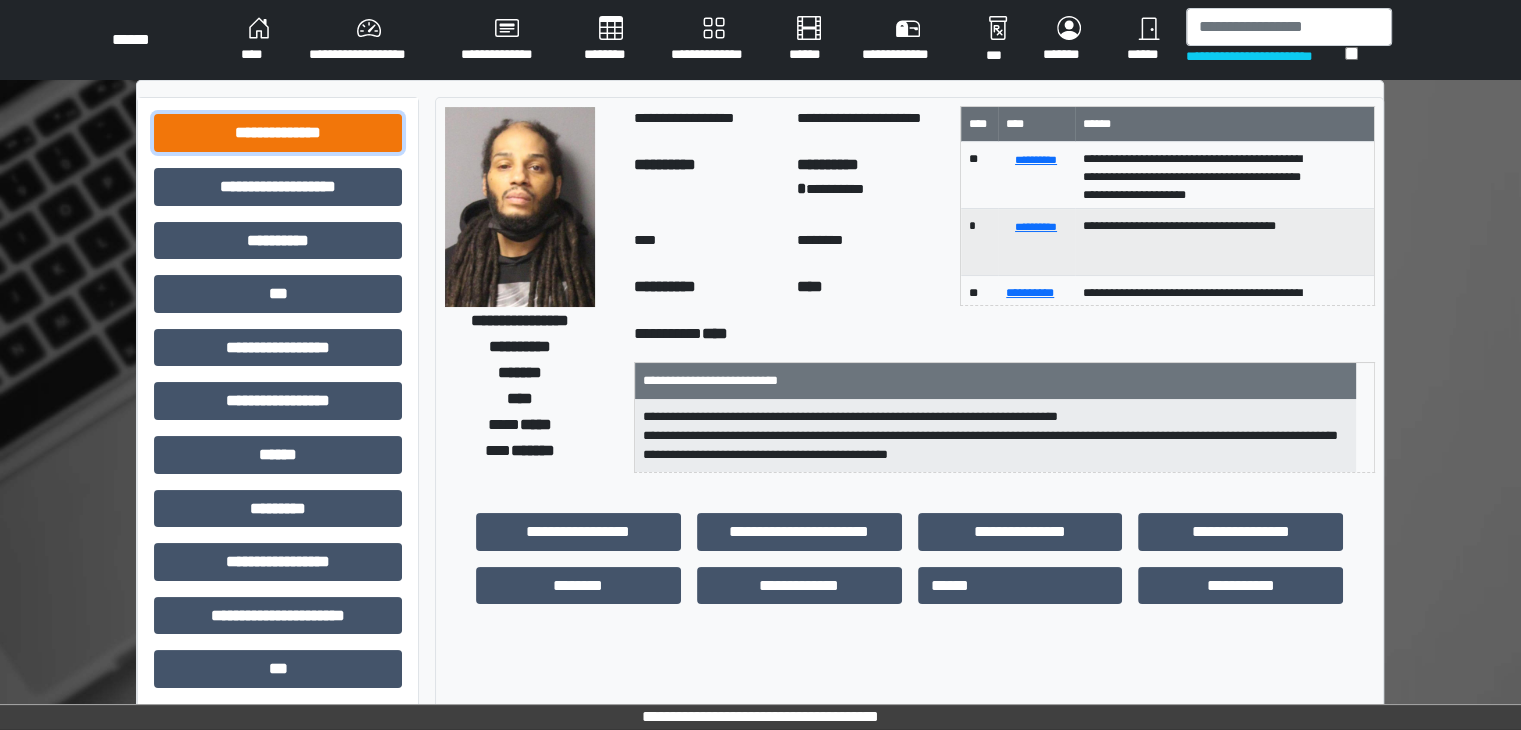 click on "**********" at bounding box center (278, 133) 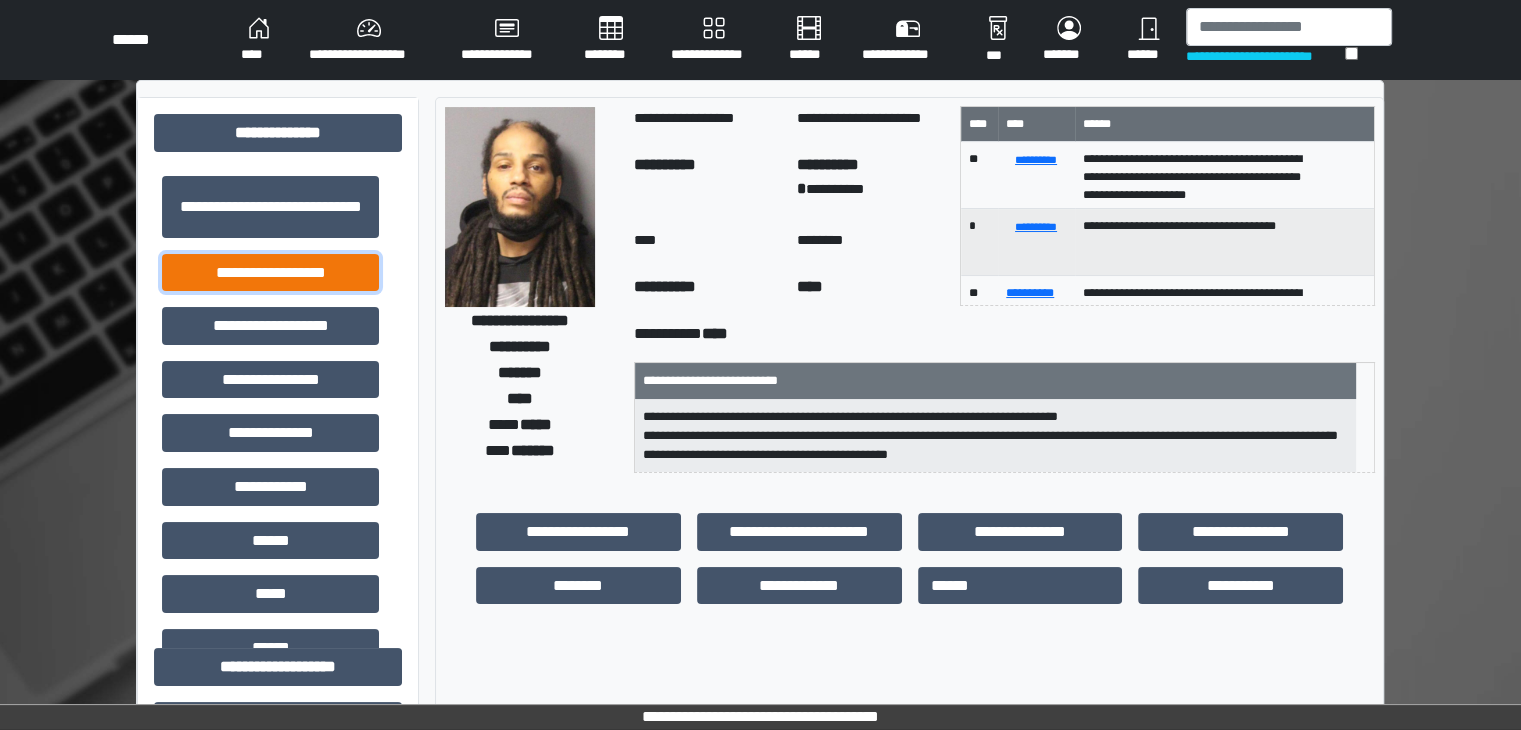 click on "**********" at bounding box center [270, 273] 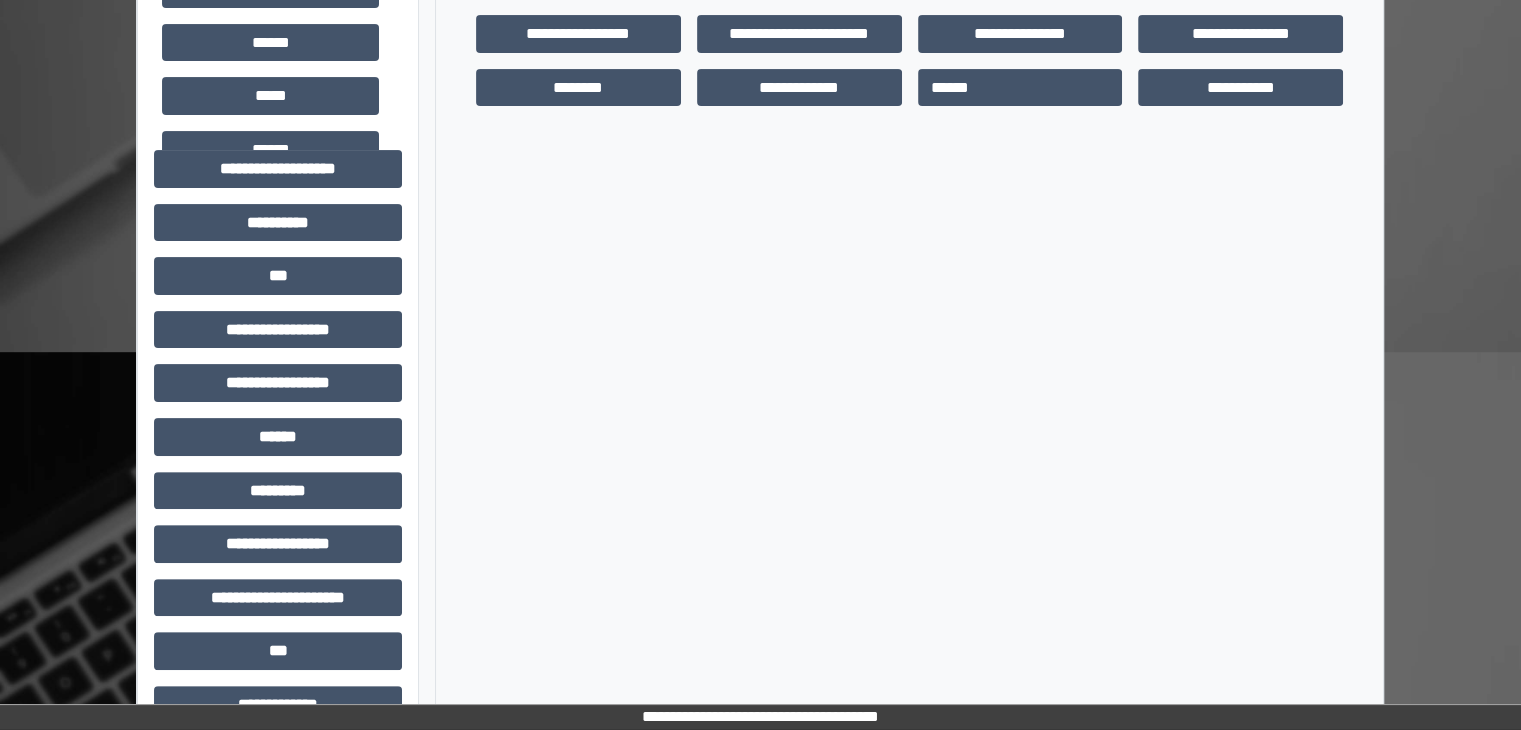 scroll, scrollTop: 500, scrollLeft: 0, axis: vertical 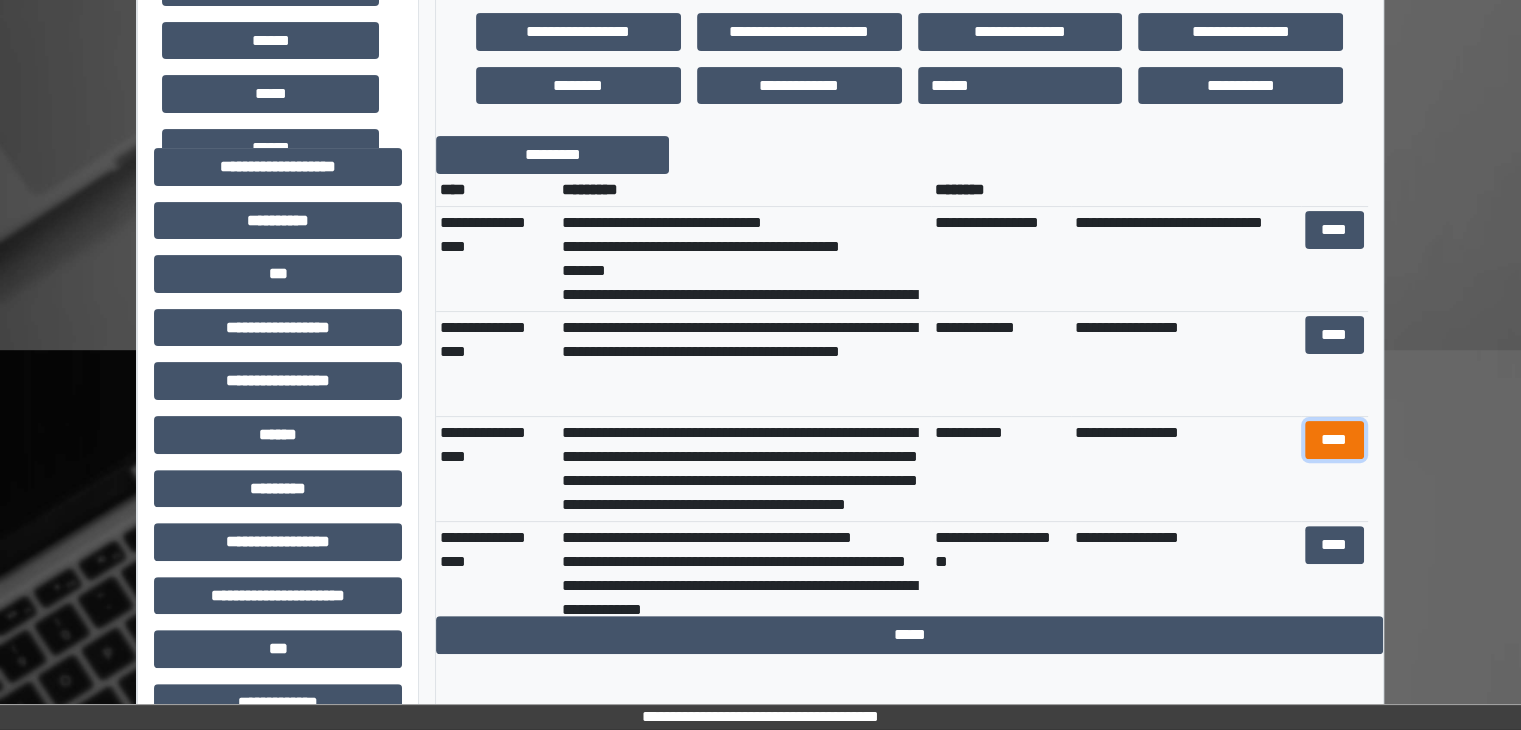 click on "****" at bounding box center (1334, 440) 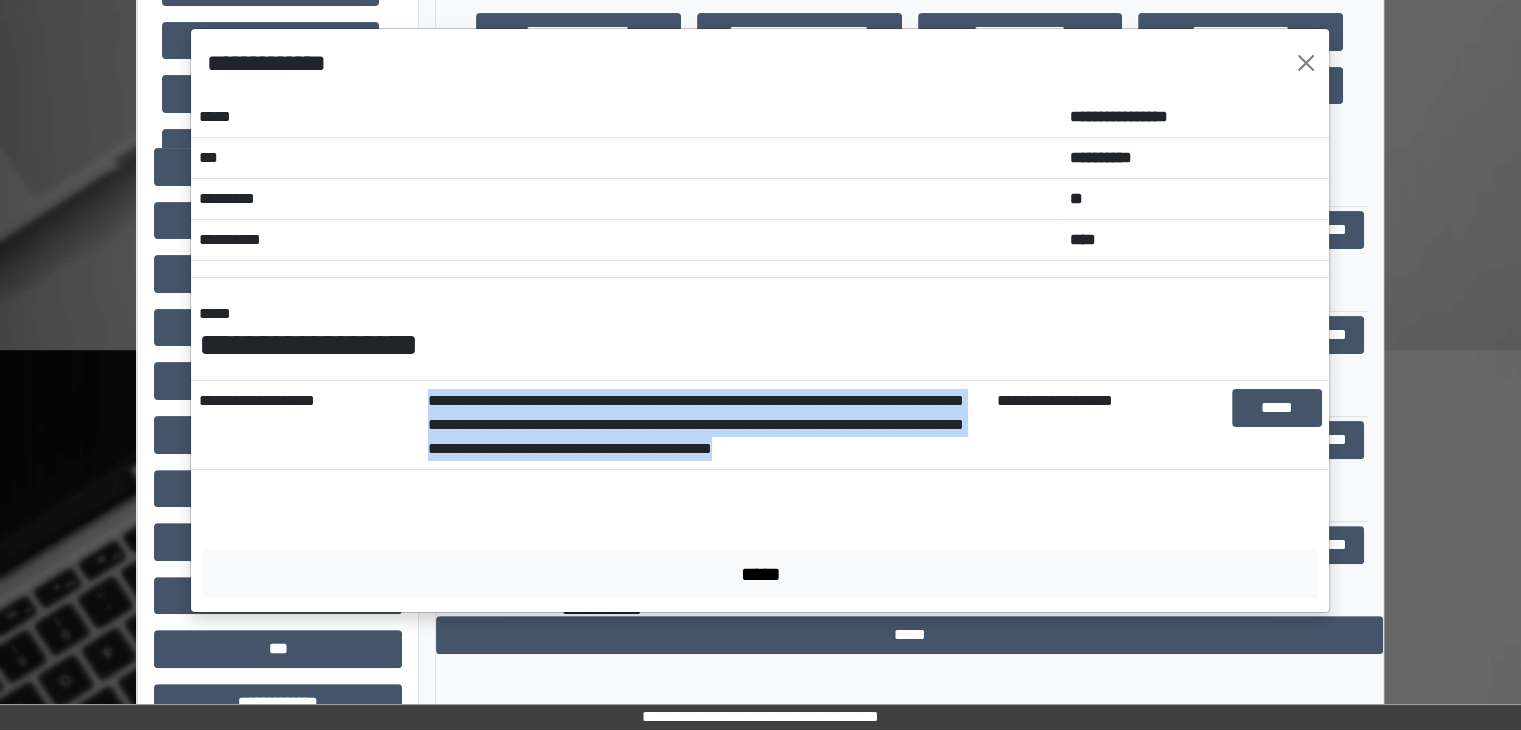 drag, startPoint x: 981, startPoint y: 448, endPoint x: 427, endPoint y: 402, distance: 555.9065 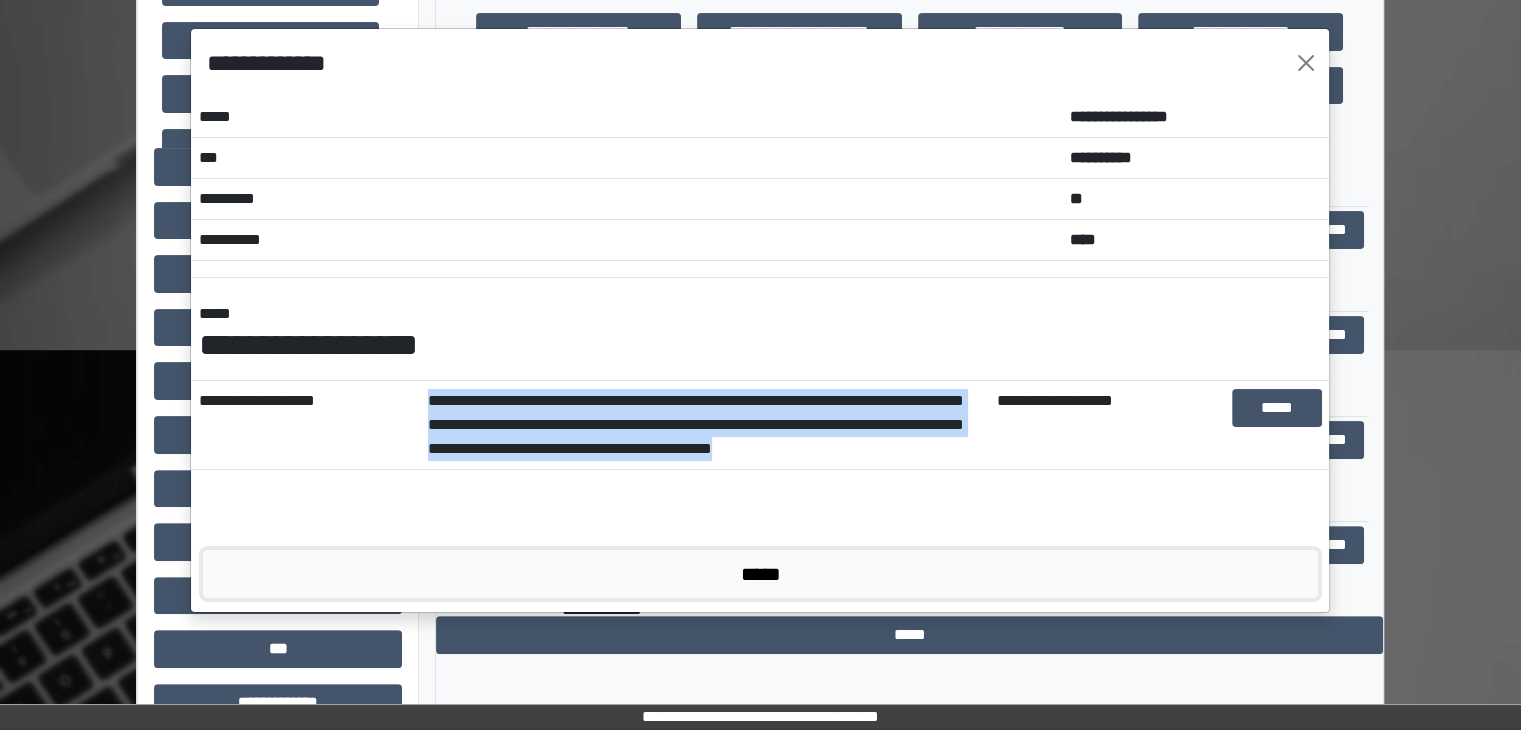 click on "*****" at bounding box center (760, 574) 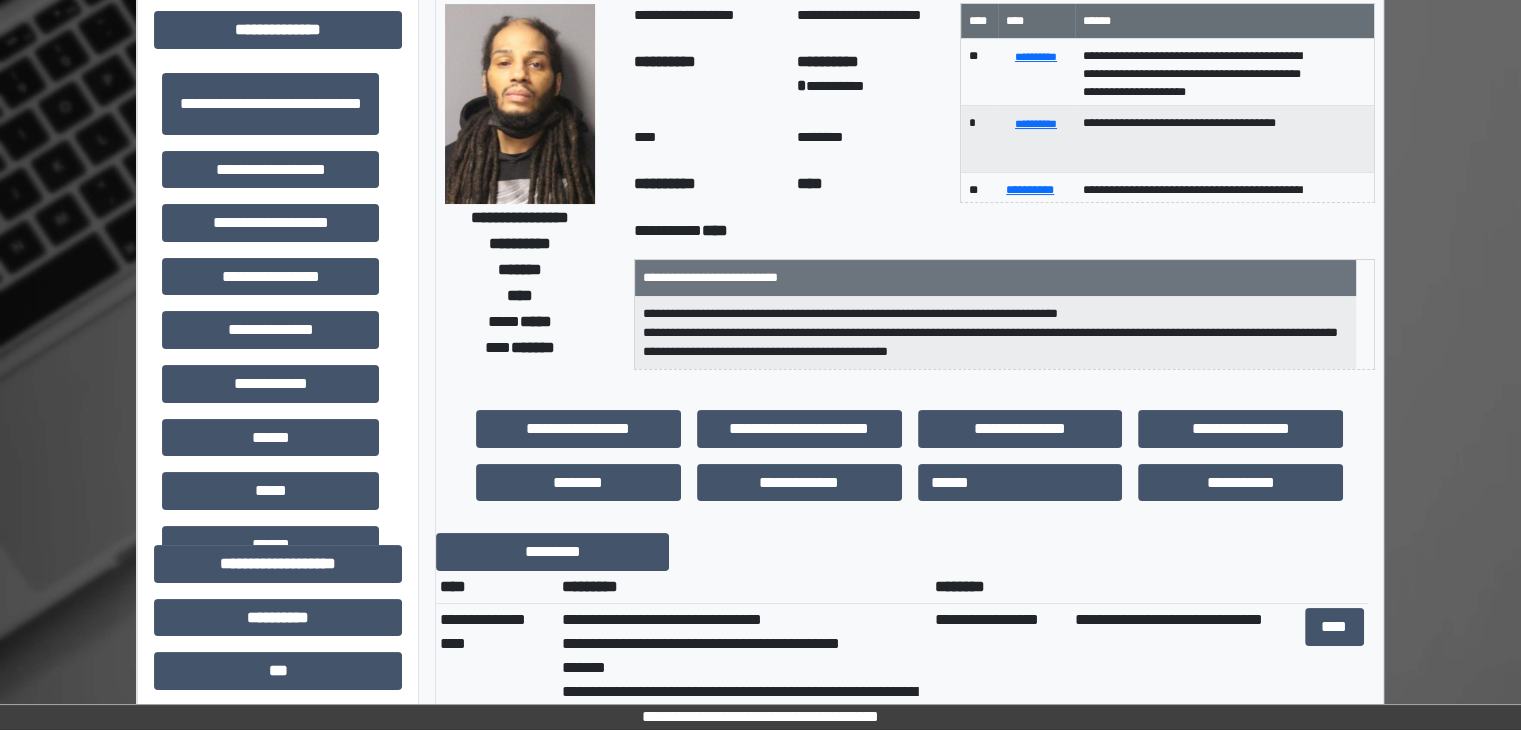 scroll, scrollTop: 100, scrollLeft: 0, axis: vertical 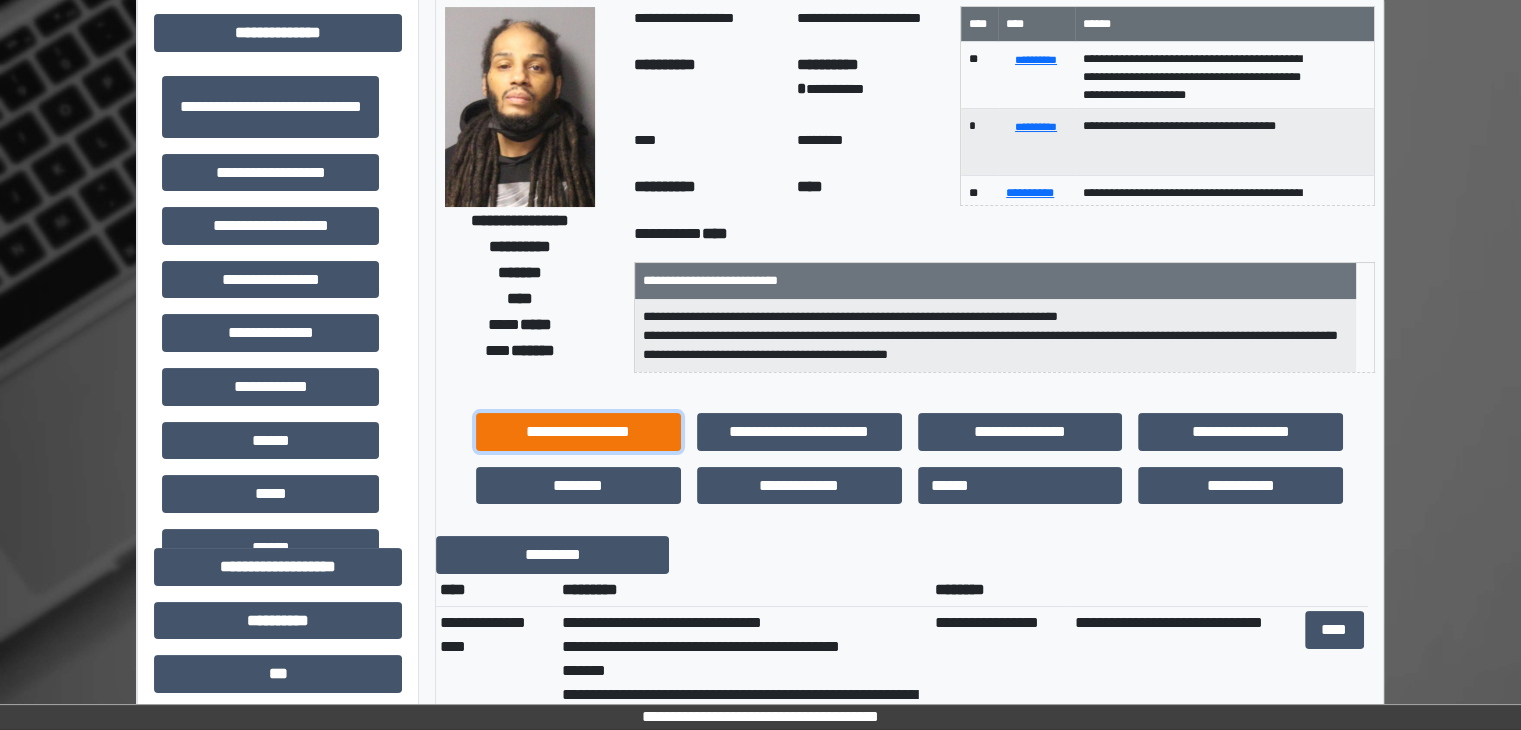 click on "**********" at bounding box center [578, 432] 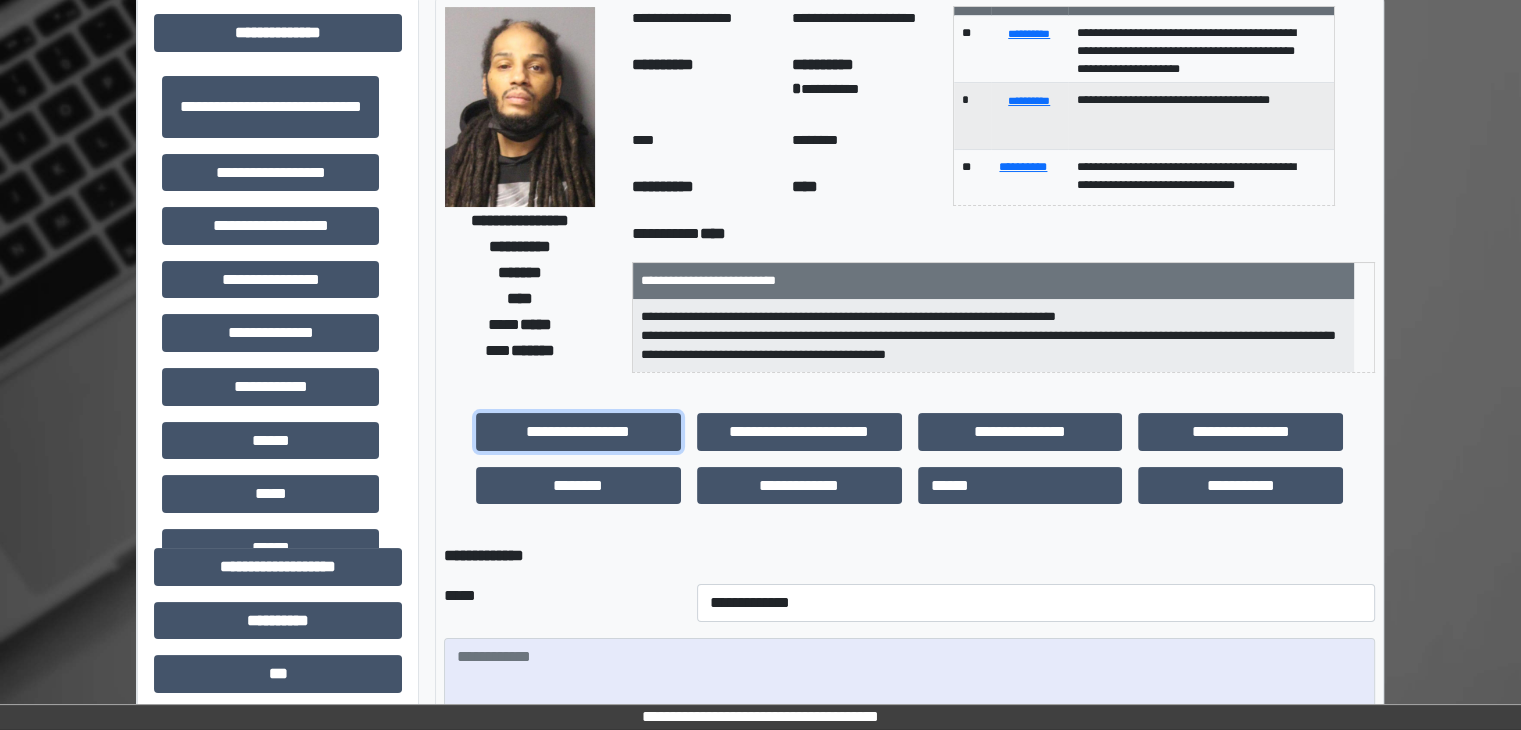 scroll, scrollTop: 52, scrollLeft: 0, axis: vertical 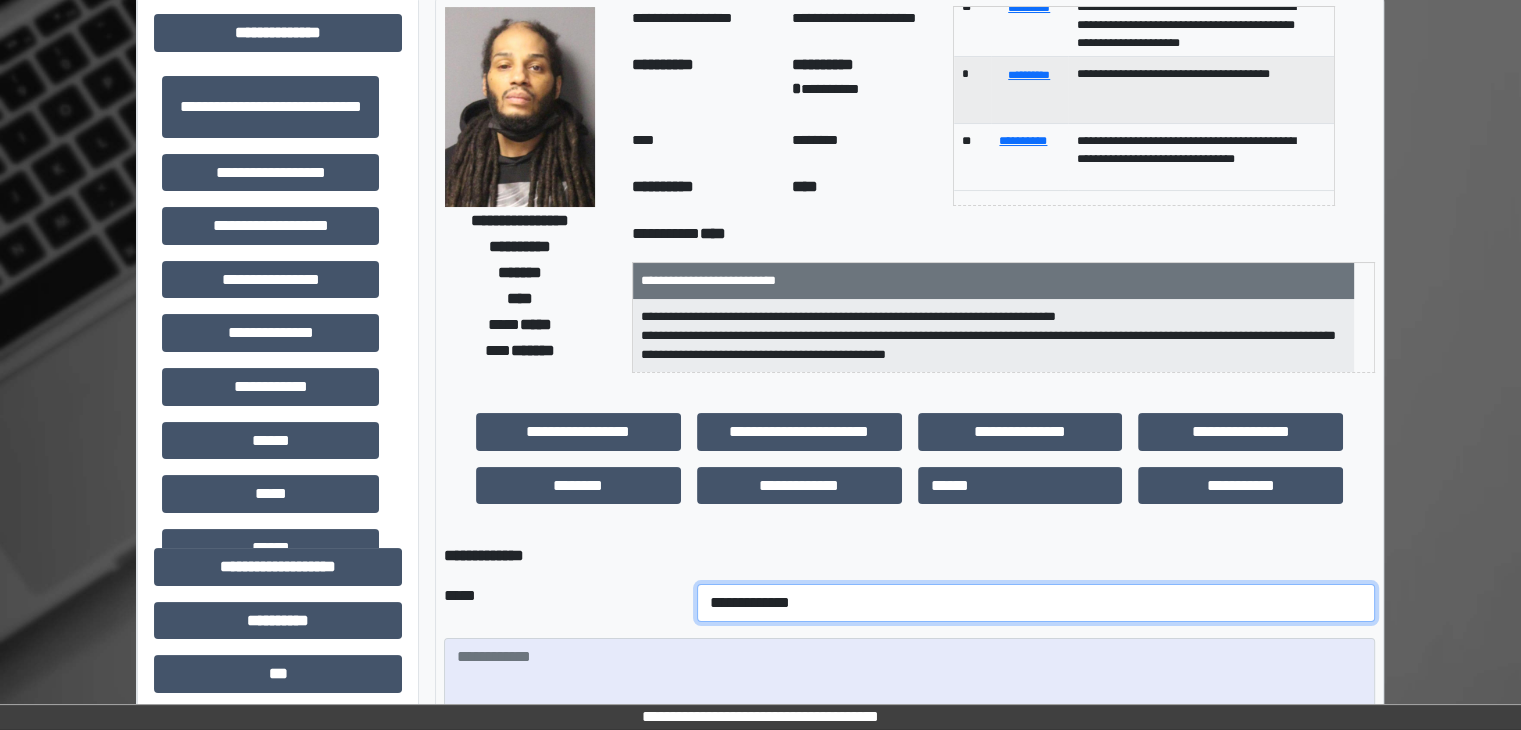 drag, startPoint x: 627, startPoint y: 610, endPoint x: 628, endPoint y: 588, distance: 22.022715 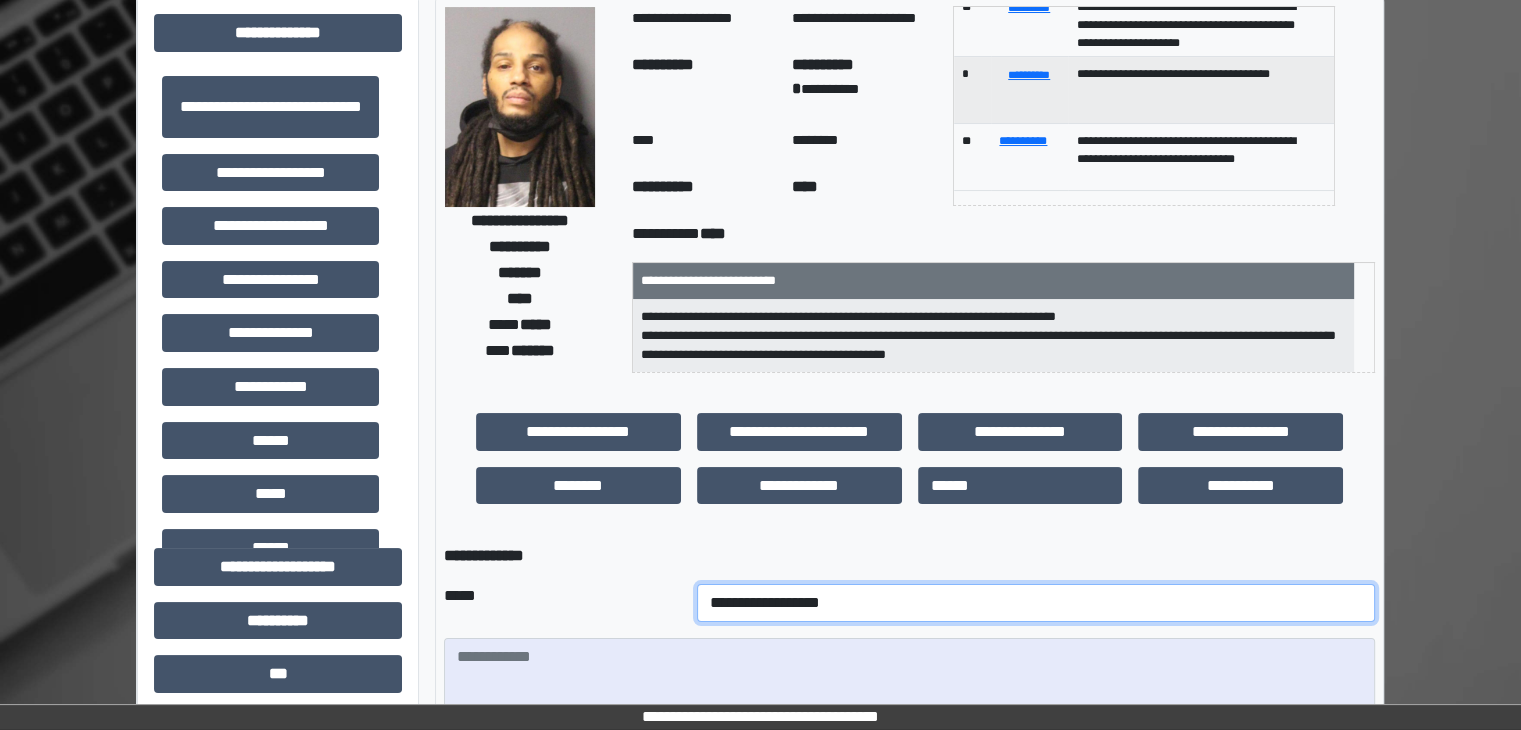click on "**********" at bounding box center (1036, 603) 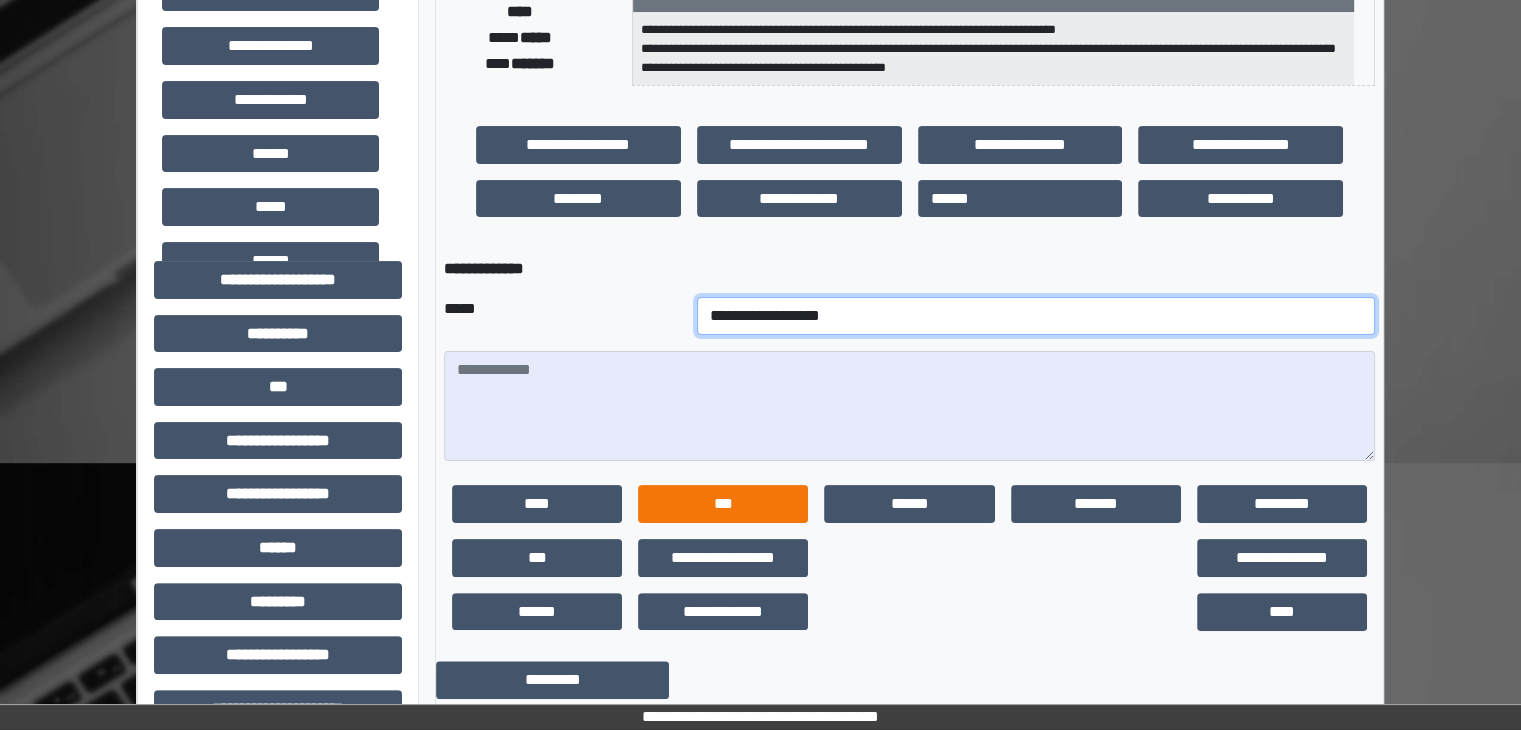 scroll, scrollTop: 400, scrollLeft: 0, axis: vertical 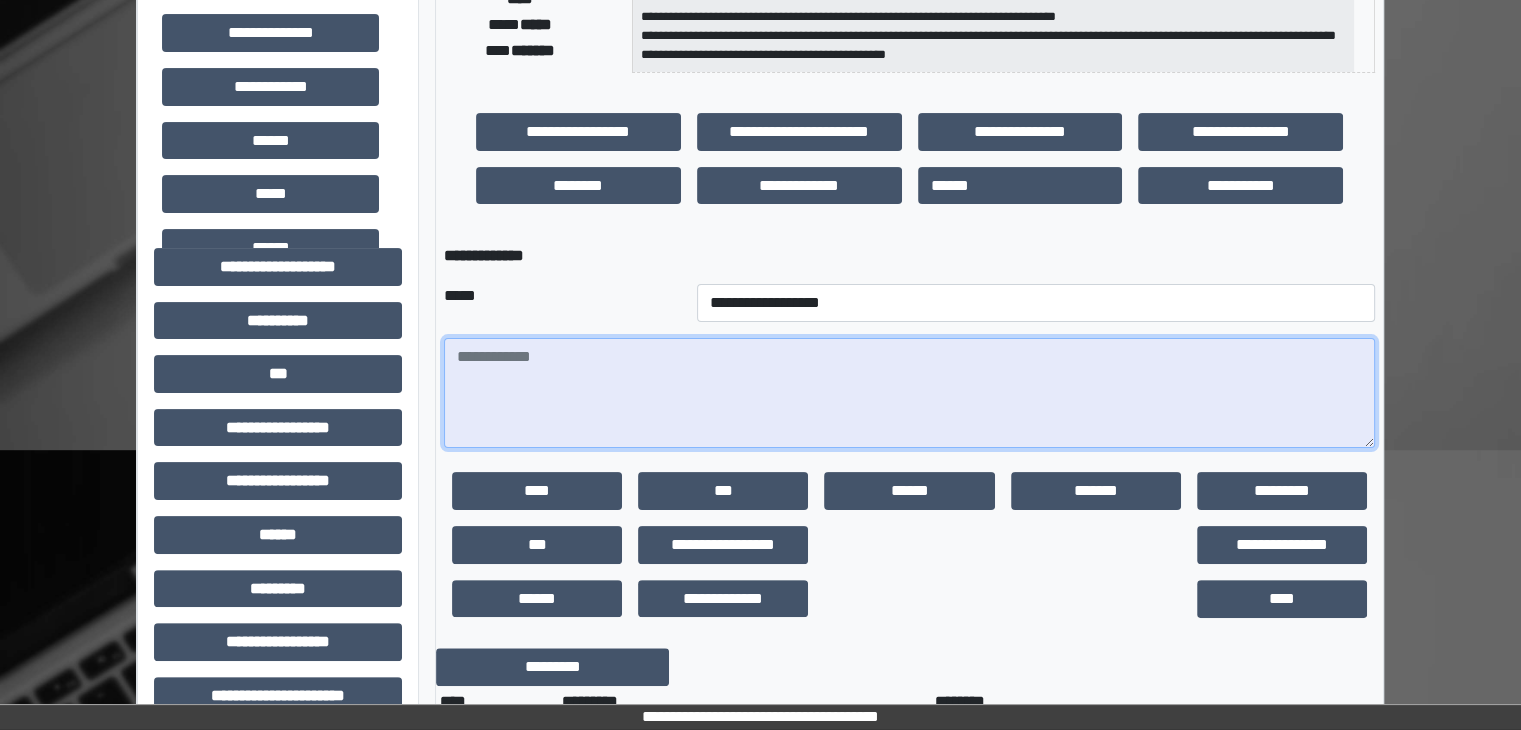 click at bounding box center [909, 393] 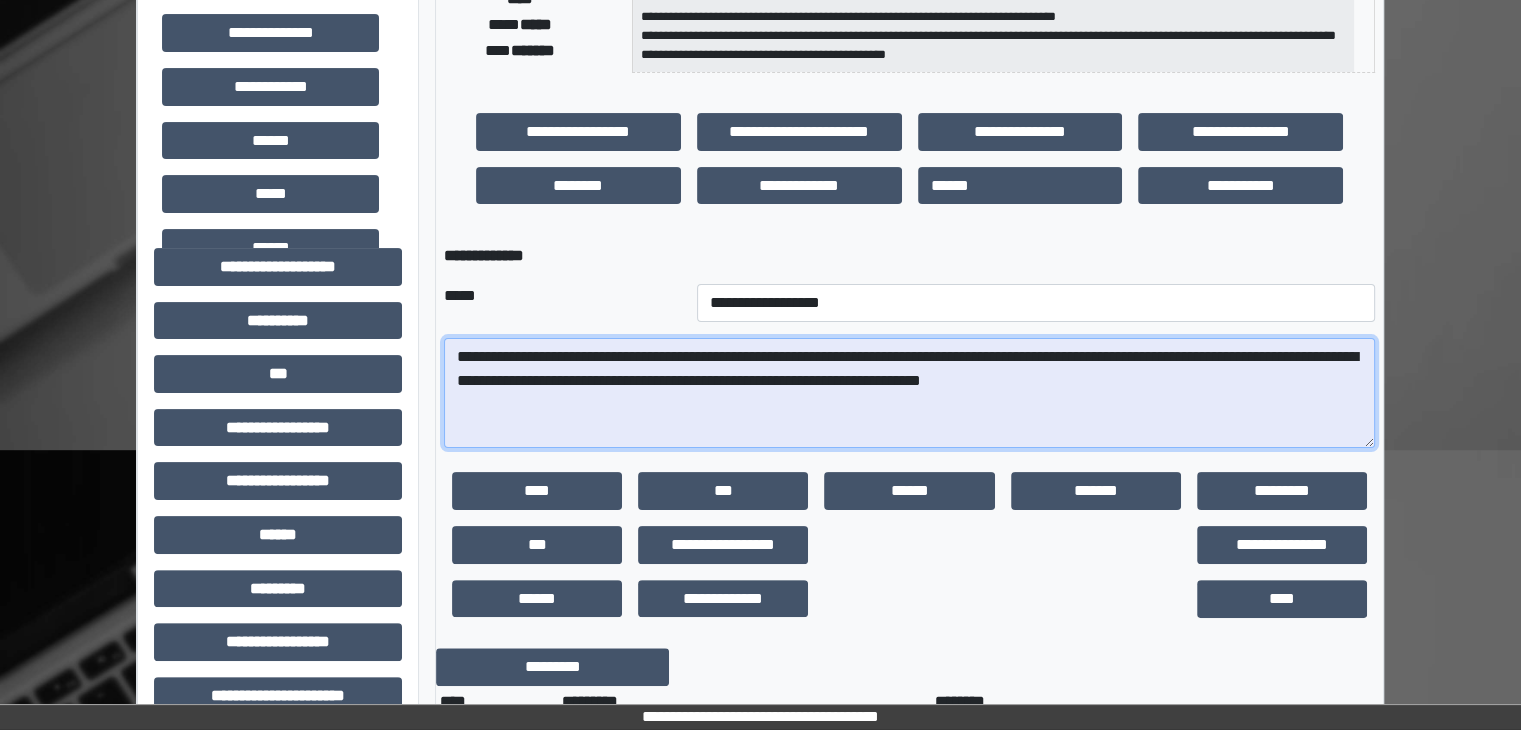 drag, startPoint x: 475, startPoint y: 351, endPoint x: 455, endPoint y: 357, distance: 20.880613 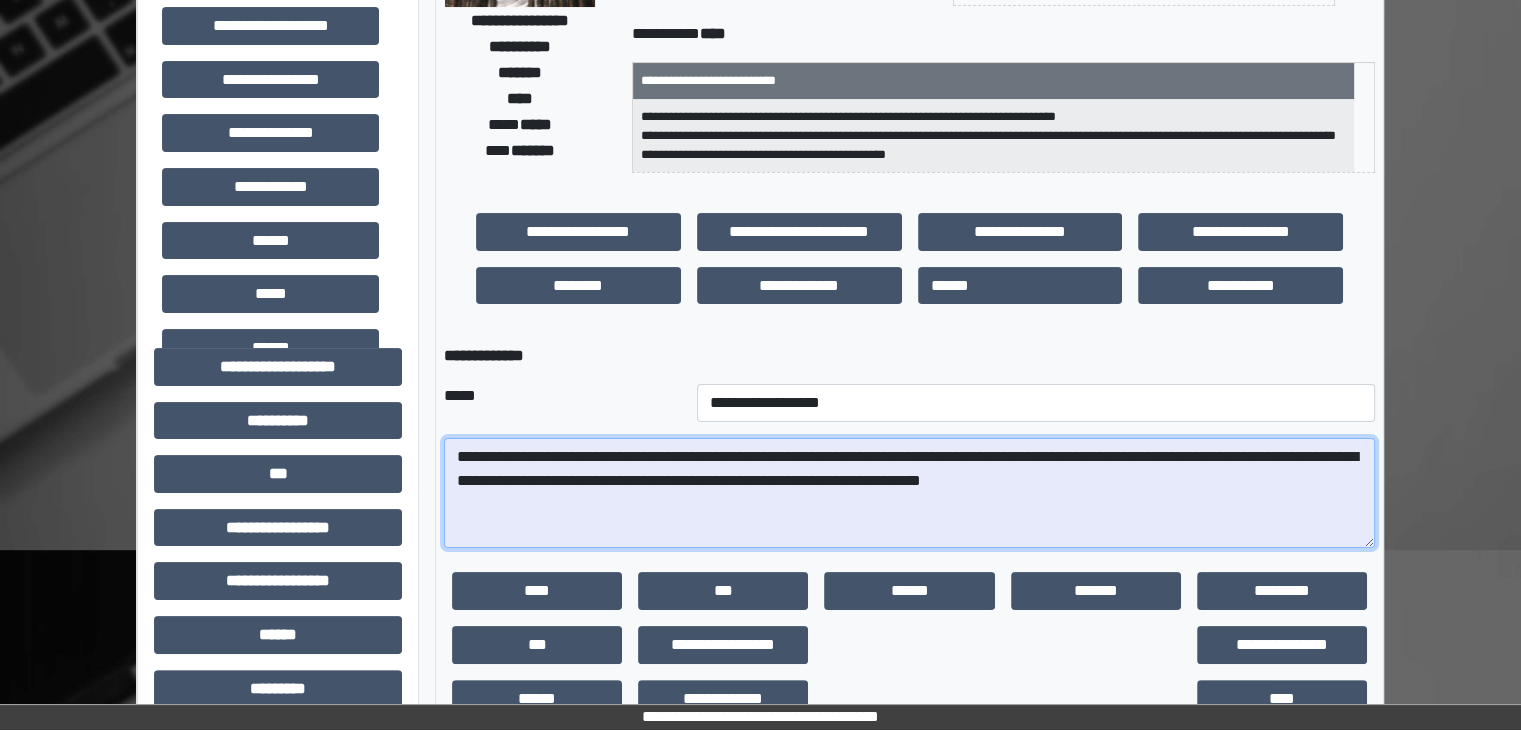 scroll, scrollTop: 300, scrollLeft: 0, axis: vertical 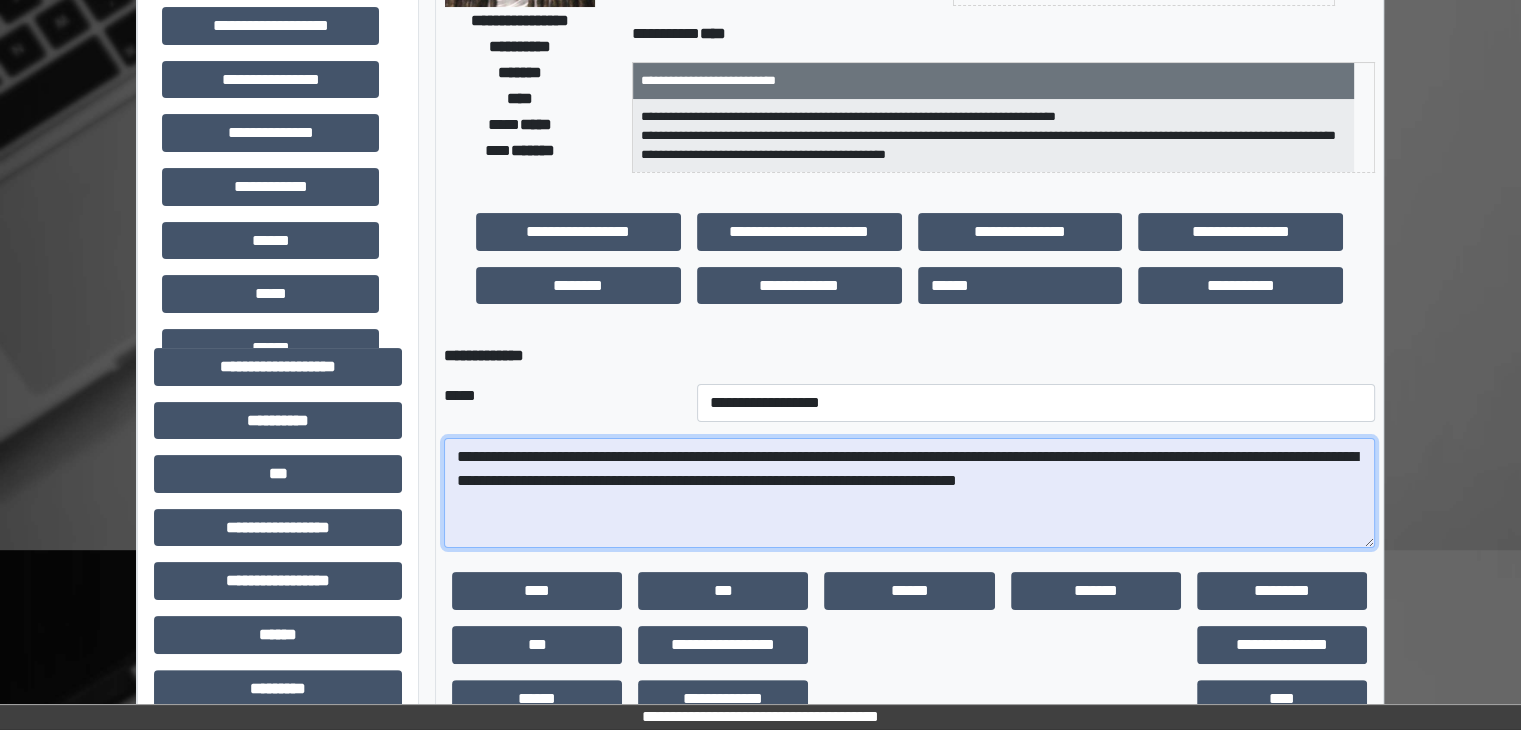click on "**********" at bounding box center [909, 493] 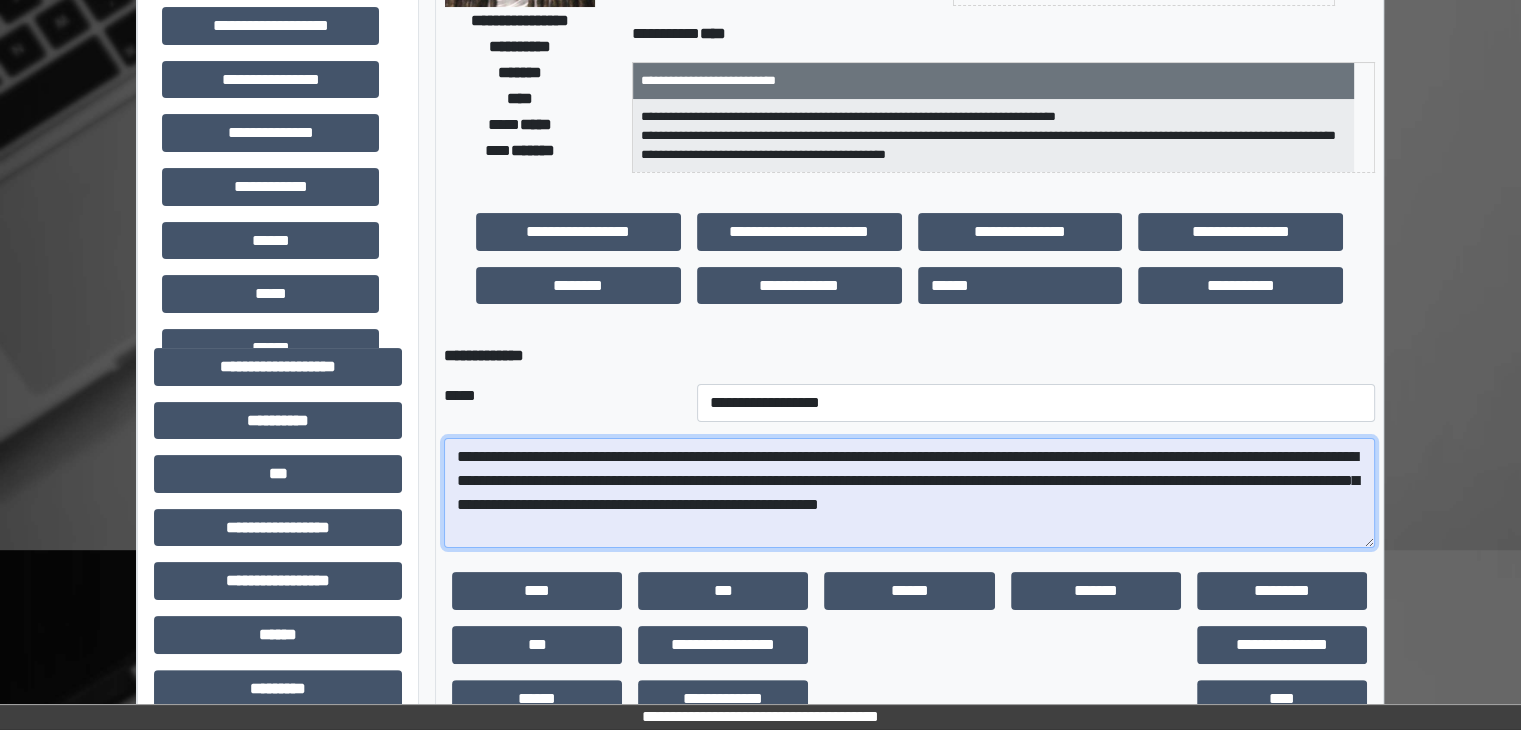 drag, startPoint x: 1333, startPoint y: 506, endPoint x: 760, endPoint y: 475, distance: 573.83795 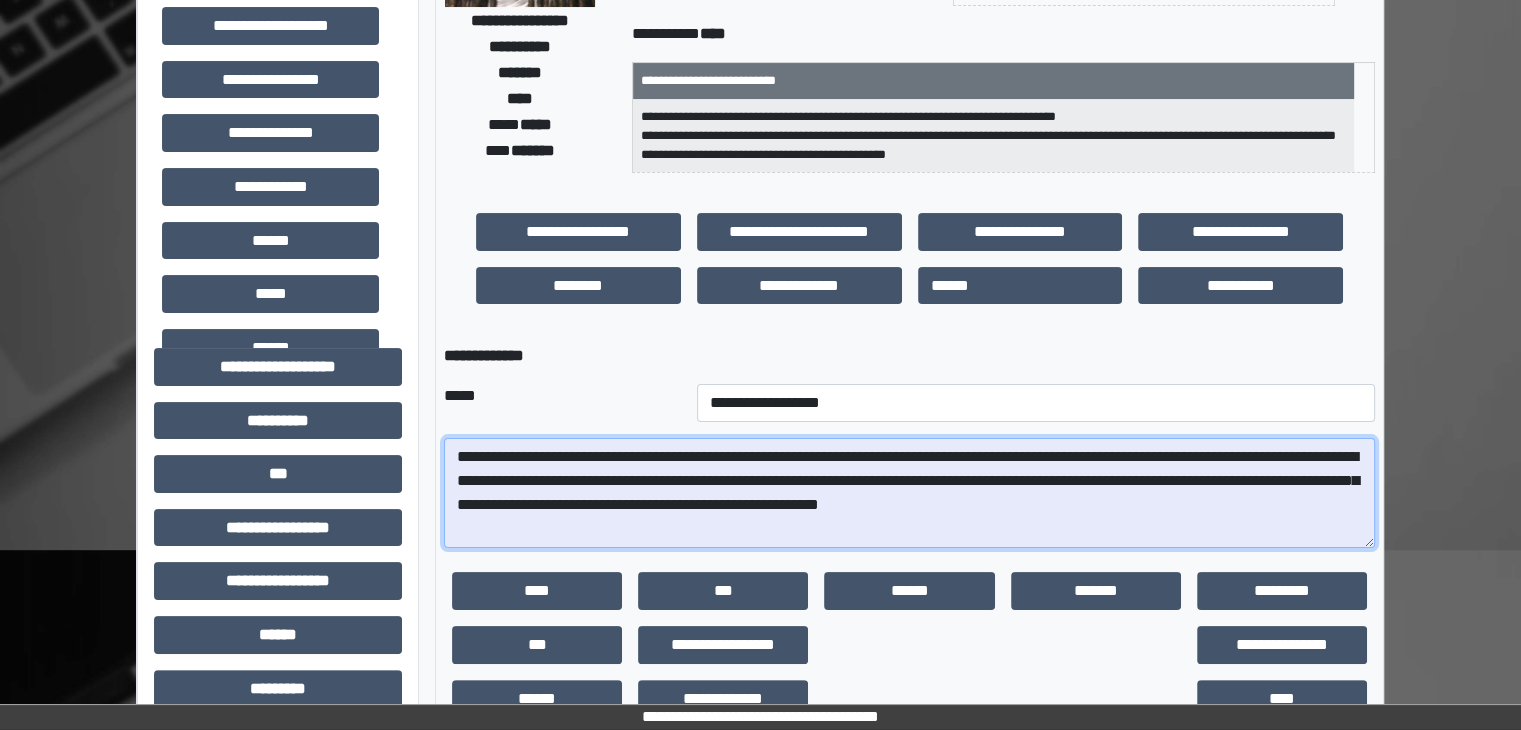click on "**********" at bounding box center (909, 493) 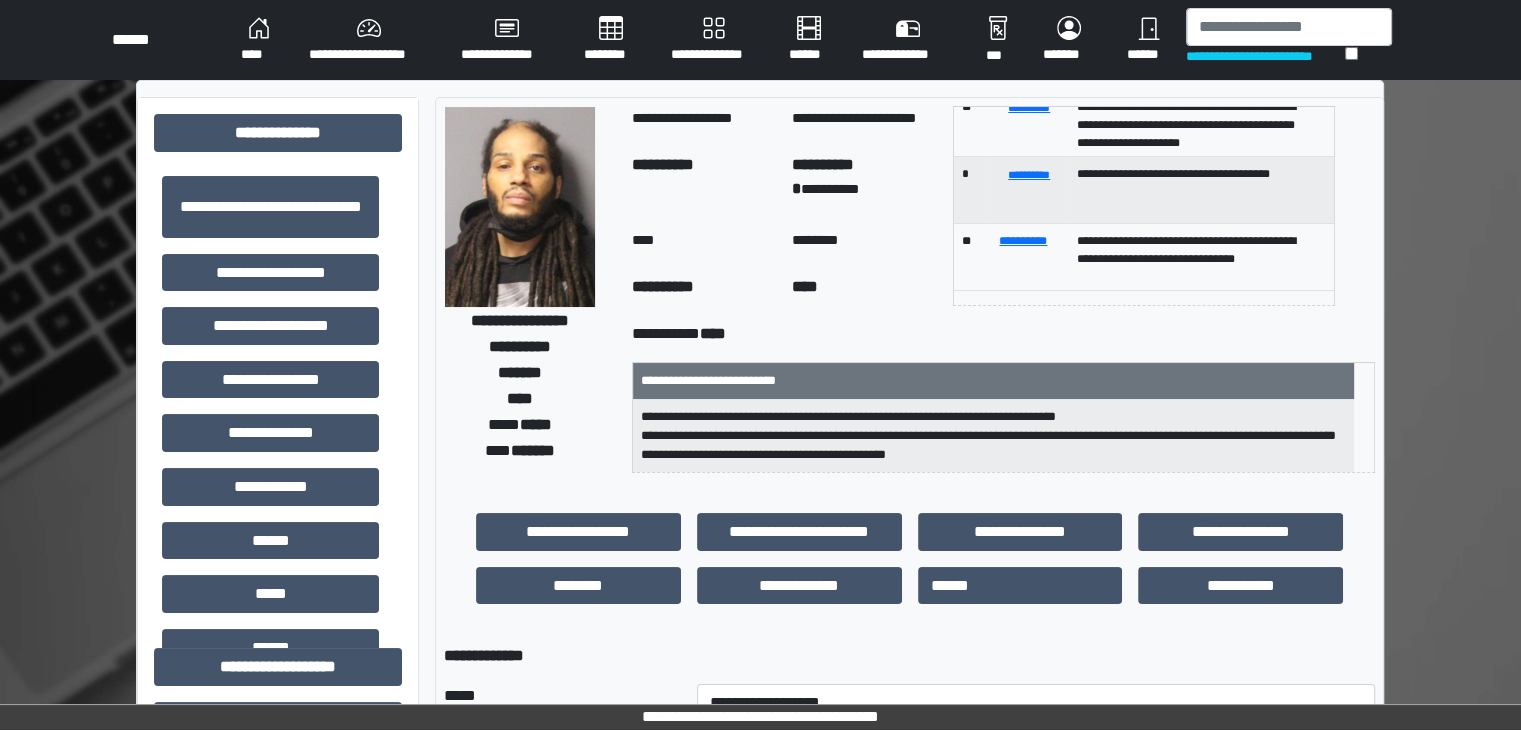 scroll, scrollTop: 400, scrollLeft: 0, axis: vertical 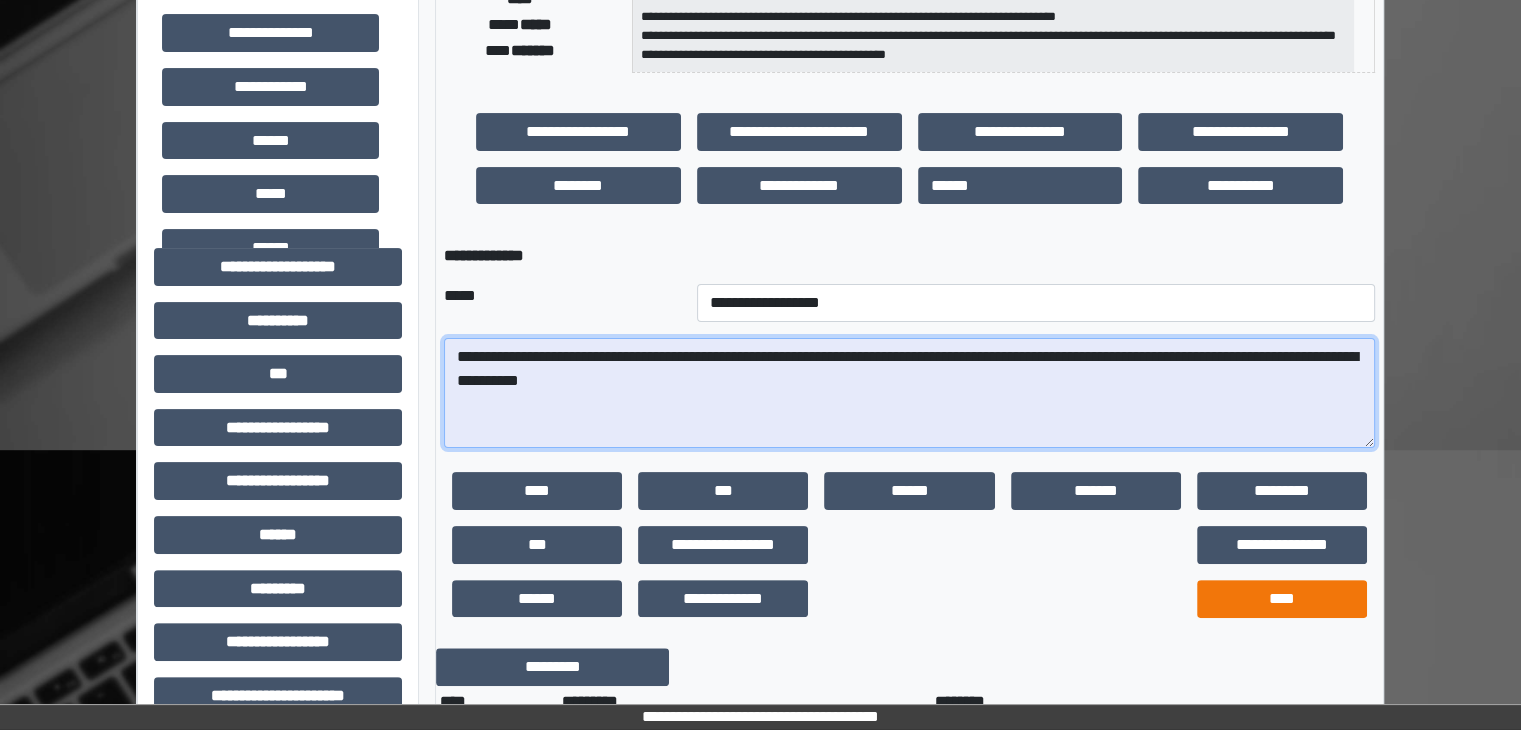 type on "**********" 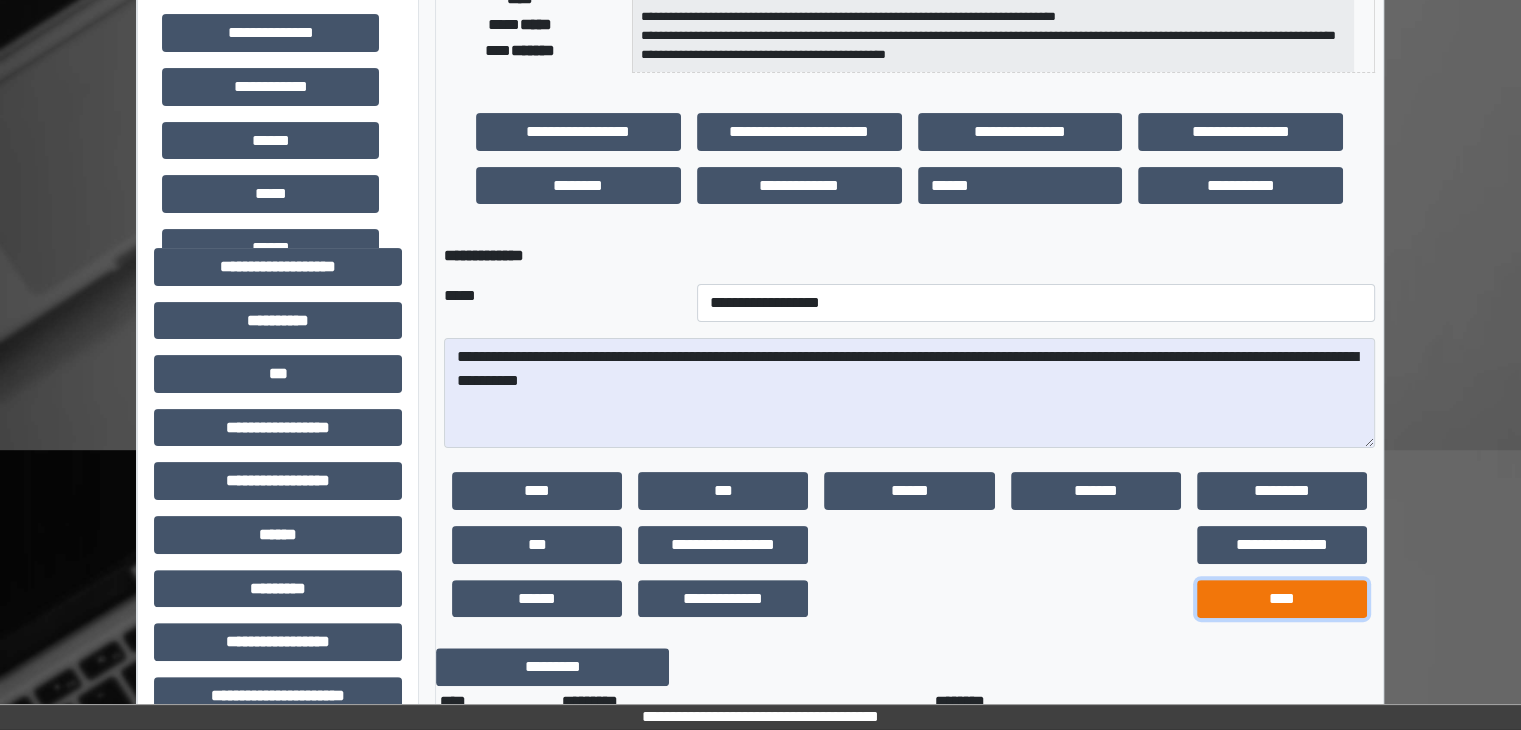 click on "****" at bounding box center (1282, 599) 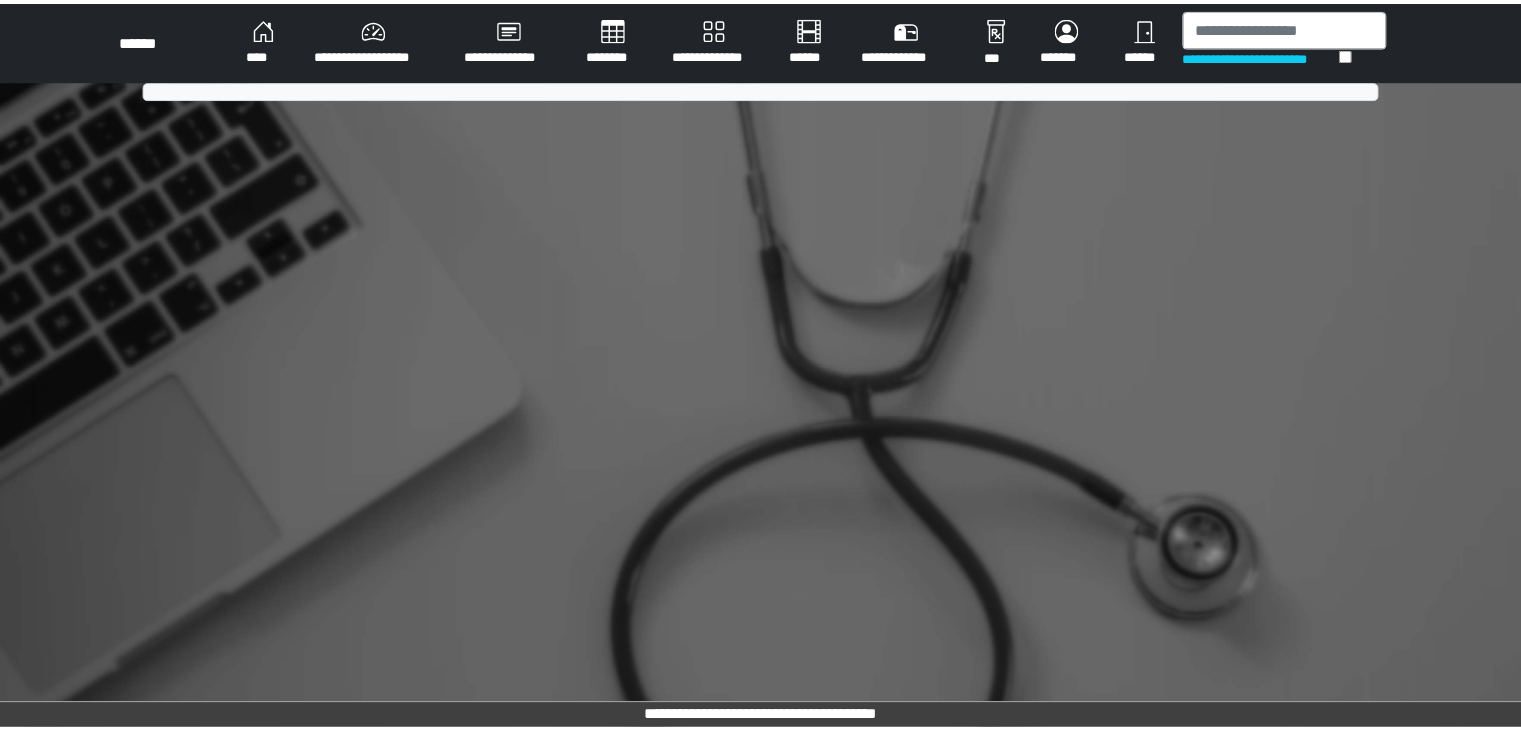 scroll, scrollTop: 0, scrollLeft: 0, axis: both 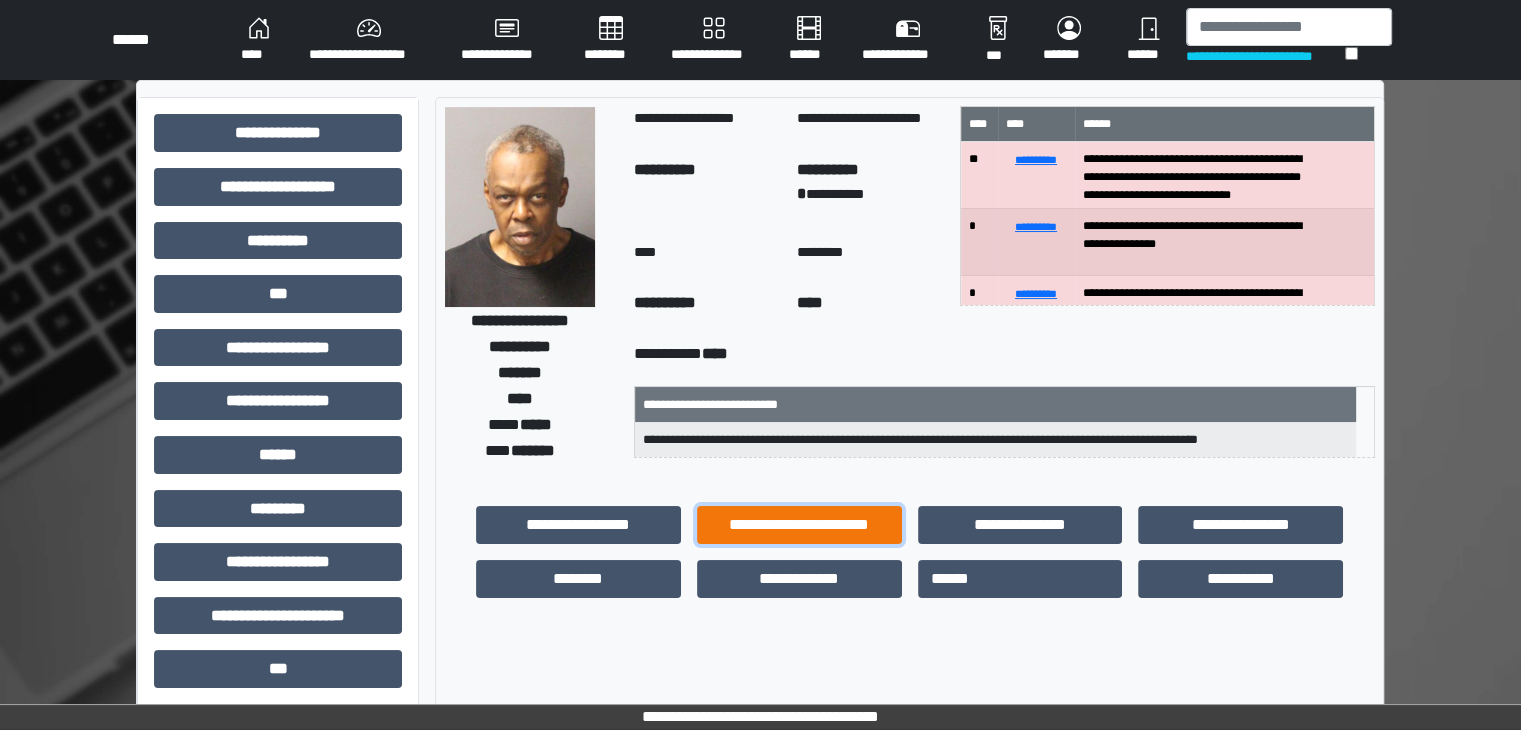 click on "**********" at bounding box center (799, 525) 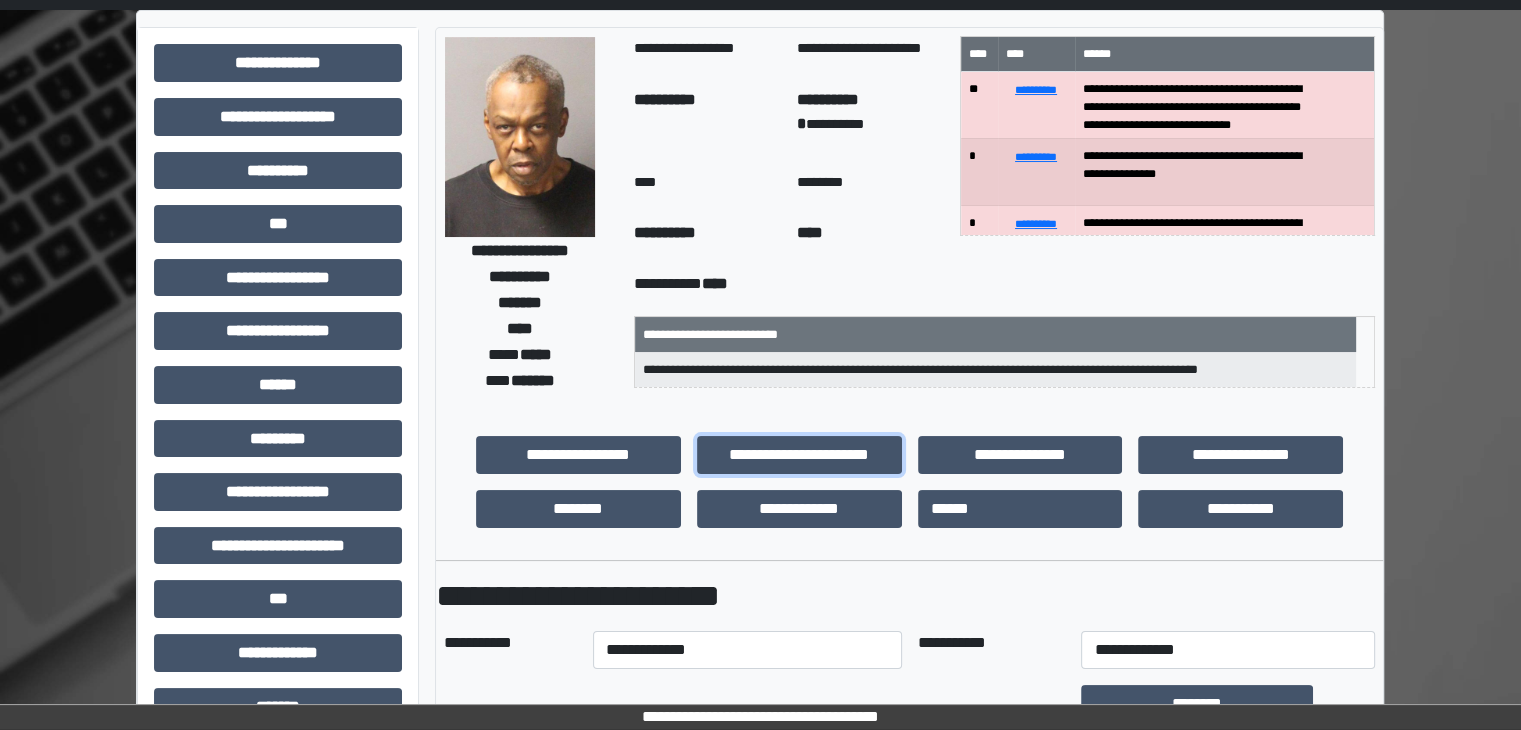 scroll, scrollTop: 400, scrollLeft: 0, axis: vertical 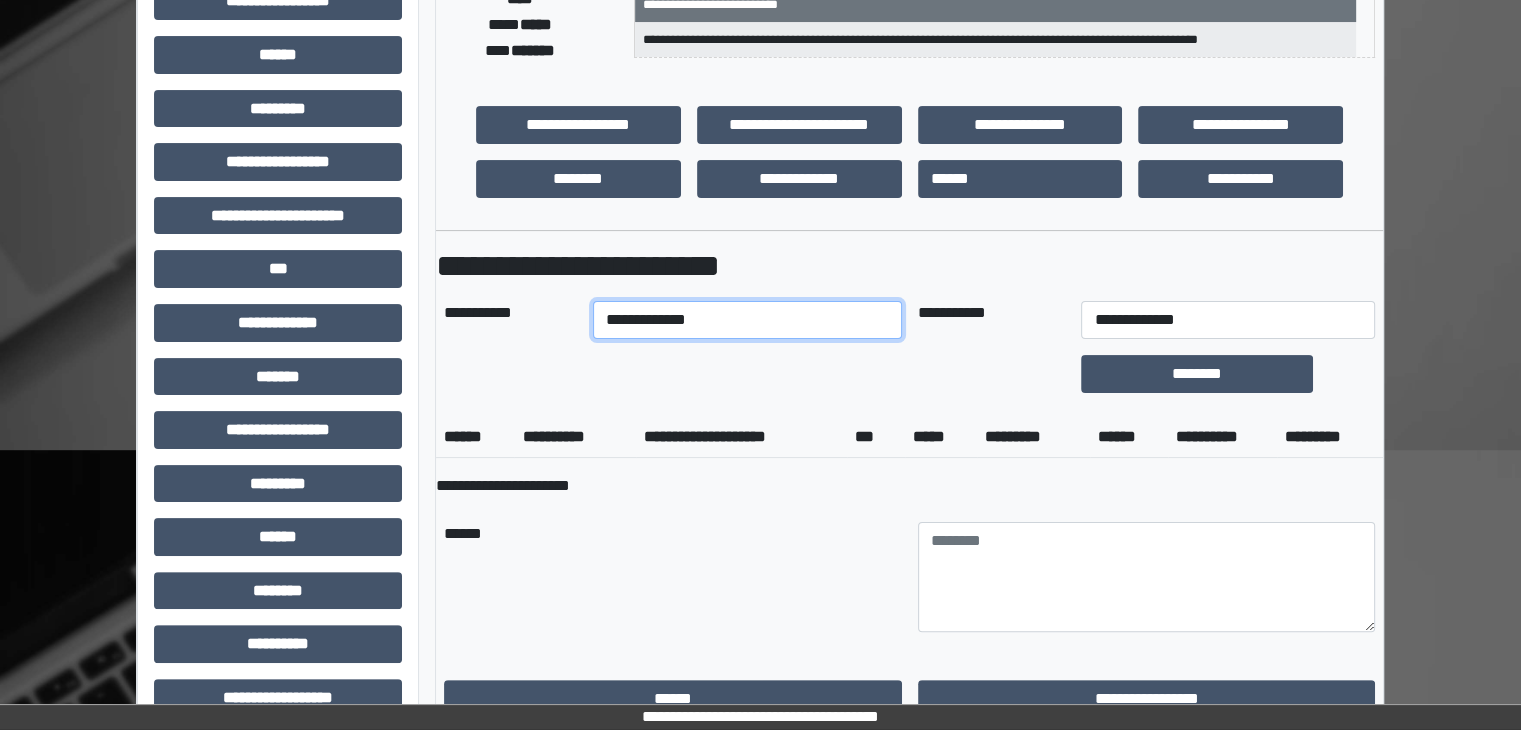 click on "**********" at bounding box center [747, 320] 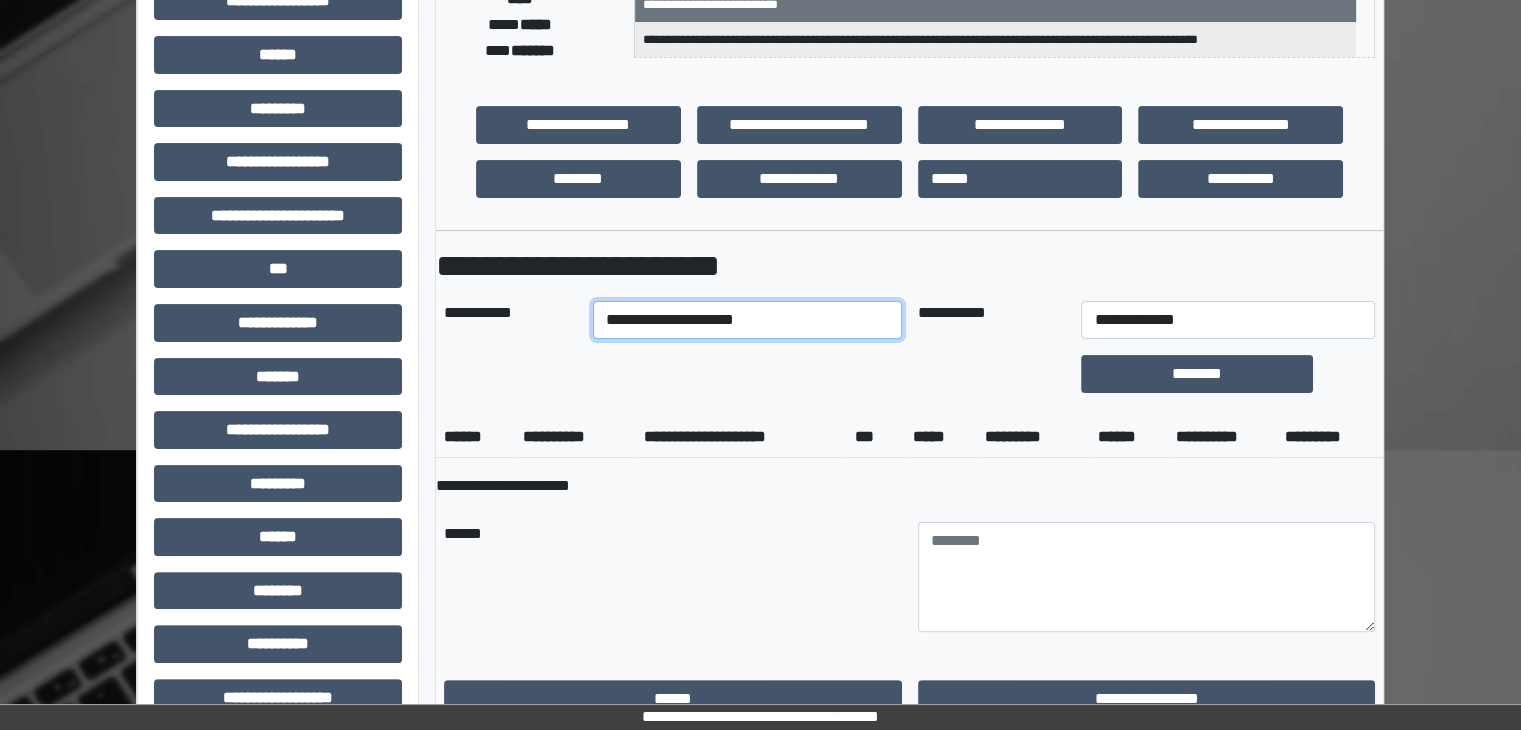 click on "**********" at bounding box center [747, 320] 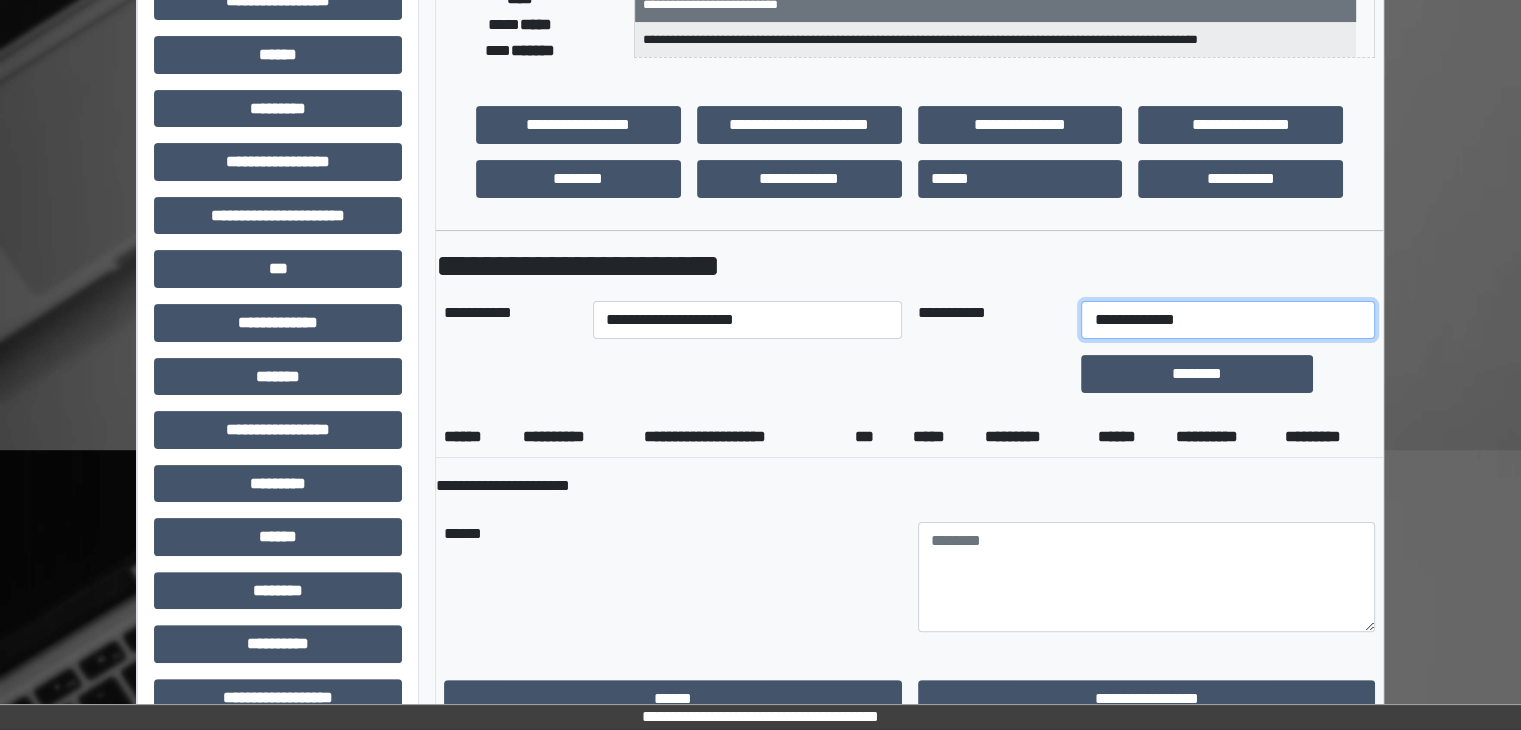 click on "**********" at bounding box center (1227, 320) 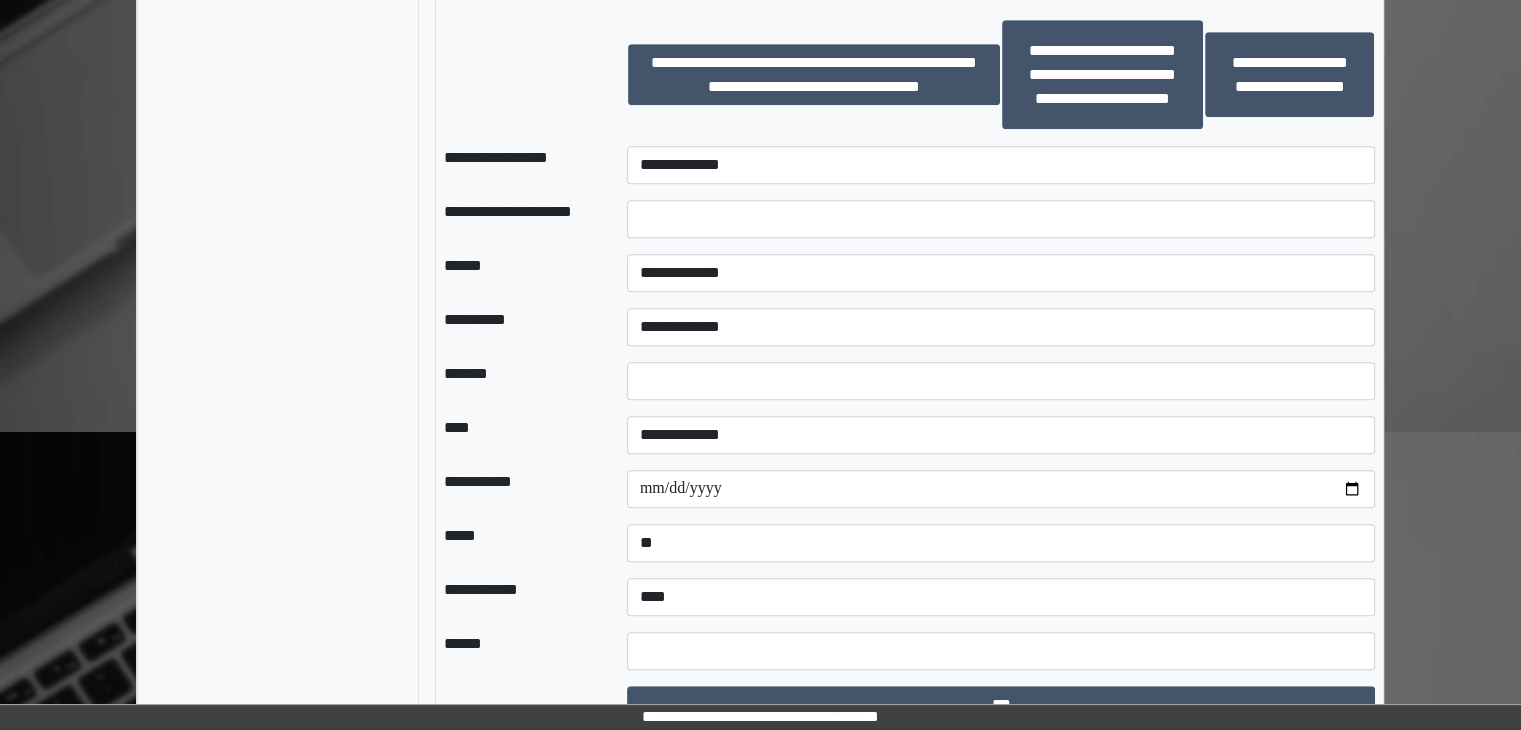 scroll, scrollTop: 1400, scrollLeft: 0, axis: vertical 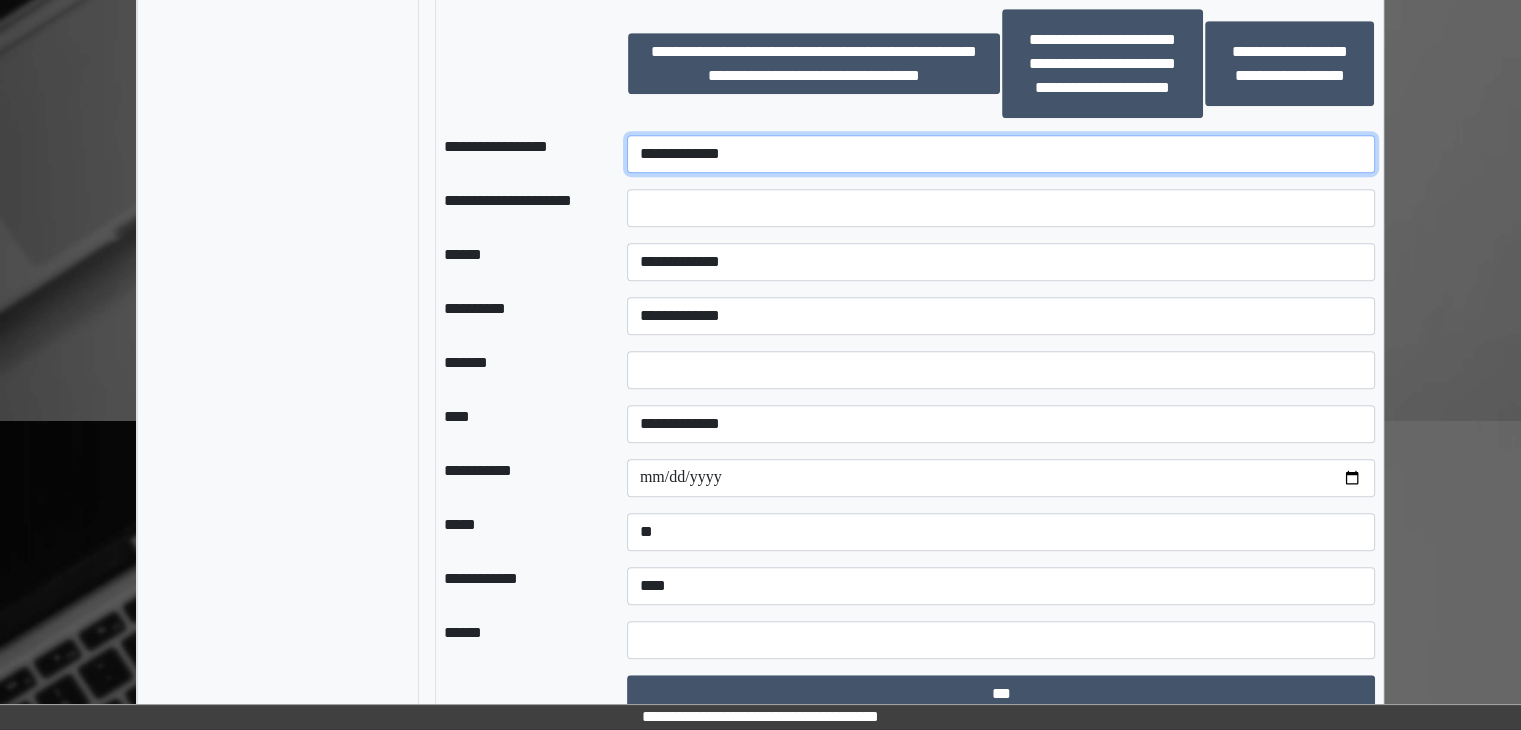 click on "**********" at bounding box center (1001, 154) 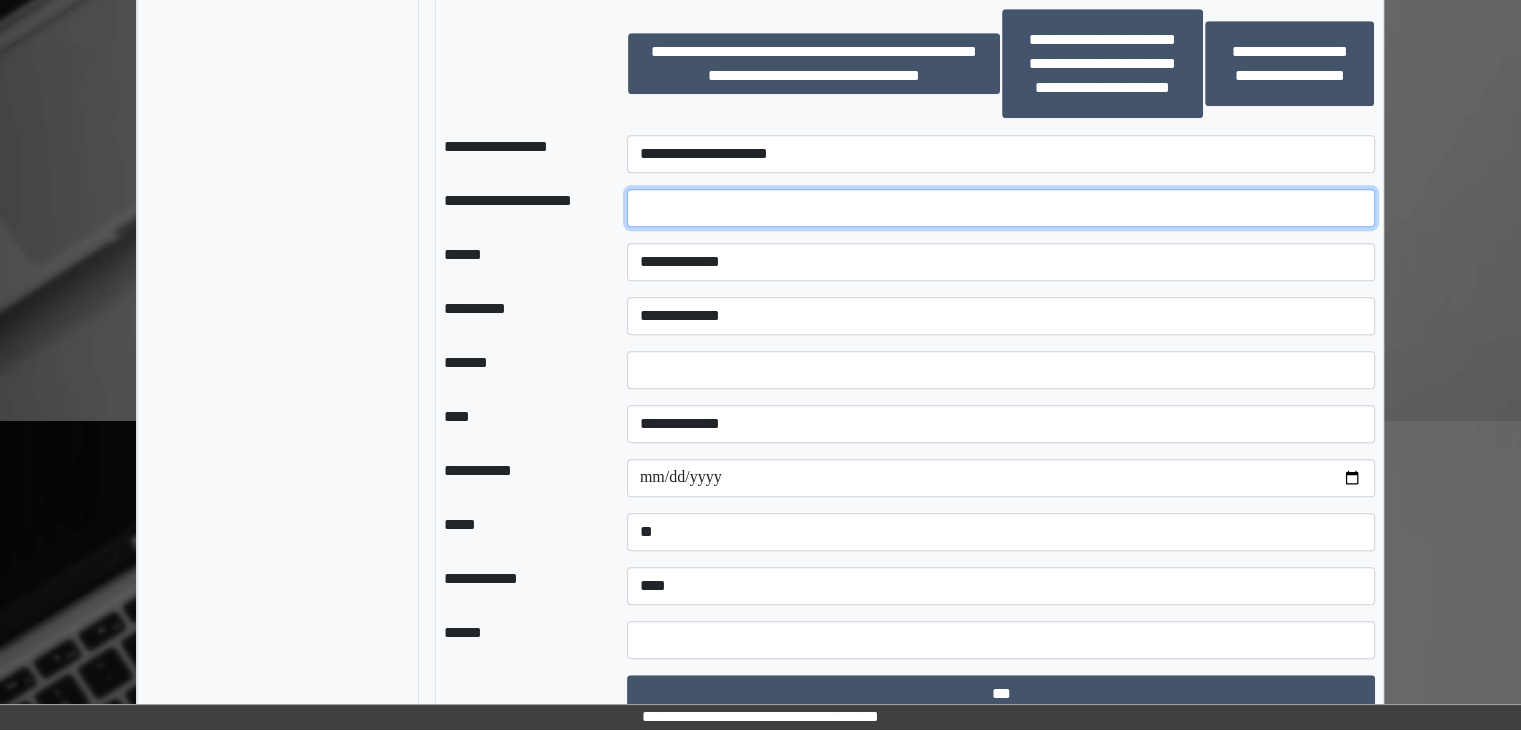 click at bounding box center (1001, 208) 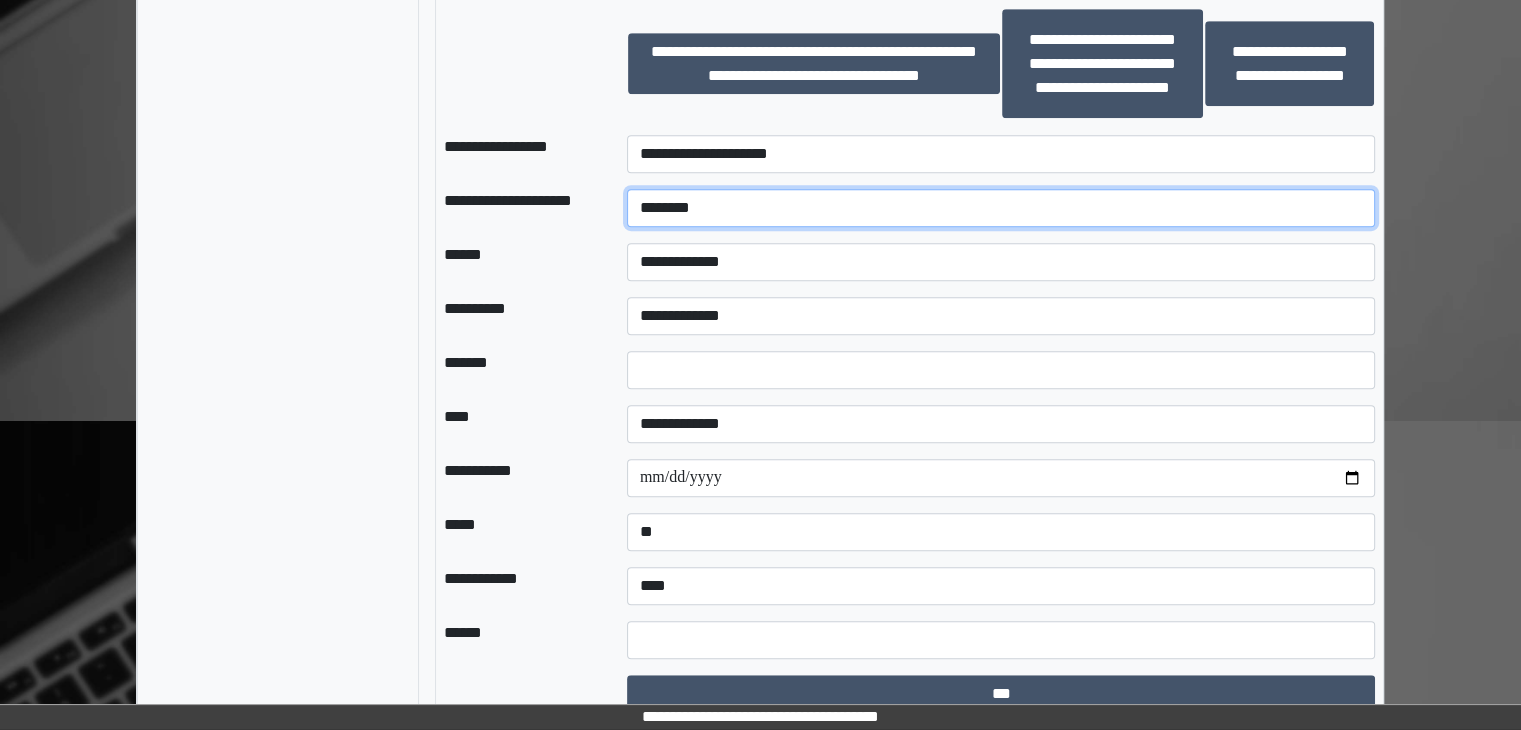 type on "********" 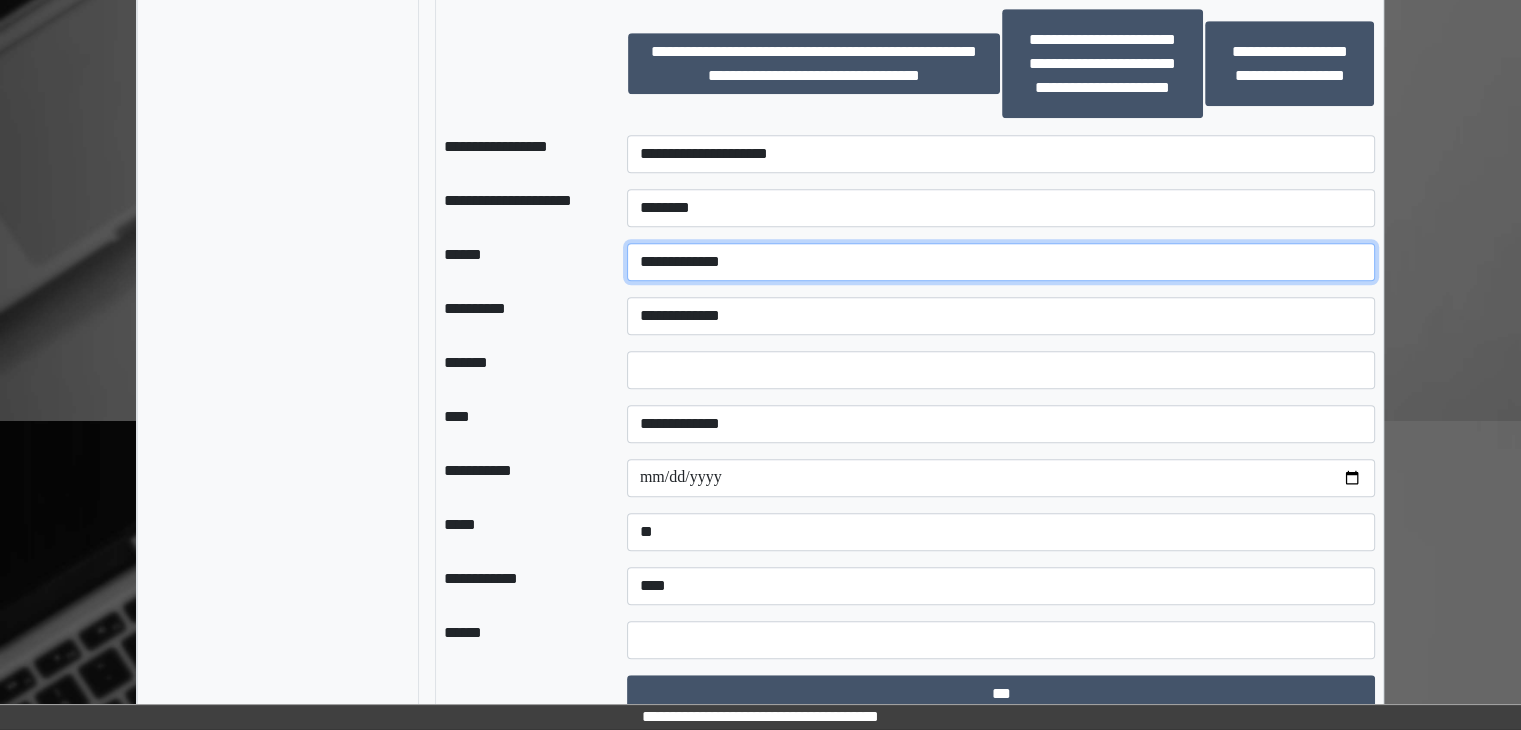 click on "**********" at bounding box center (1001, 262) 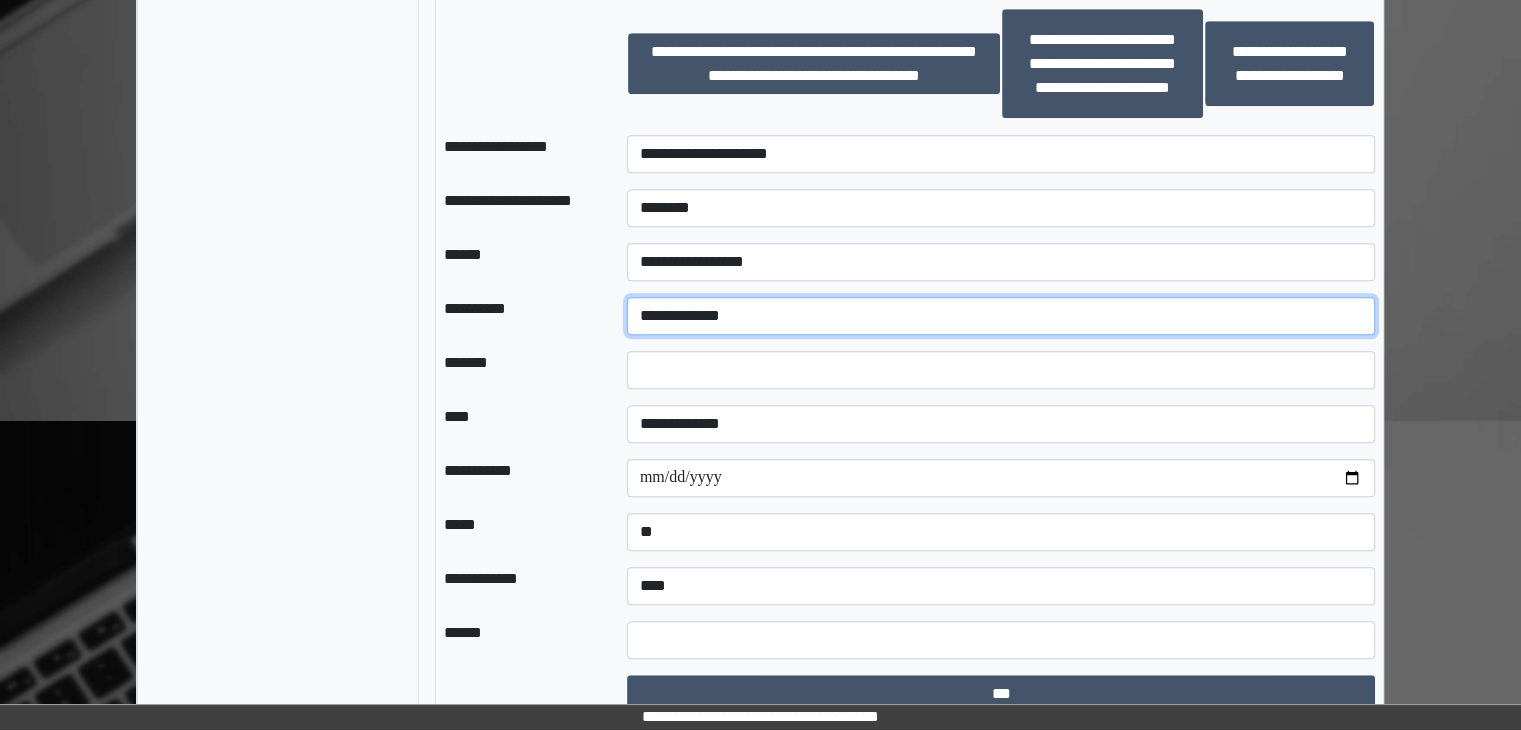 click on "**********" at bounding box center (1001, 316) 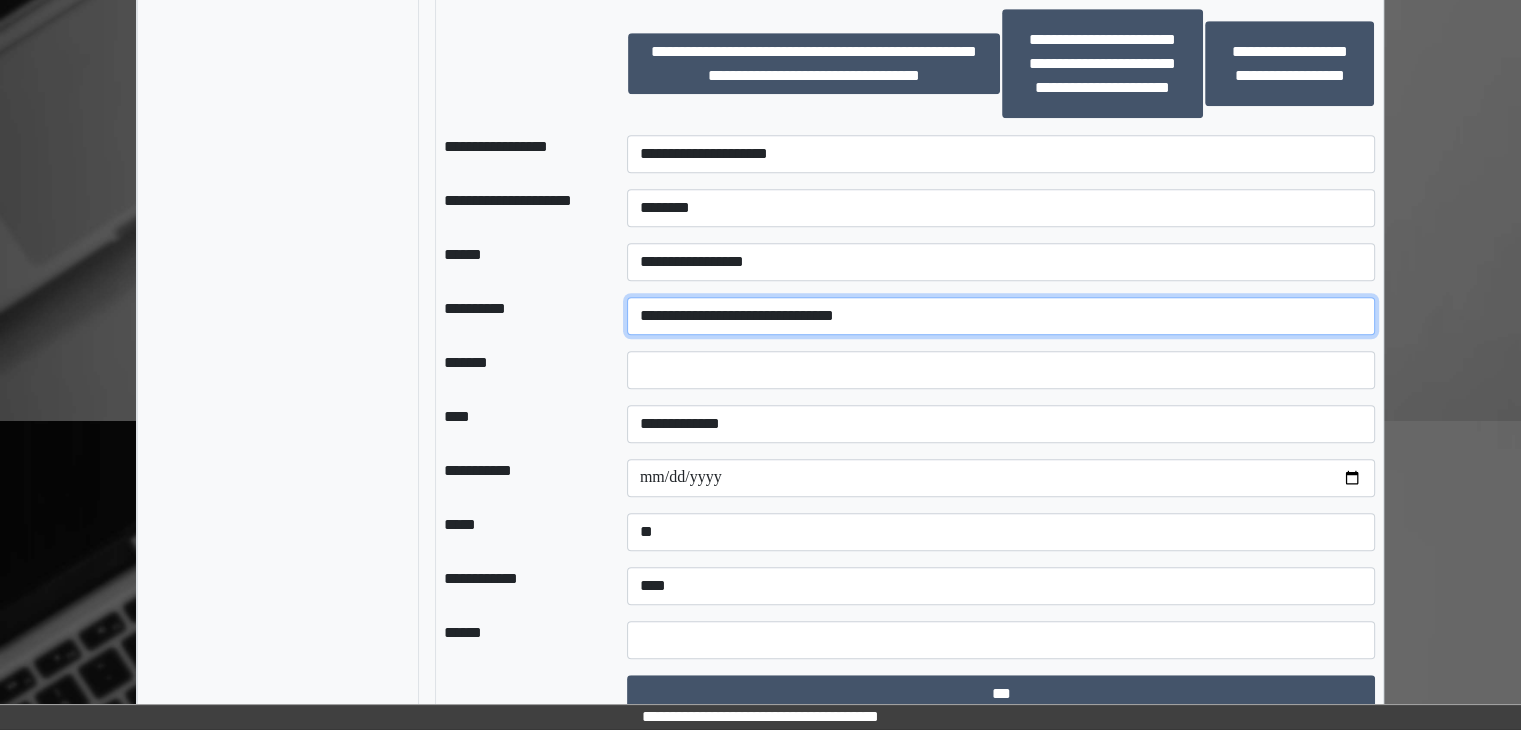 click on "**********" at bounding box center [1001, 316] 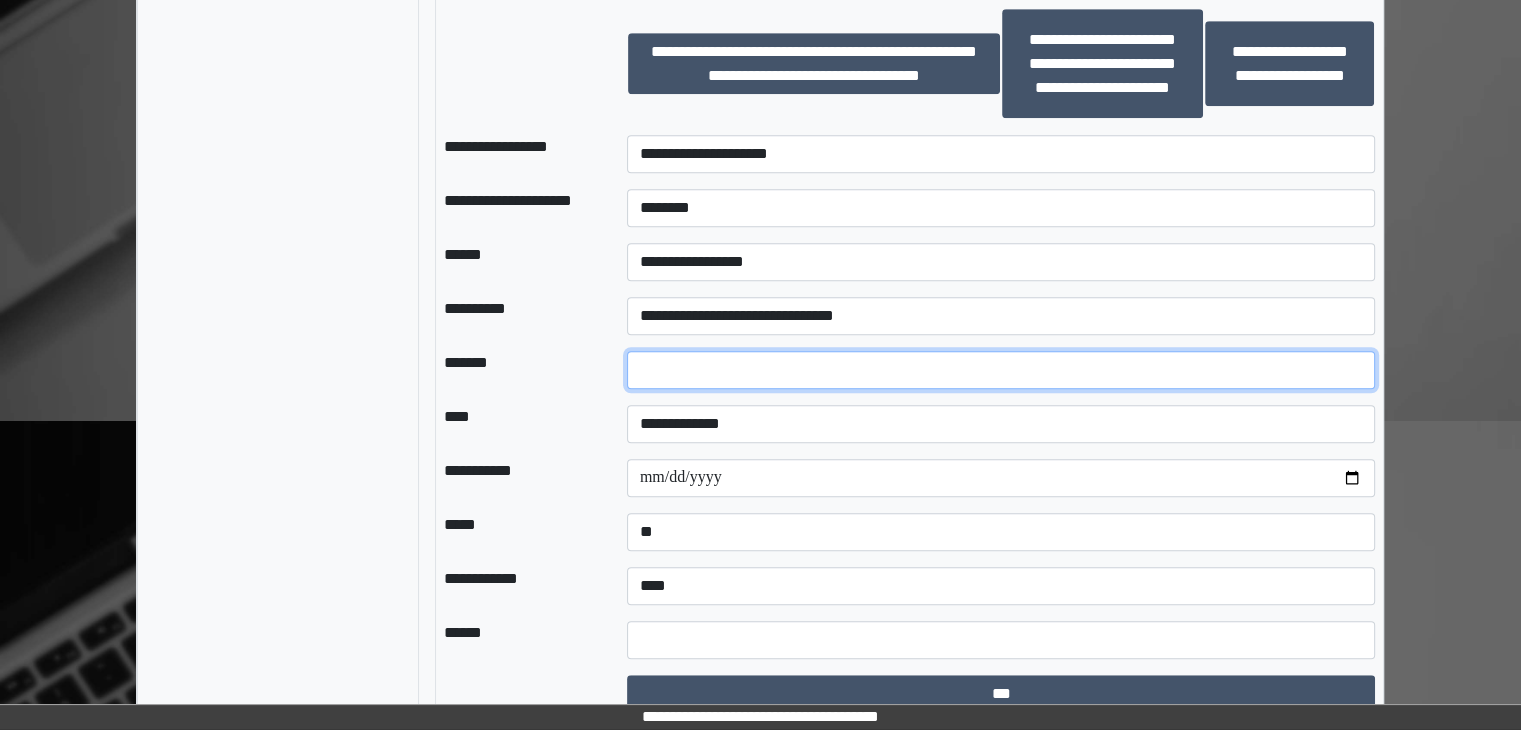 click at bounding box center [1001, 370] 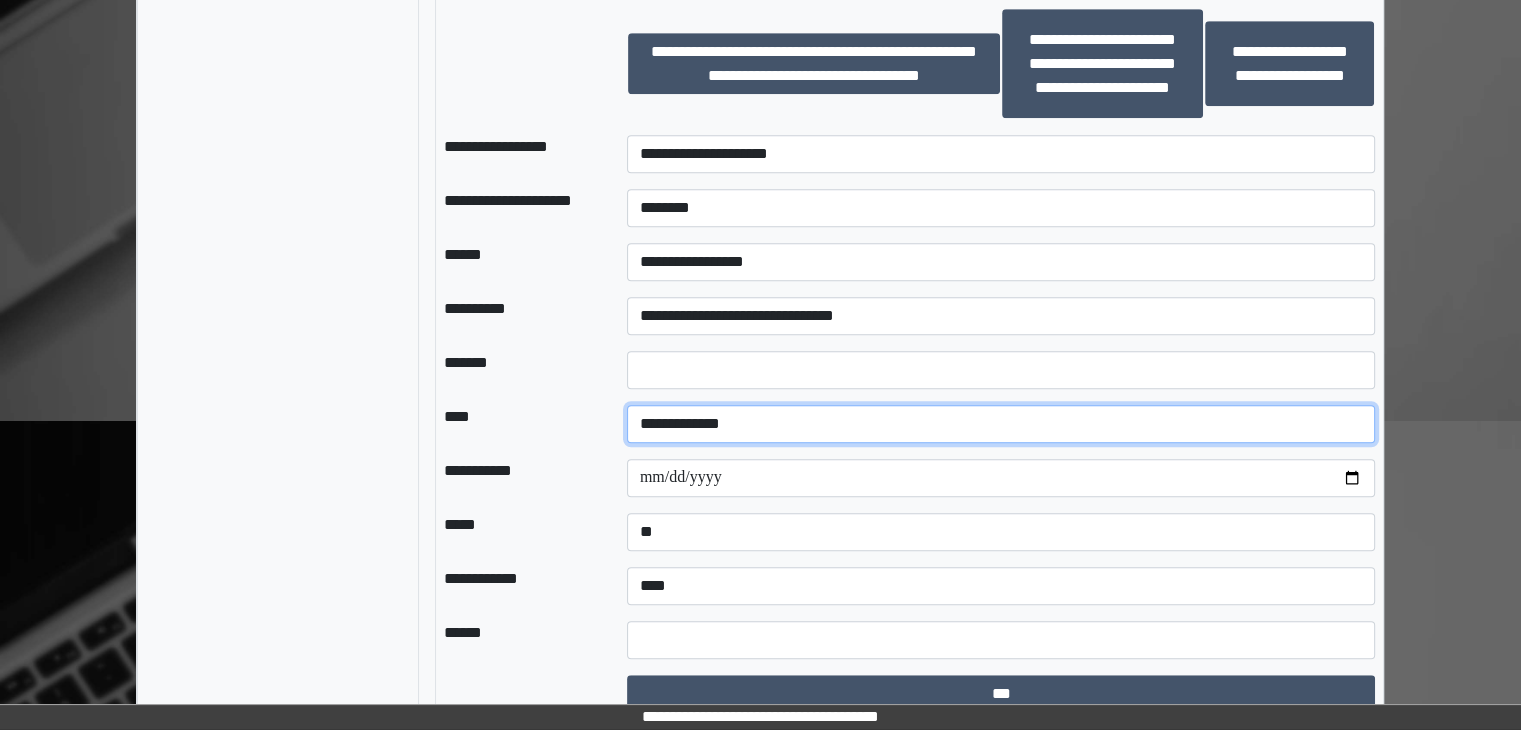 click on "**********" at bounding box center [1001, 424] 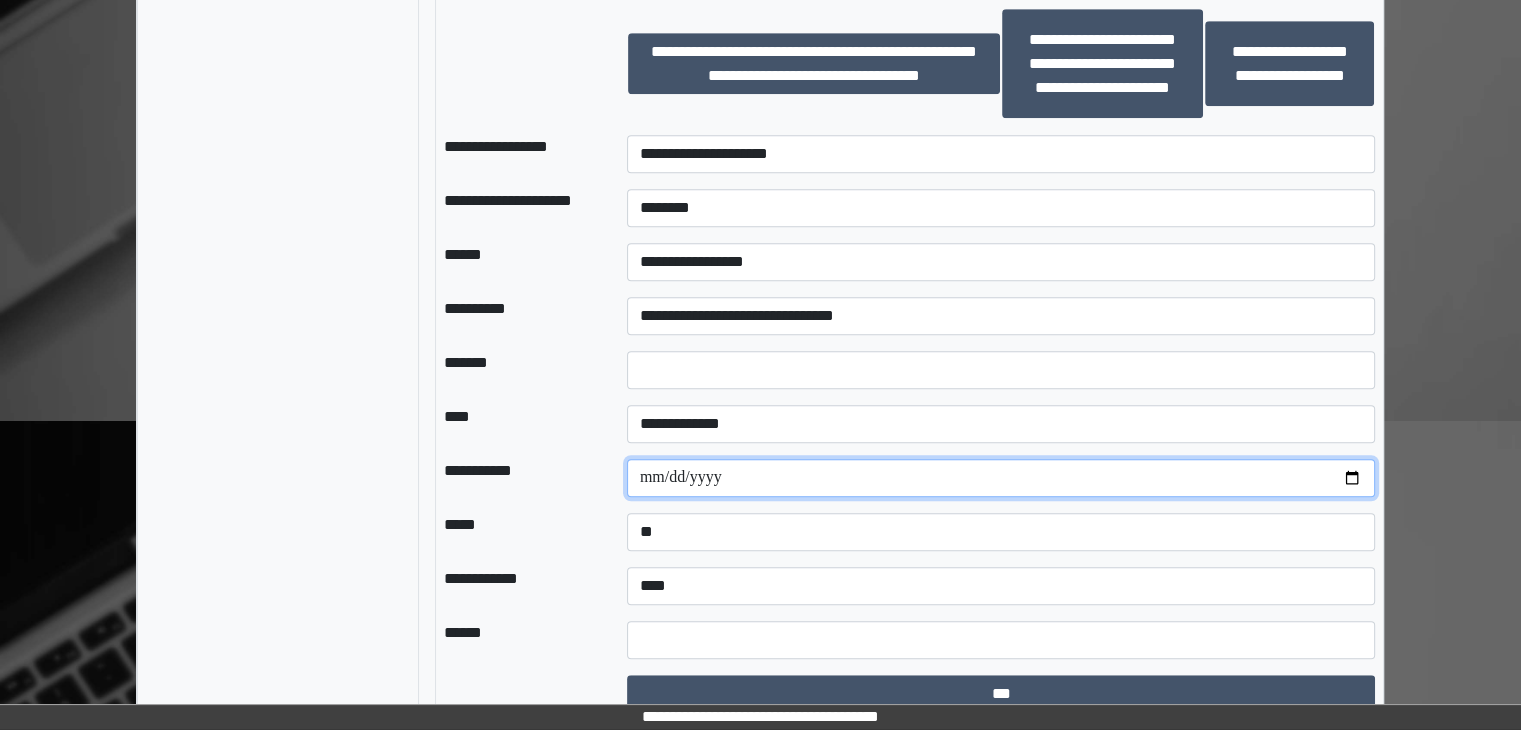 click at bounding box center (1001, 478) 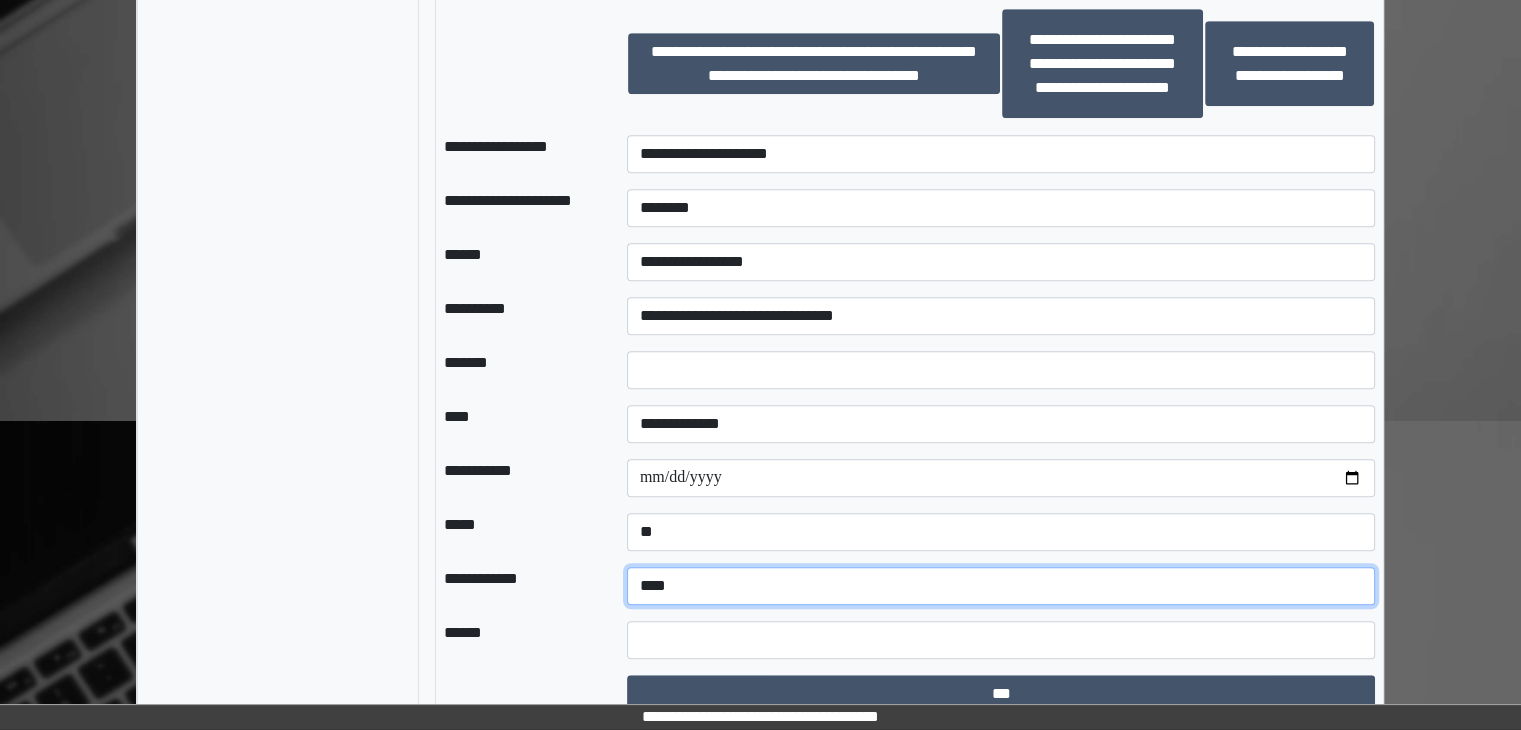 click on "**********" at bounding box center [1001, 586] 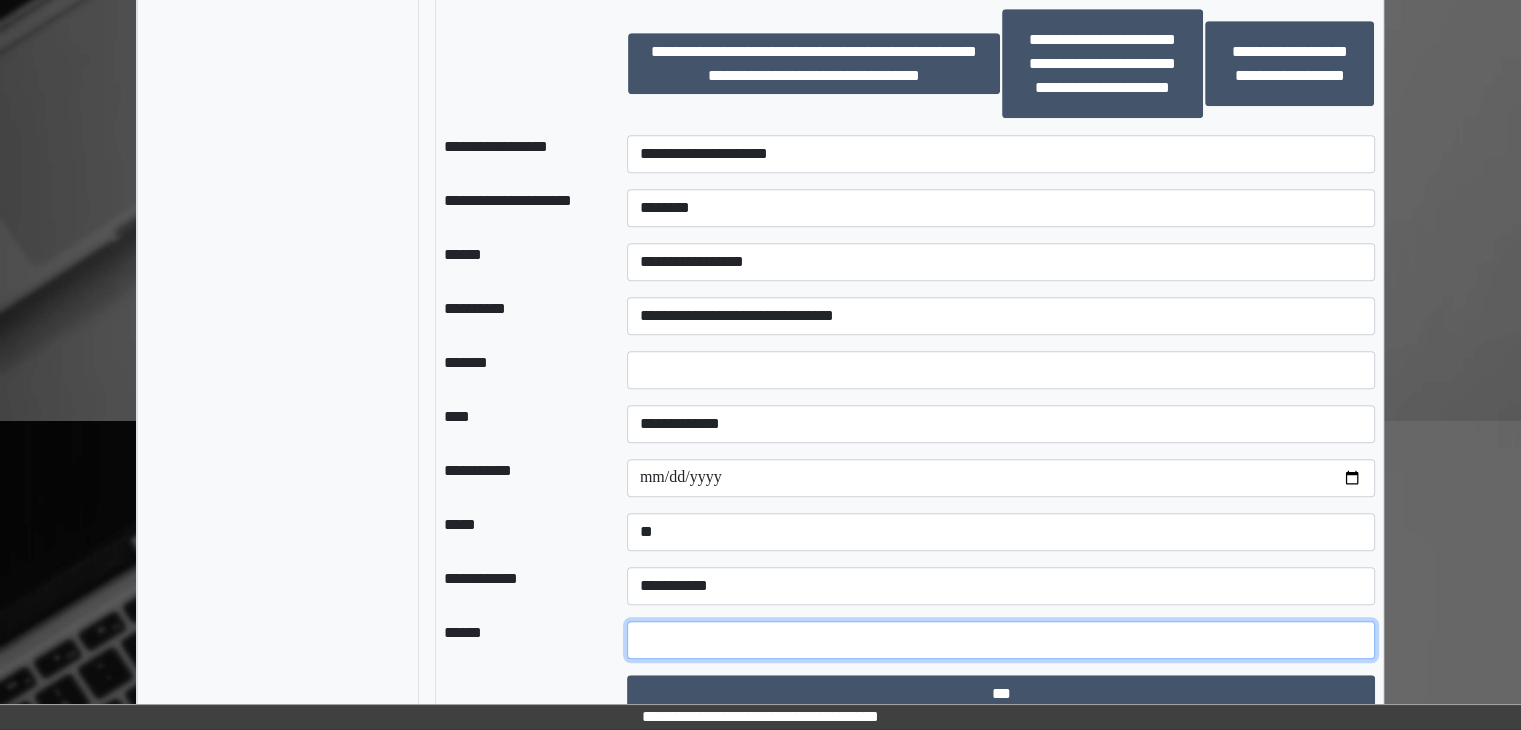 click at bounding box center [1001, 640] 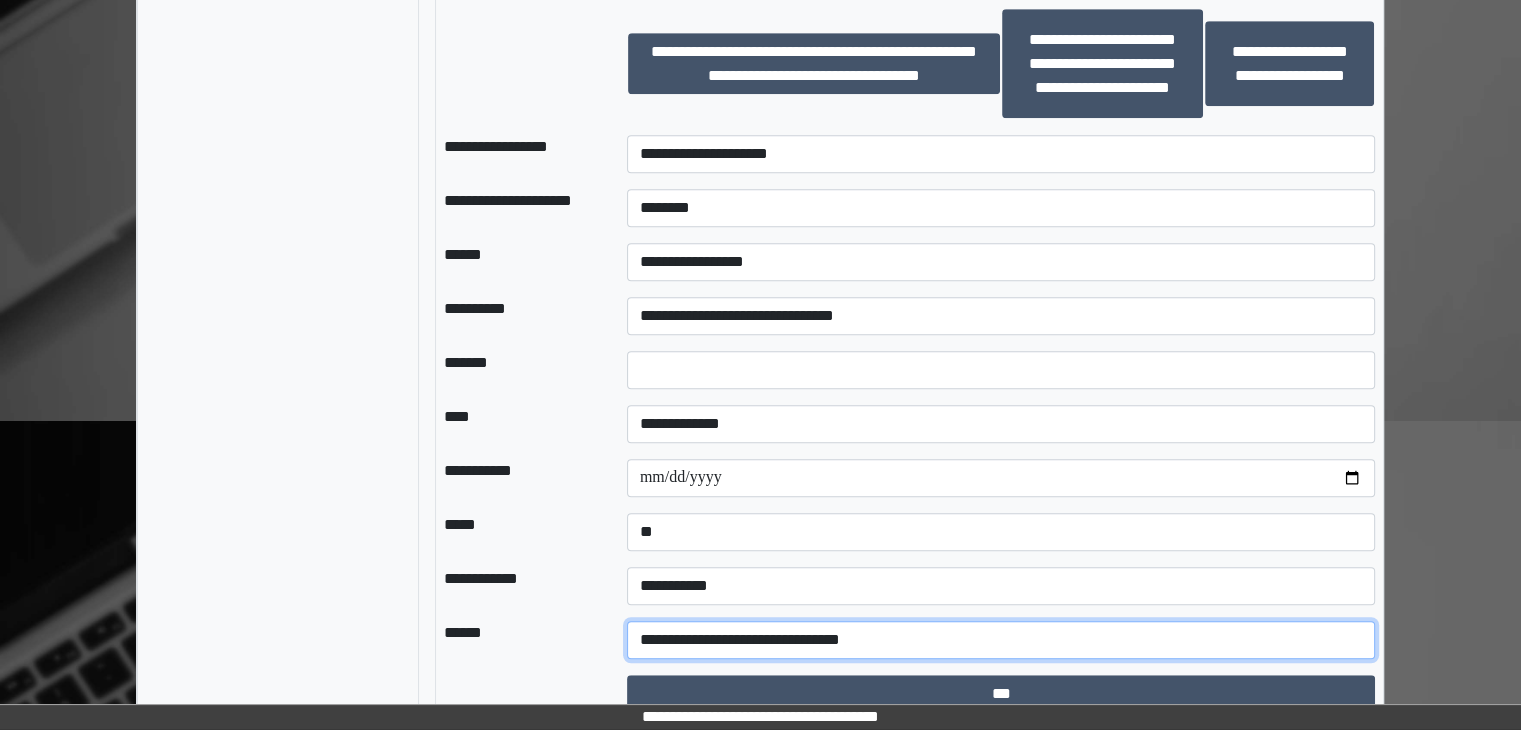 click on "**********" at bounding box center [1001, 640] 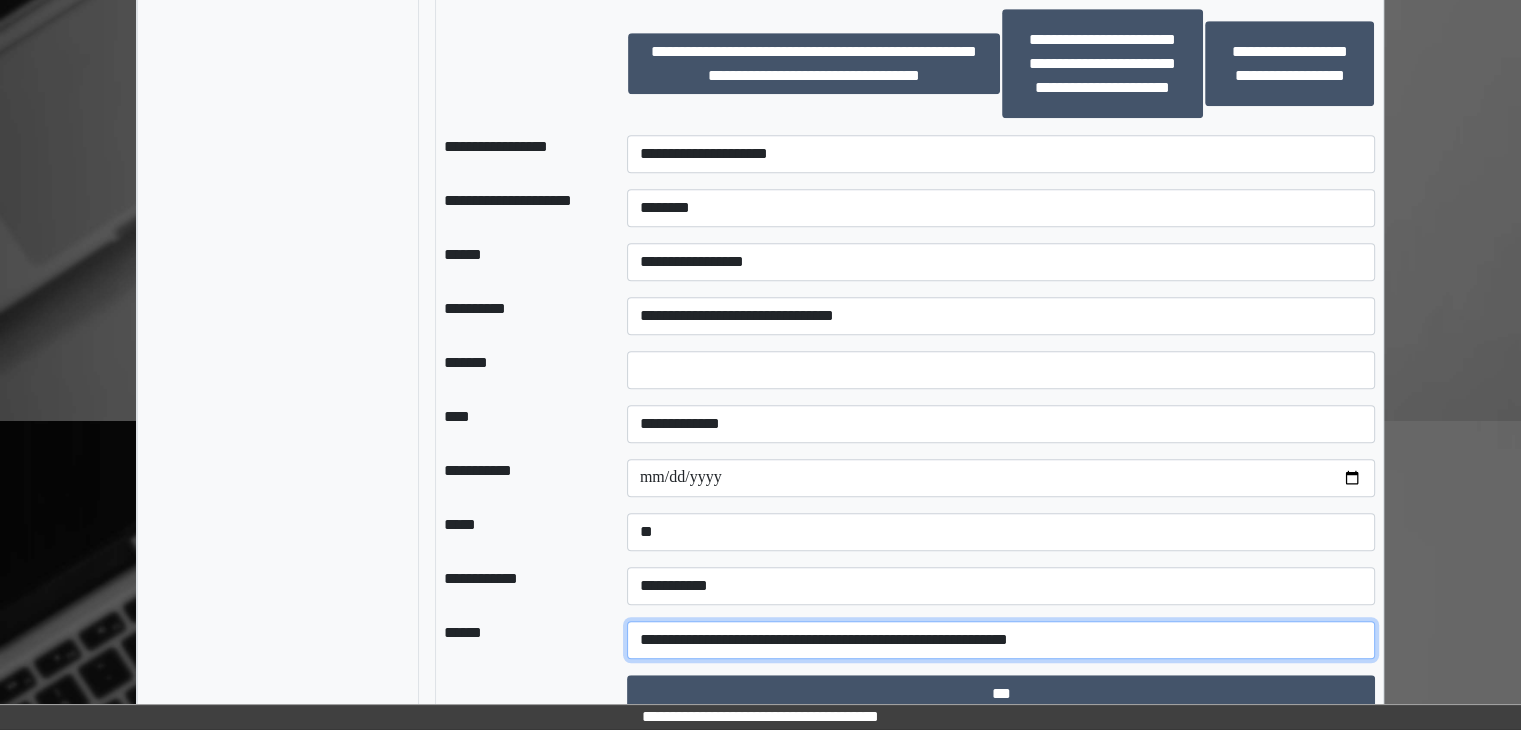 click on "**********" at bounding box center [1001, 640] 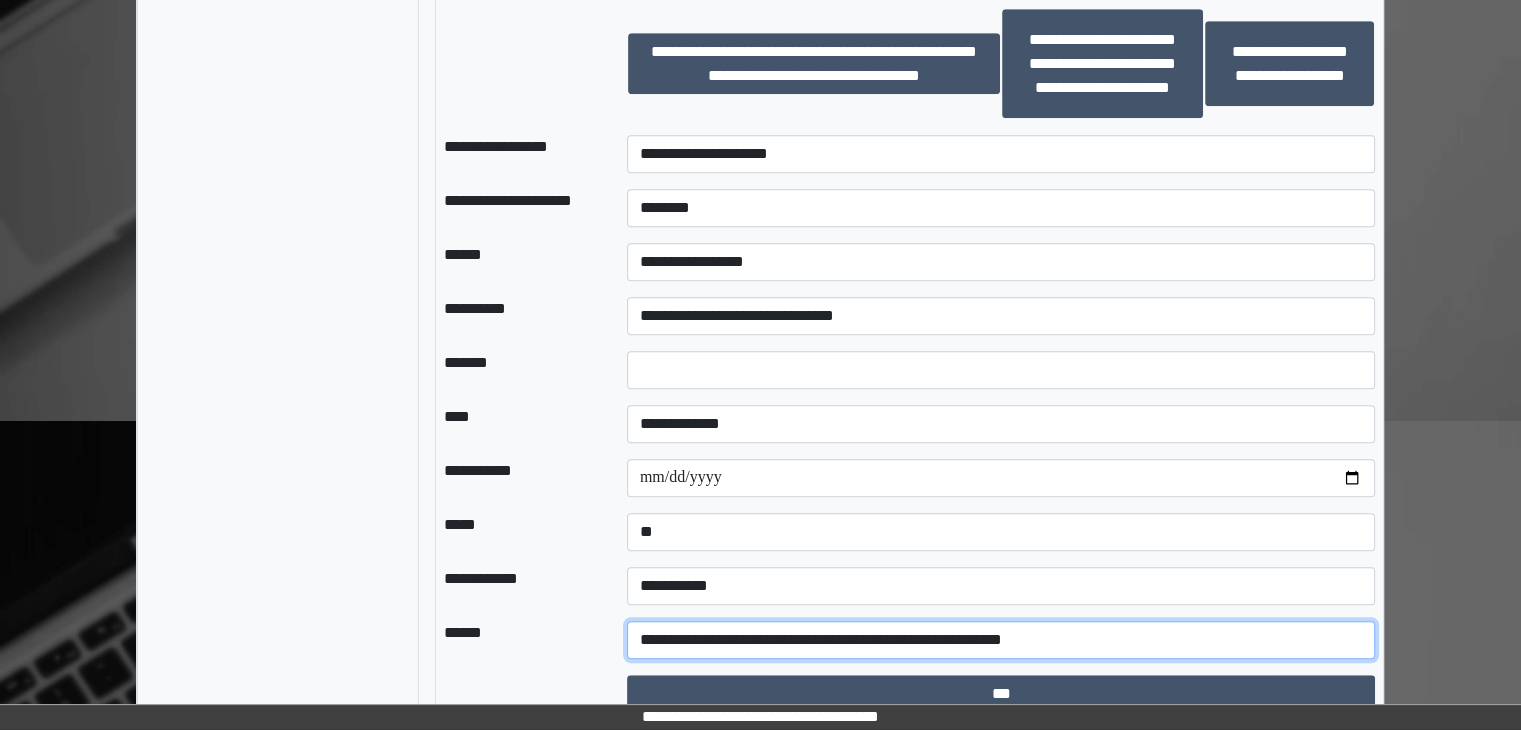 click on "**********" at bounding box center [1001, 640] 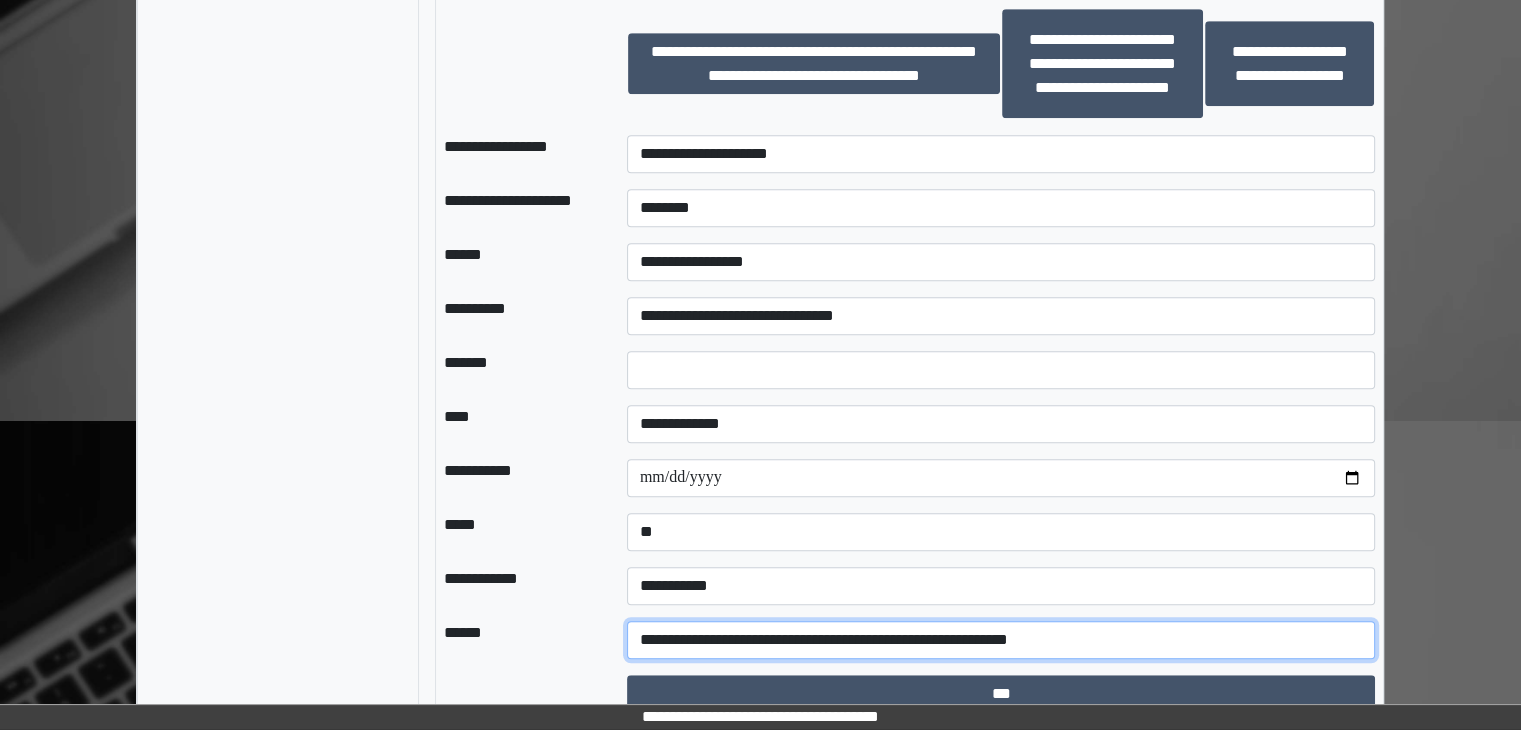 click on "**********" at bounding box center (1001, 640) 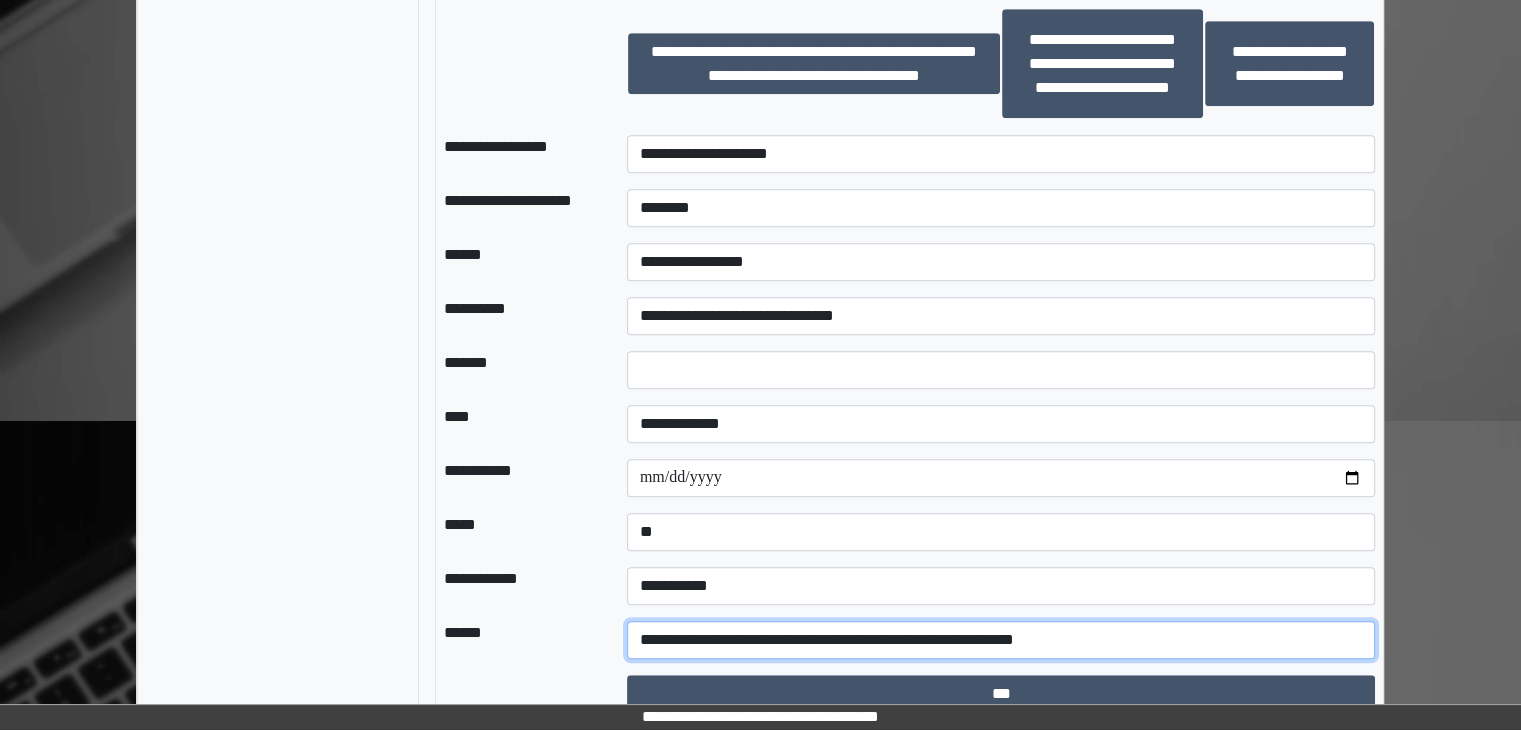 click on "**********" at bounding box center (1001, 640) 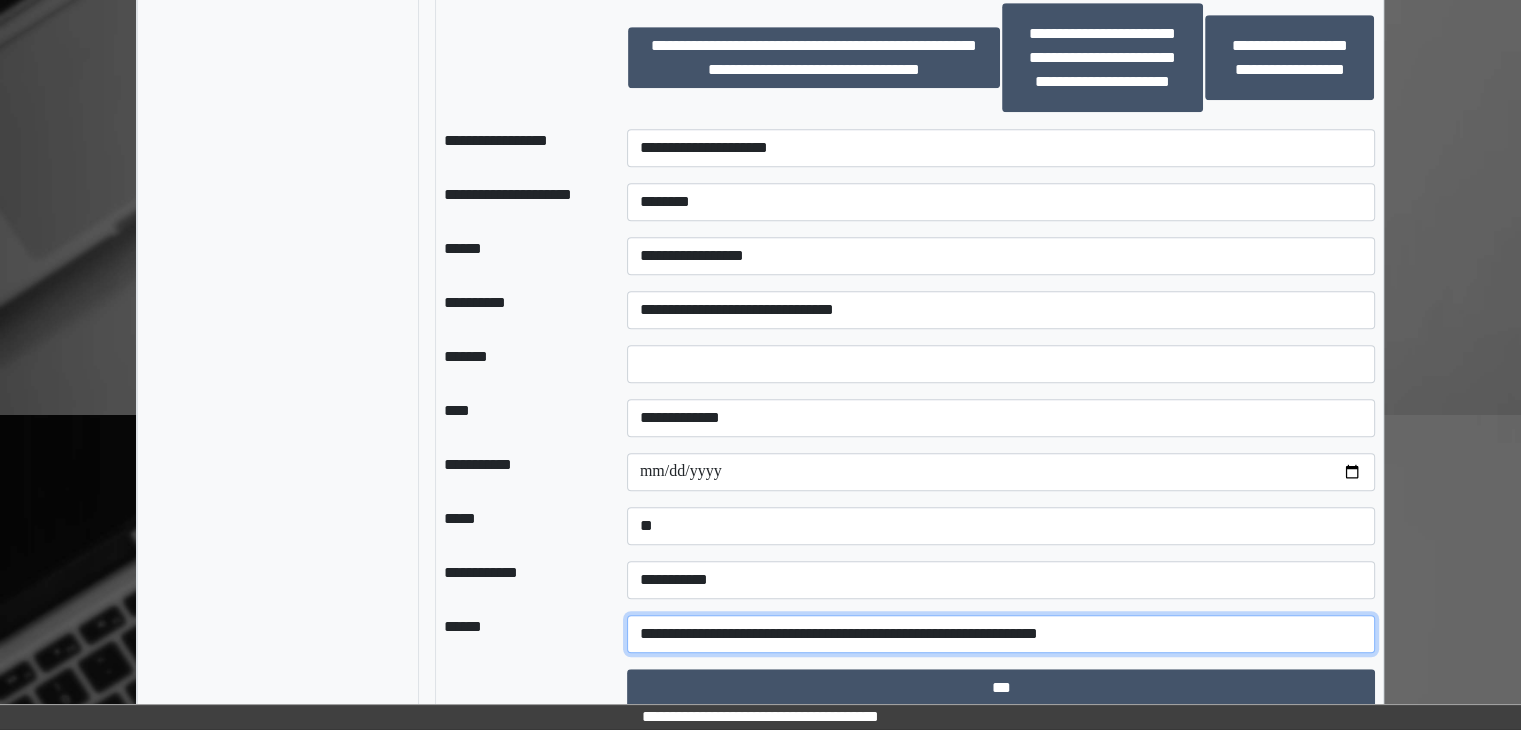 scroll, scrollTop: 1419, scrollLeft: 0, axis: vertical 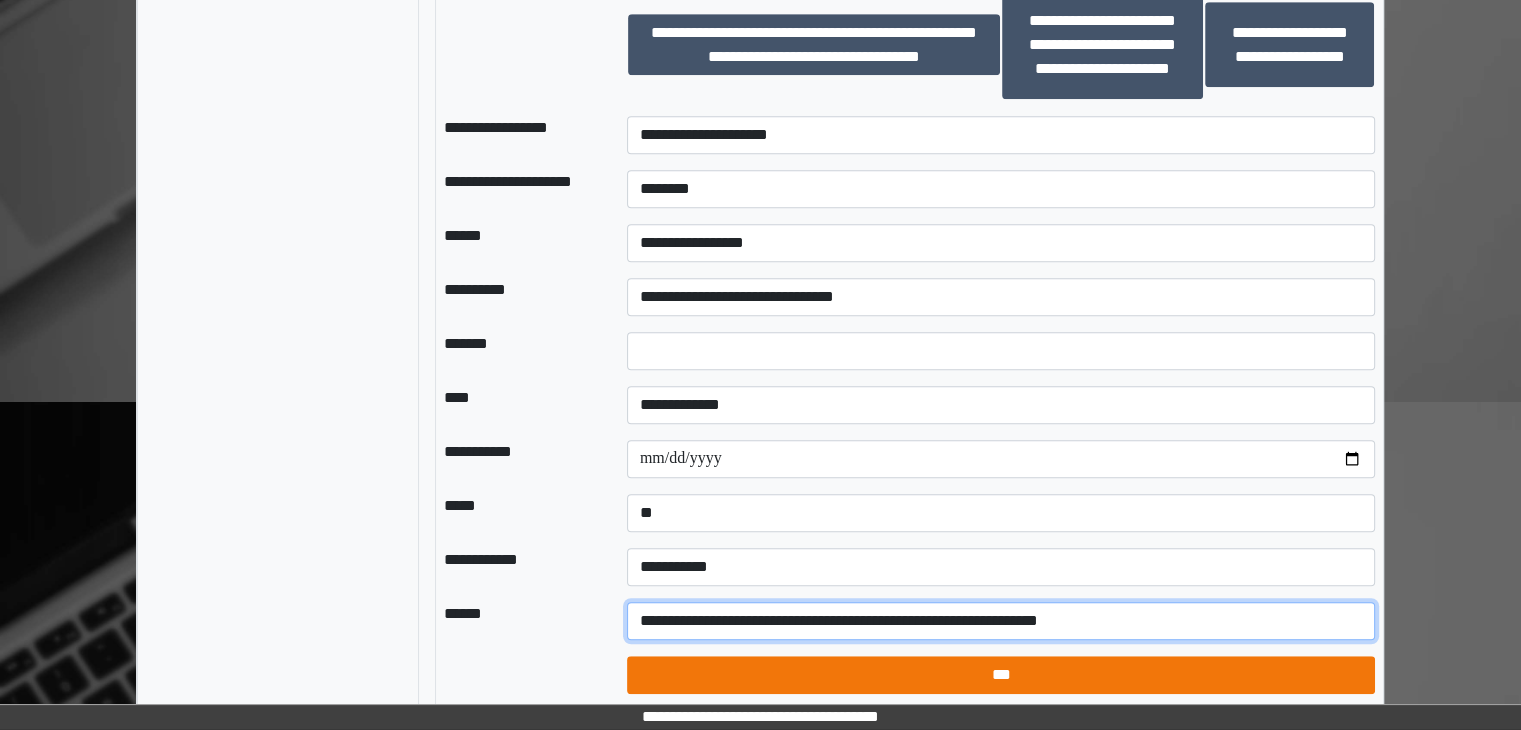 type on "**********" 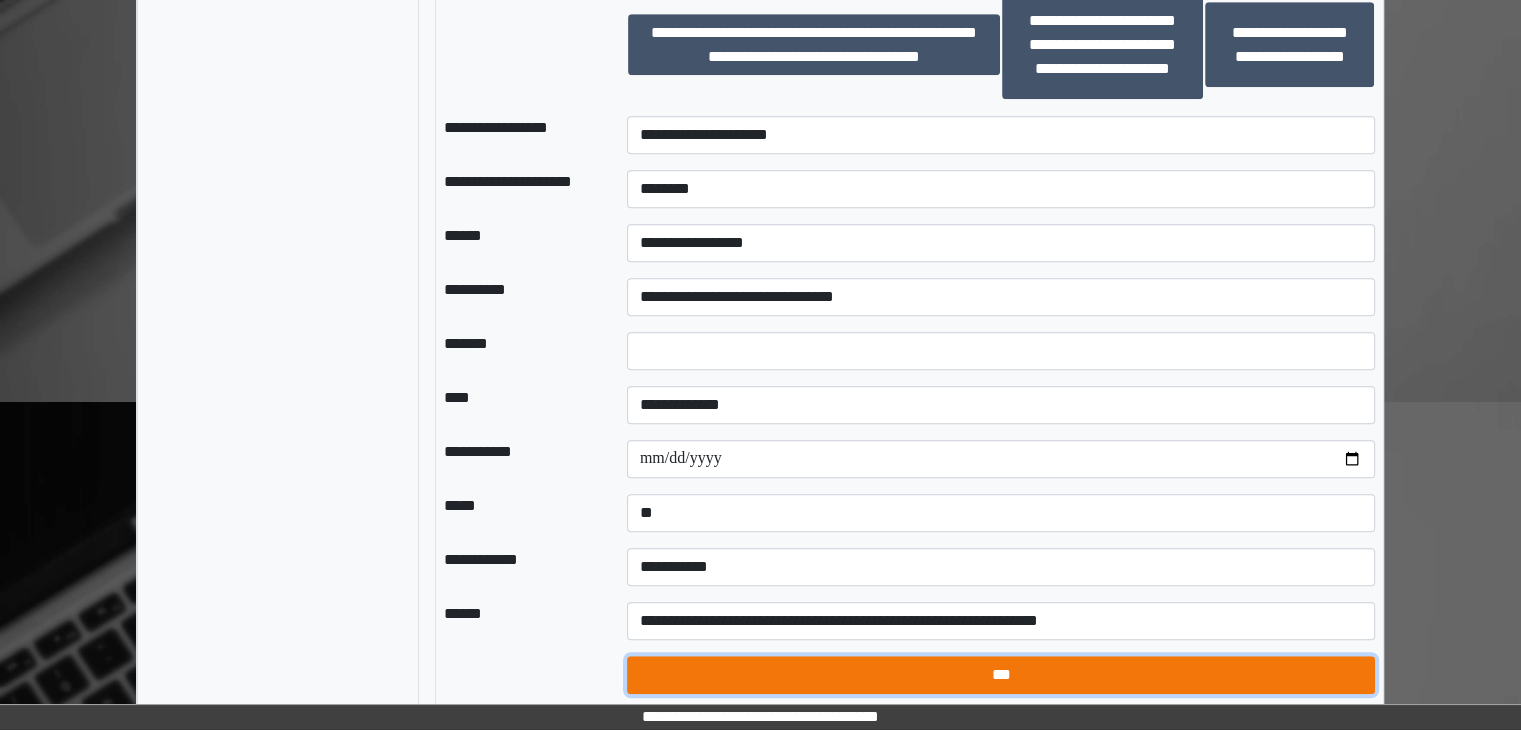 click on "***" at bounding box center (1001, 675) 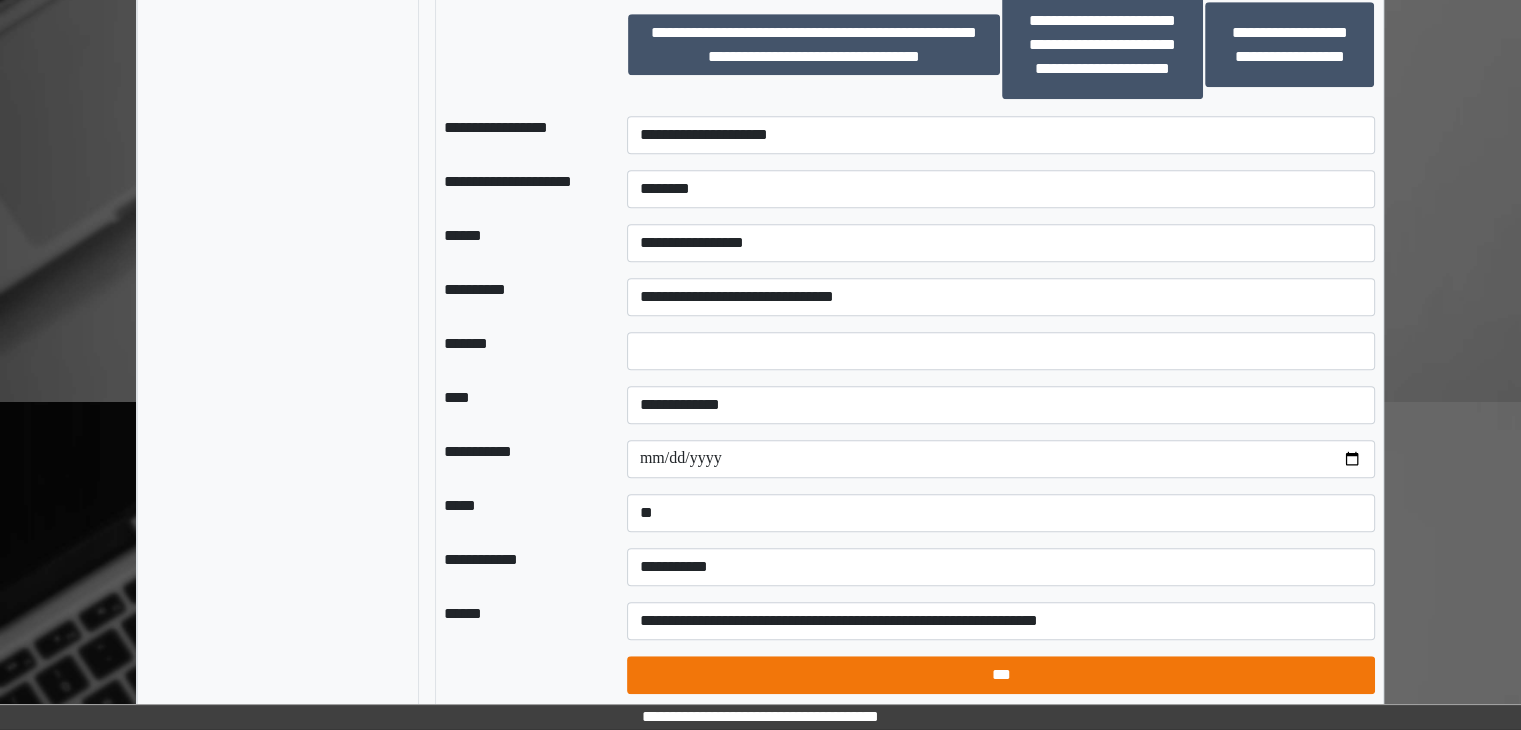 select on "*" 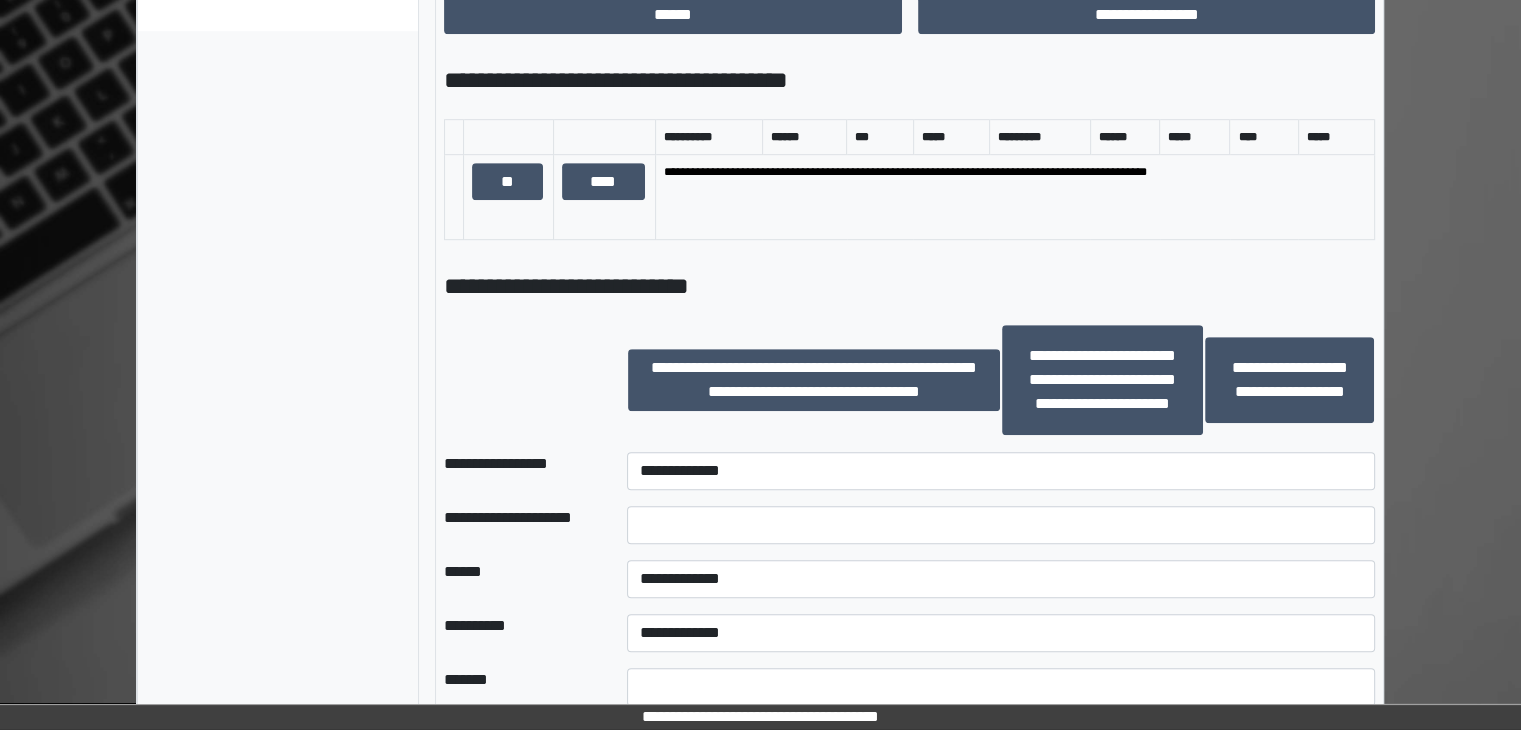 scroll, scrollTop: 1119, scrollLeft: 0, axis: vertical 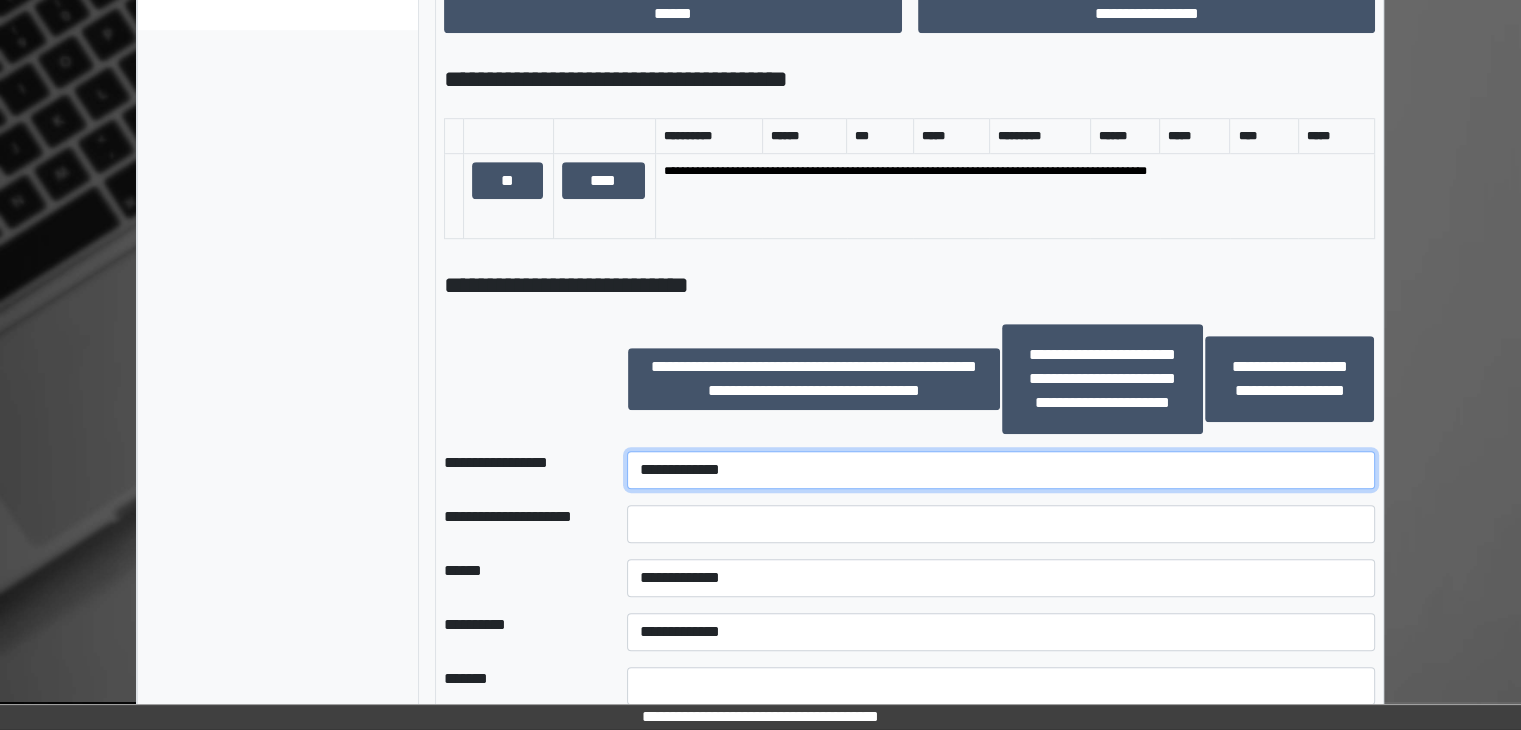 click on "**********" at bounding box center (1001, 470) 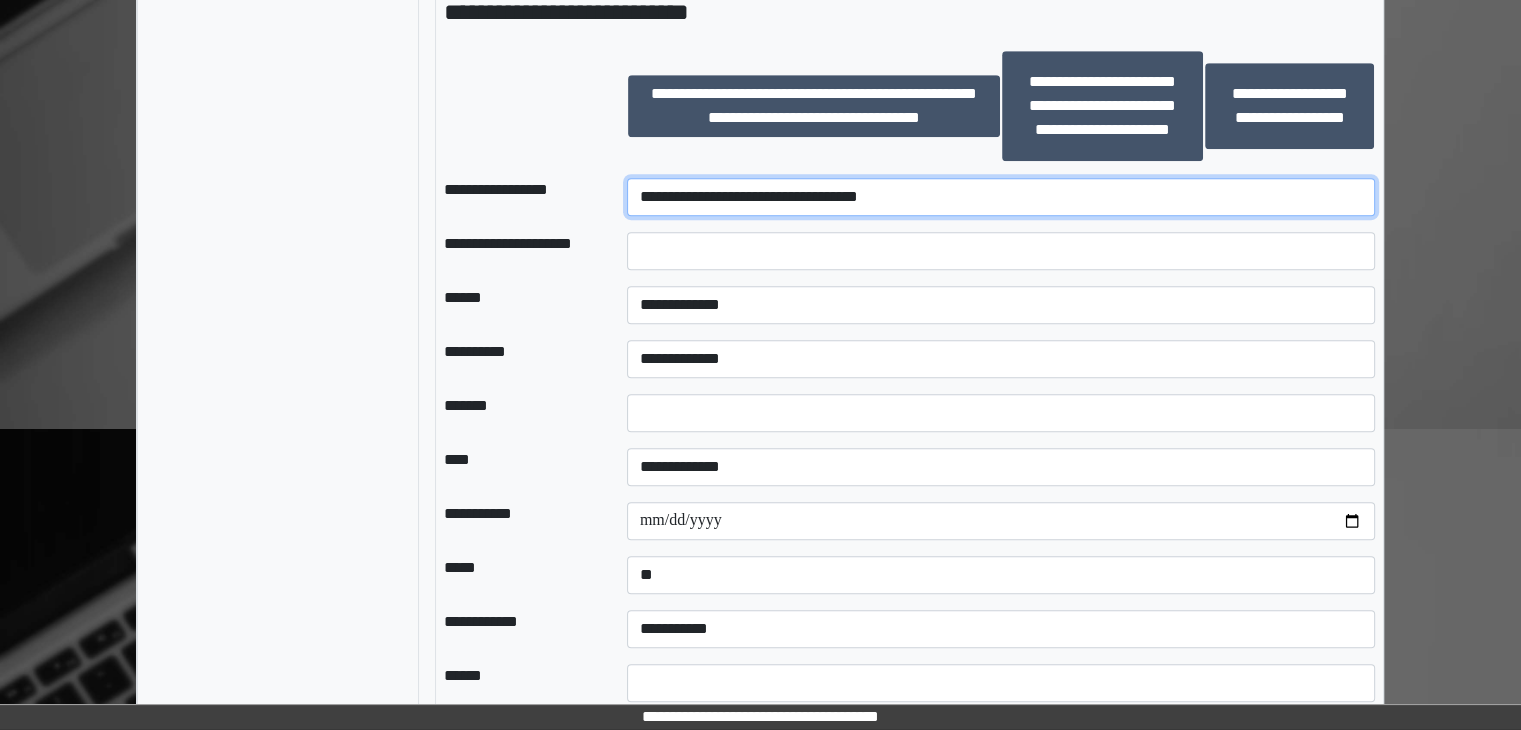 scroll, scrollTop: 1419, scrollLeft: 0, axis: vertical 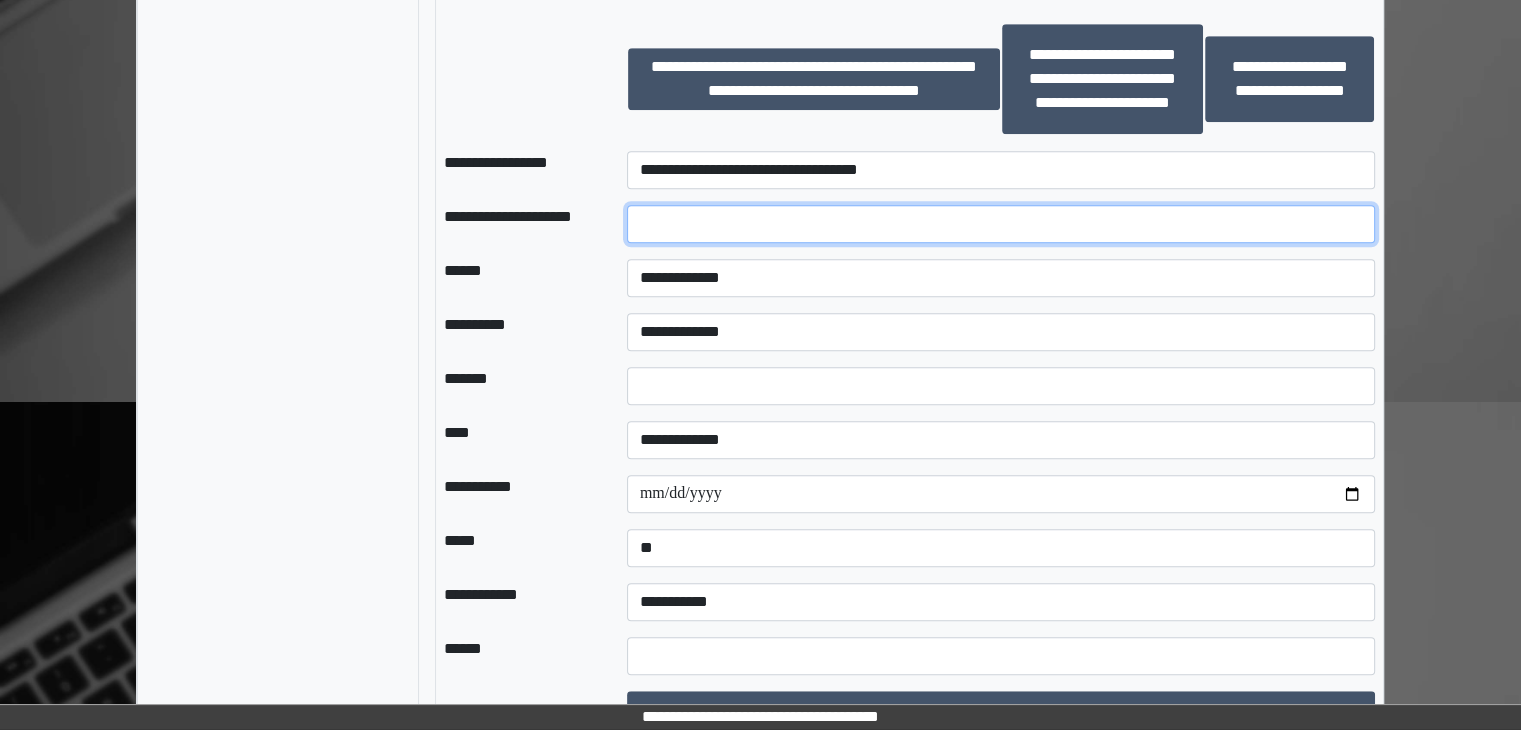 click at bounding box center [1001, 224] 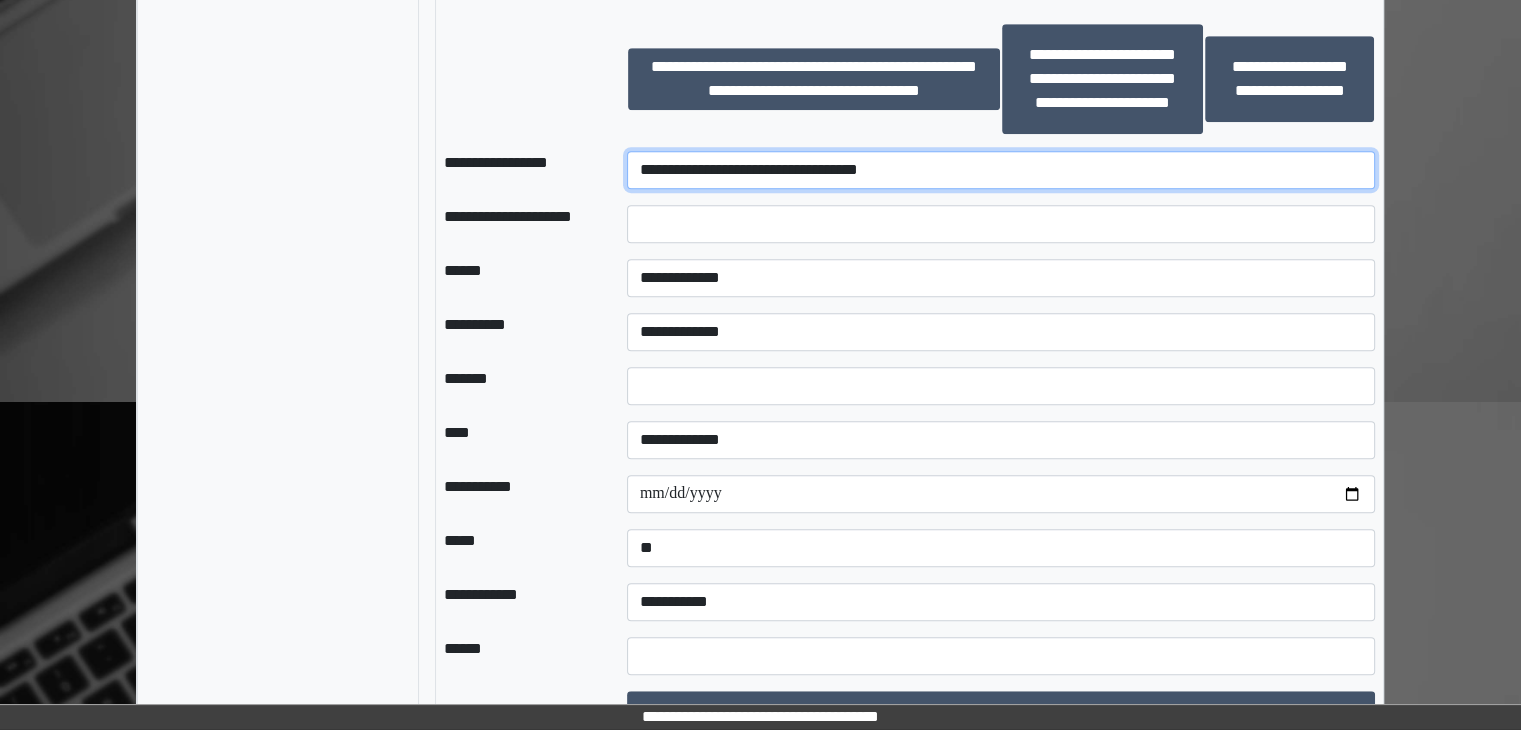 click on "**********" at bounding box center (1001, 170) 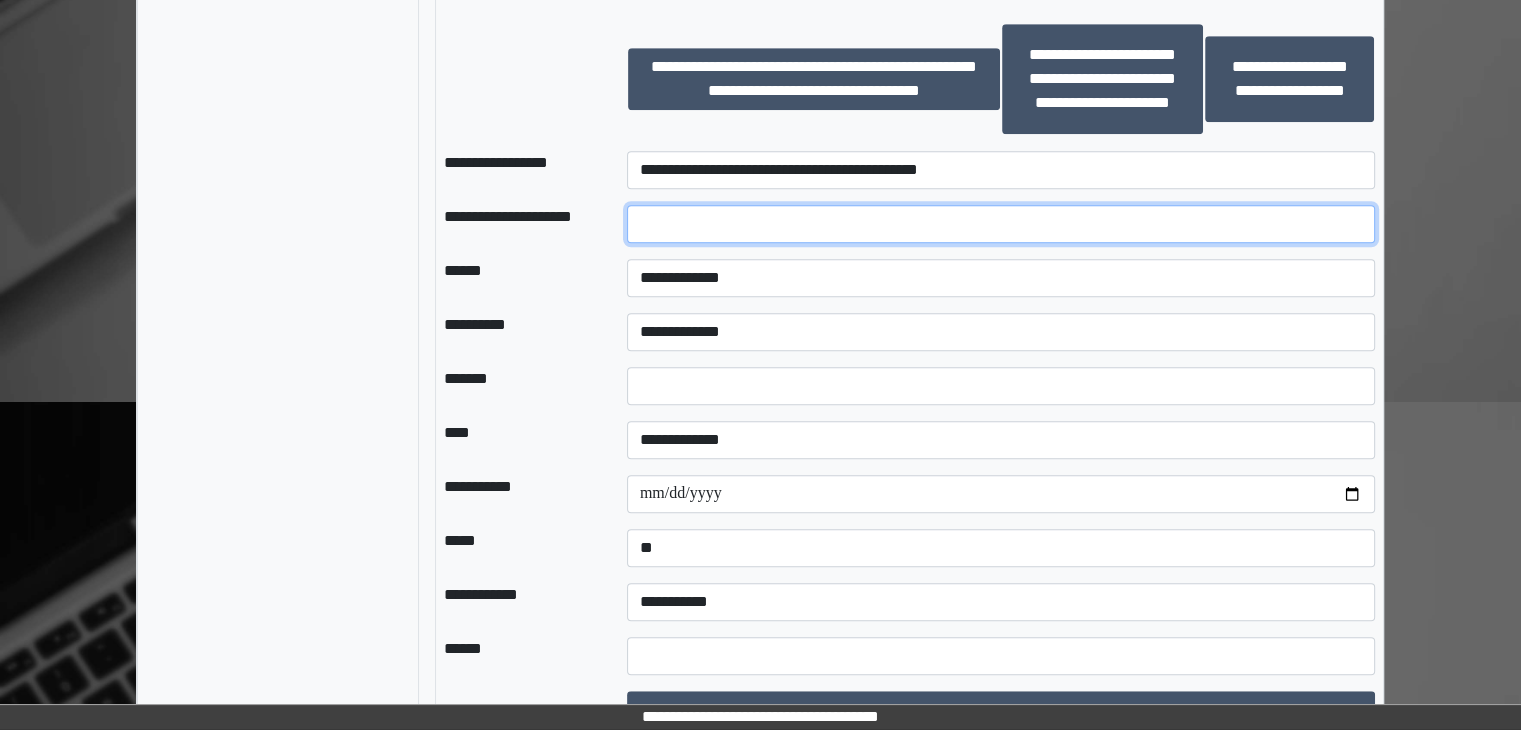 click at bounding box center [1001, 224] 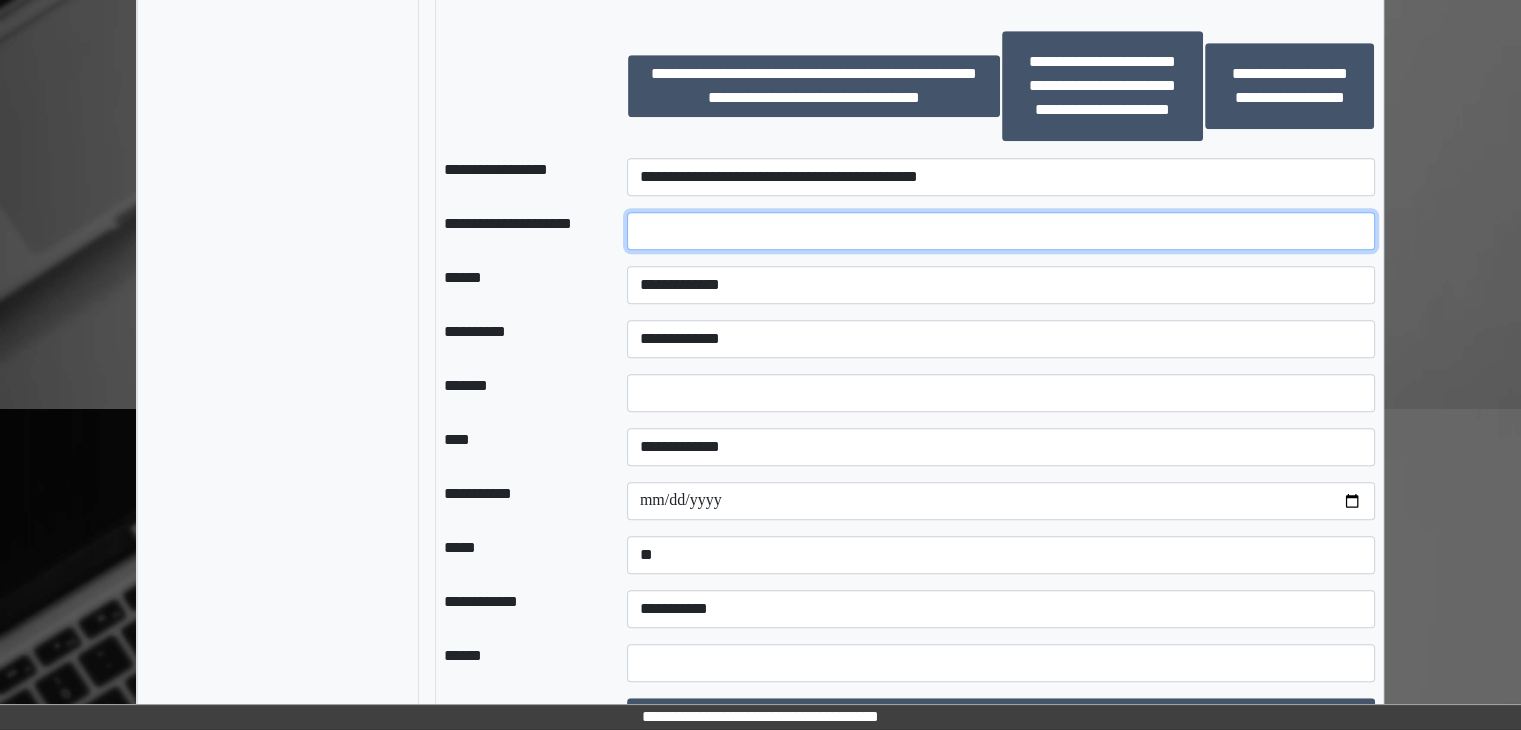 scroll, scrollTop: 1419, scrollLeft: 0, axis: vertical 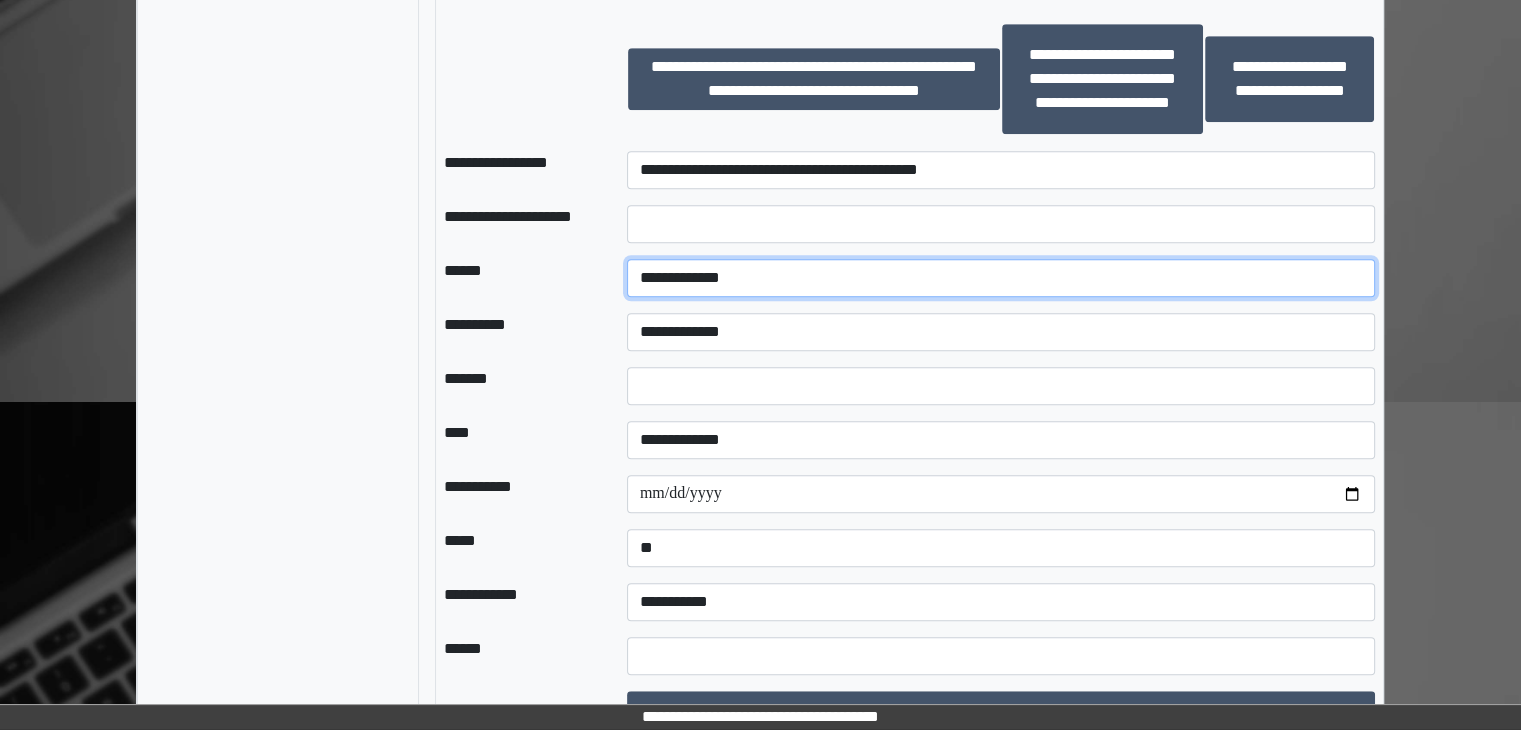 click on "**********" at bounding box center [1001, 278] 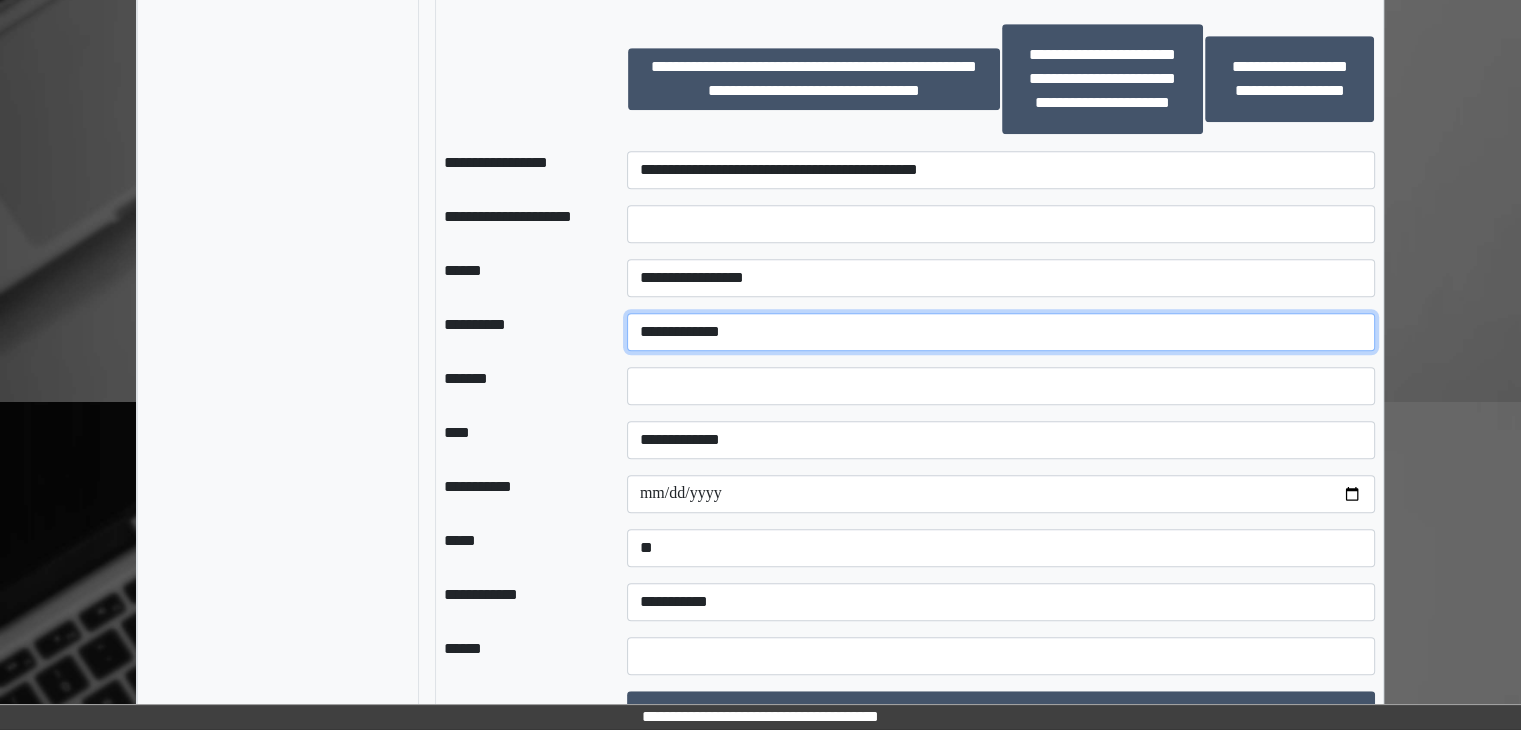 click on "**********" at bounding box center [1001, 332] 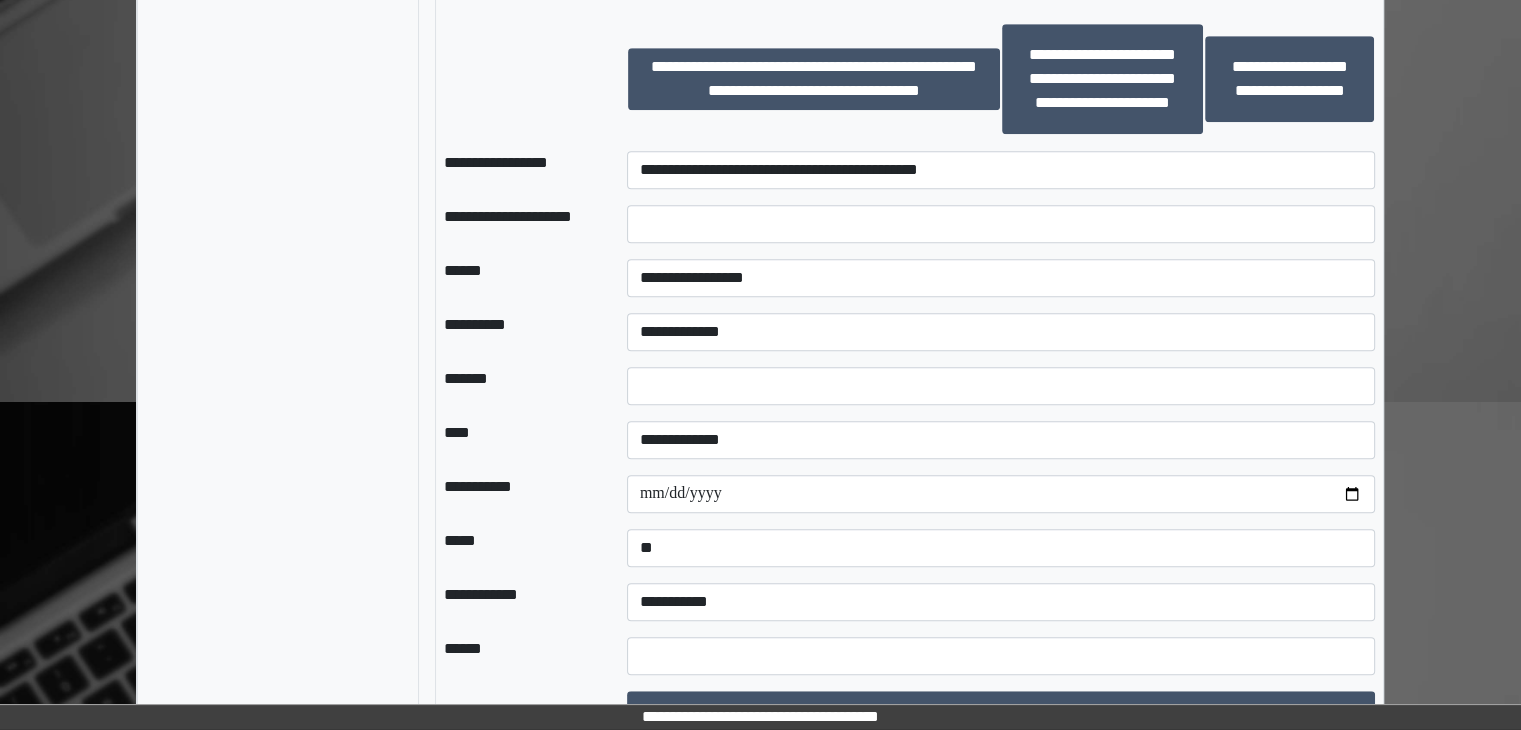 click on "**********" at bounding box center (519, 224) 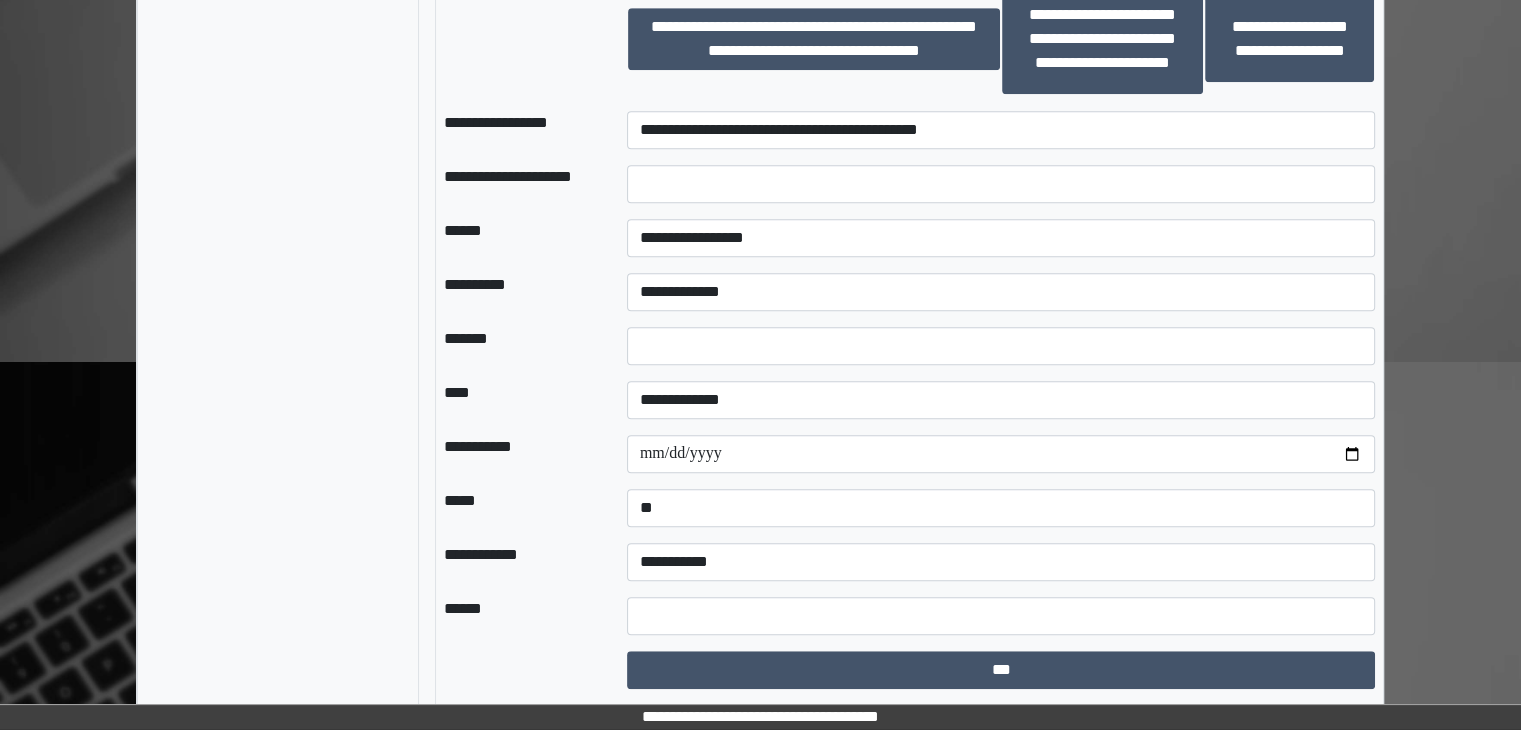 scroll, scrollTop: 1494, scrollLeft: 0, axis: vertical 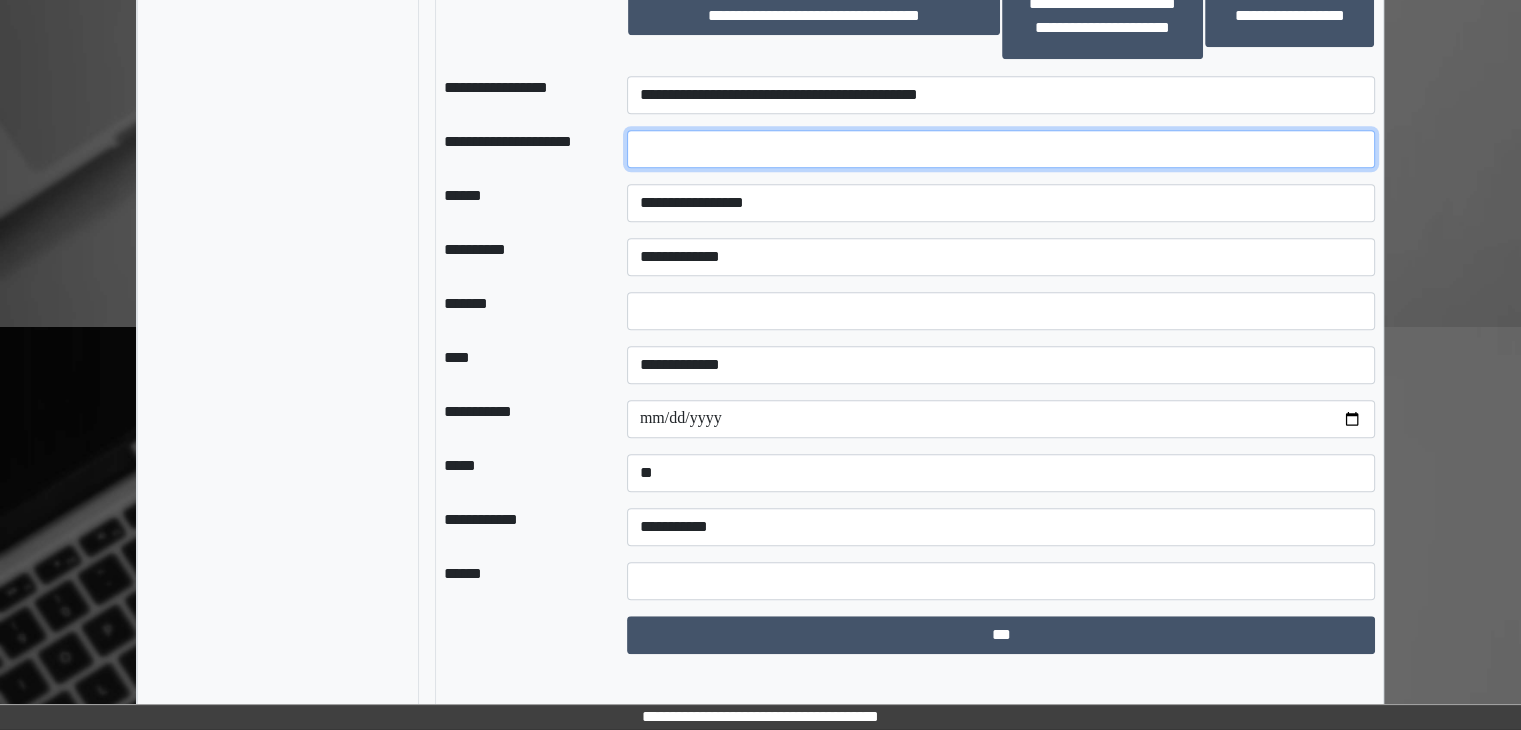 click at bounding box center [1001, 149] 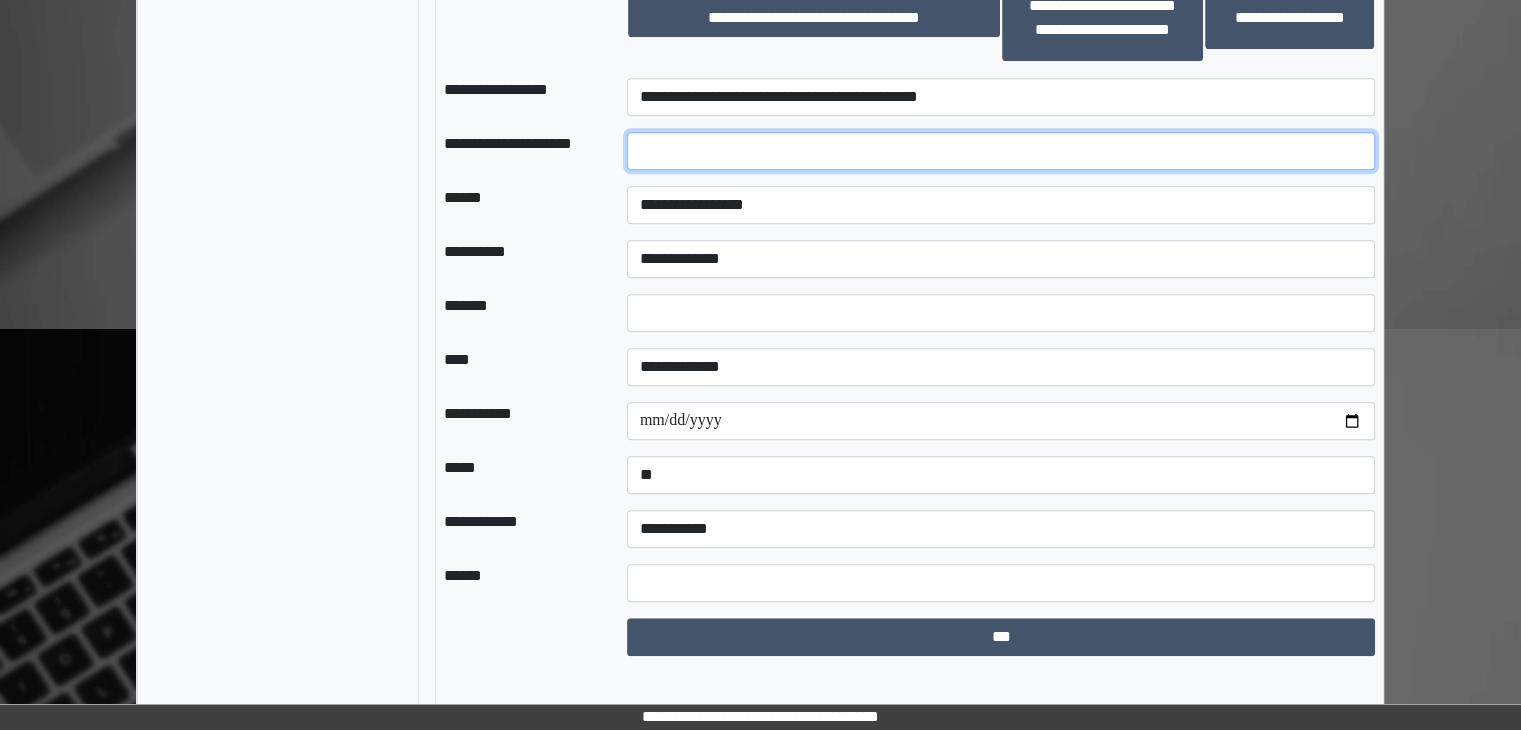 scroll, scrollTop: 1494, scrollLeft: 0, axis: vertical 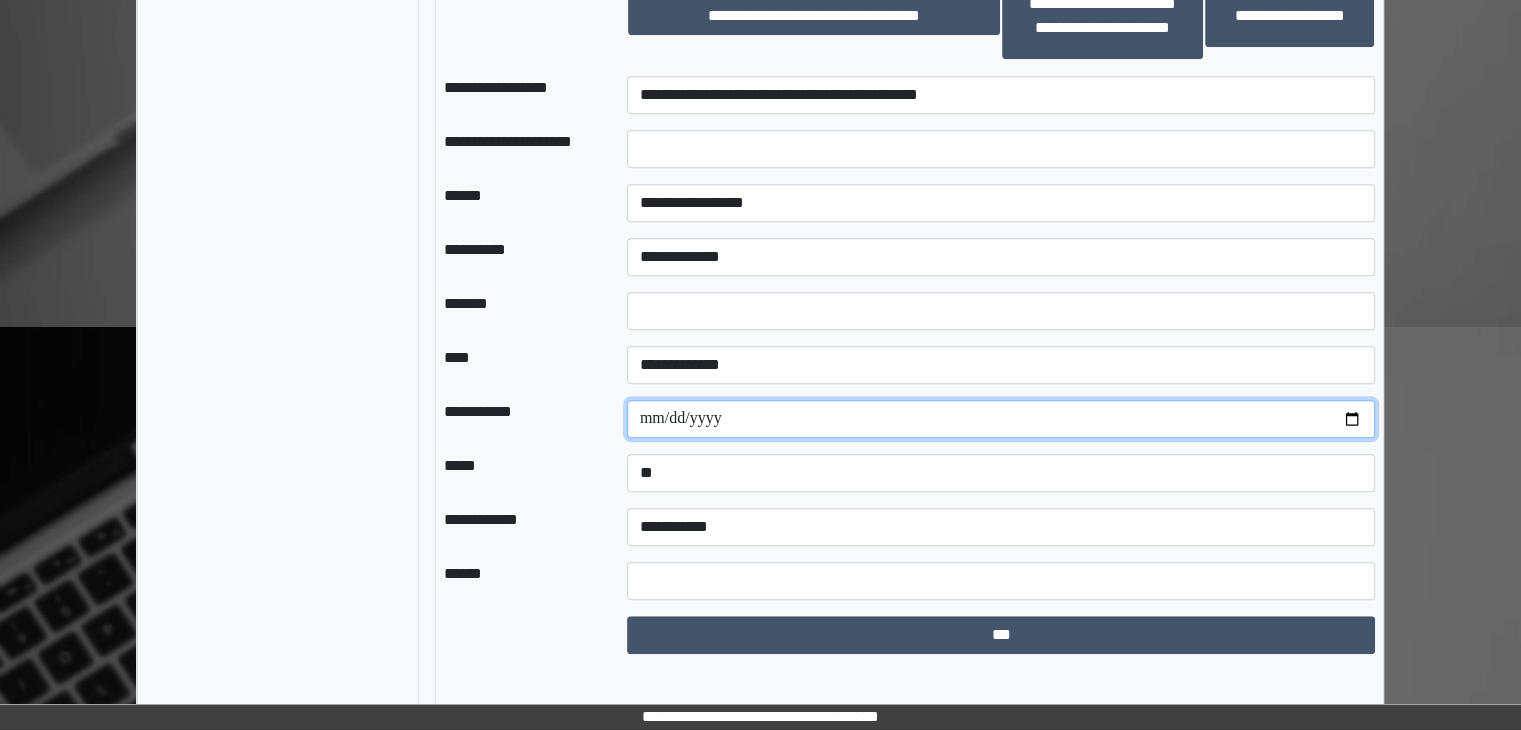 click on "**********" at bounding box center [1001, 419] 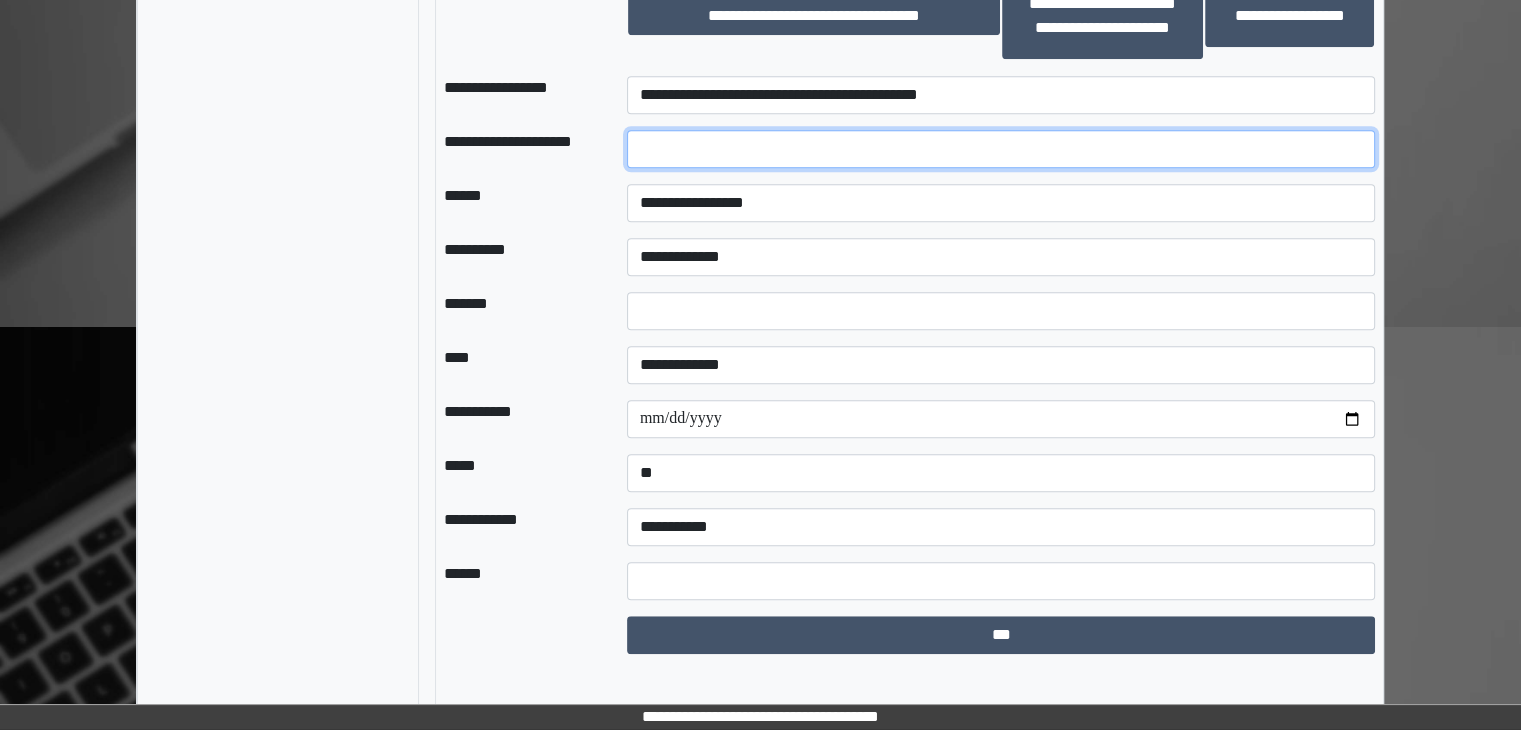 click at bounding box center (1001, 149) 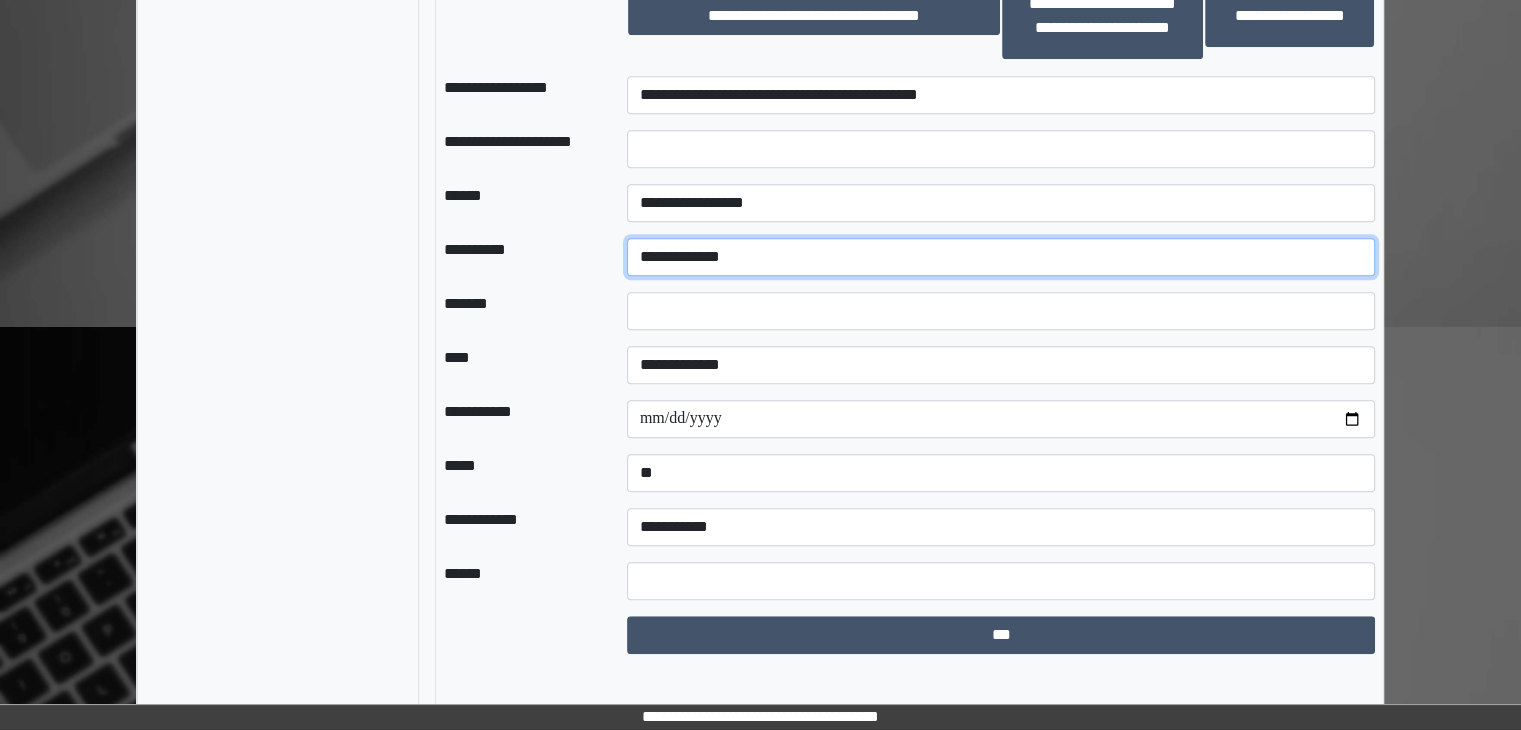 click on "**********" at bounding box center (1001, 257) 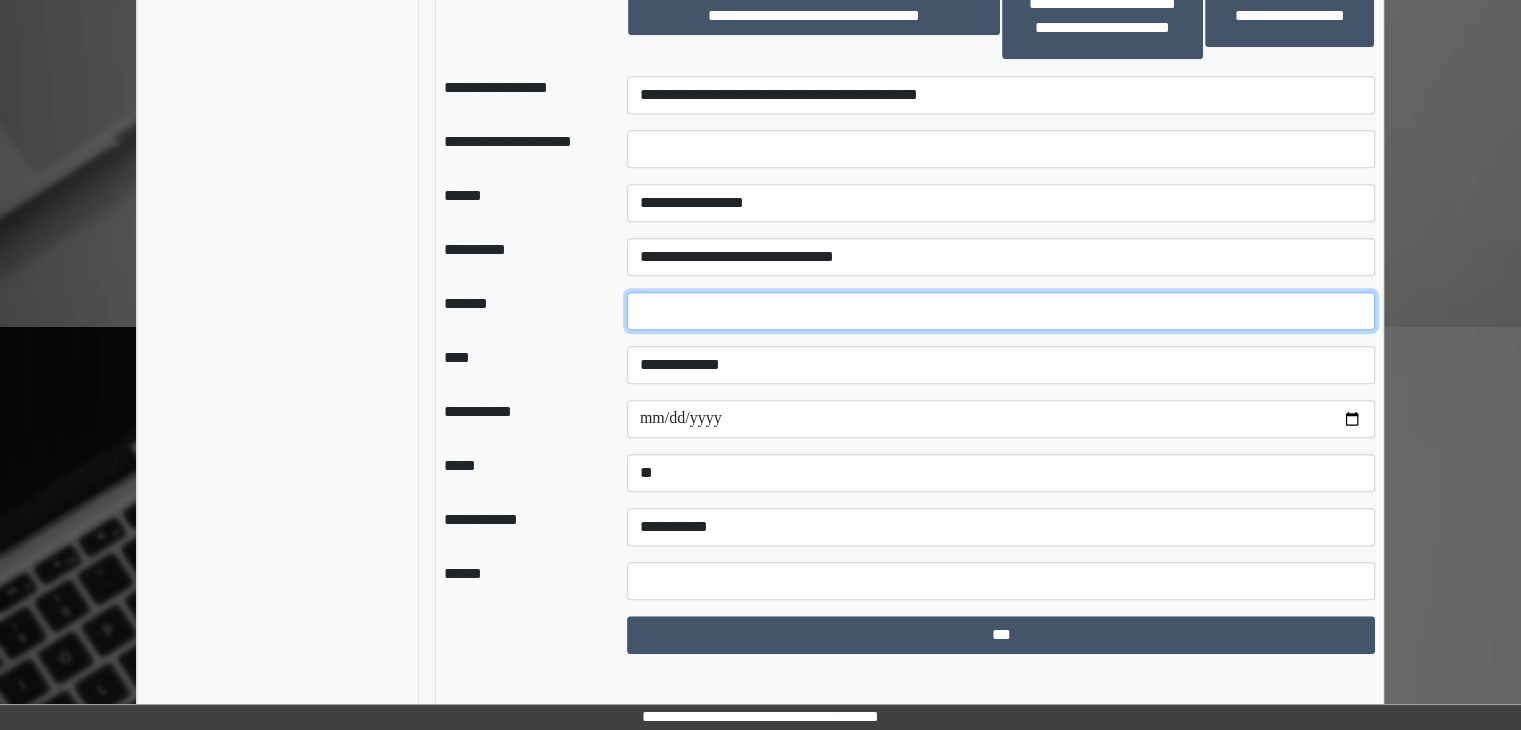 drag, startPoint x: 684, startPoint y: 341, endPoint x: 609, endPoint y: 349, distance: 75.42546 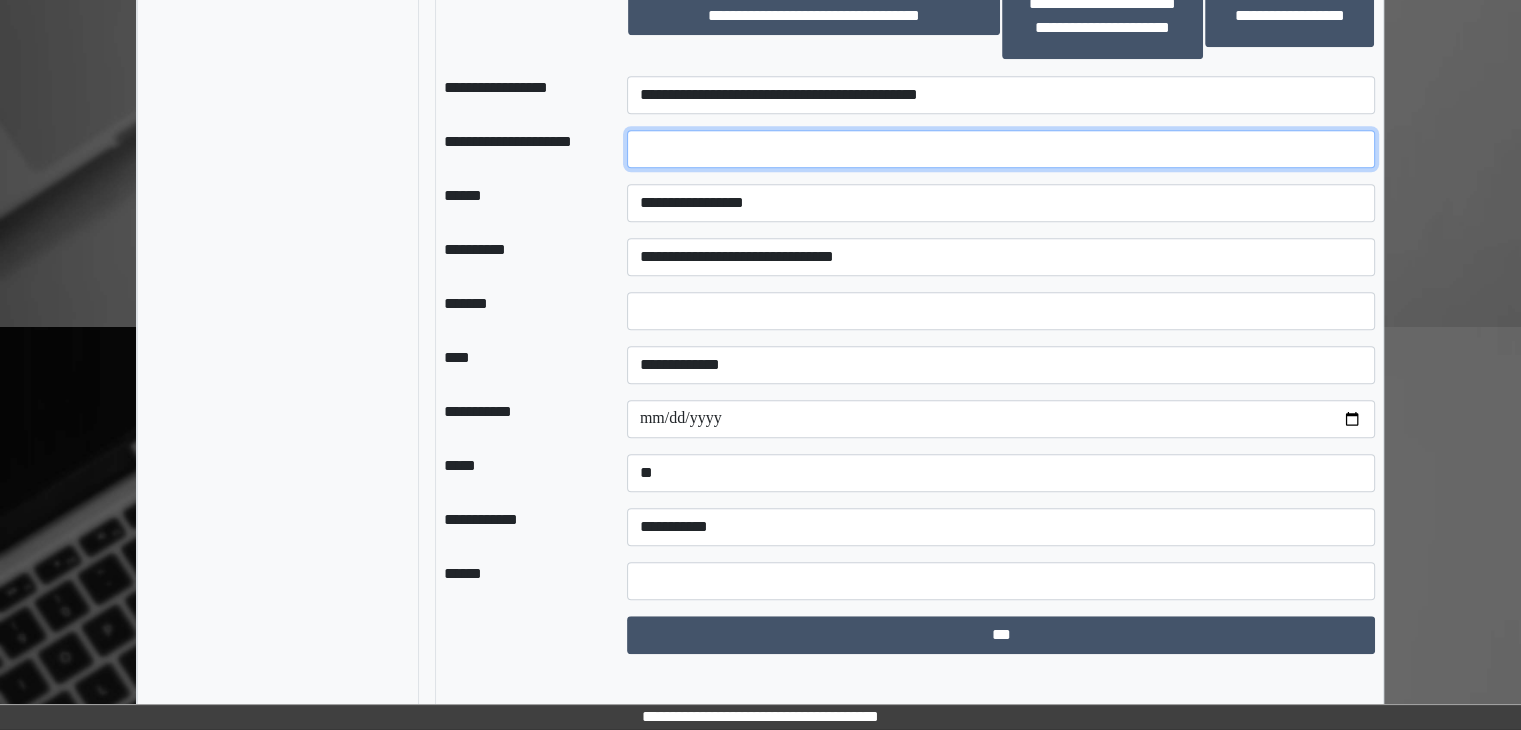 click at bounding box center [1001, 149] 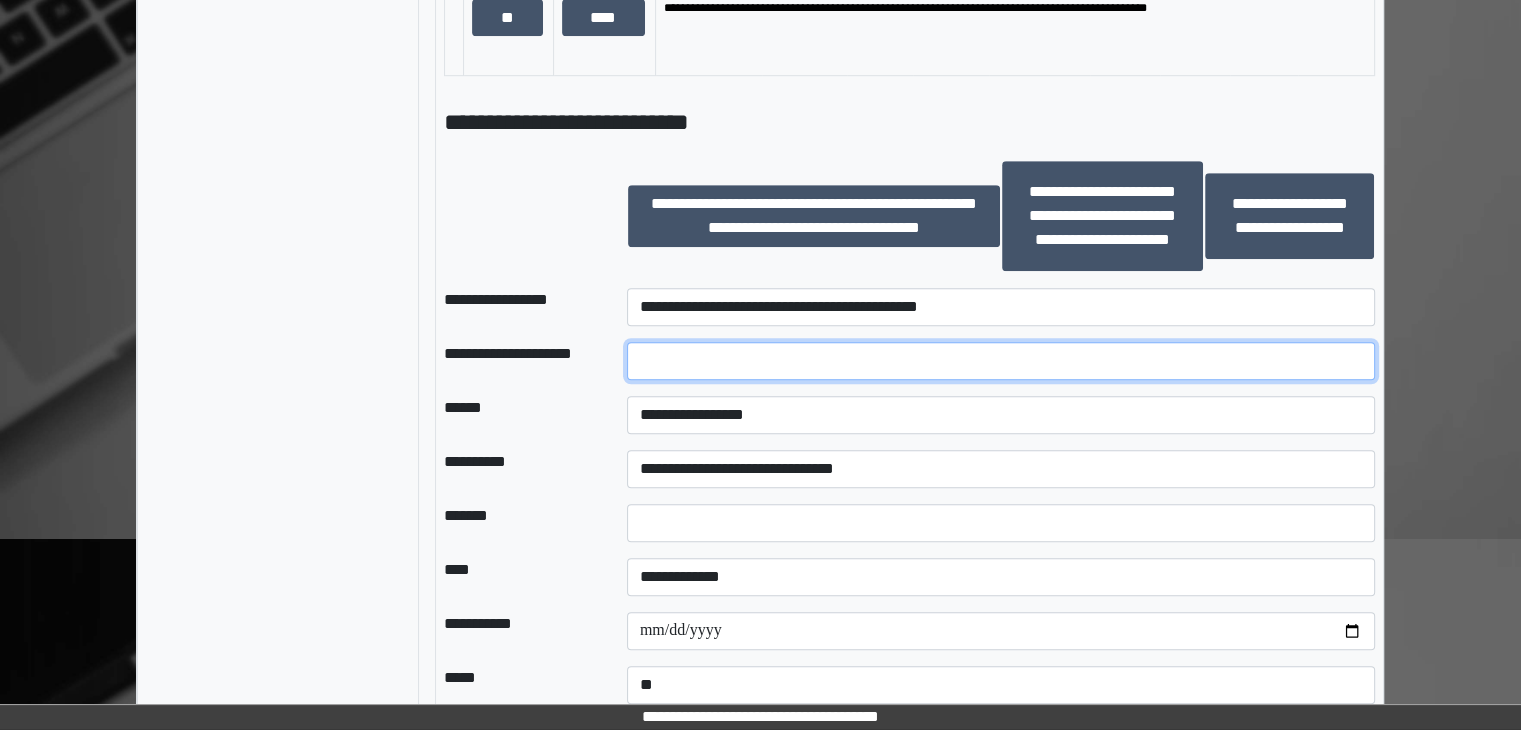 scroll, scrollTop: 1194, scrollLeft: 0, axis: vertical 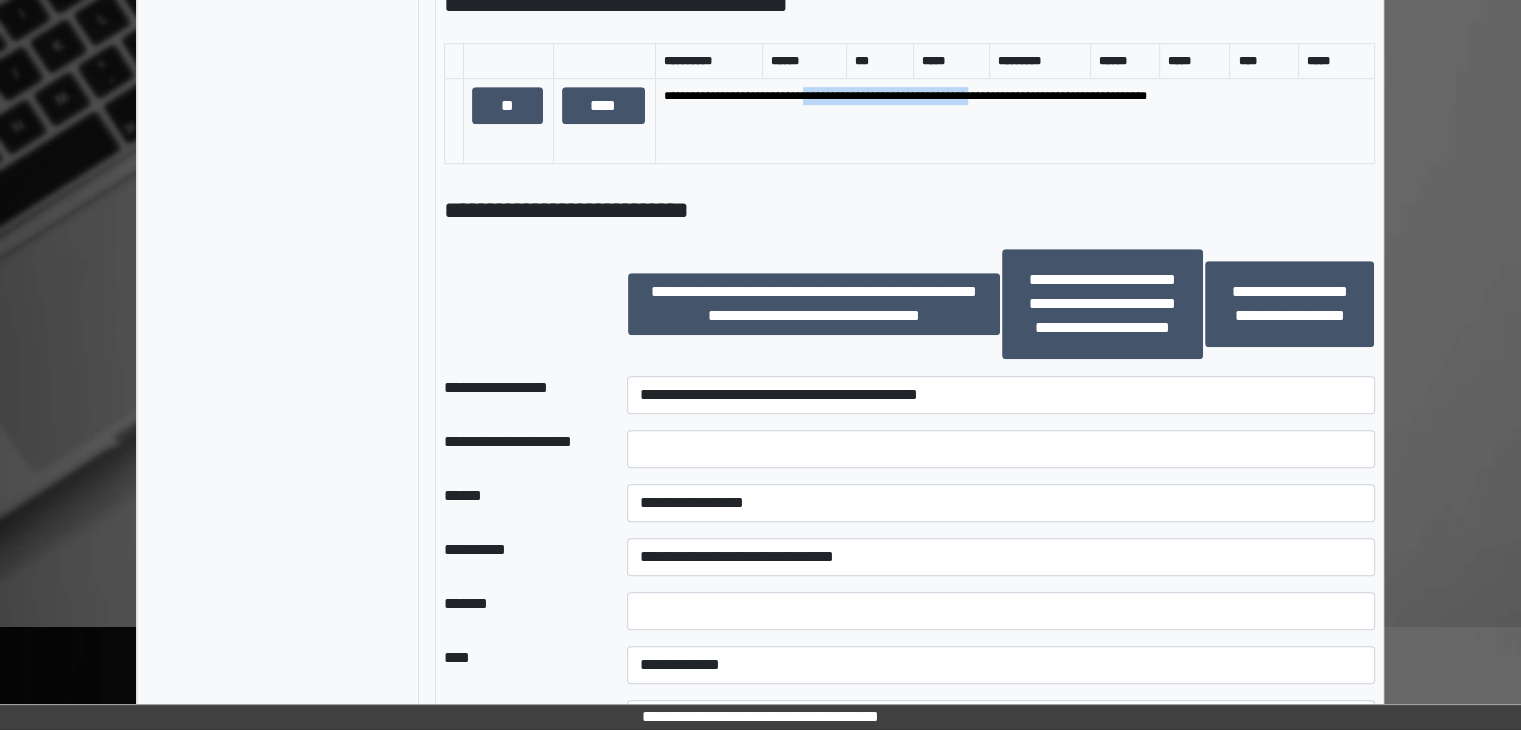 drag, startPoint x: 827, startPoint y: 136, endPoint x: 992, endPoint y: 138, distance: 165.01212 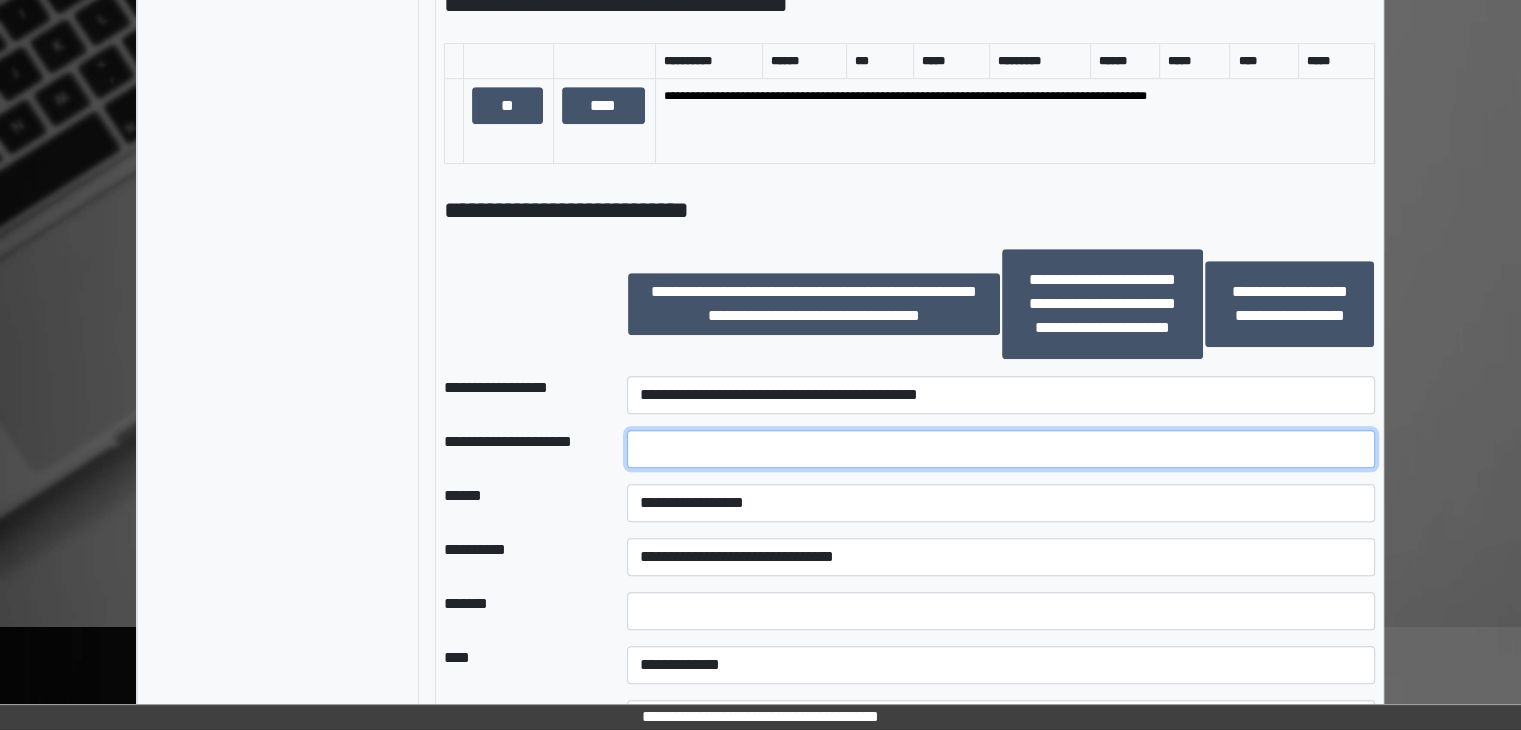 click at bounding box center (1001, 449) 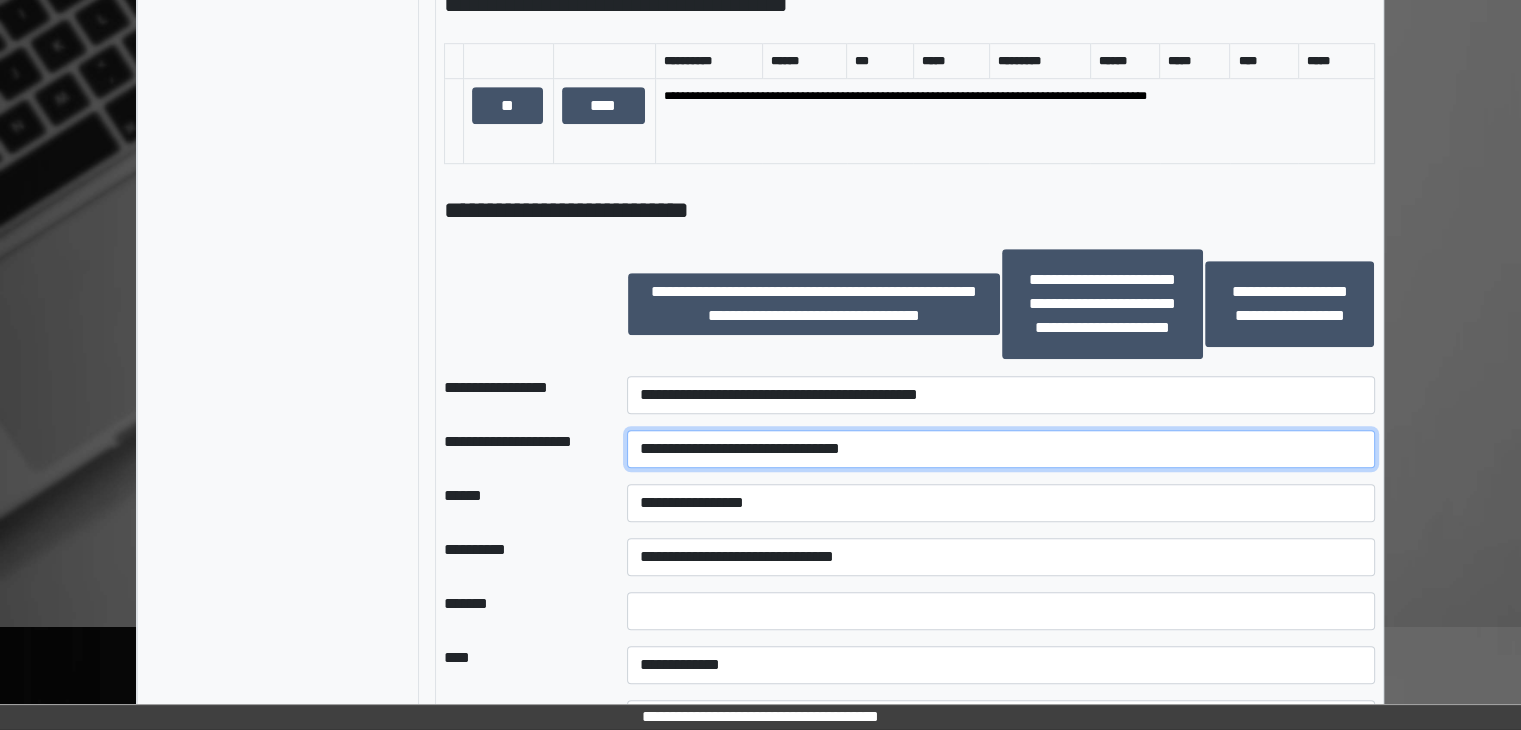 click on "**********" at bounding box center (1001, 449) 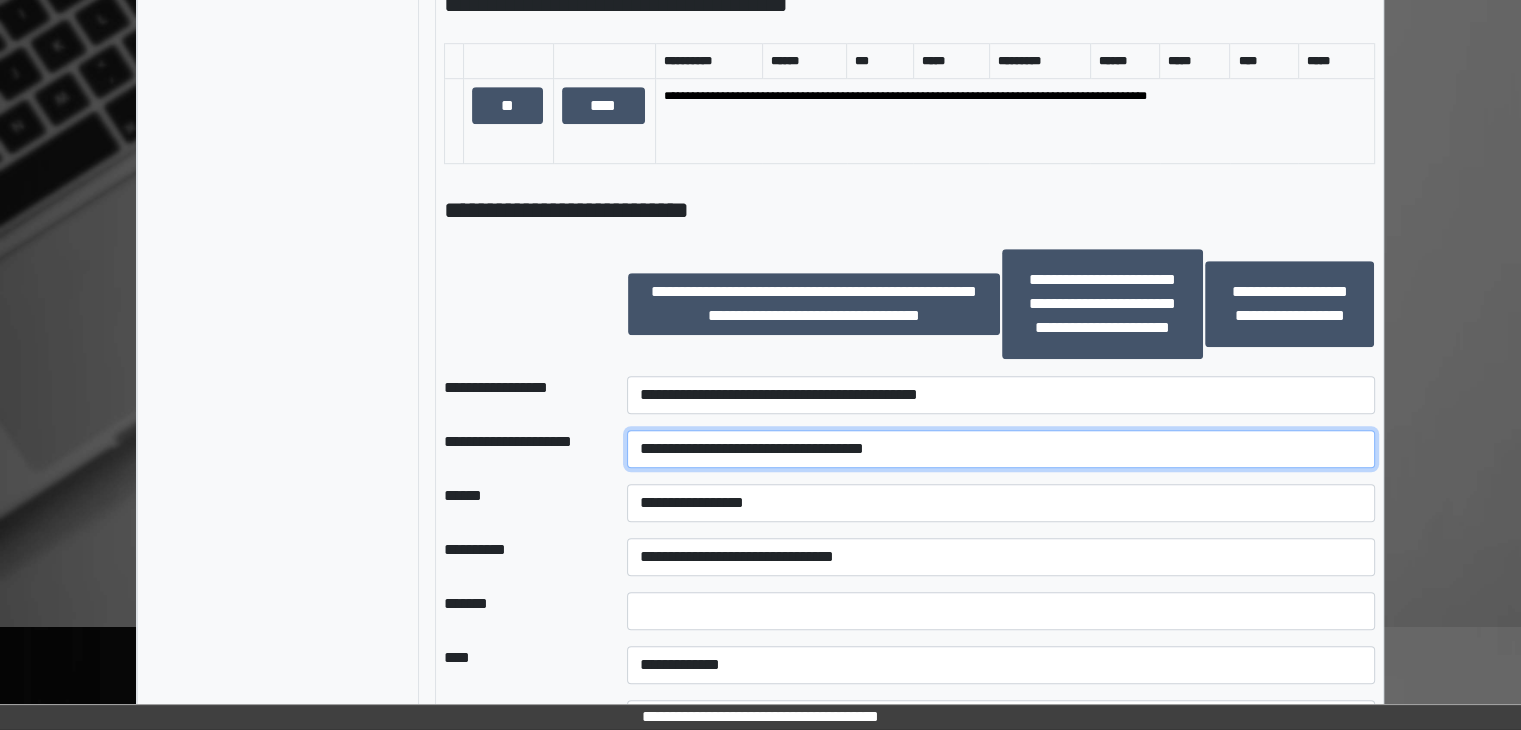 click on "**********" at bounding box center (1001, 449) 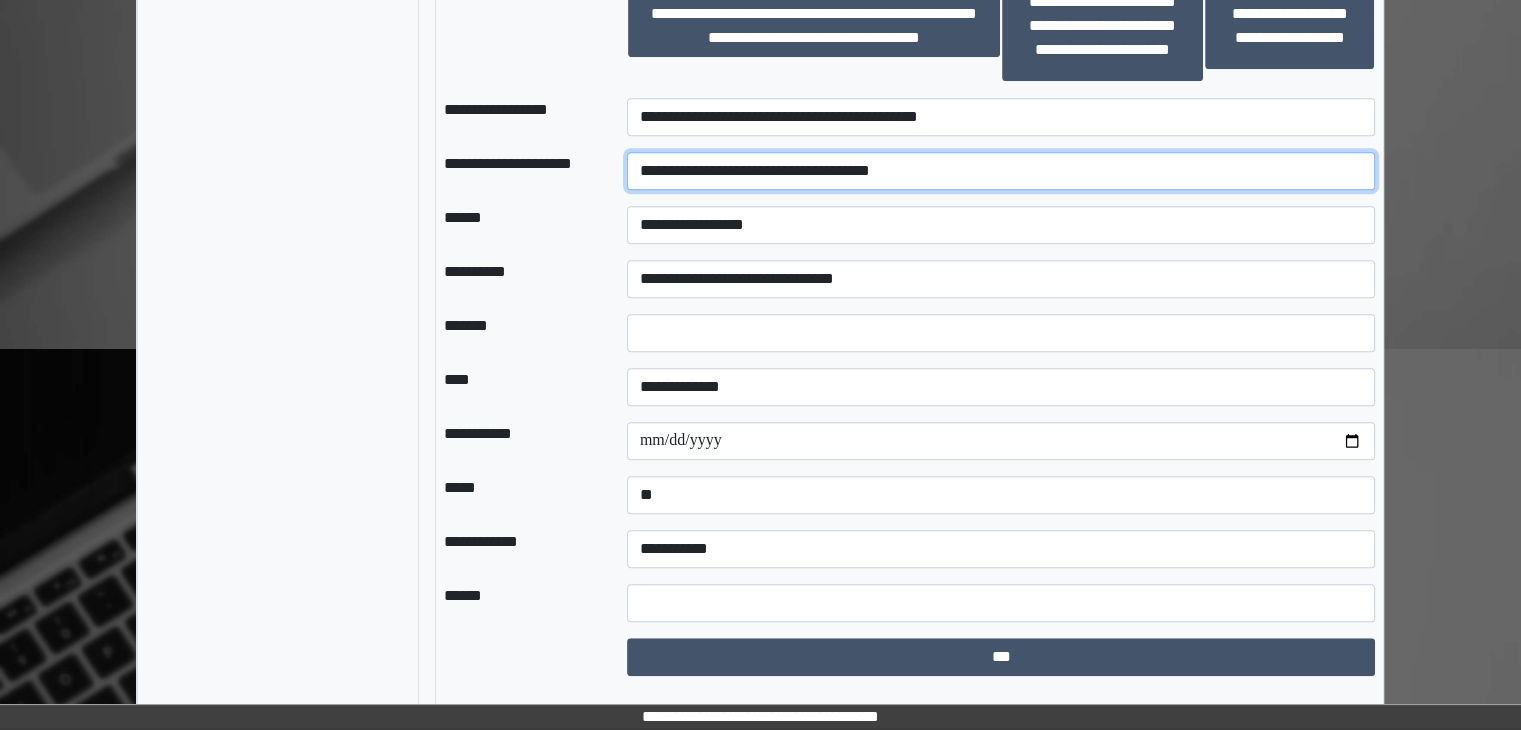 scroll, scrollTop: 1494, scrollLeft: 0, axis: vertical 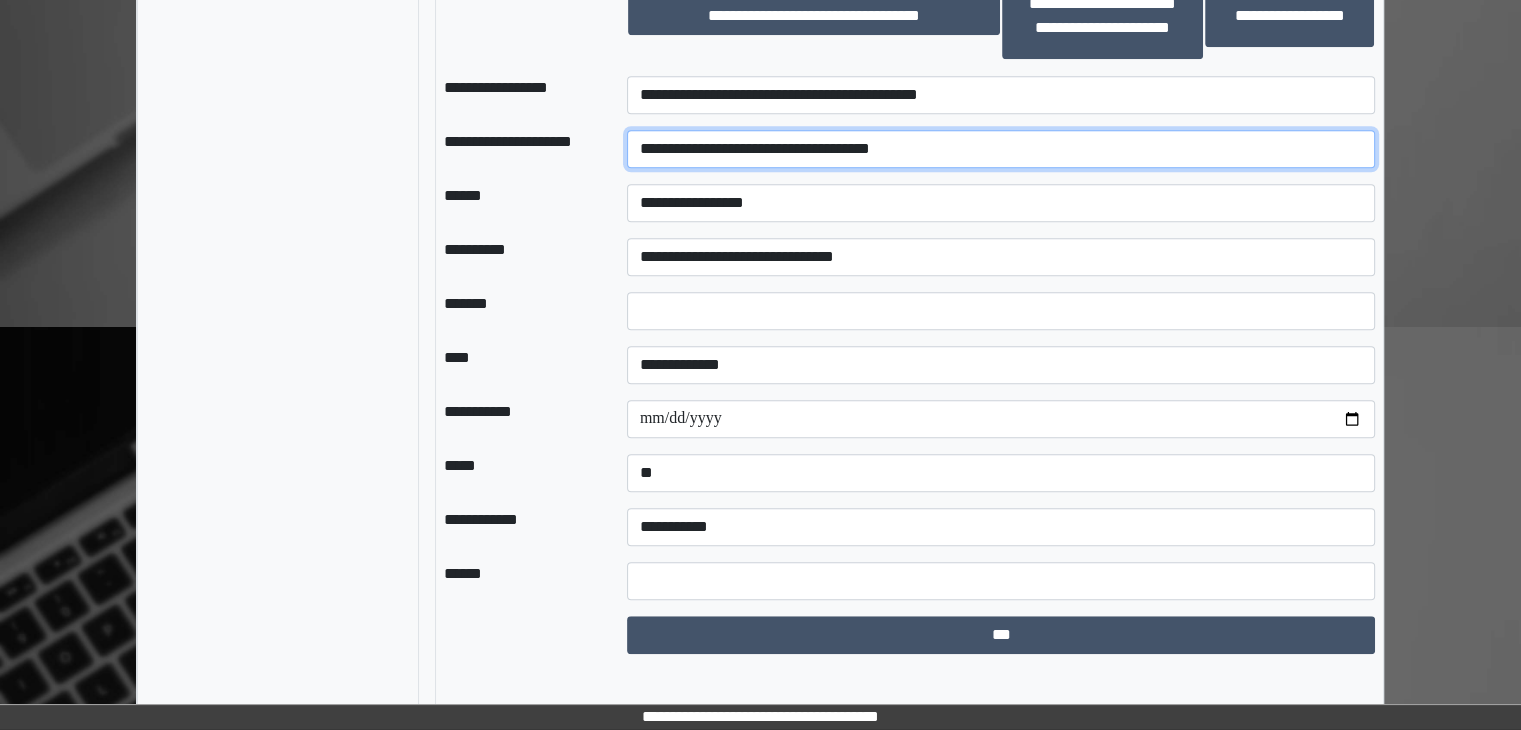 type on "**********" 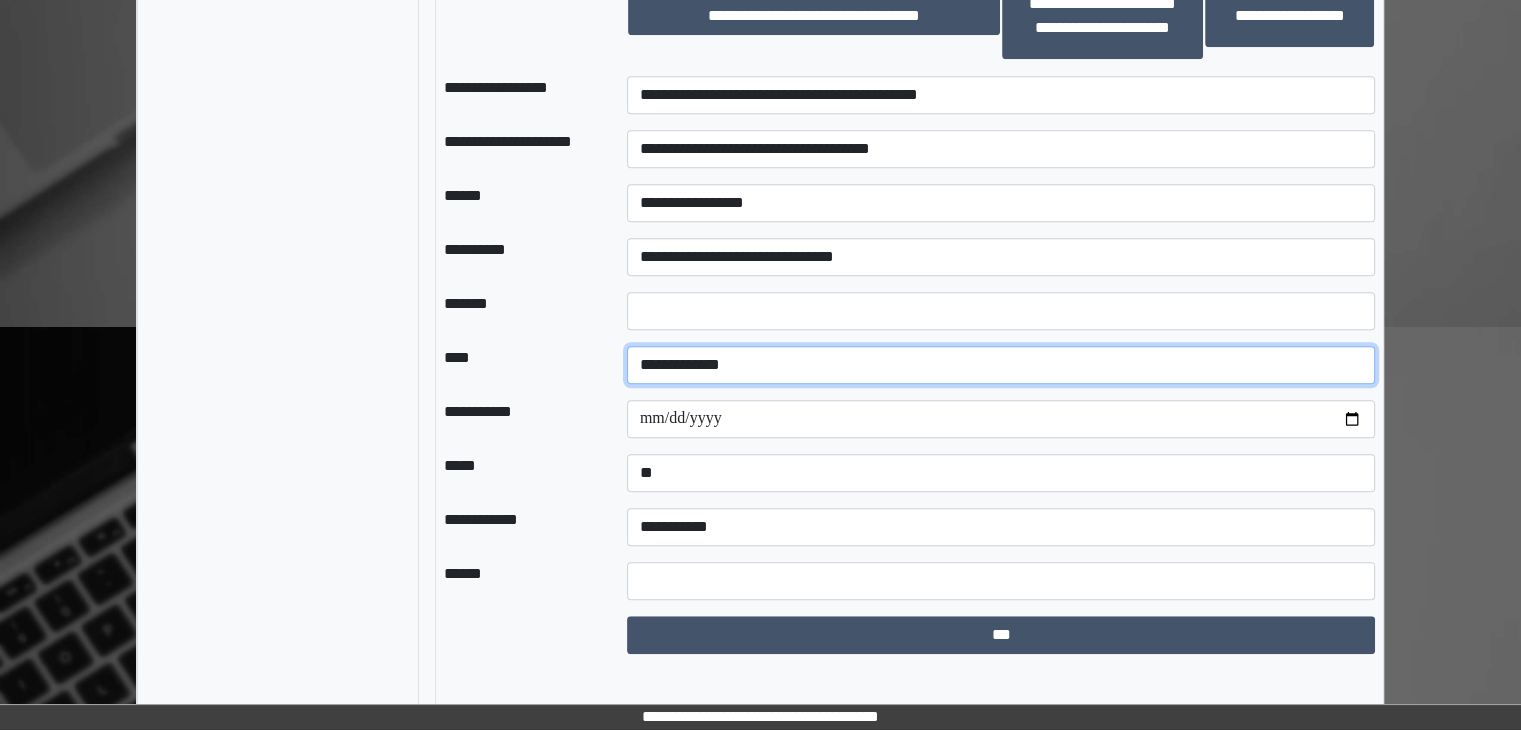 click on "**********" at bounding box center [1001, 365] 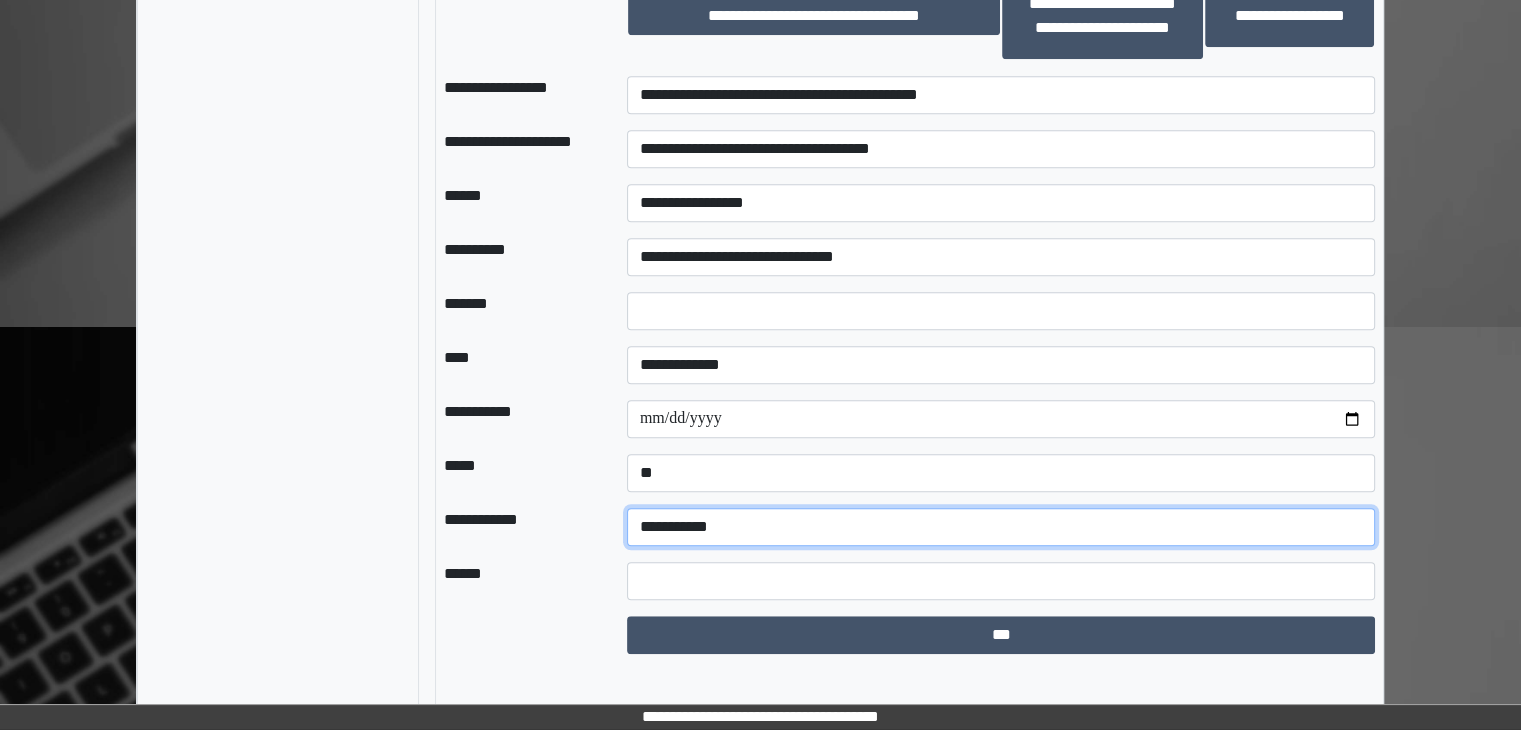 drag, startPoint x: 912, startPoint y: 549, endPoint x: 881, endPoint y: 563, distance: 34.0147 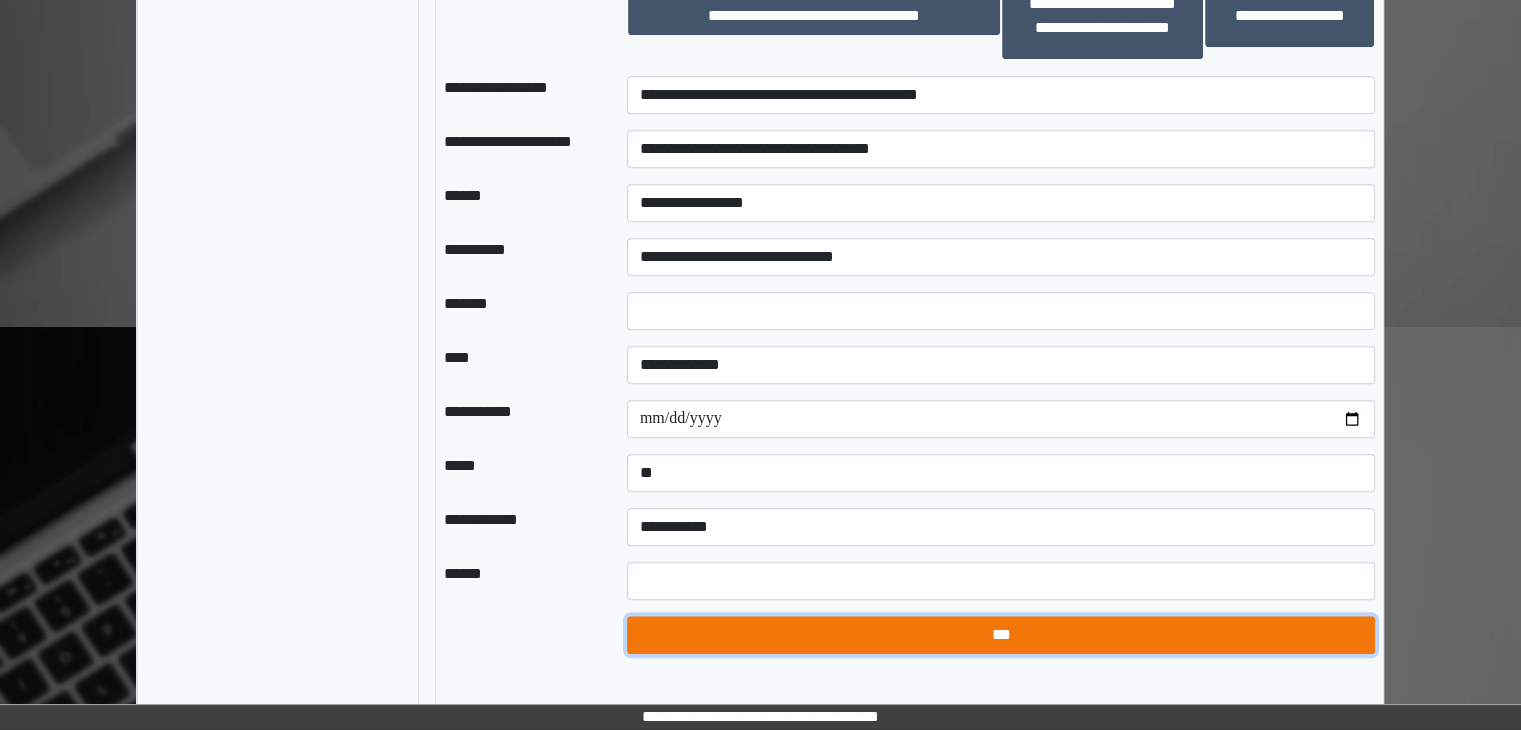 click on "***" at bounding box center [1001, 635] 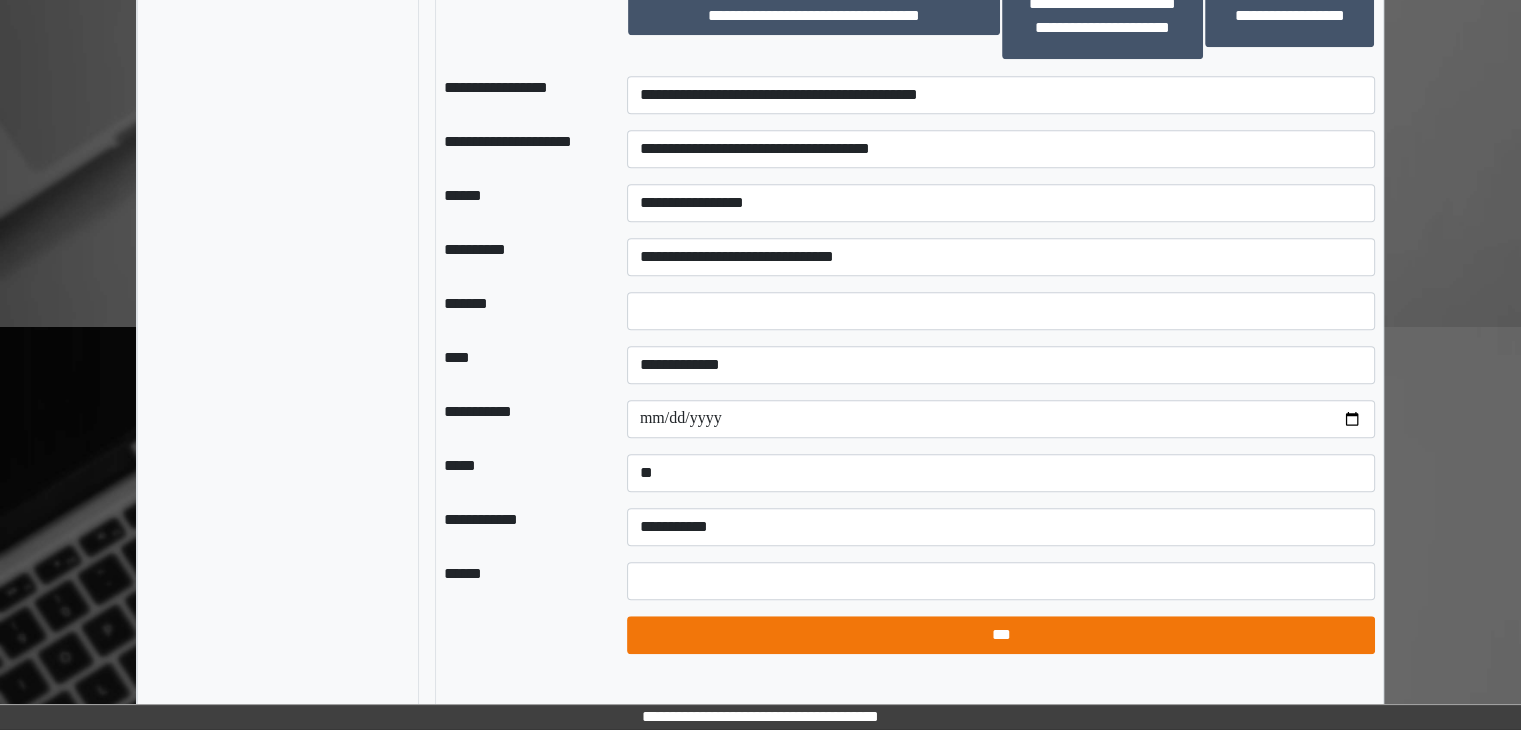 select on "*" 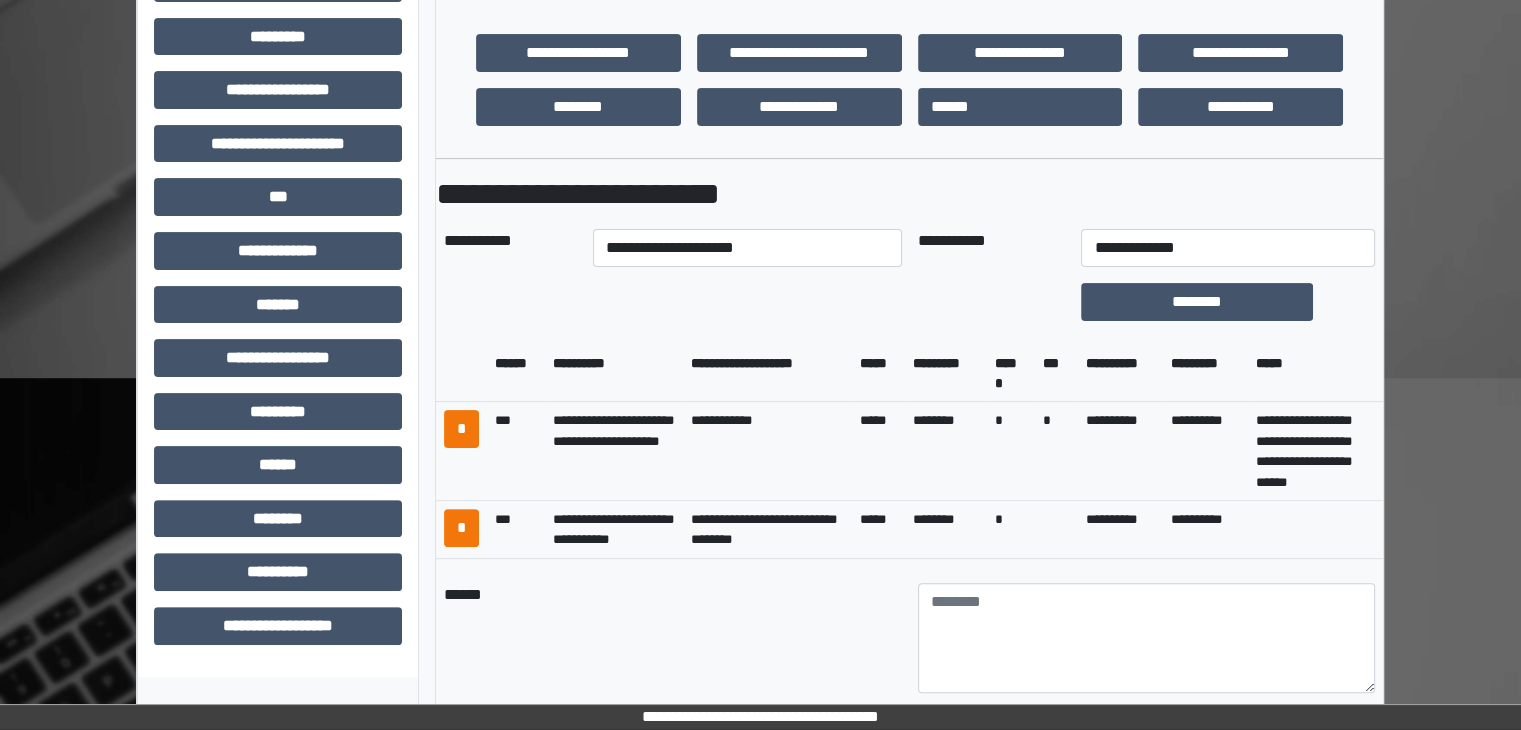 scroll, scrollTop: 594, scrollLeft: 0, axis: vertical 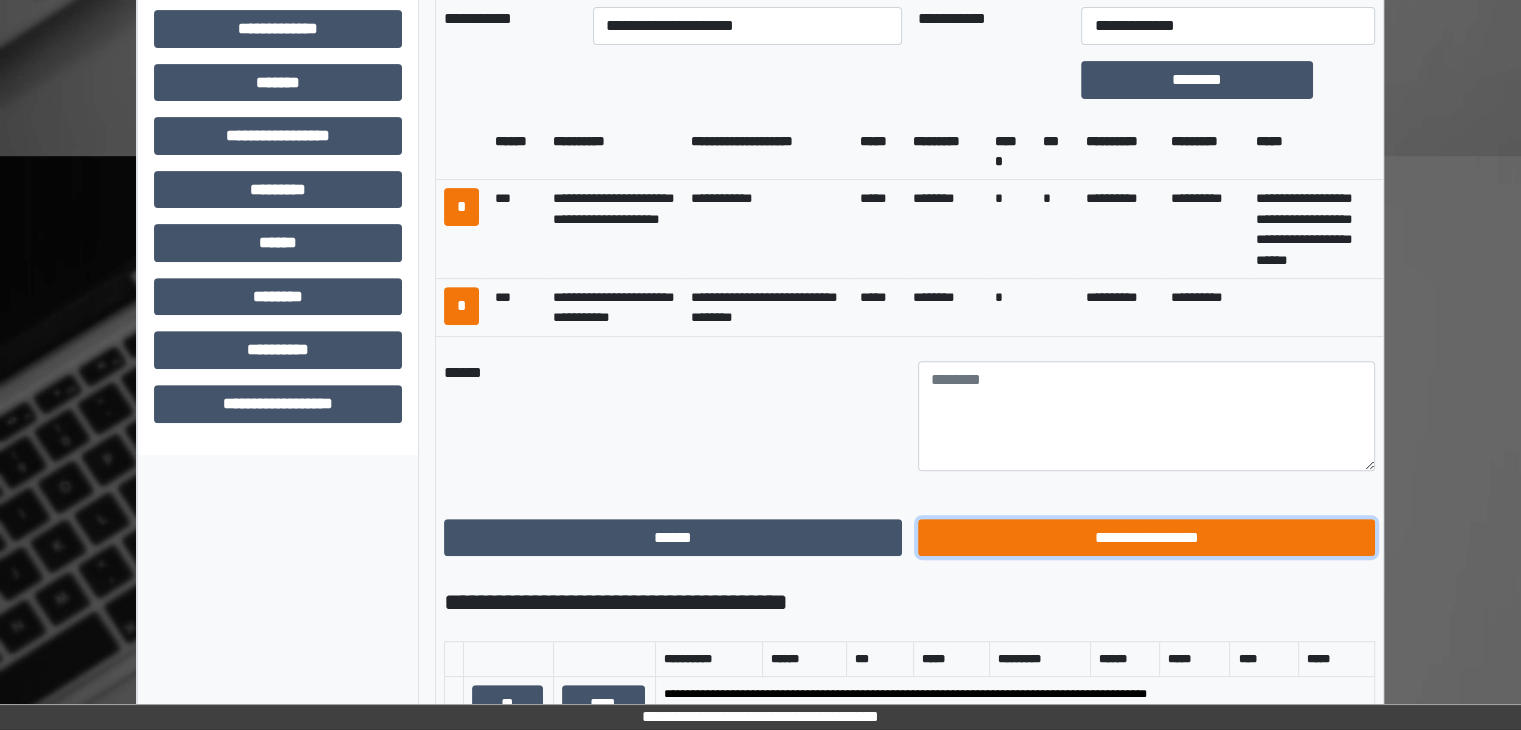 click on "**********" at bounding box center [1147, 538] 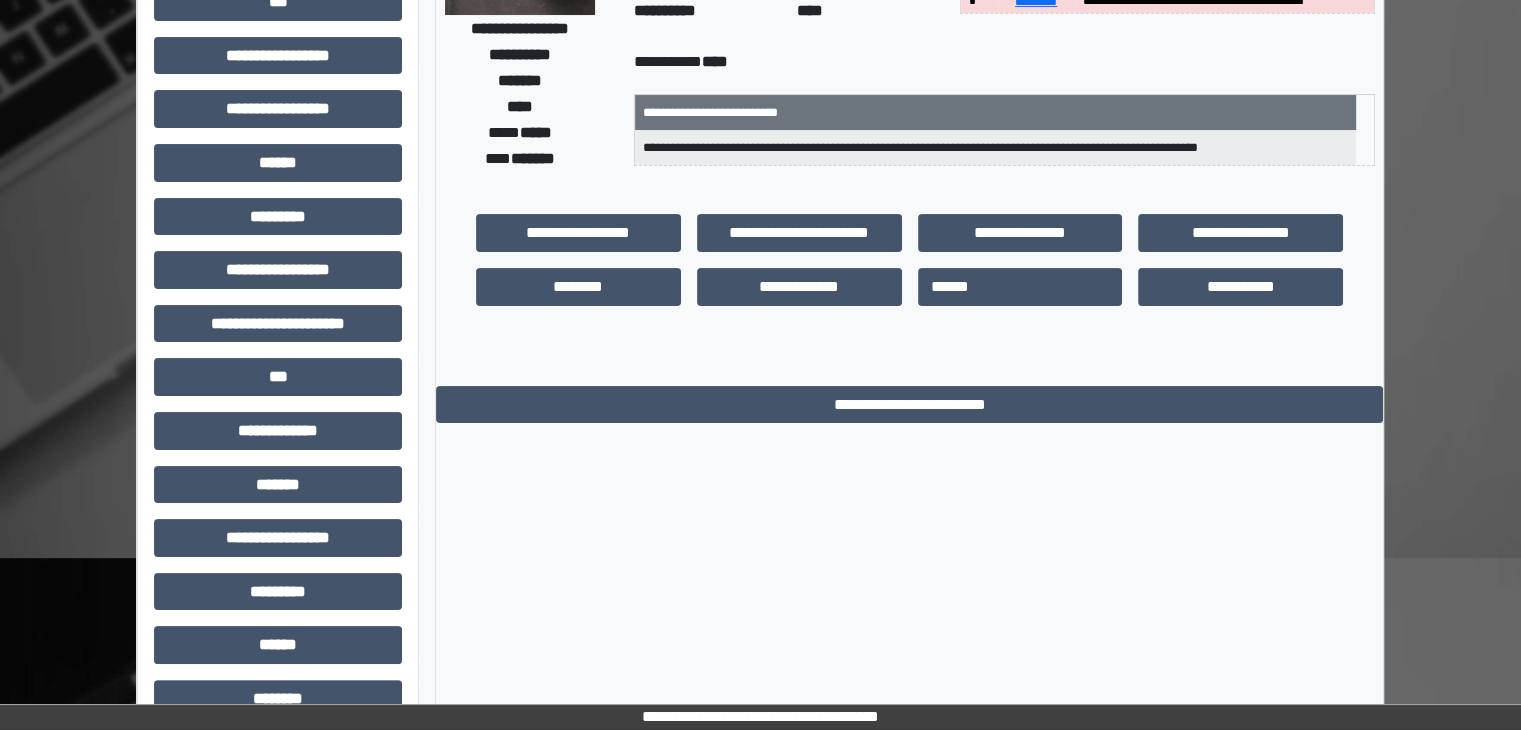 scroll, scrollTop: 0, scrollLeft: 0, axis: both 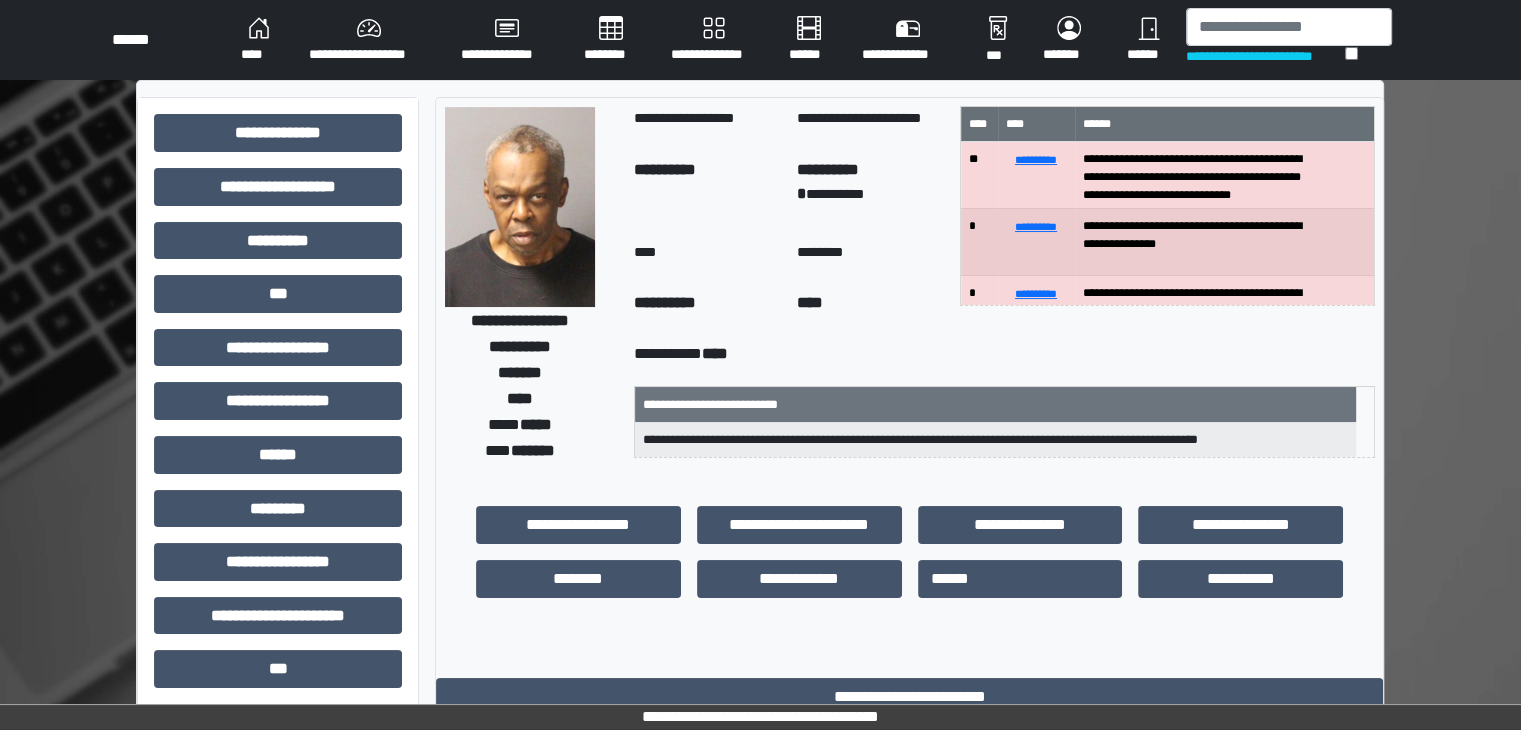 click on "****" at bounding box center [259, 40] 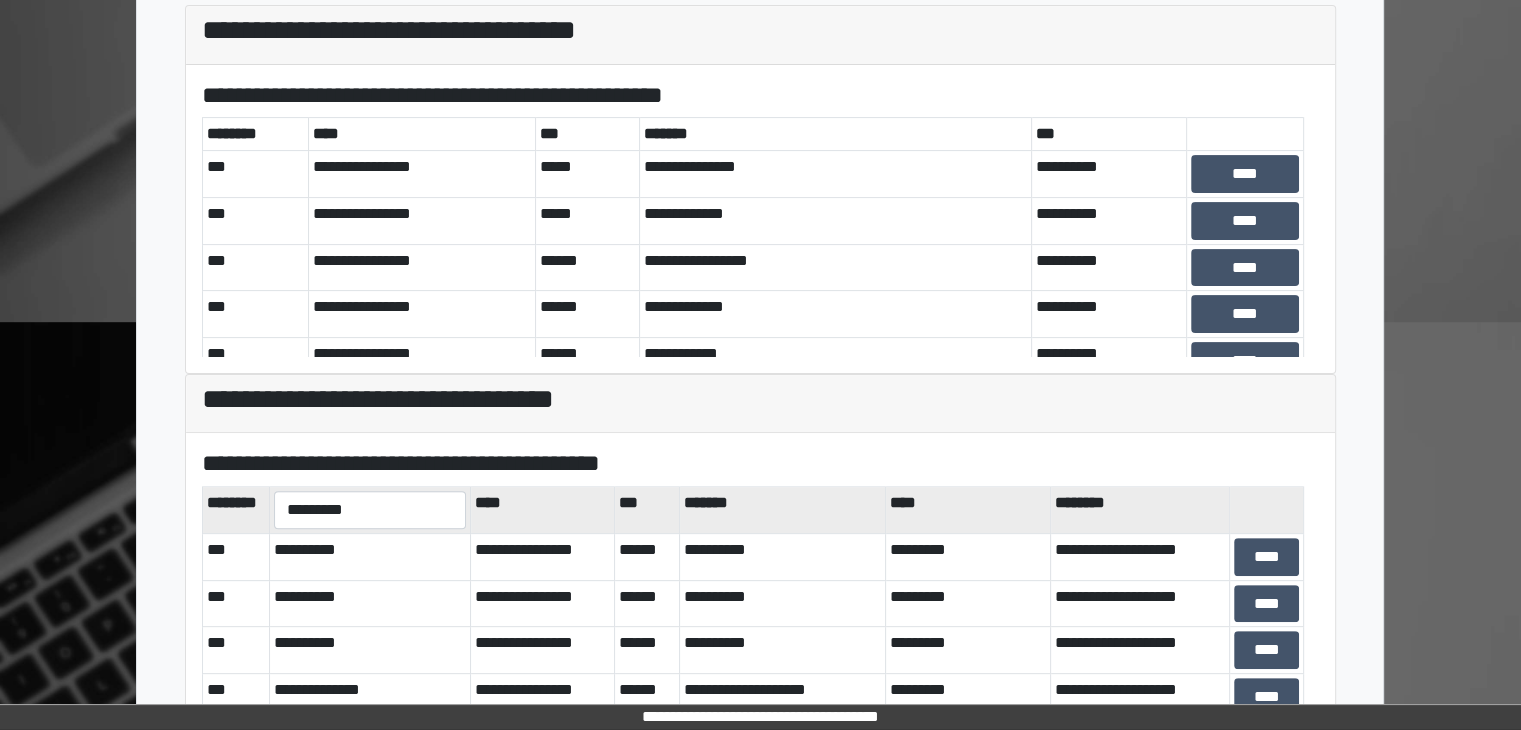 scroll, scrollTop: 581, scrollLeft: 0, axis: vertical 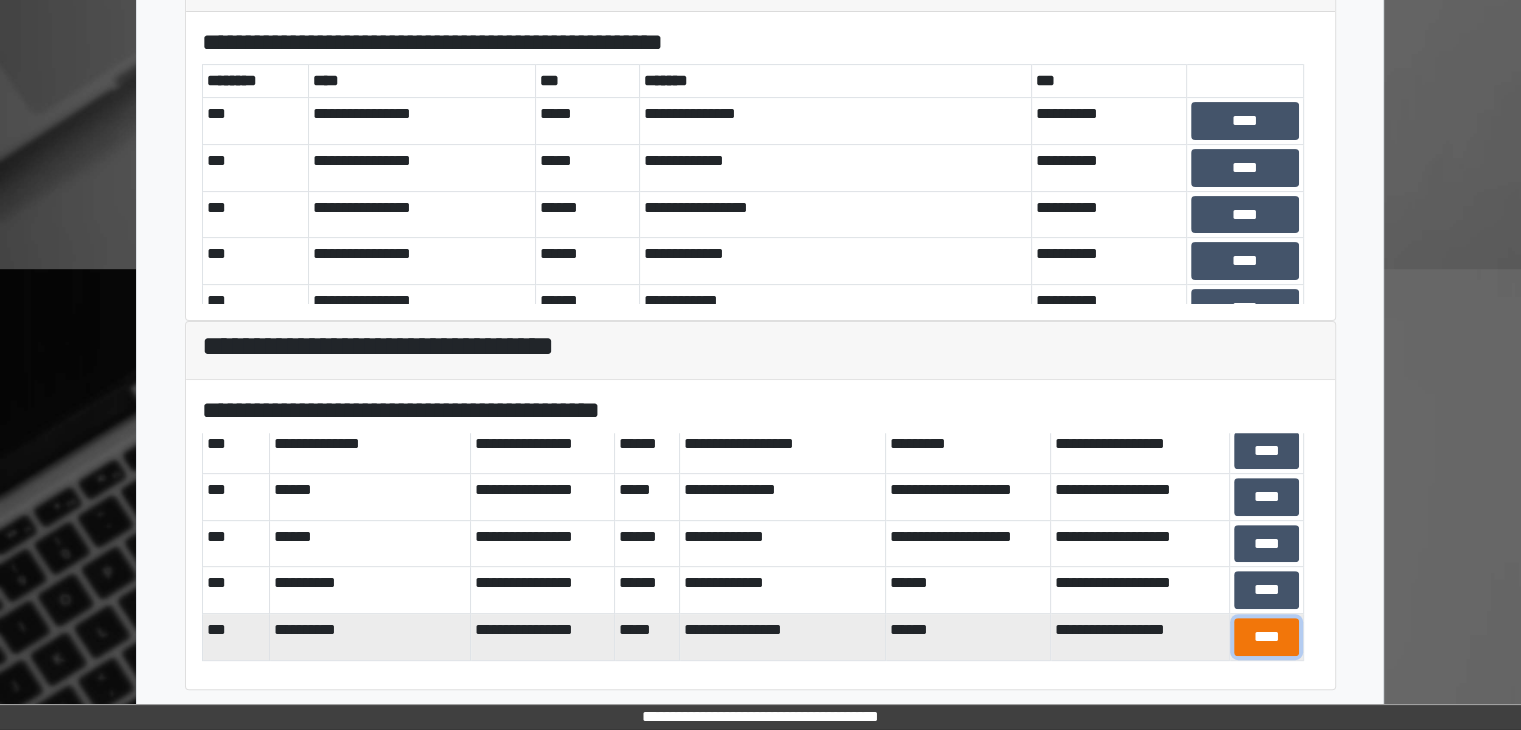 click on "****" at bounding box center (1266, 637) 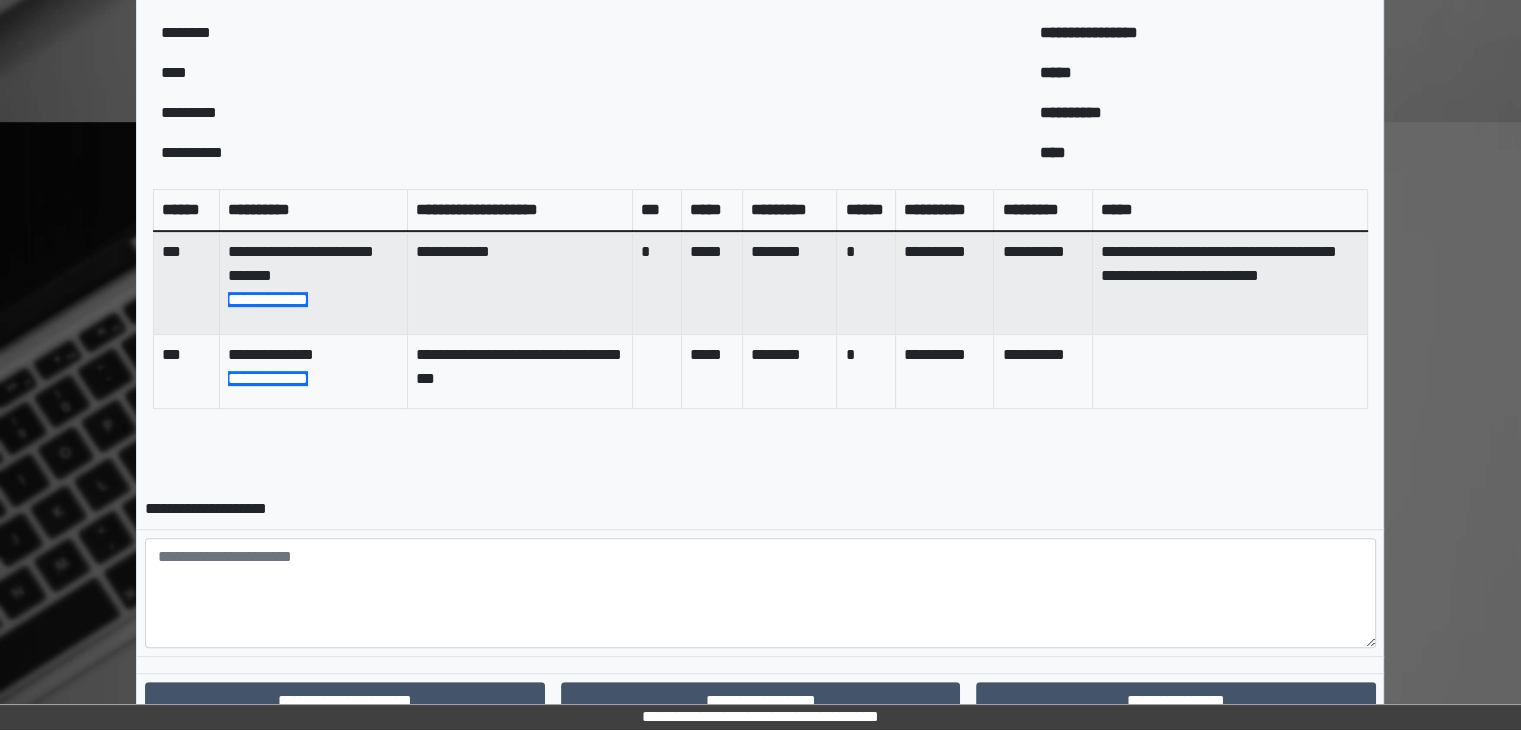 scroll, scrollTop: 807, scrollLeft: 0, axis: vertical 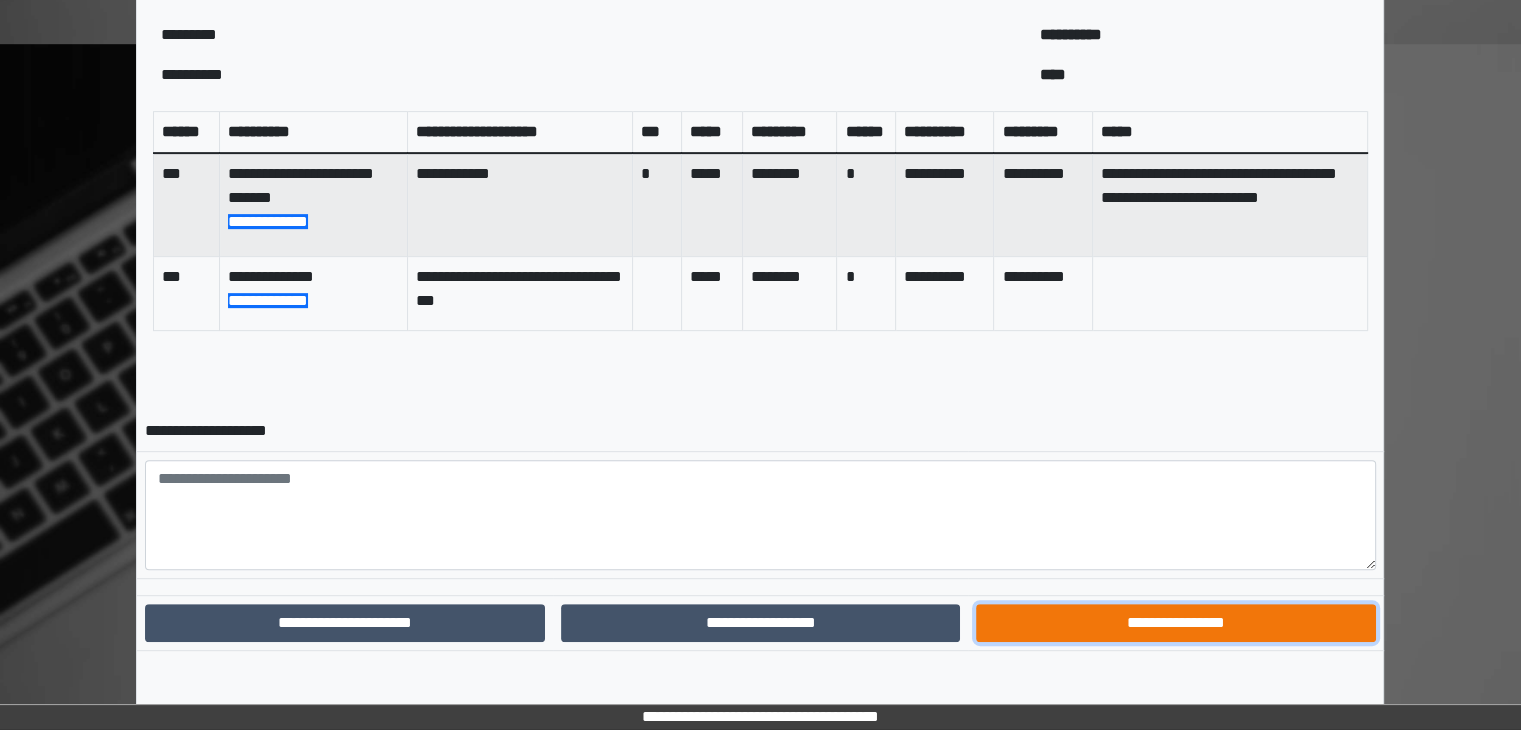 click on "**********" at bounding box center (1175, 623) 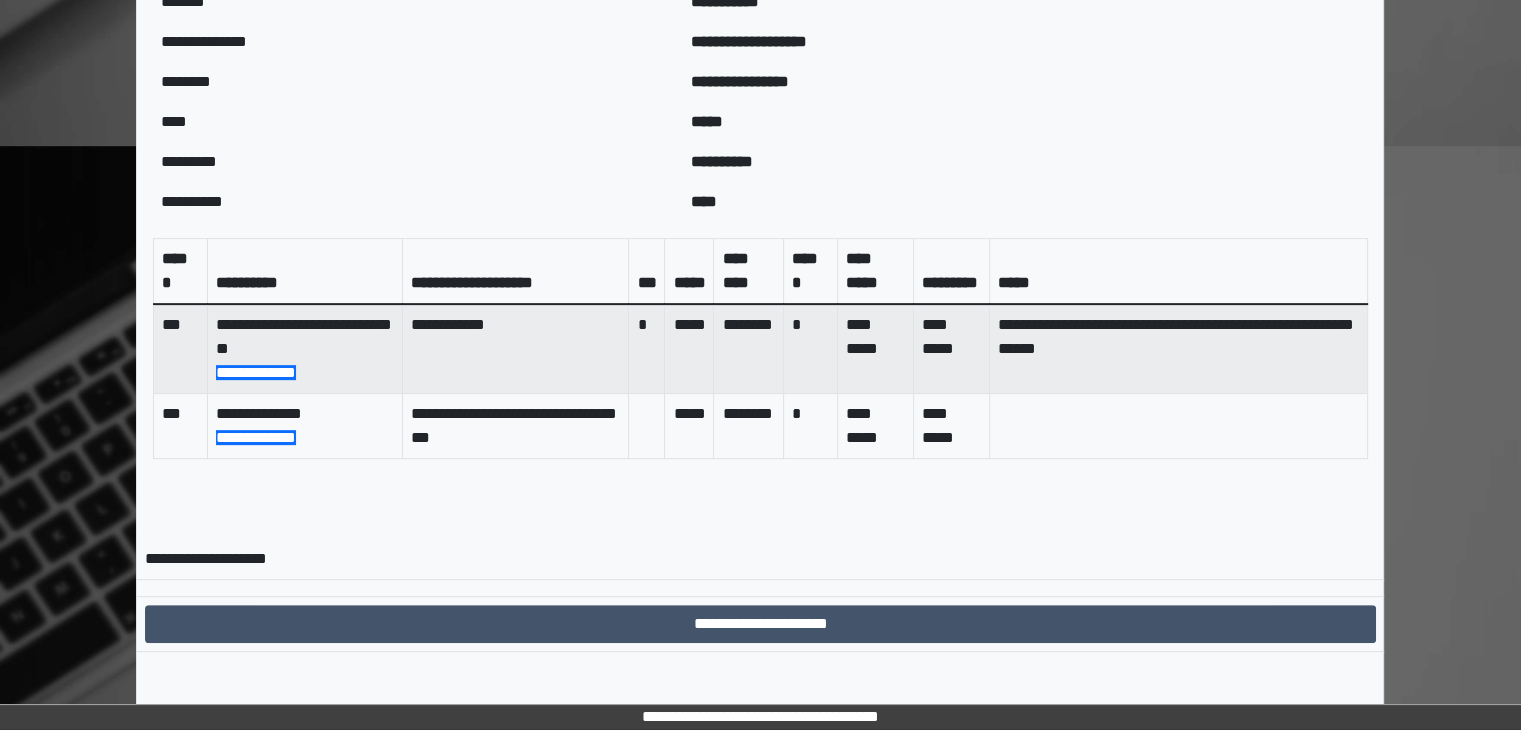 scroll, scrollTop: 704, scrollLeft: 0, axis: vertical 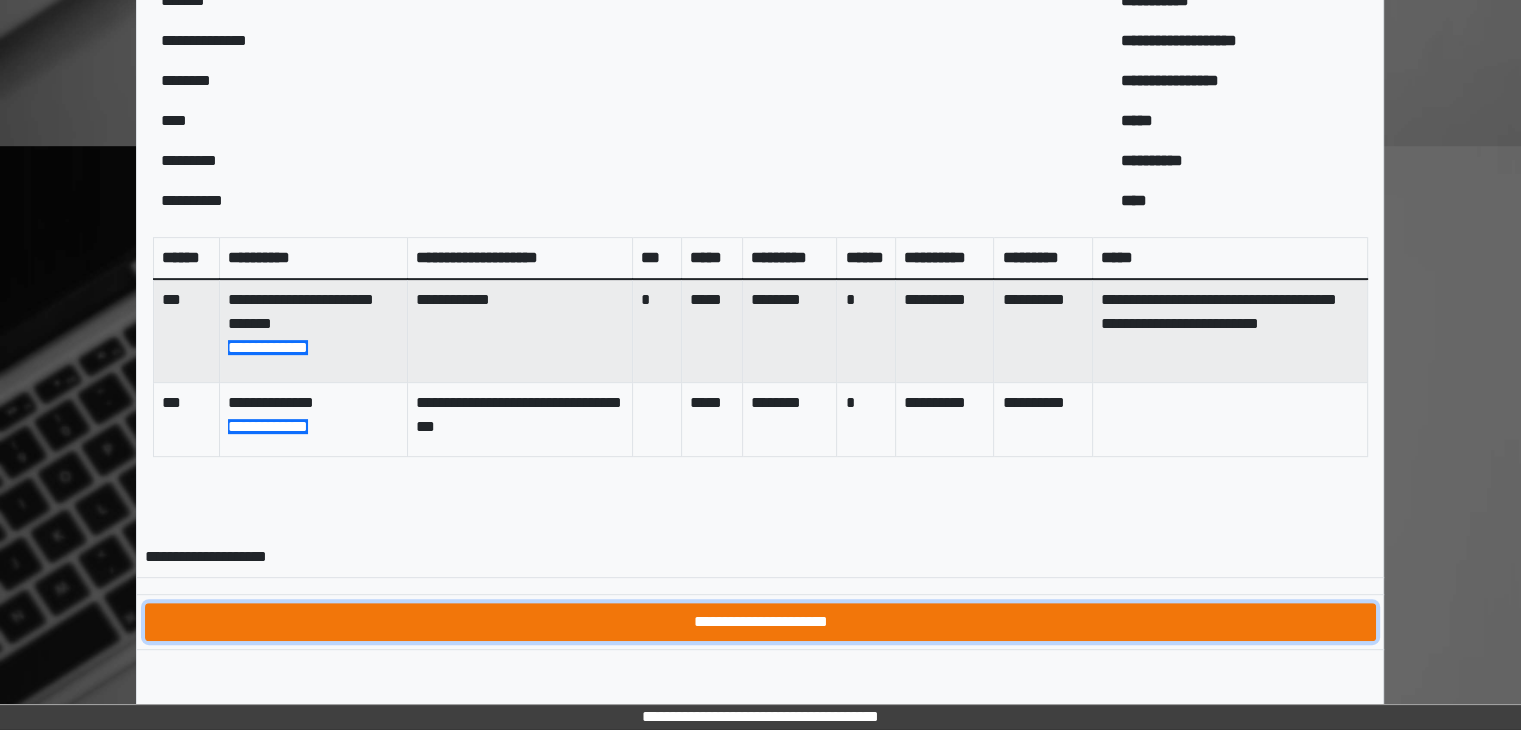click on "**********" at bounding box center [760, 622] 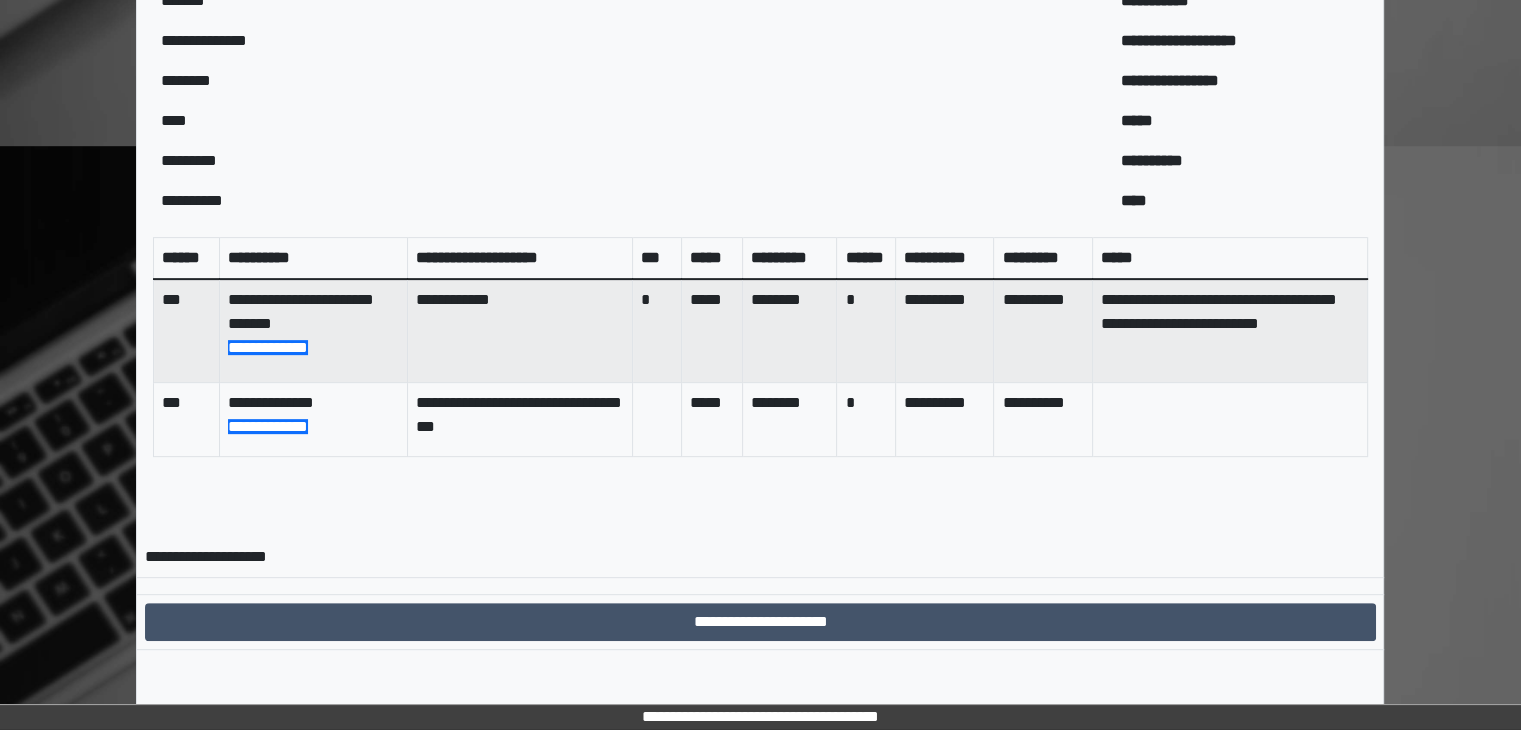 scroll, scrollTop: 0, scrollLeft: 0, axis: both 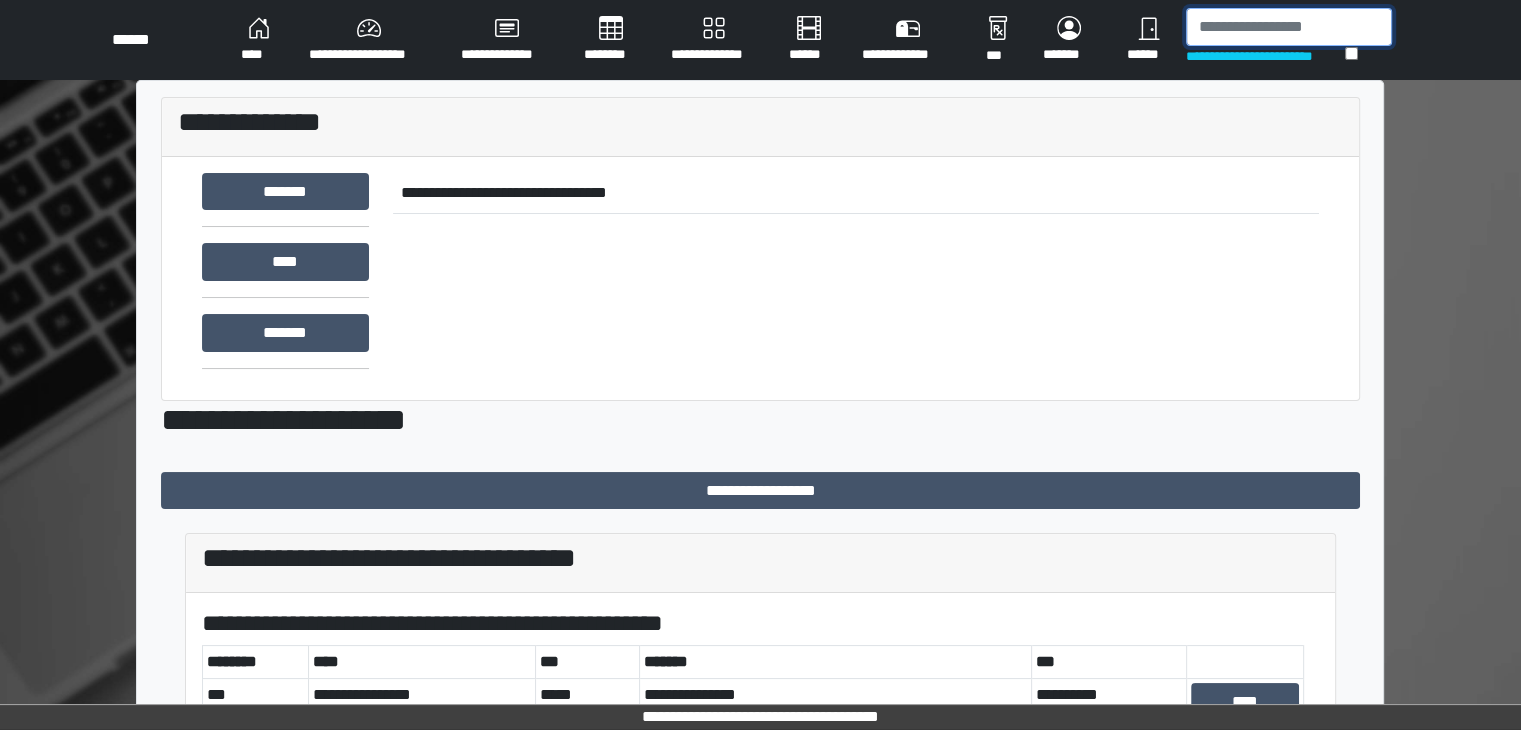 click at bounding box center [1289, 27] 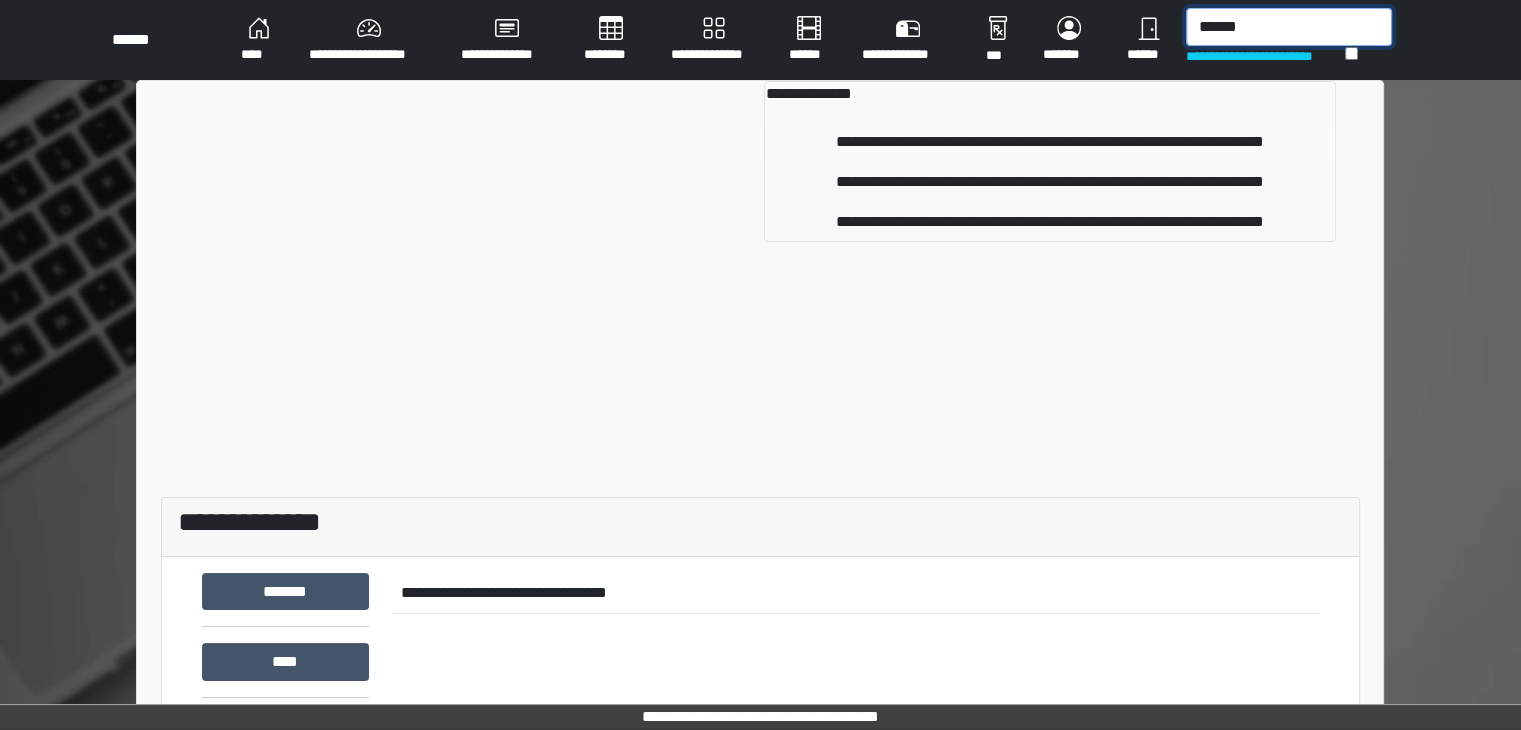 type on "******" 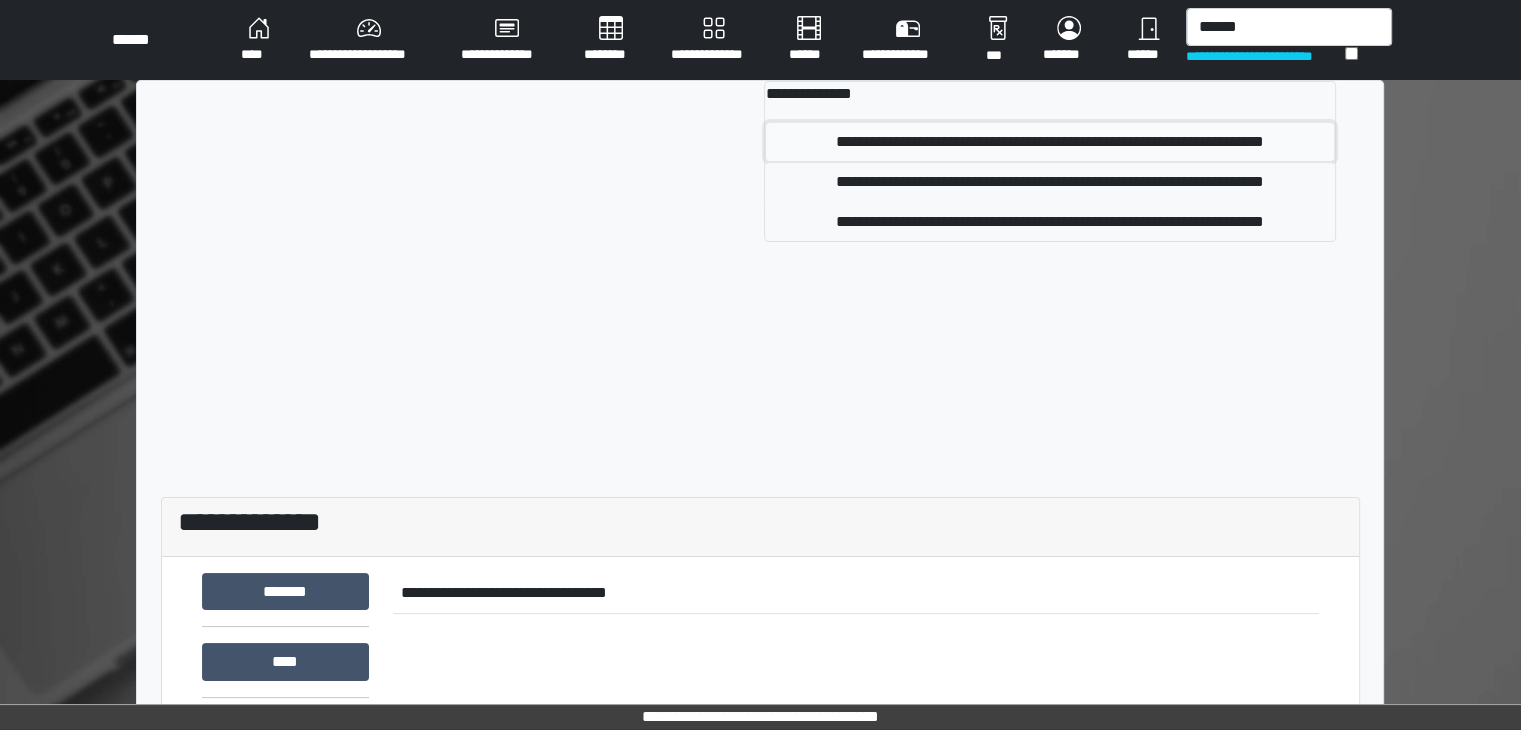 click on "**********" at bounding box center (1049, 142) 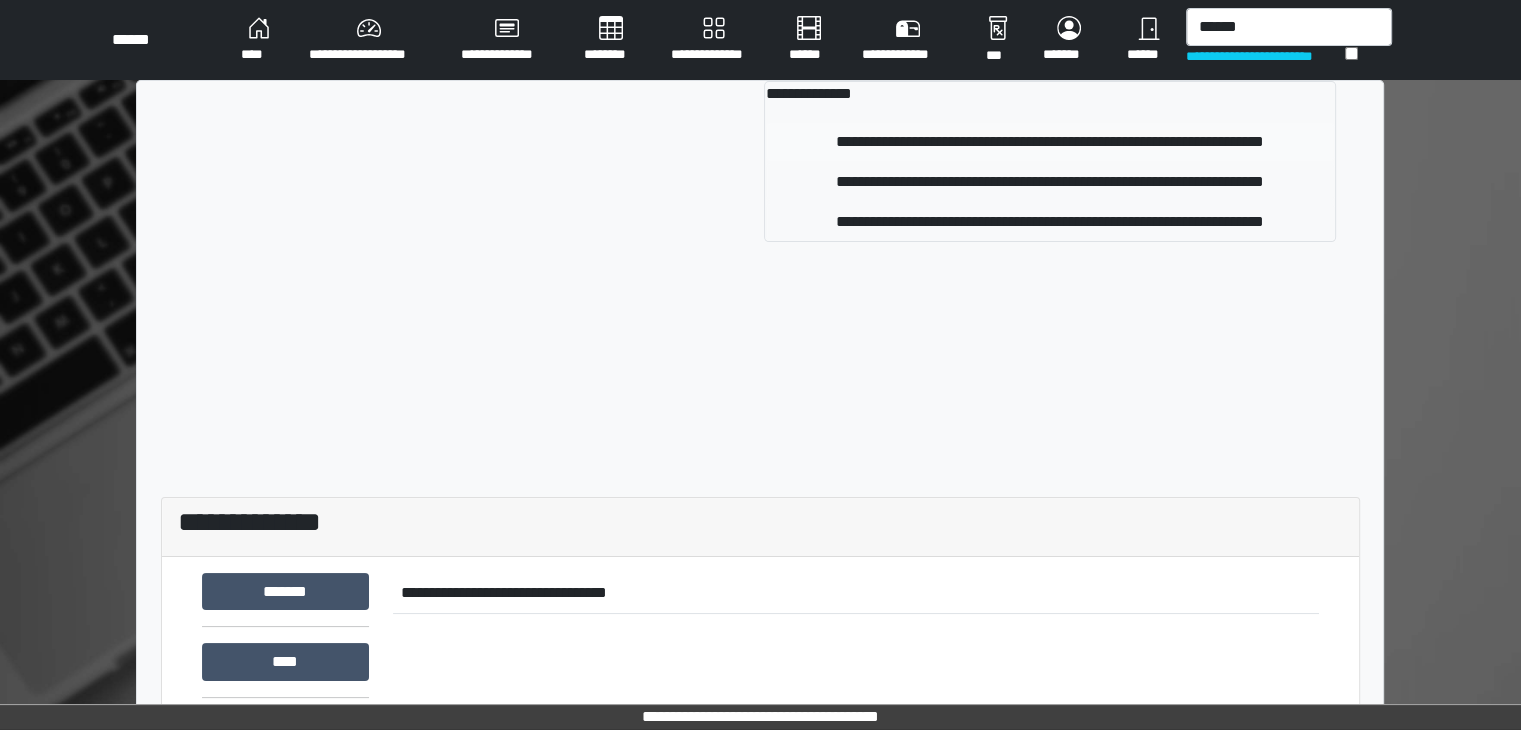 type 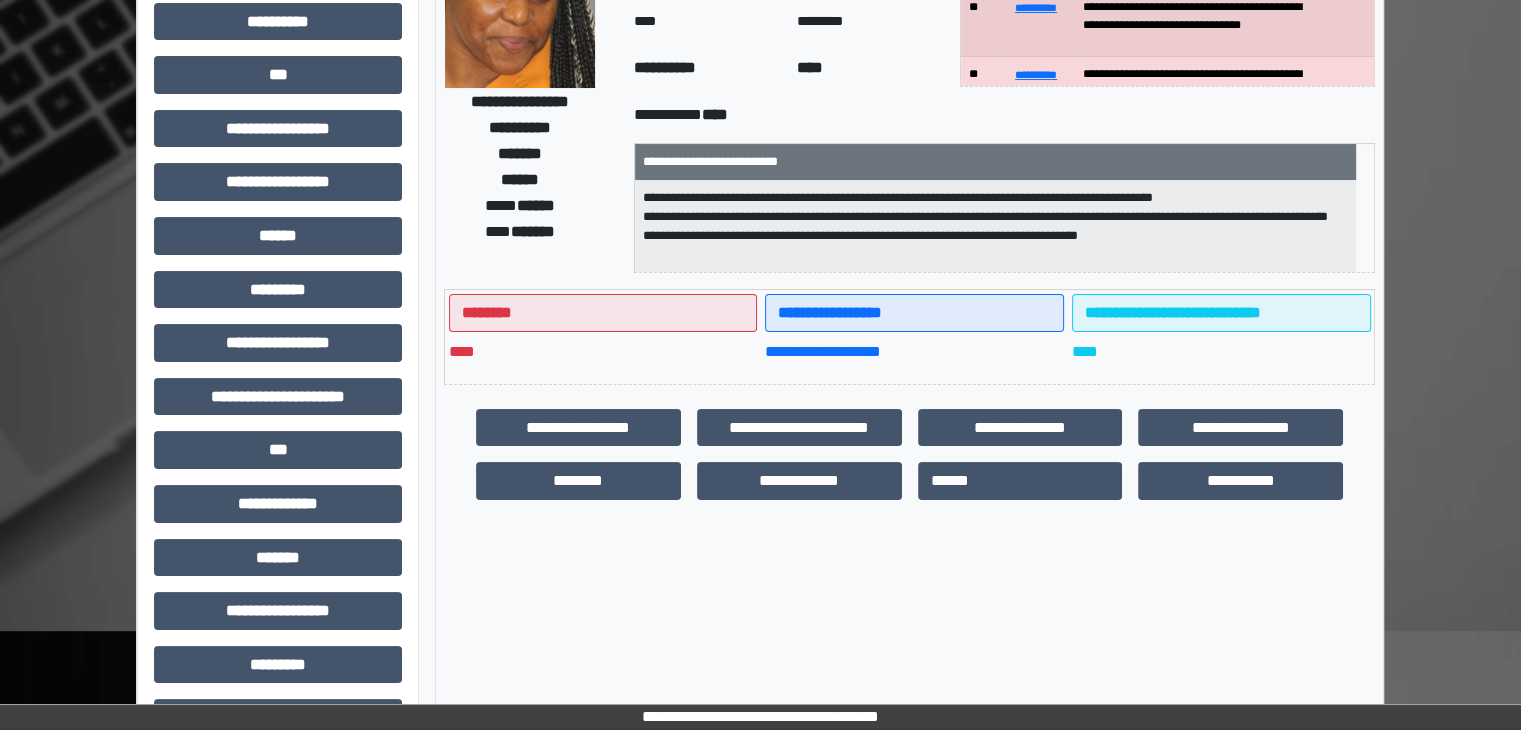 scroll, scrollTop: 300, scrollLeft: 0, axis: vertical 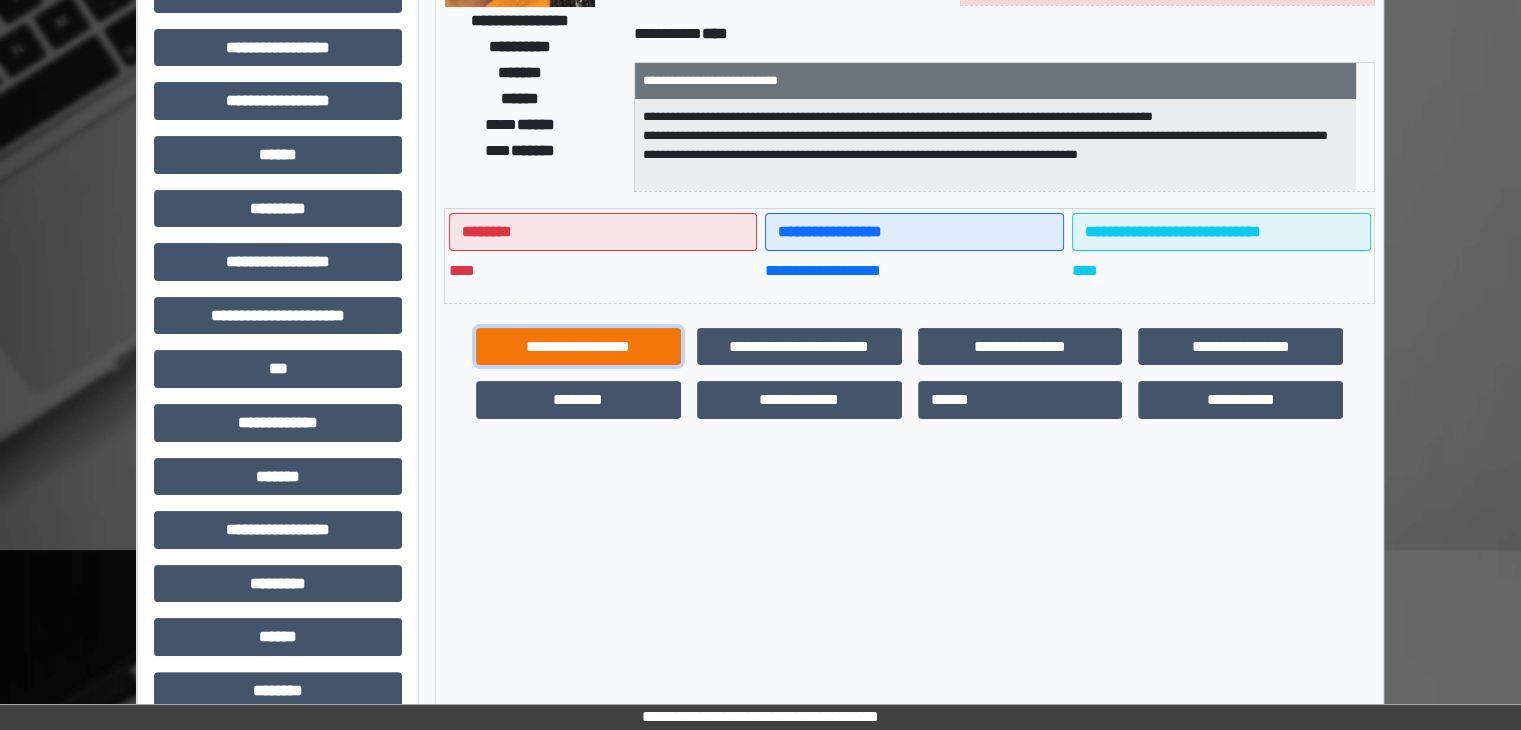 click on "**********" at bounding box center (578, 347) 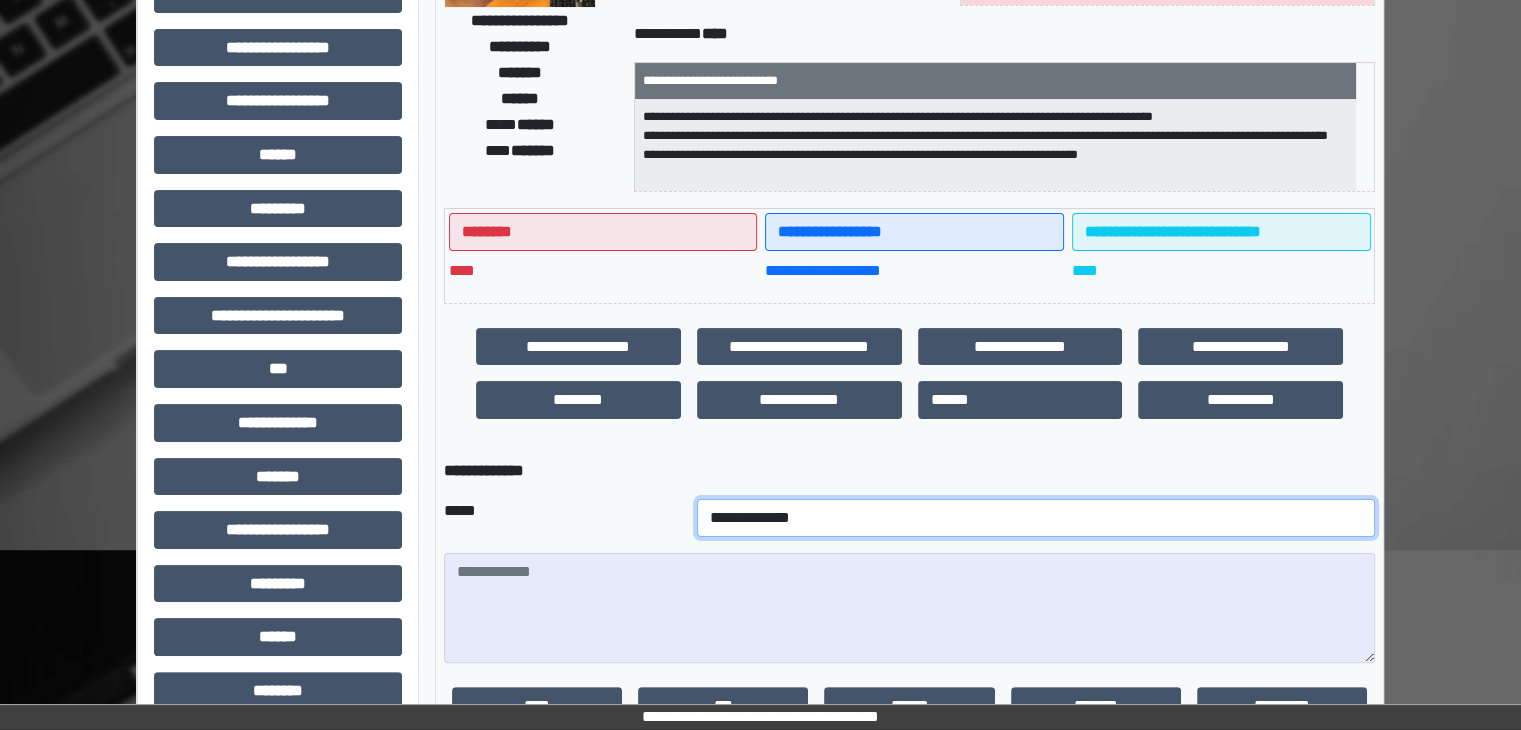 drag, startPoint x: 588, startPoint y: 515, endPoint x: 592, endPoint y: 505, distance: 10.770329 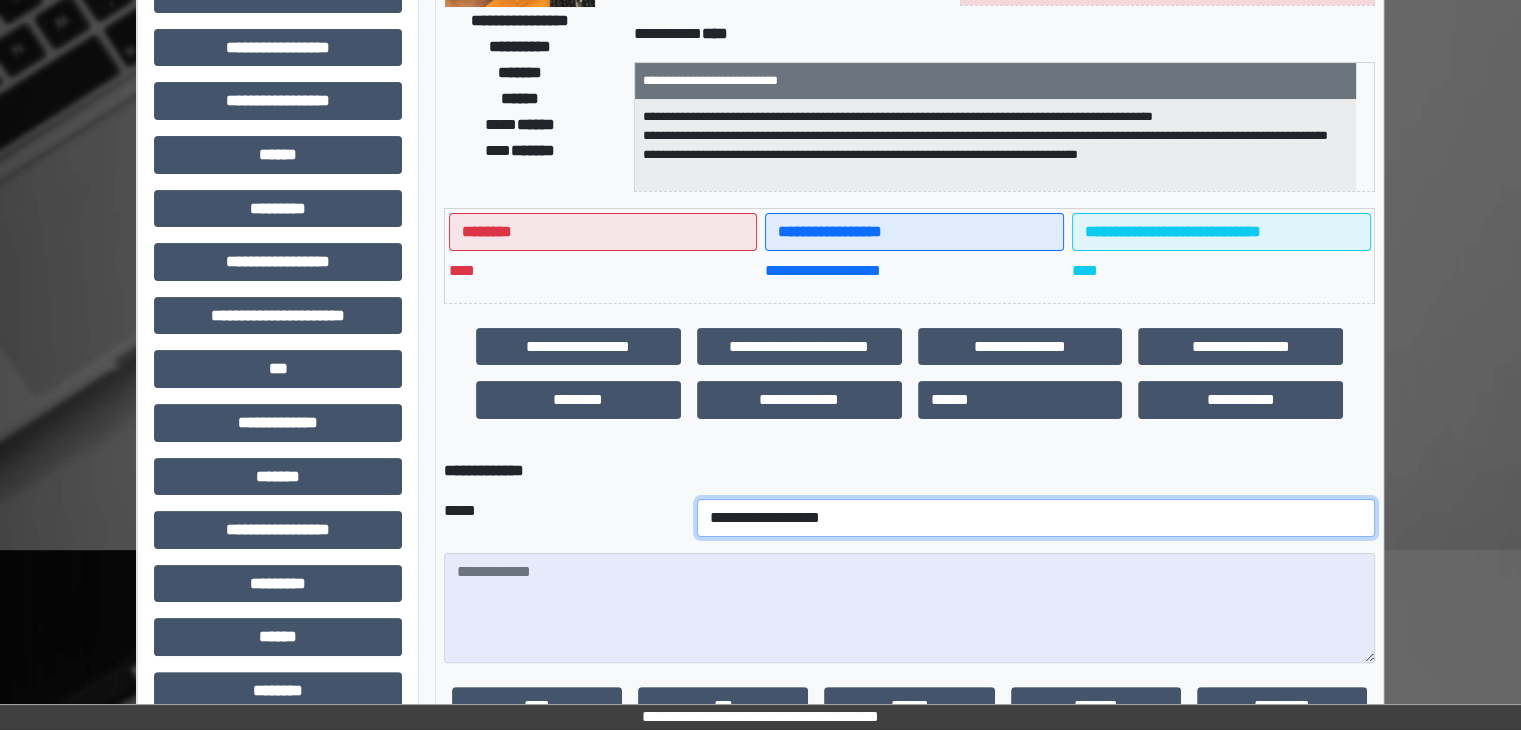 click on "**********" at bounding box center (1036, 518) 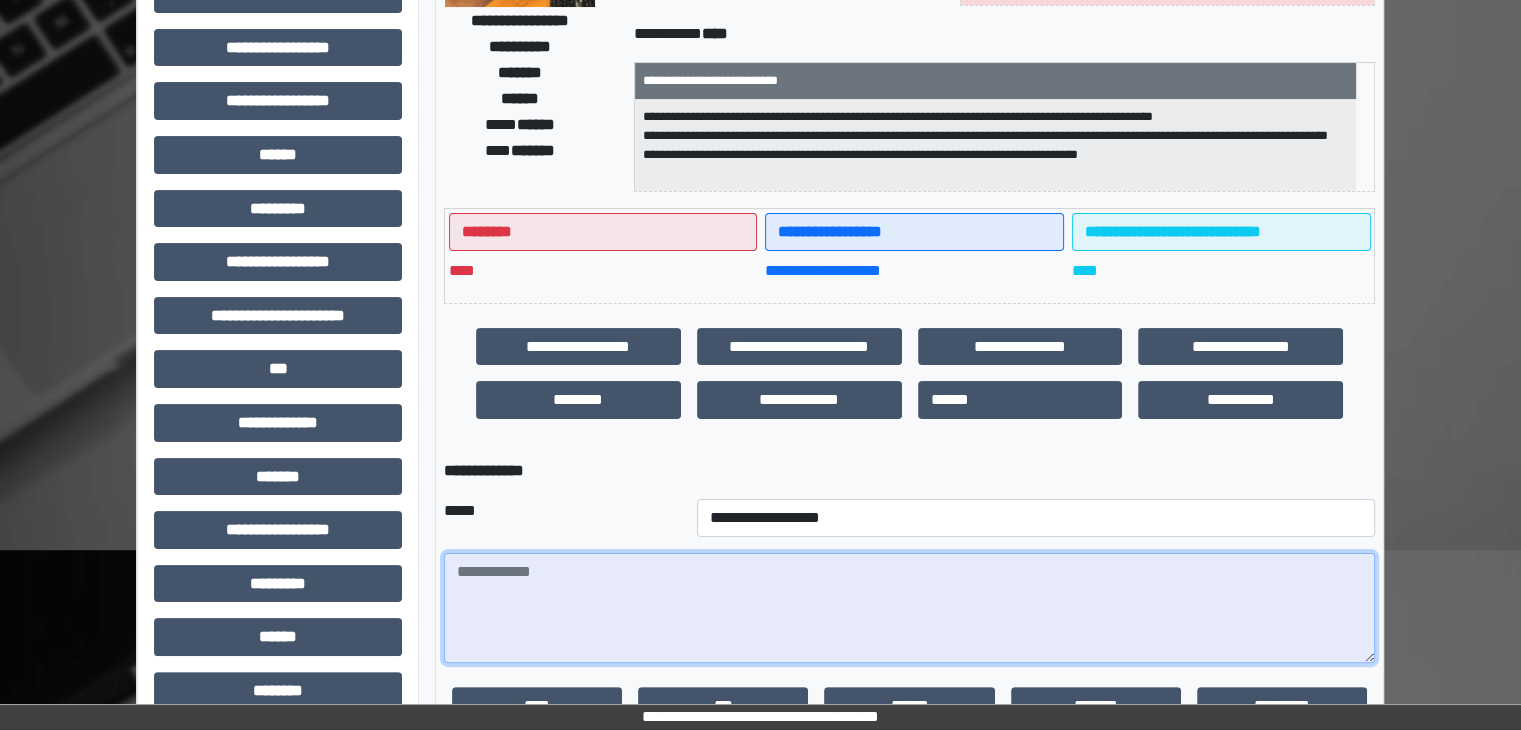 click at bounding box center [909, 608] 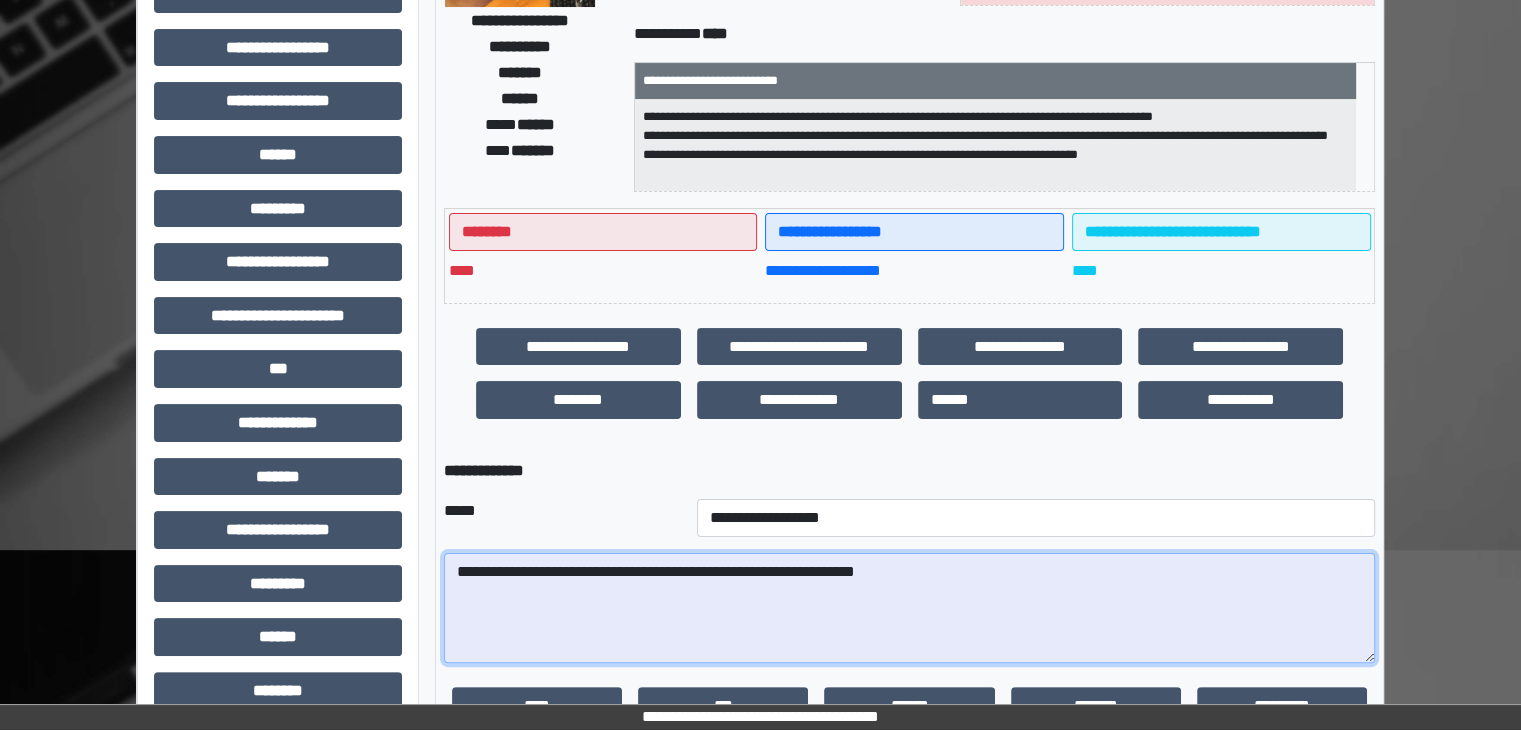 click on "**********" at bounding box center [909, 608] 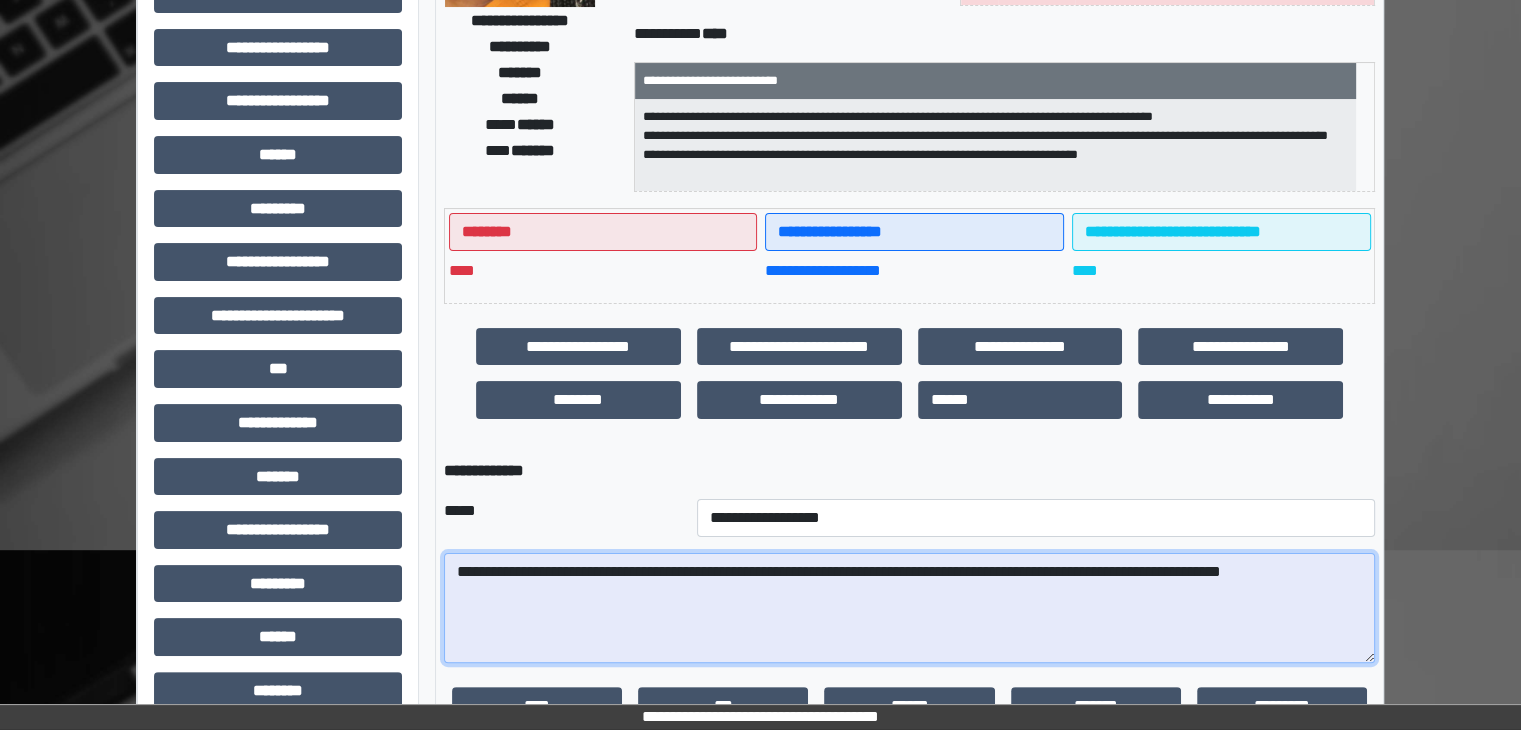 click on "**********" at bounding box center (909, 608) 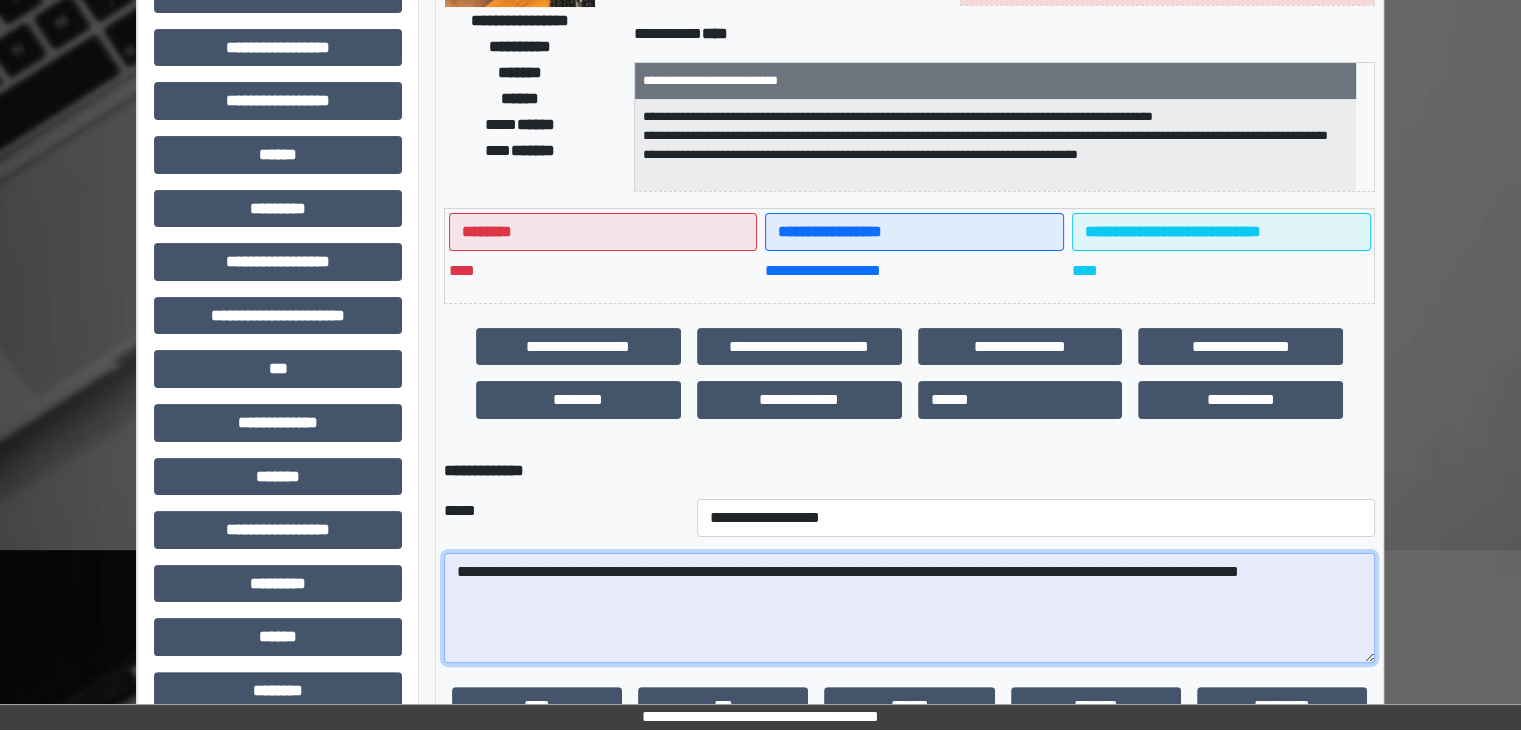 drag, startPoint x: 1013, startPoint y: 569, endPoint x: 971, endPoint y: 569, distance: 42 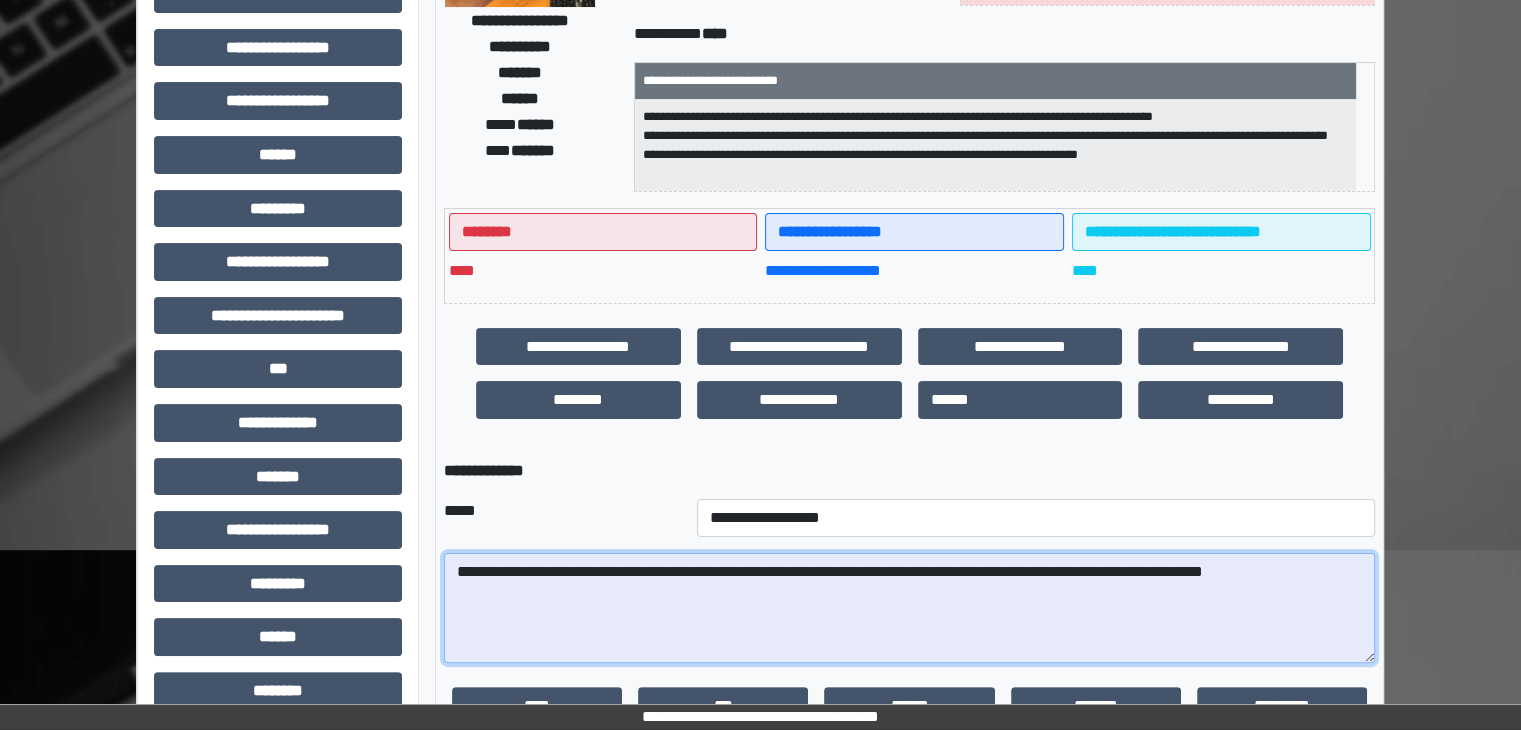 click on "**********" at bounding box center (909, 608) 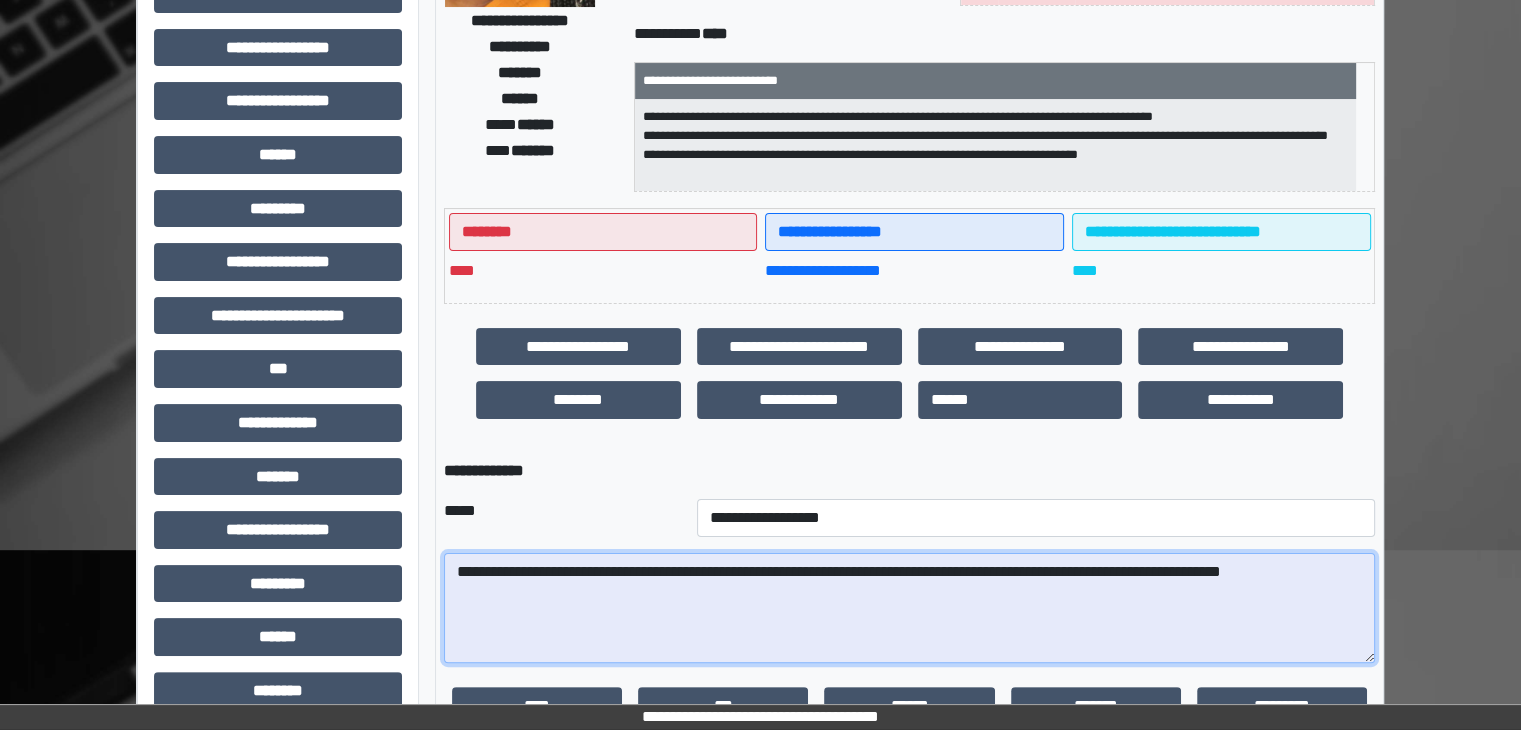 click on "**********" at bounding box center (909, 608) 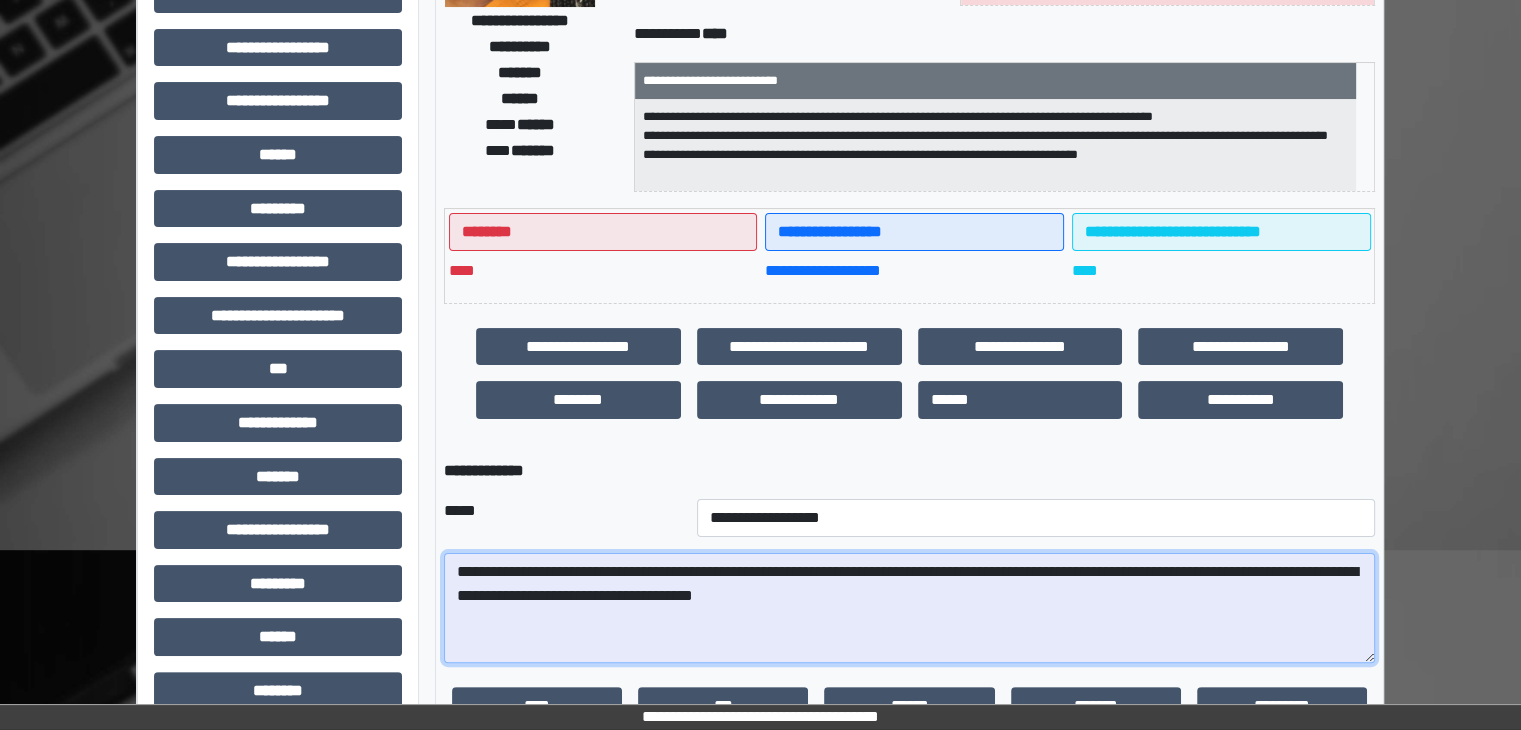 drag, startPoint x: 940, startPoint y: 603, endPoint x: 716, endPoint y: 597, distance: 224.08034 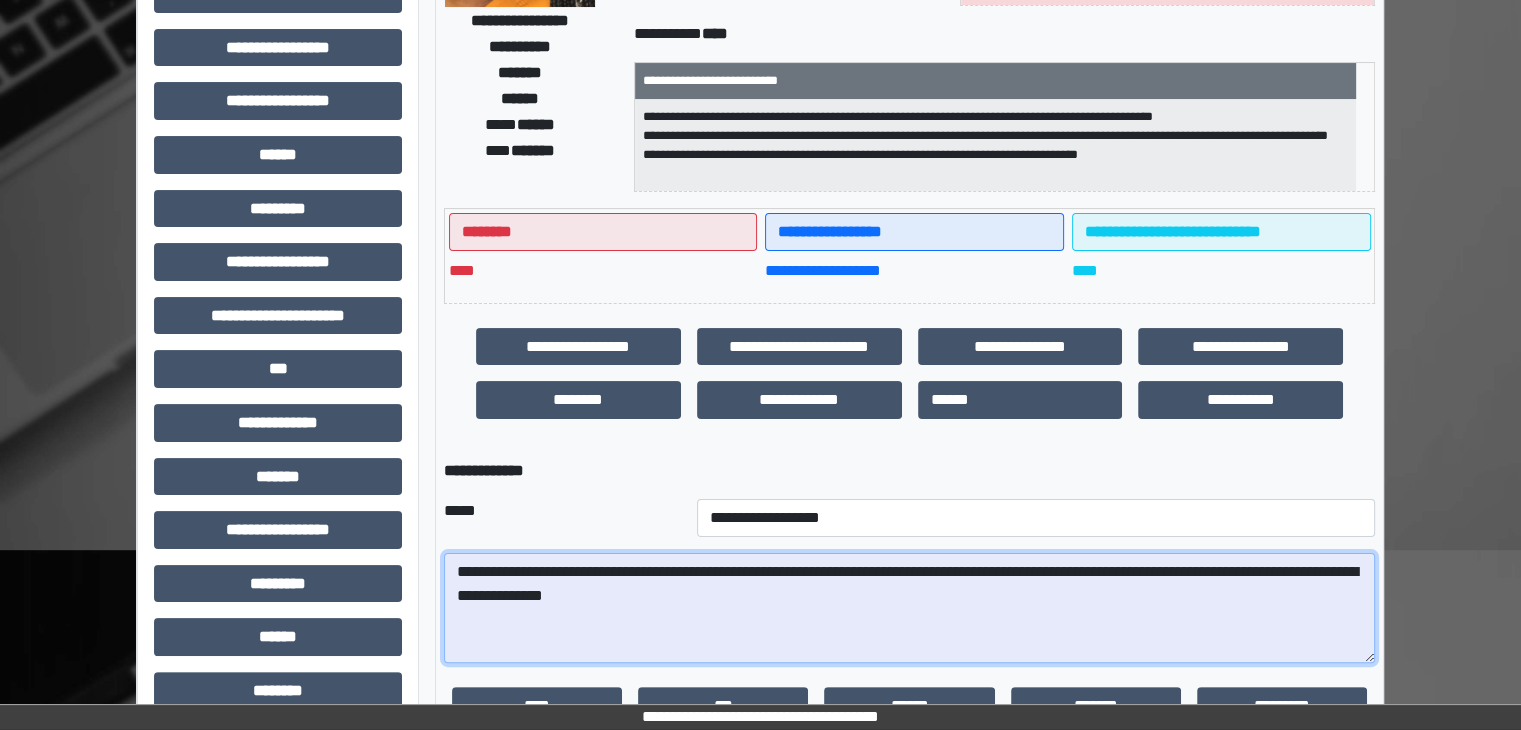 click on "**********" at bounding box center (909, 608) 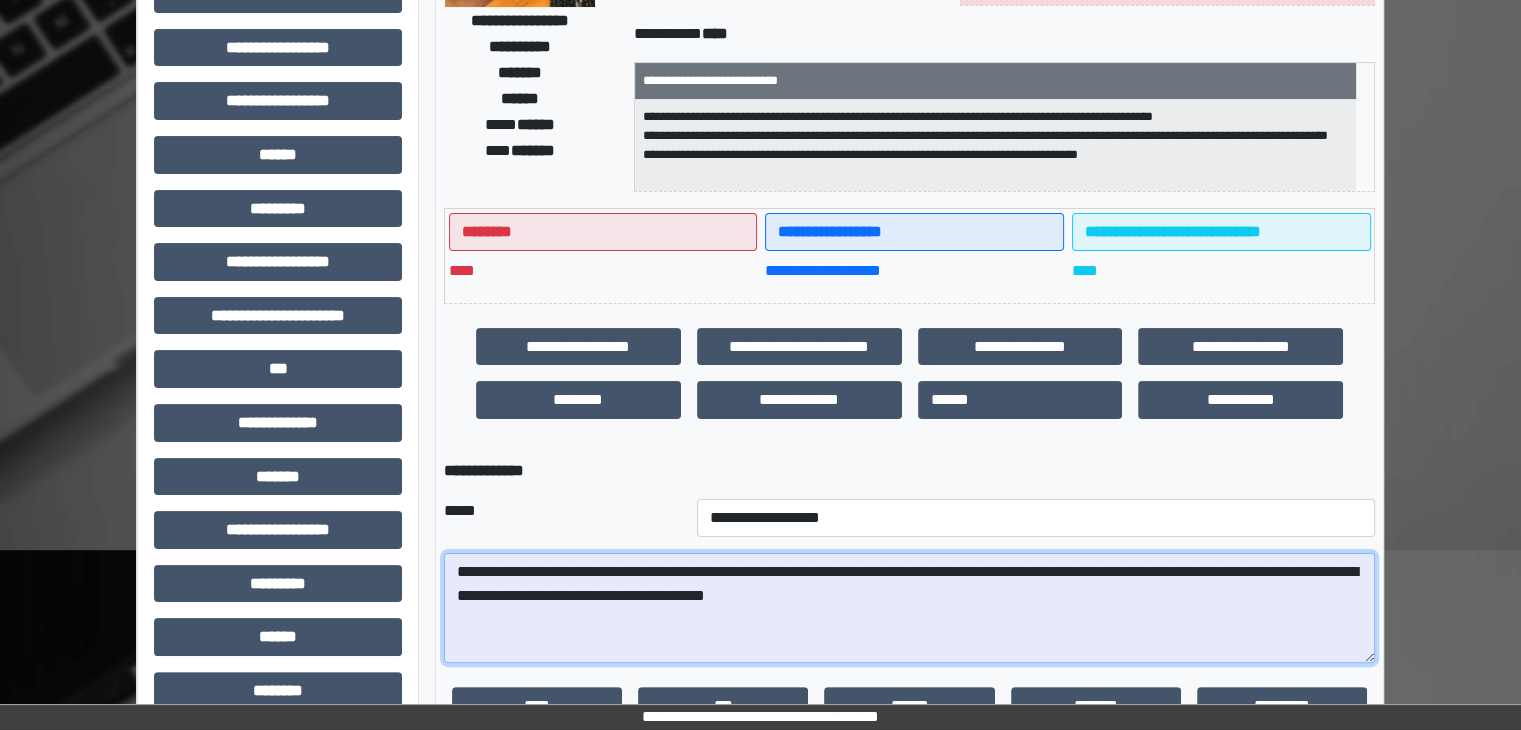 drag, startPoint x: 917, startPoint y: 597, endPoint x: 830, endPoint y: 597, distance: 87 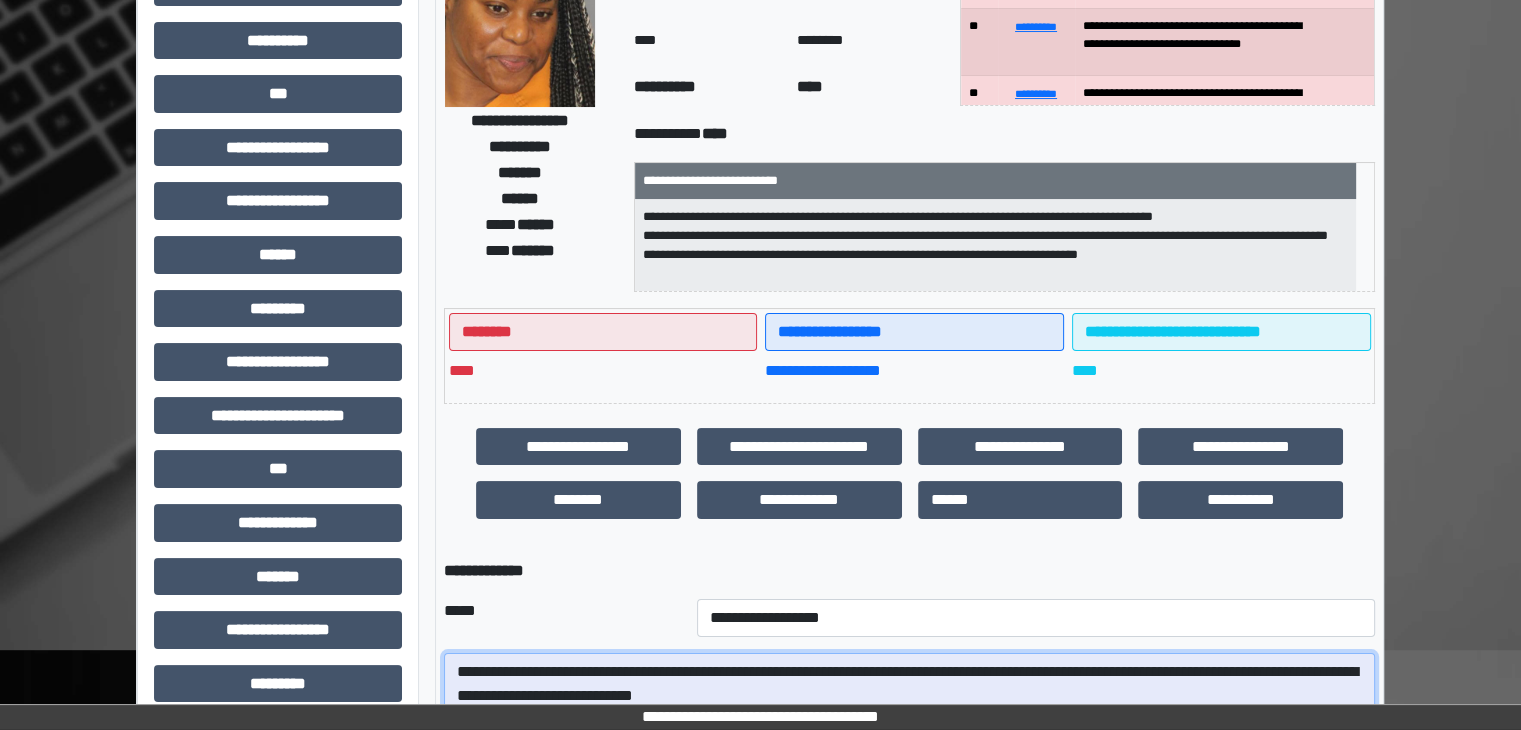 scroll, scrollTop: 466, scrollLeft: 0, axis: vertical 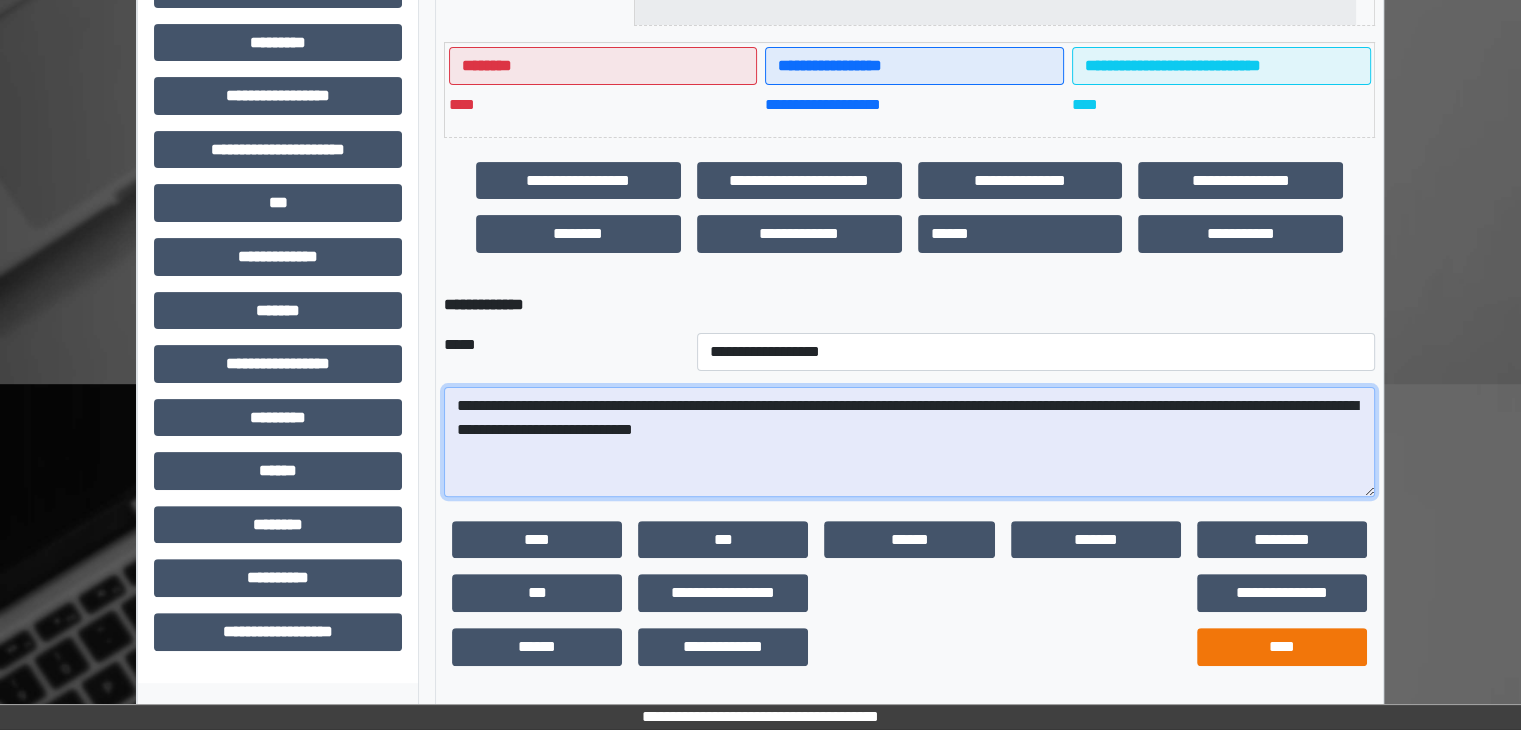 type on "**********" 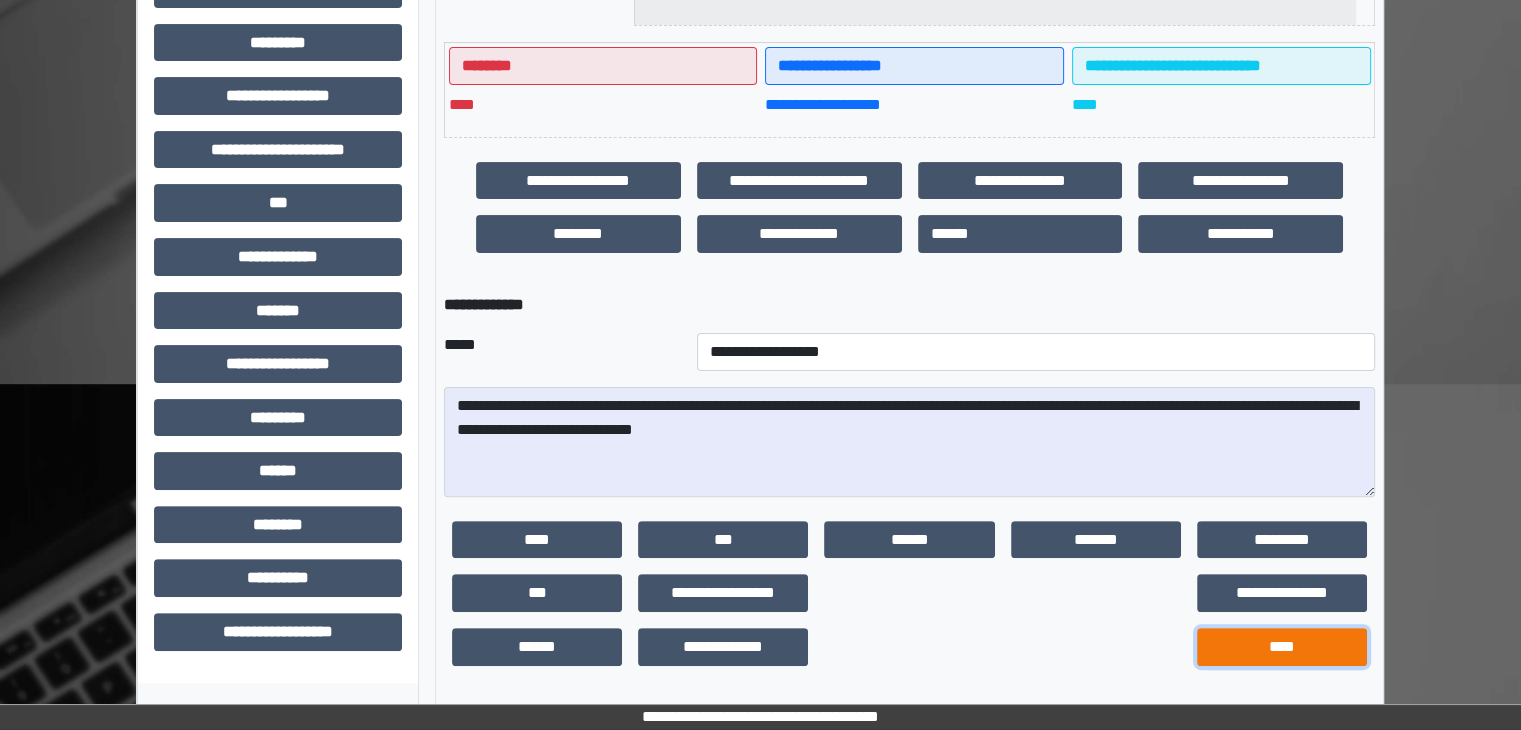 click on "****" at bounding box center (1282, 647) 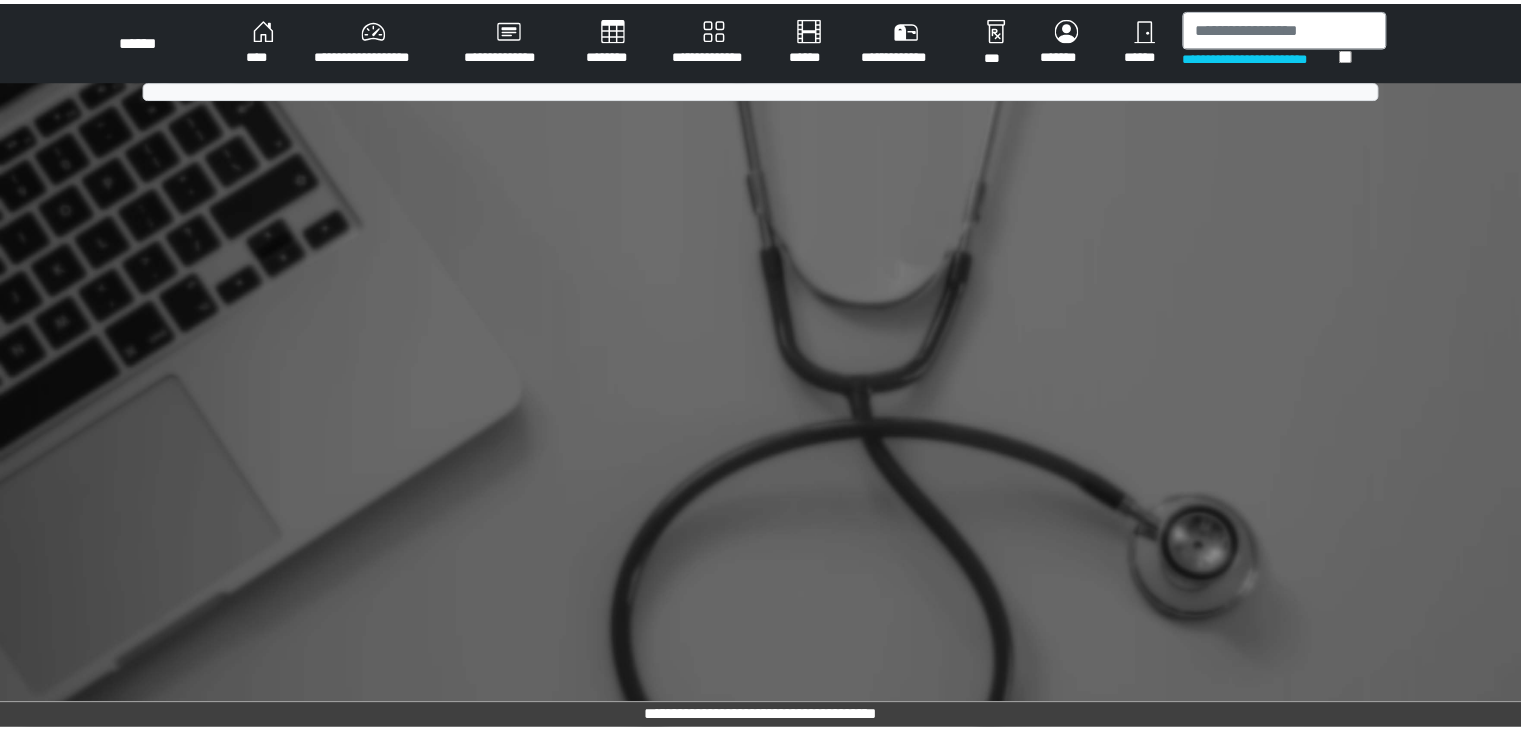 scroll, scrollTop: 0, scrollLeft: 0, axis: both 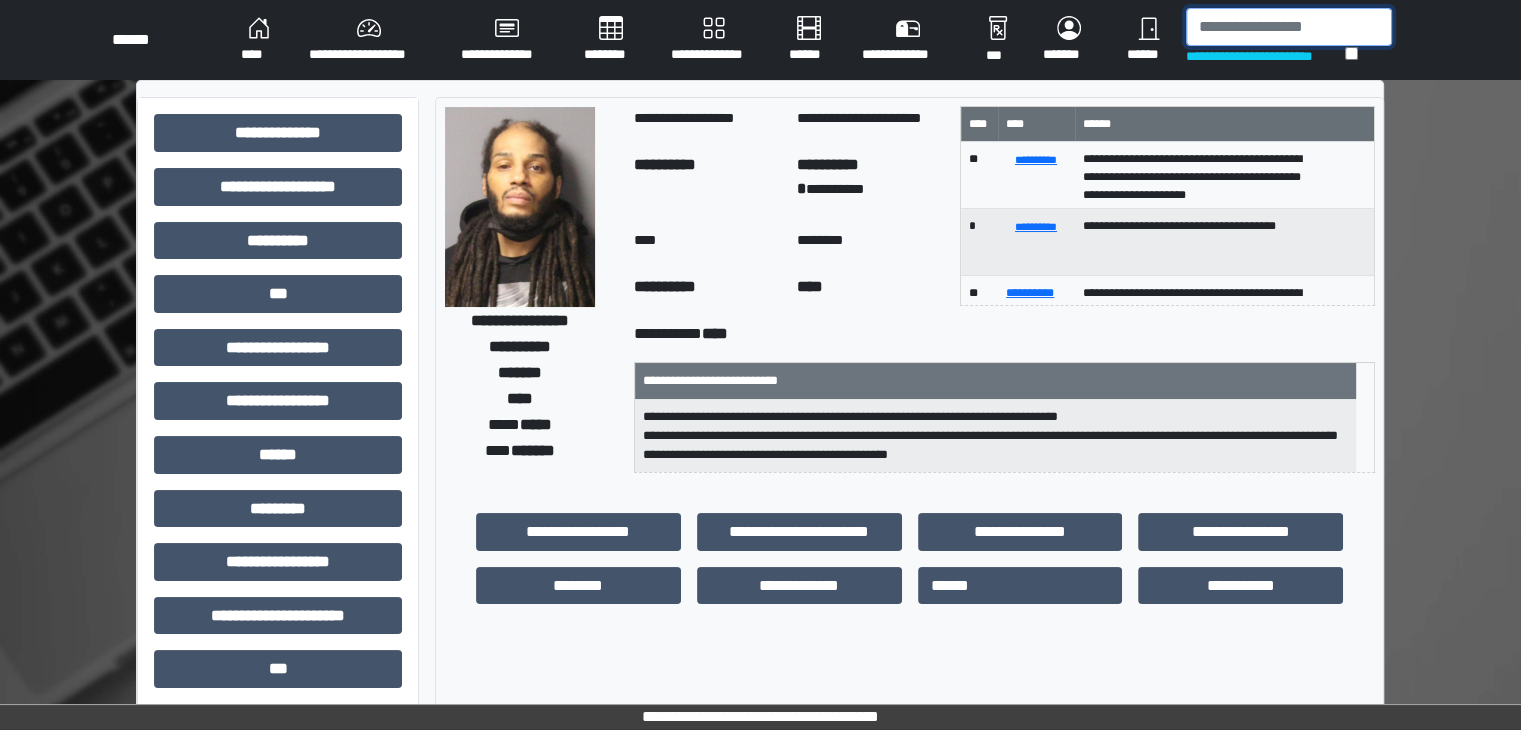 click at bounding box center (1289, 27) 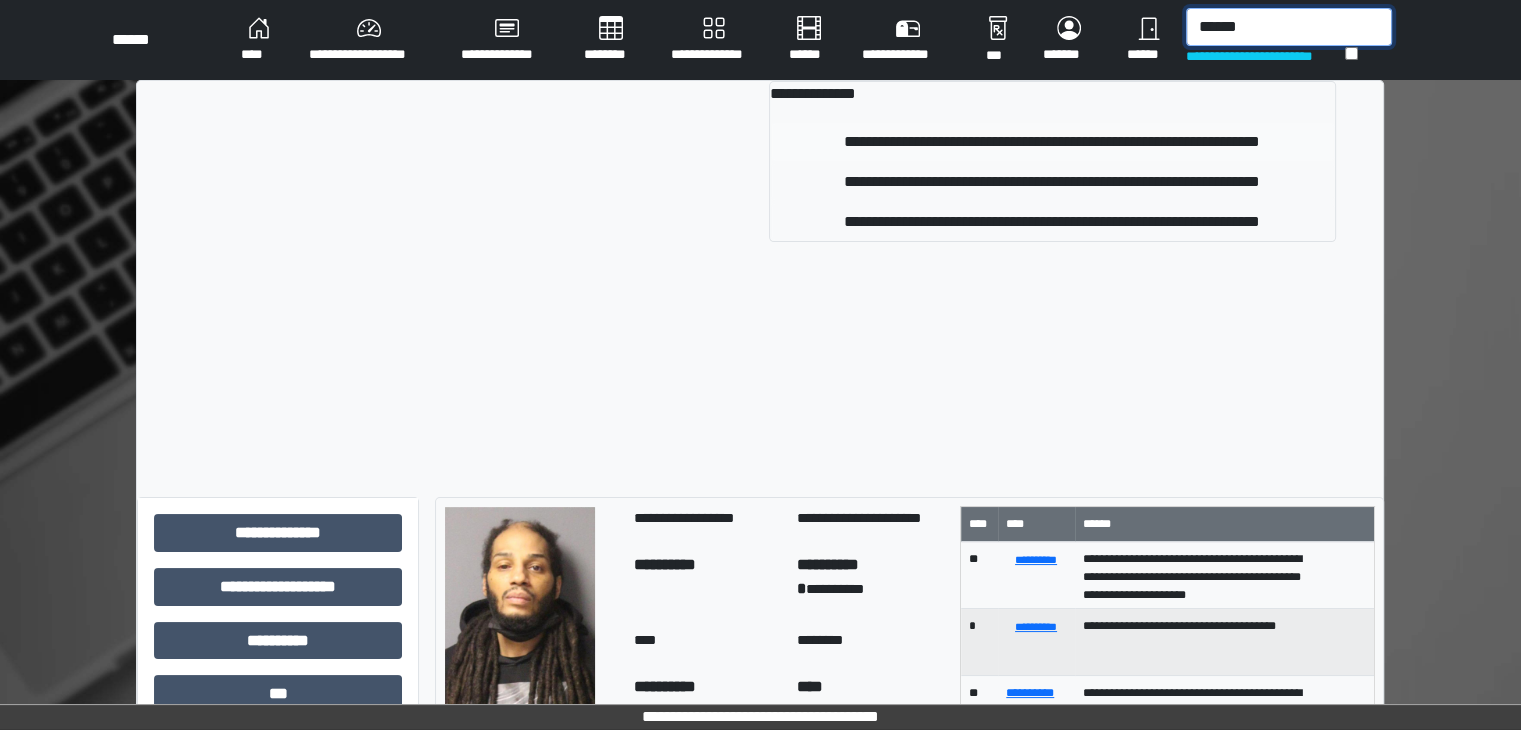 type on "******" 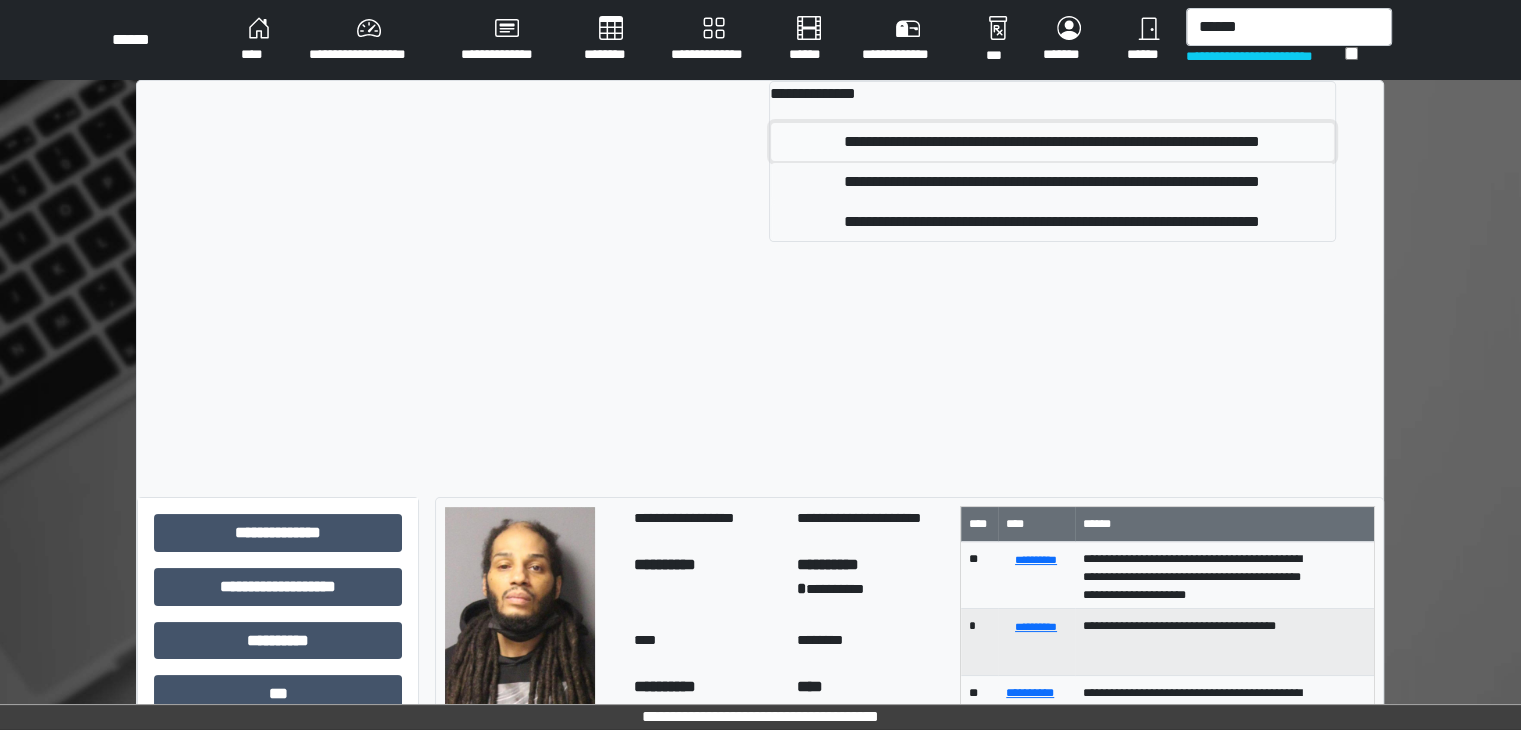 click on "**********" at bounding box center [1052, 142] 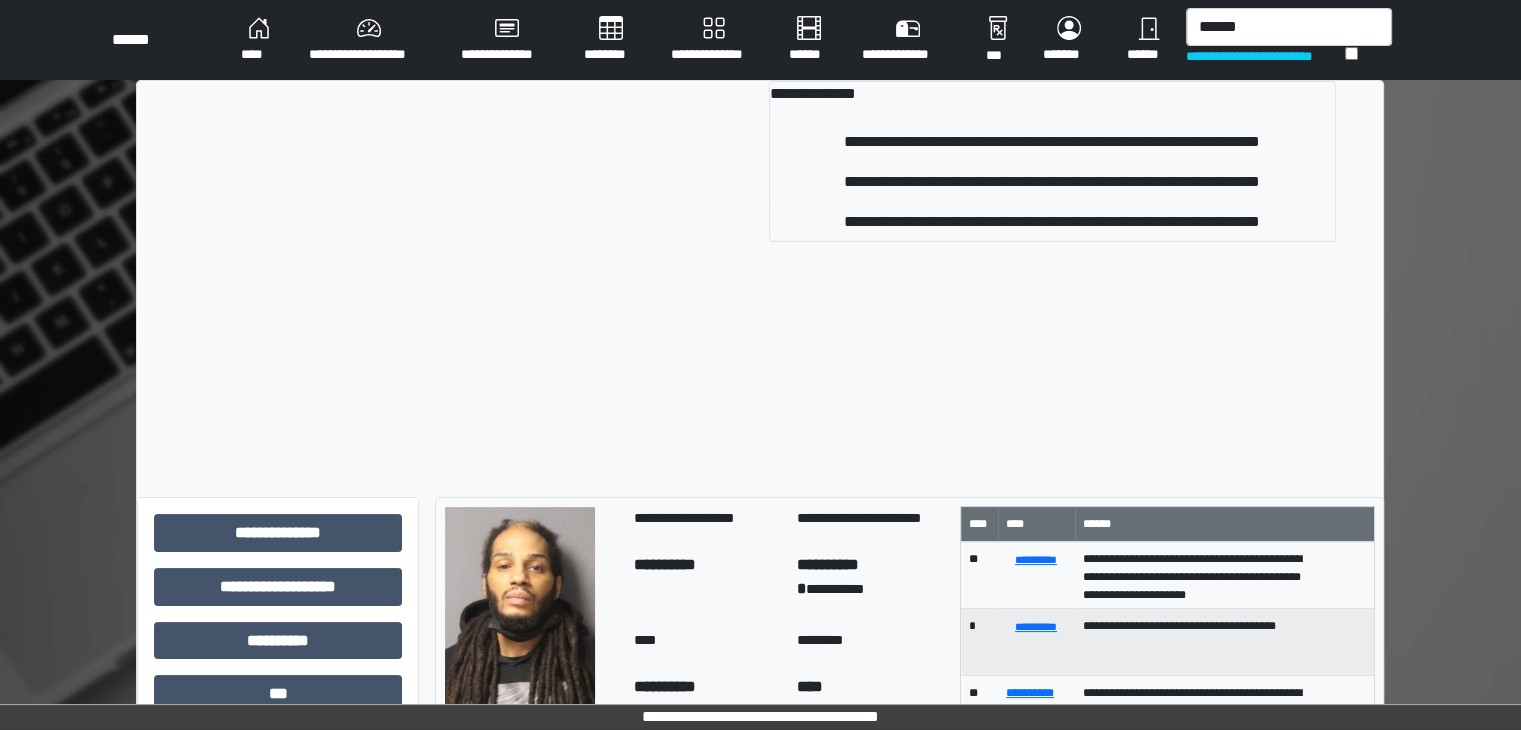 type 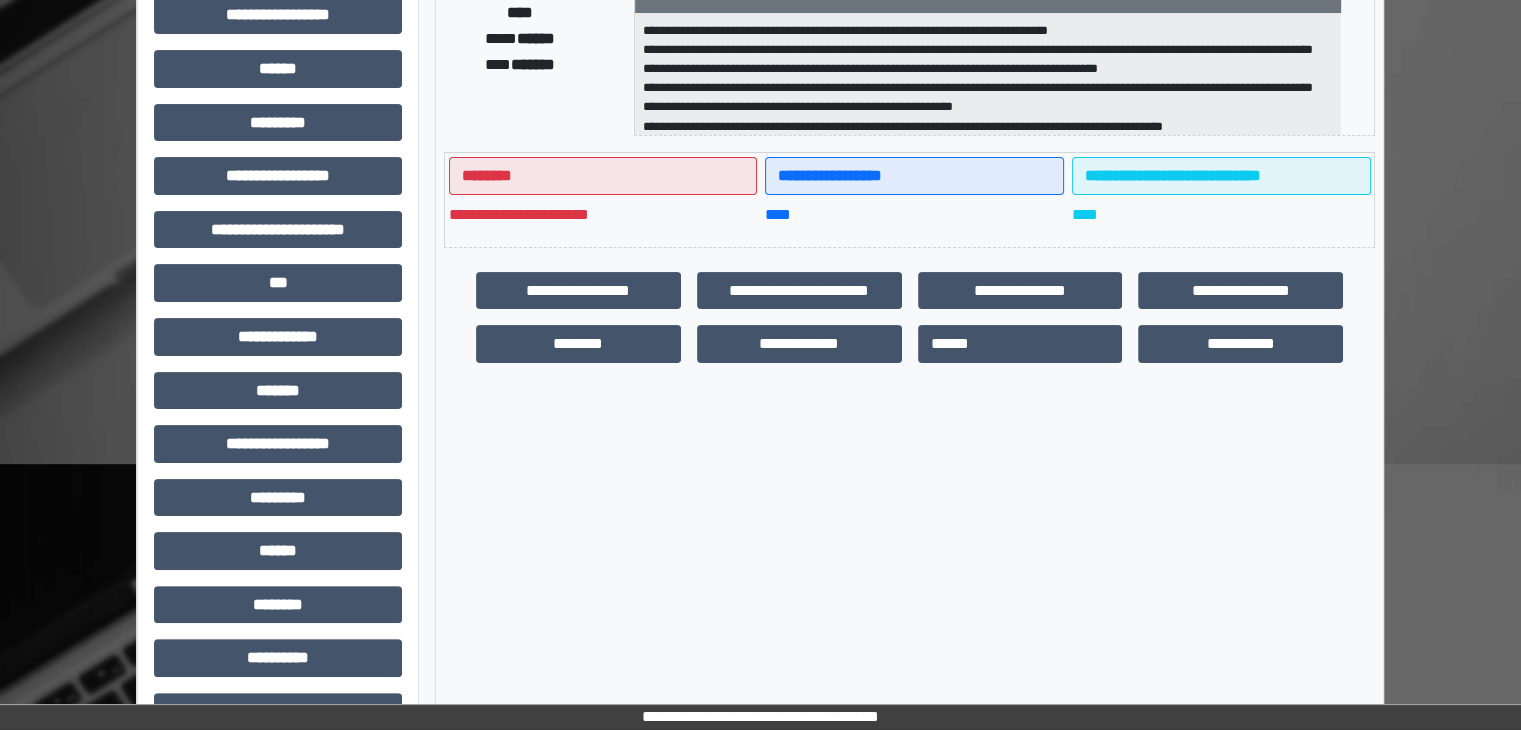scroll, scrollTop: 436, scrollLeft: 0, axis: vertical 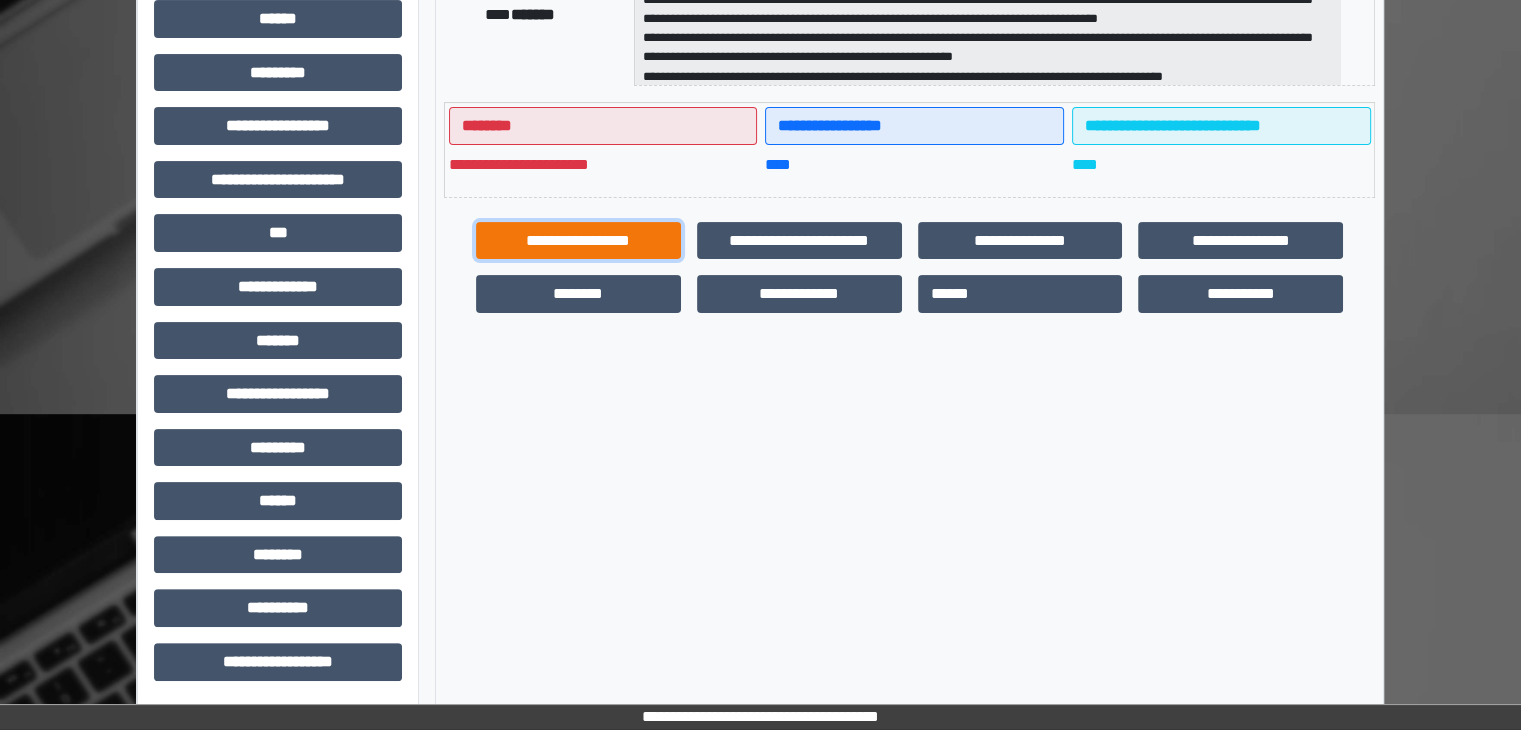 click on "**********" at bounding box center [578, 241] 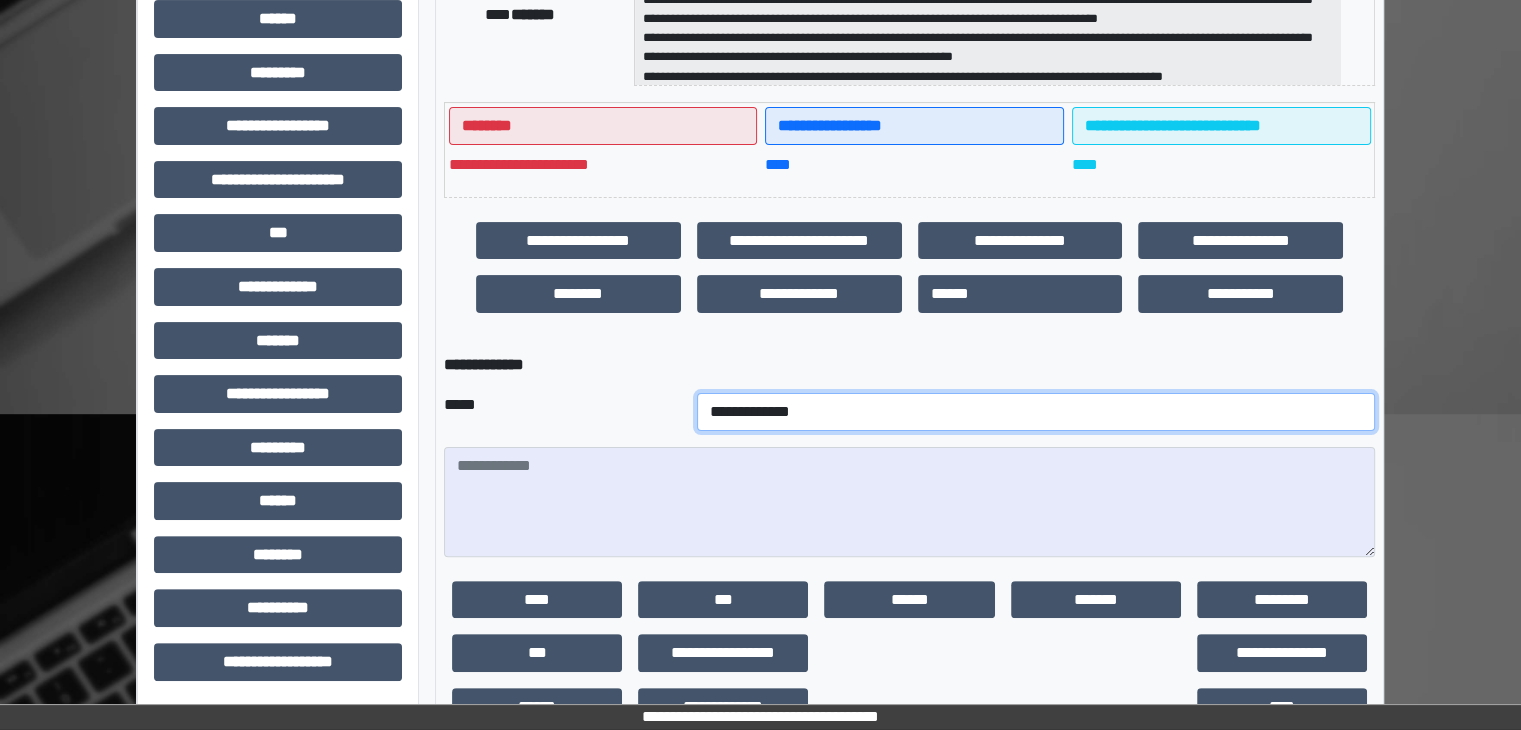 click on "**********" at bounding box center (1036, 412) 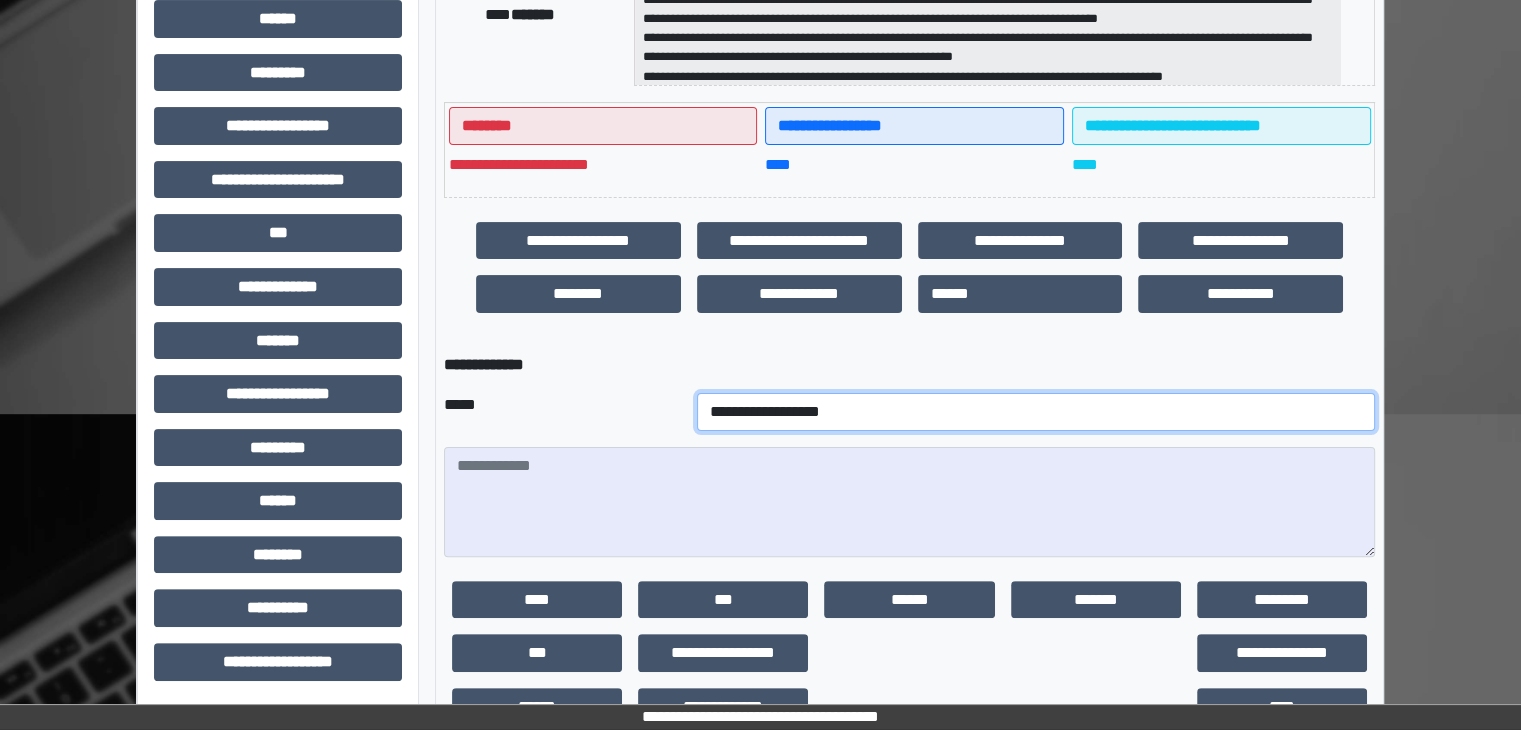 click on "**********" at bounding box center (1036, 412) 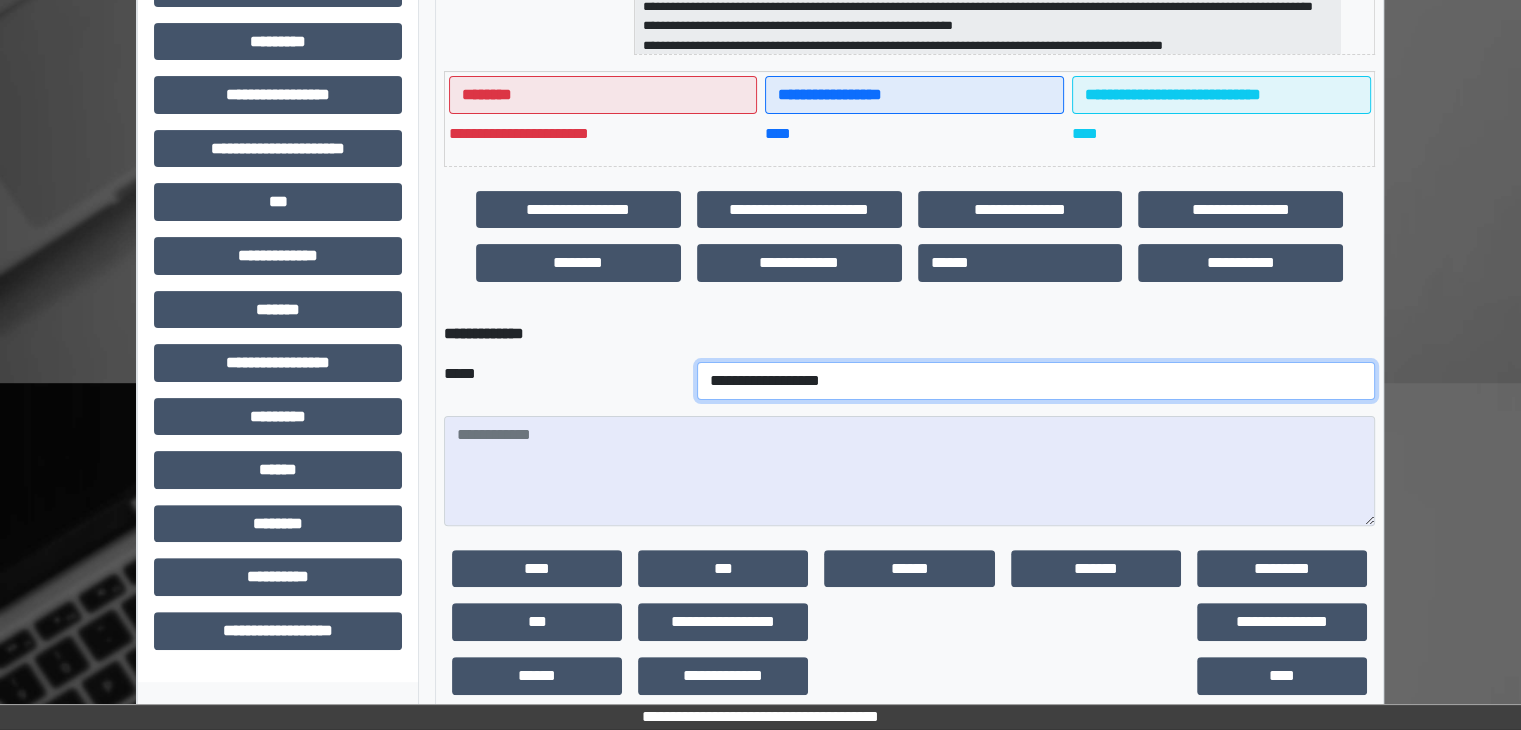 scroll, scrollTop: 496, scrollLeft: 0, axis: vertical 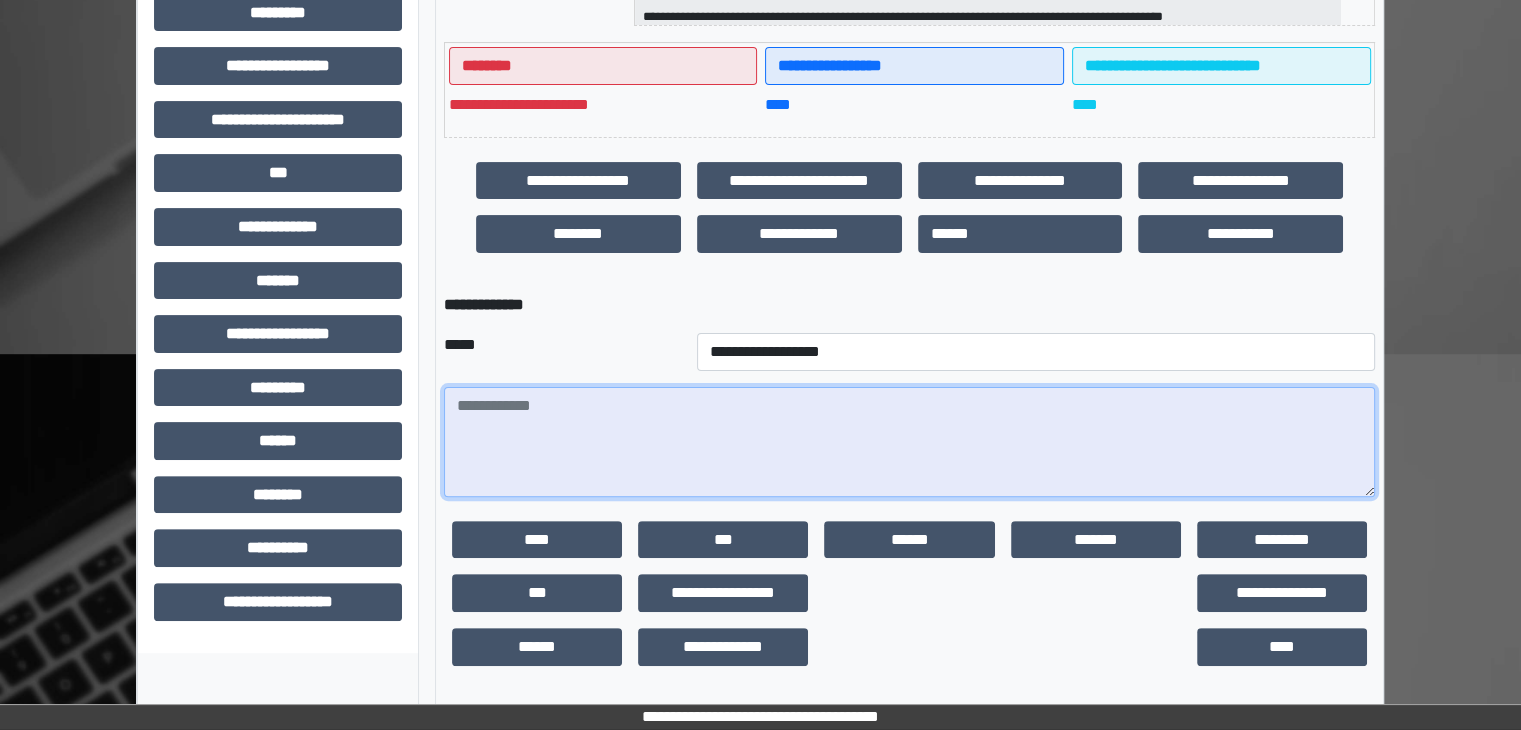 click at bounding box center (909, 442) 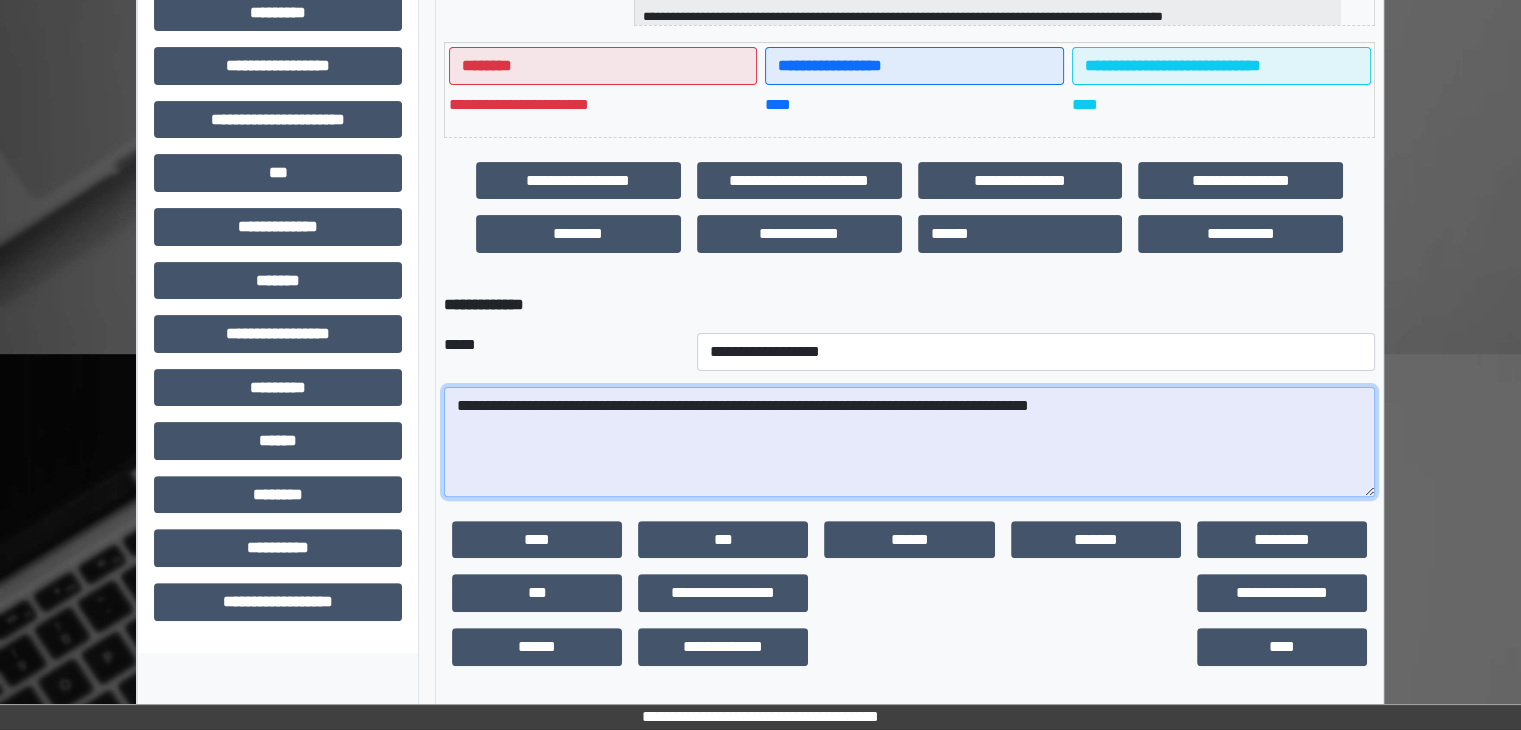 click on "**********" at bounding box center (909, 442) 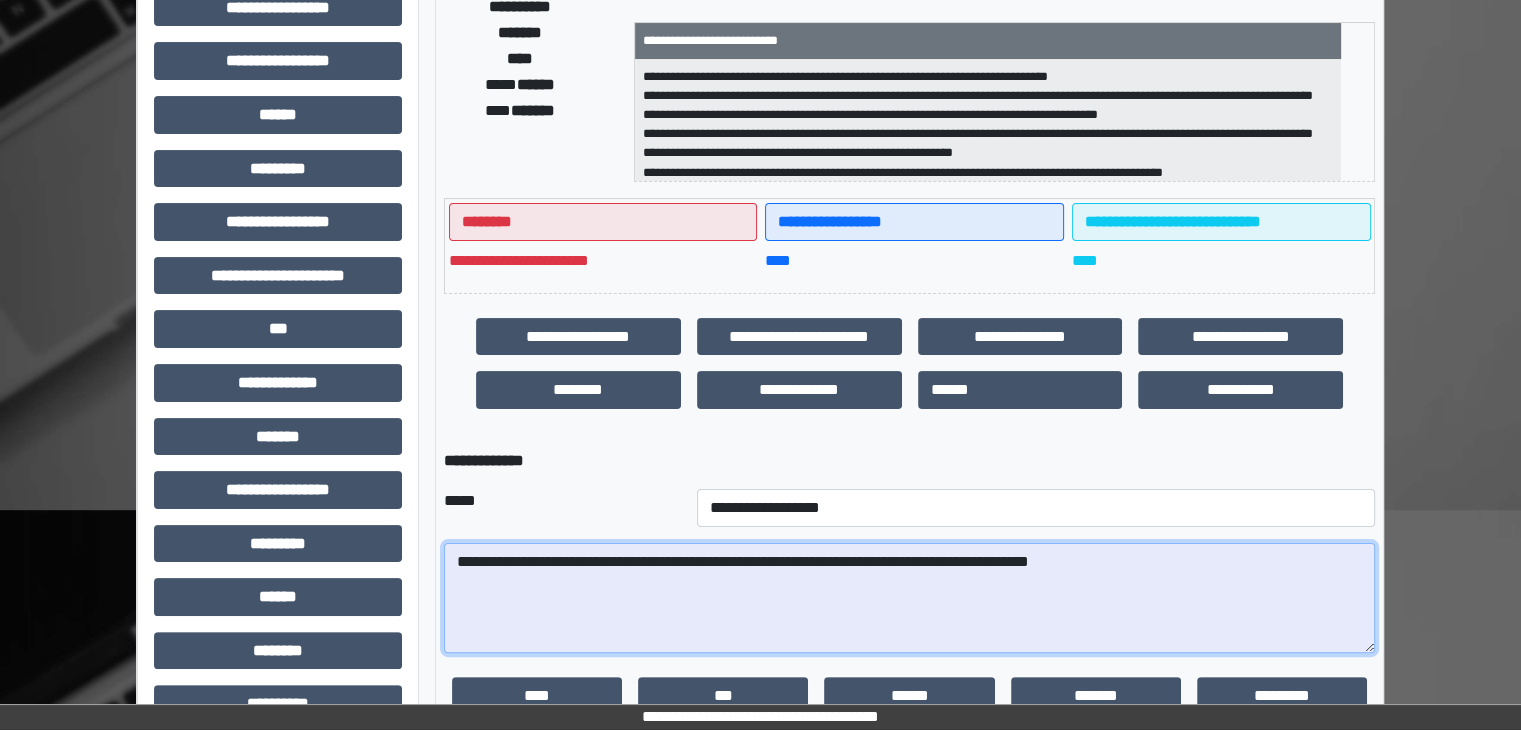 scroll, scrollTop: 296, scrollLeft: 0, axis: vertical 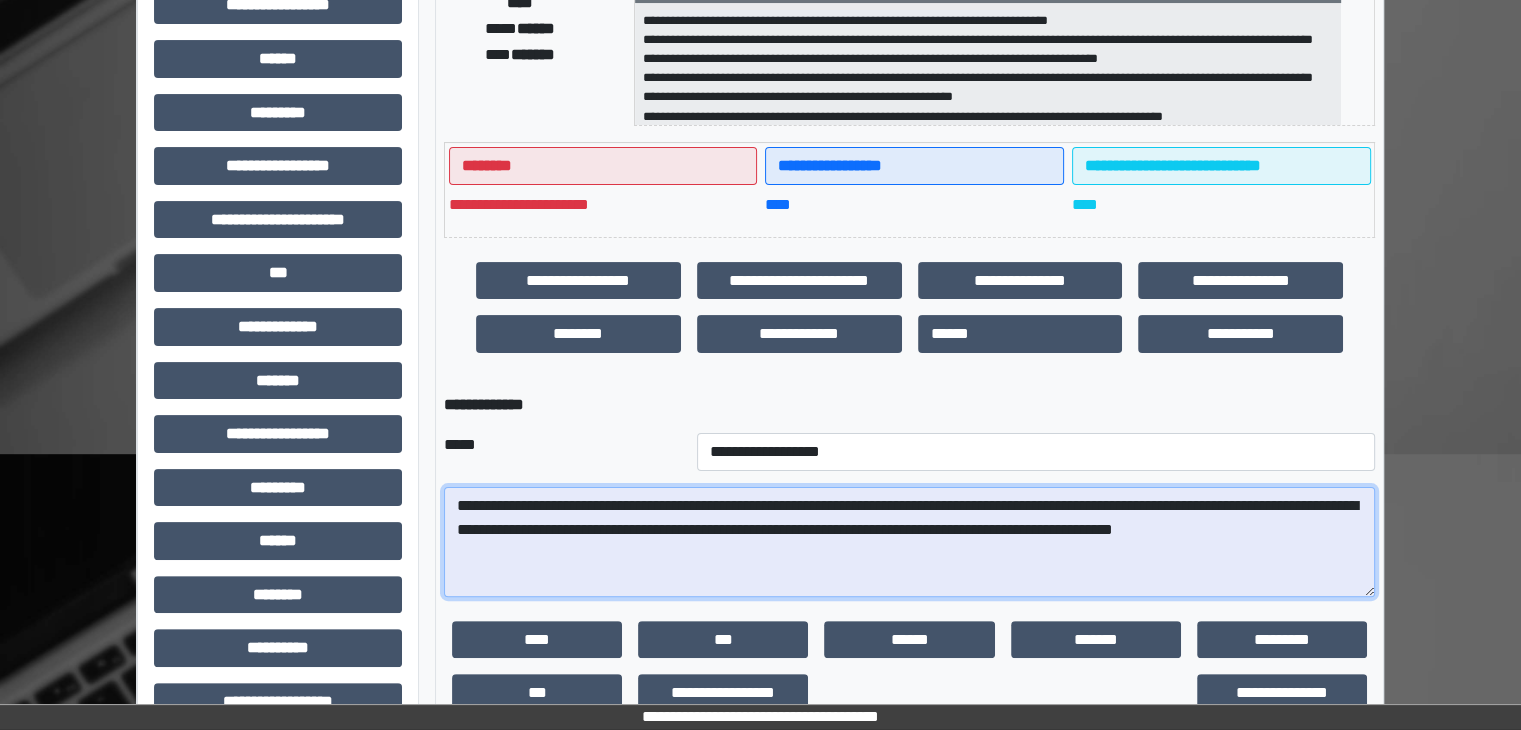 type on "**********" 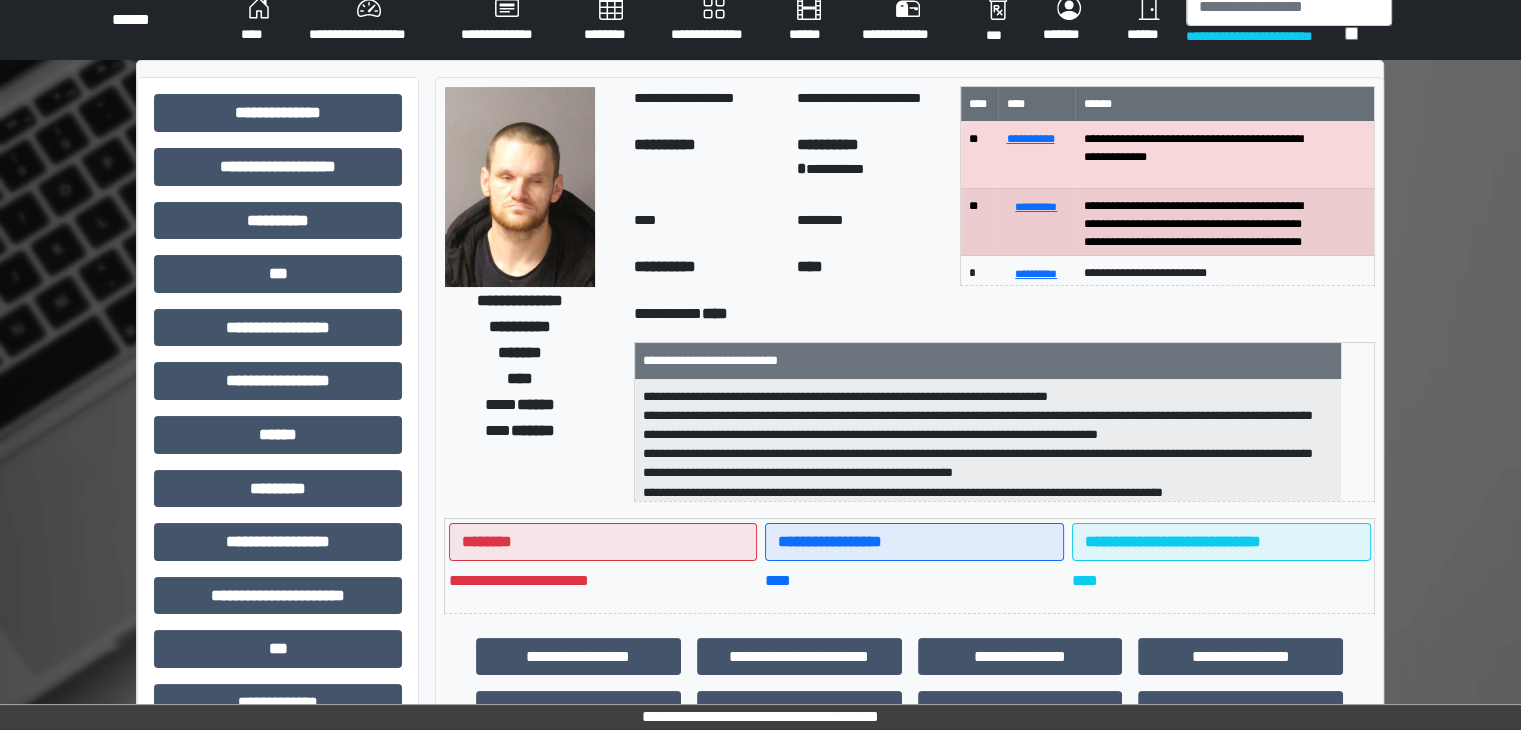 scroll, scrollTop: 0, scrollLeft: 0, axis: both 